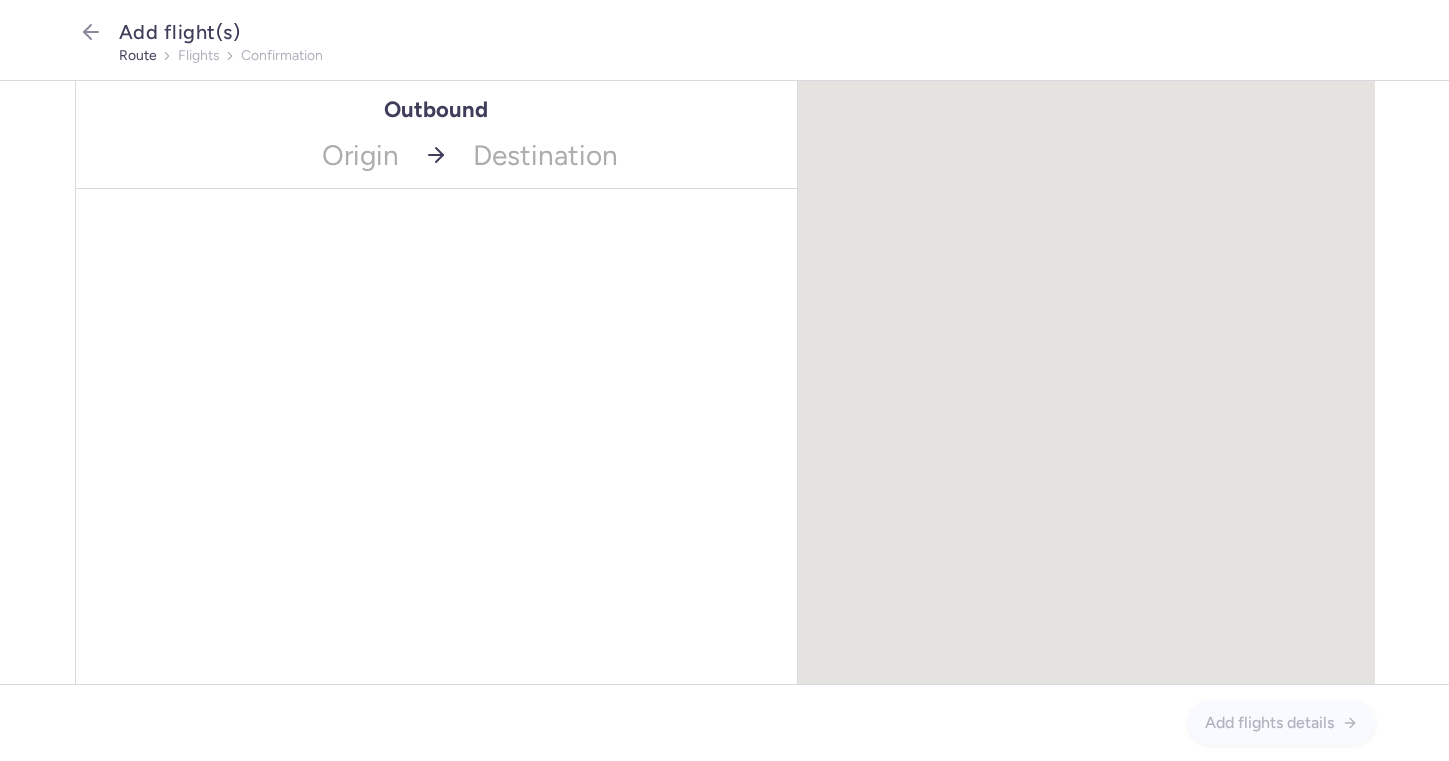 scroll, scrollTop: 0, scrollLeft: 0, axis: both 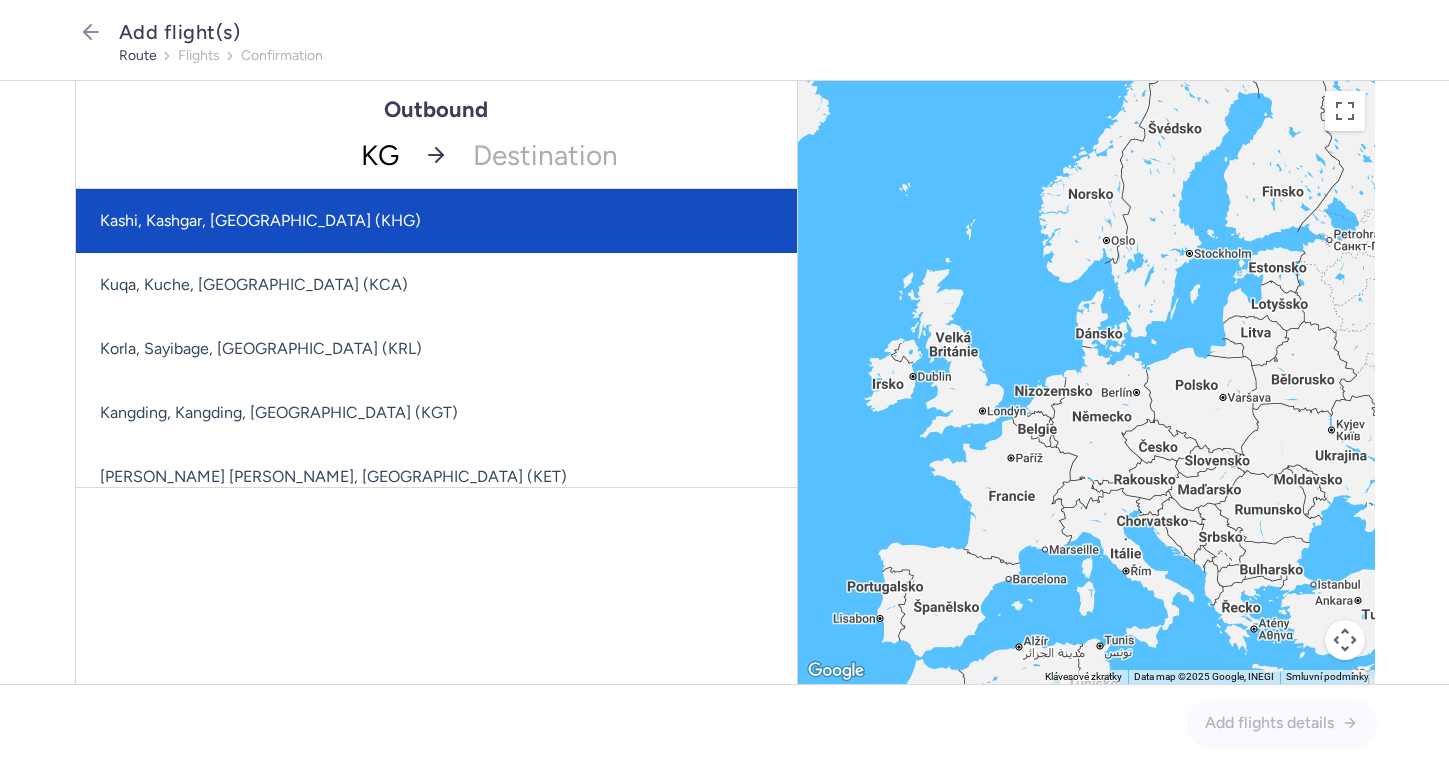 type on "KGS" 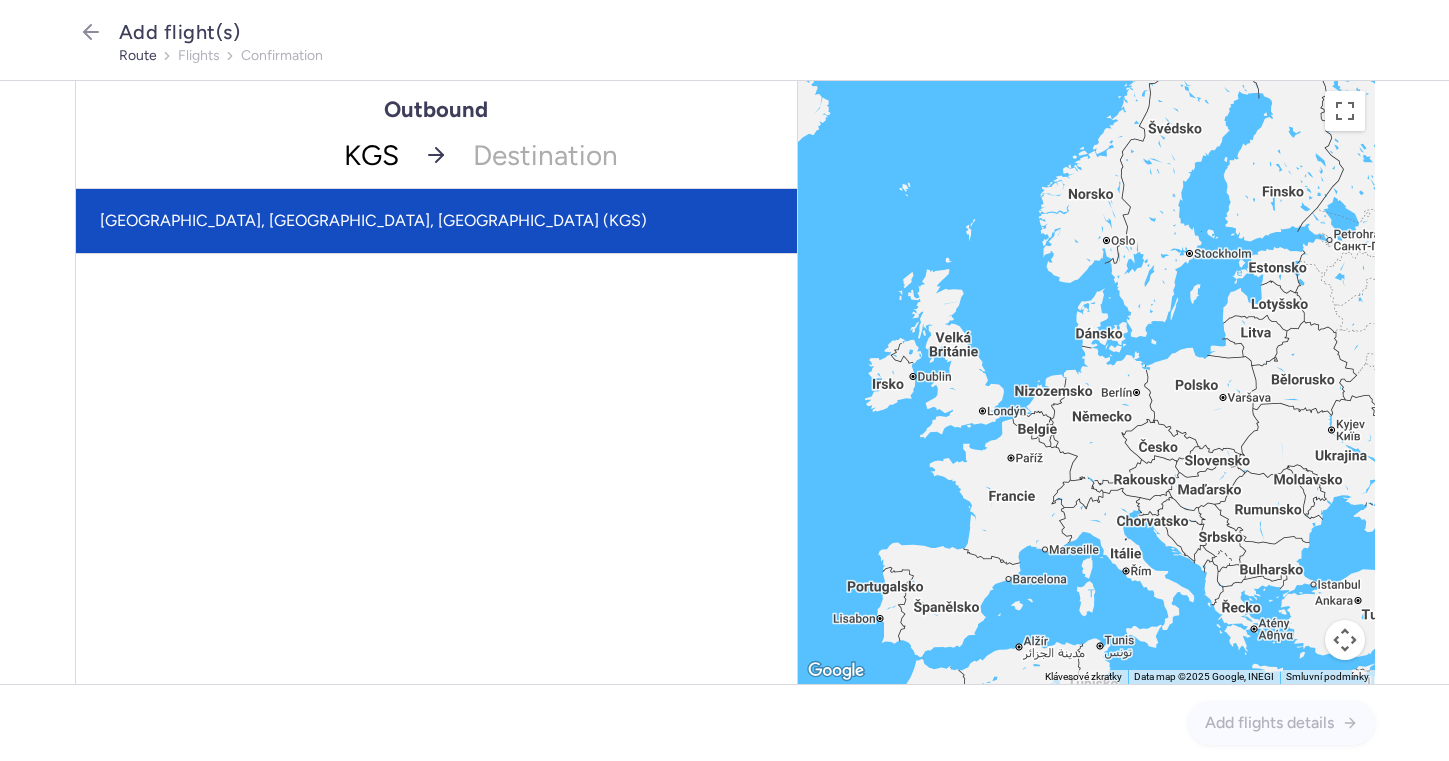 click on "[GEOGRAPHIC_DATA], [GEOGRAPHIC_DATA], [GEOGRAPHIC_DATA] (KGS)" 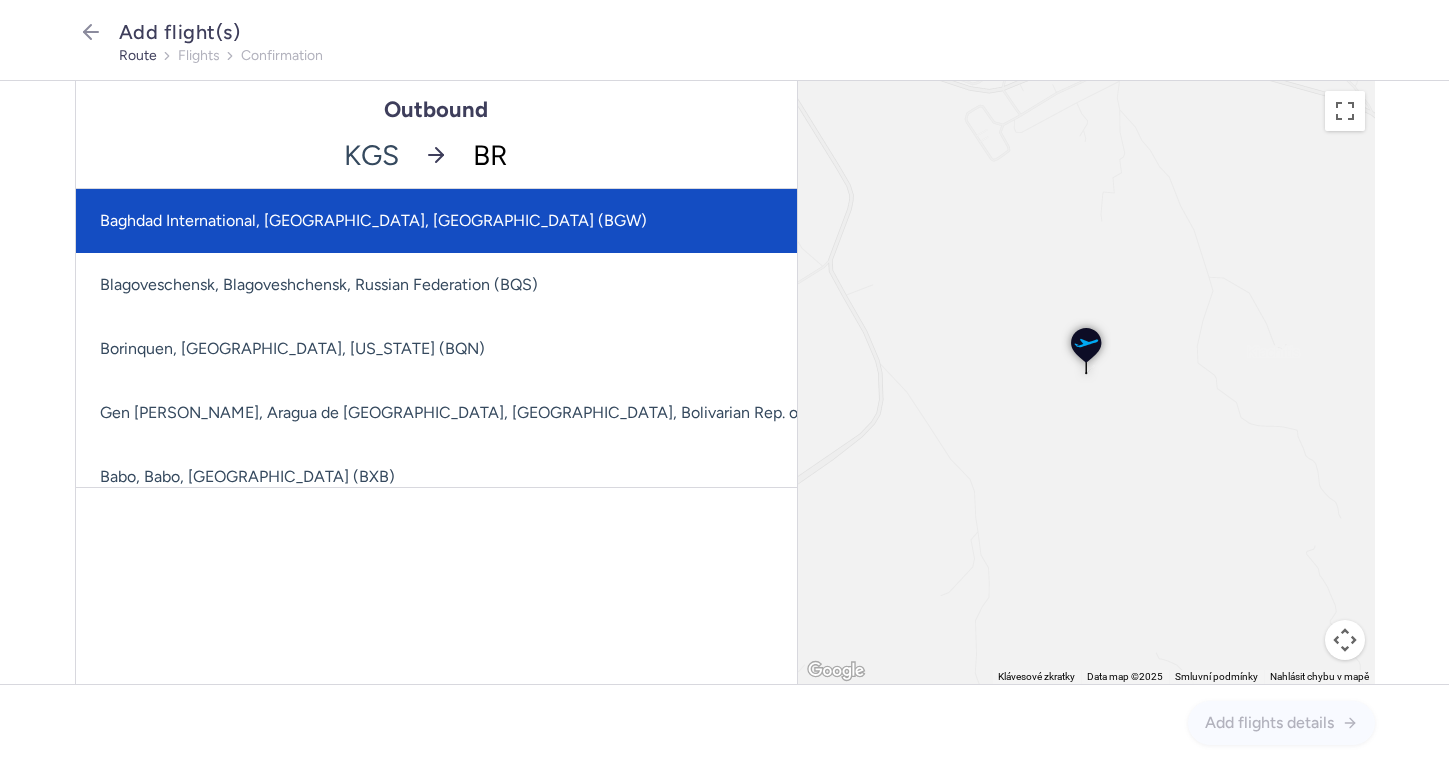 type on "BRQ" 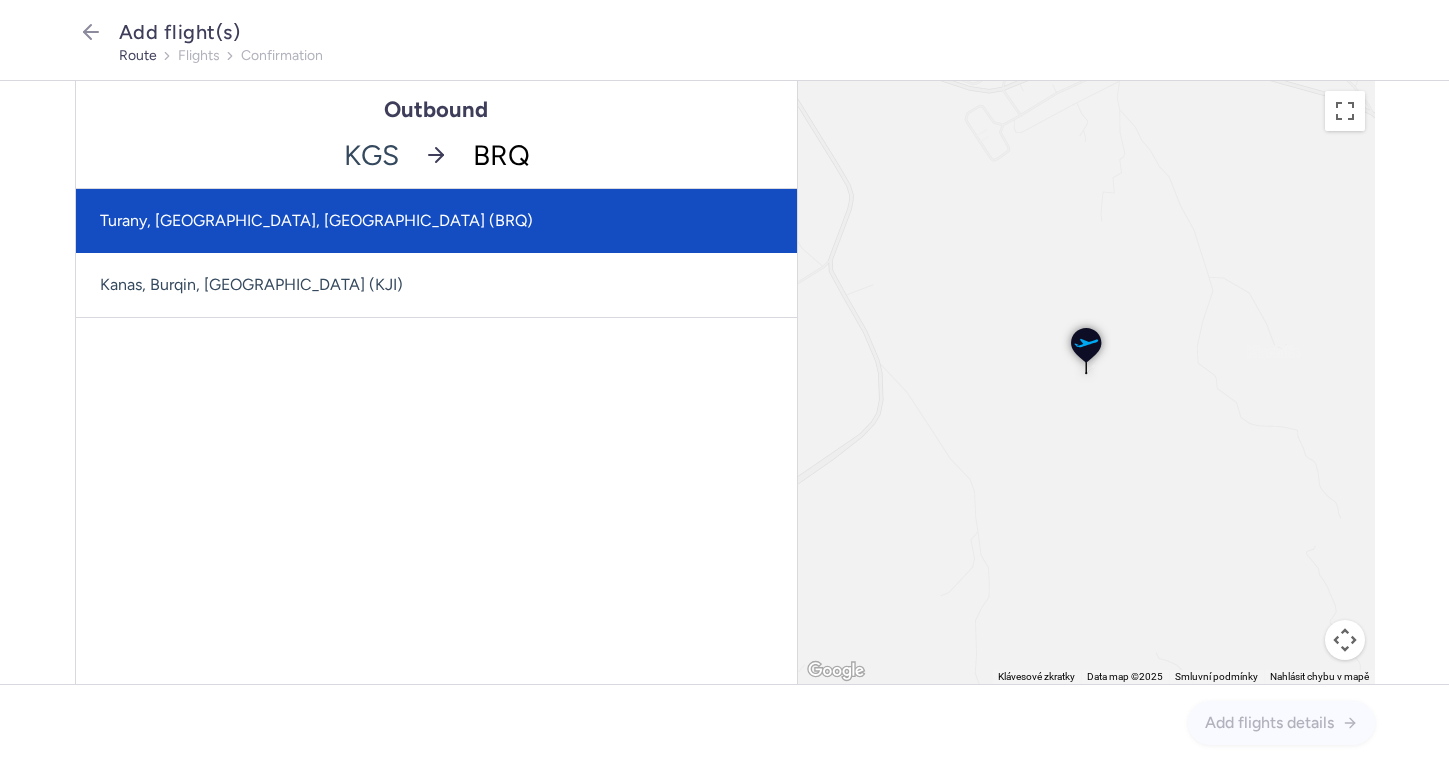 click on "Turany, [GEOGRAPHIC_DATA], [GEOGRAPHIC_DATA] (BRQ)" 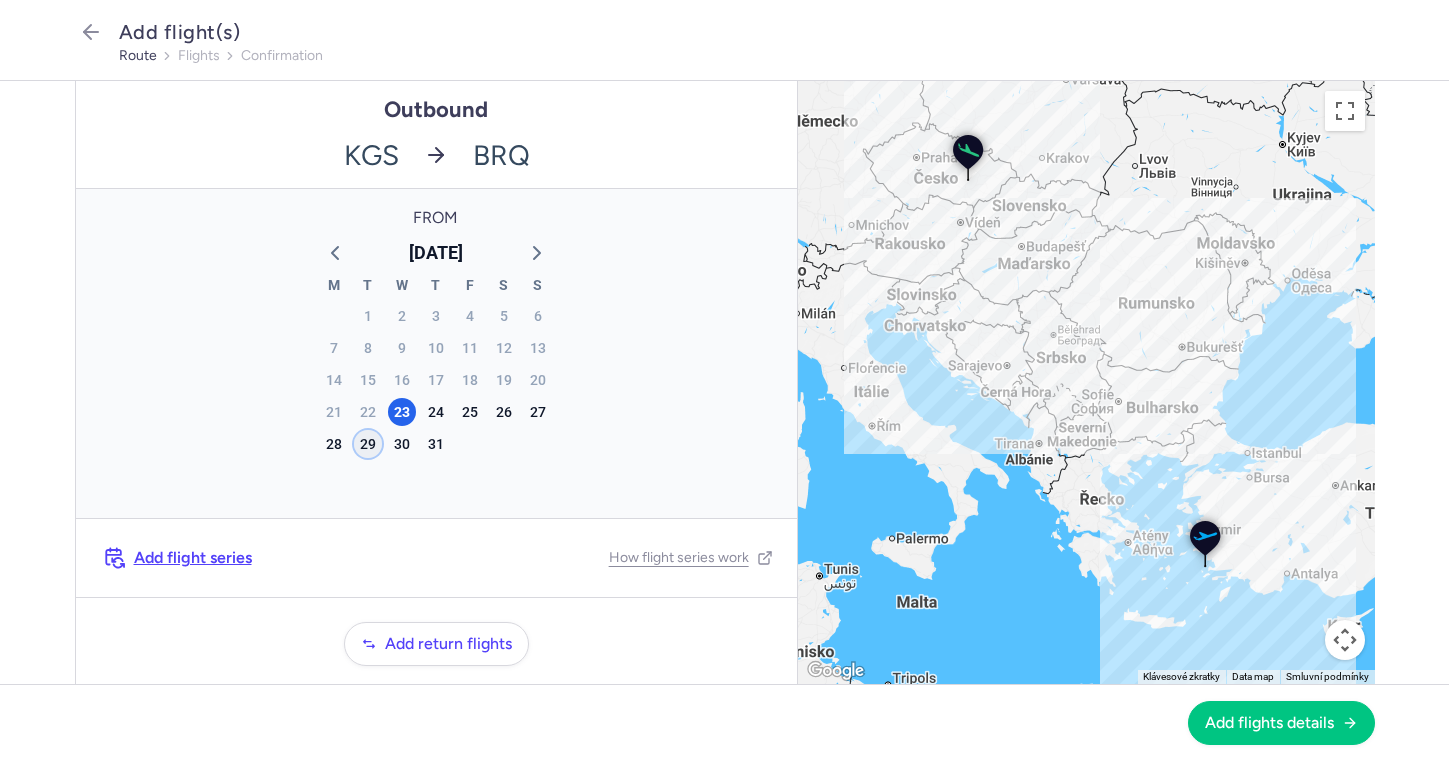 click on "29" 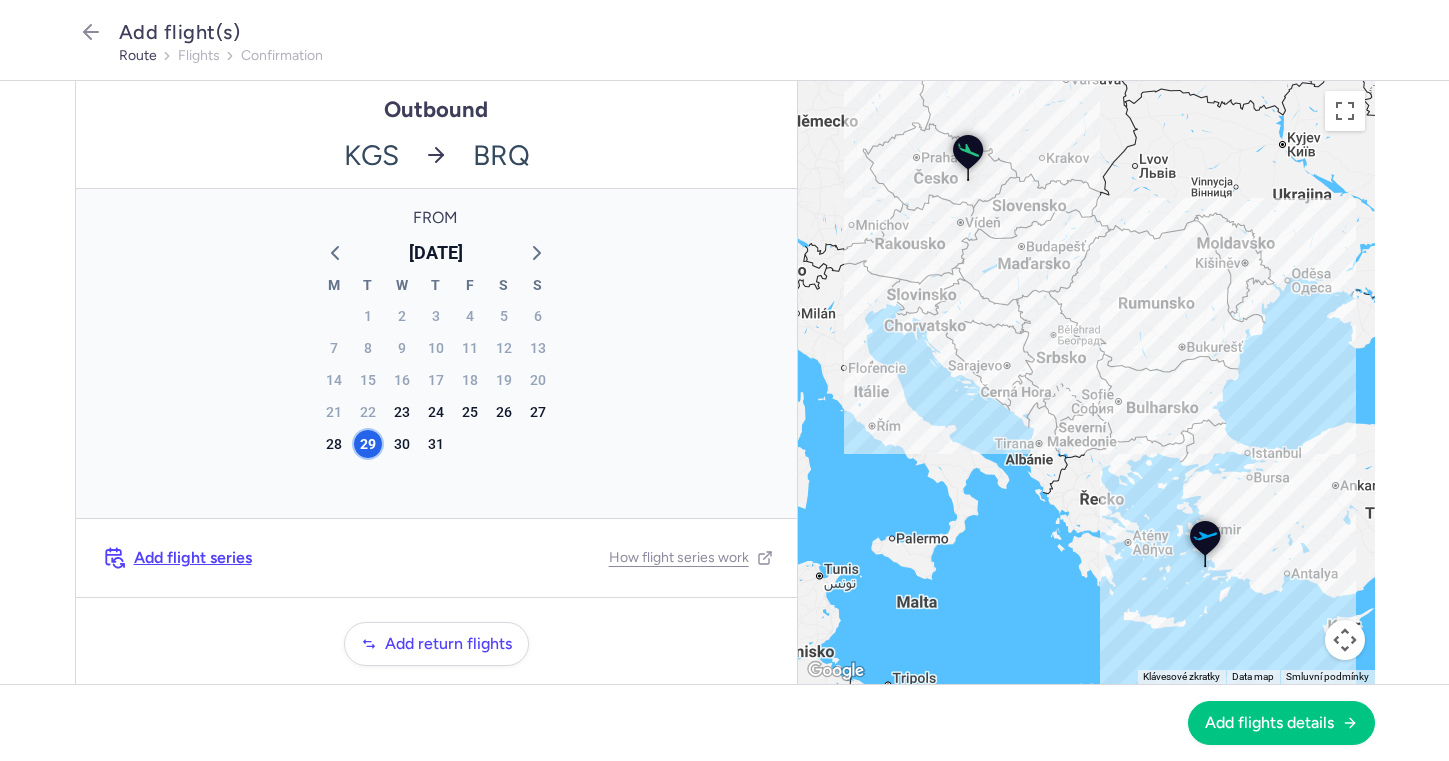 scroll, scrollTop: 17, scrollLeft: 0, axis: vertical 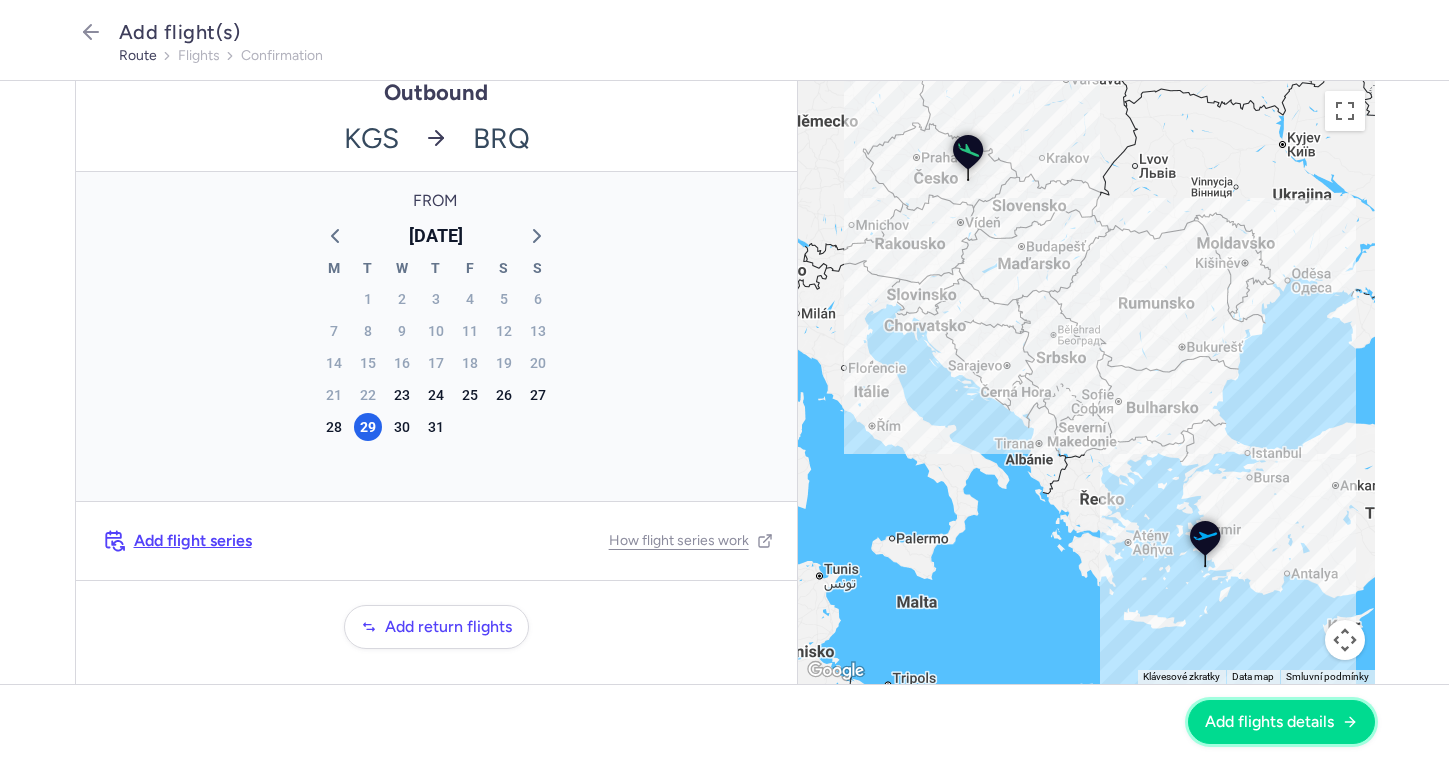 click on "Add flights details" at bounding box center [1269, 722] 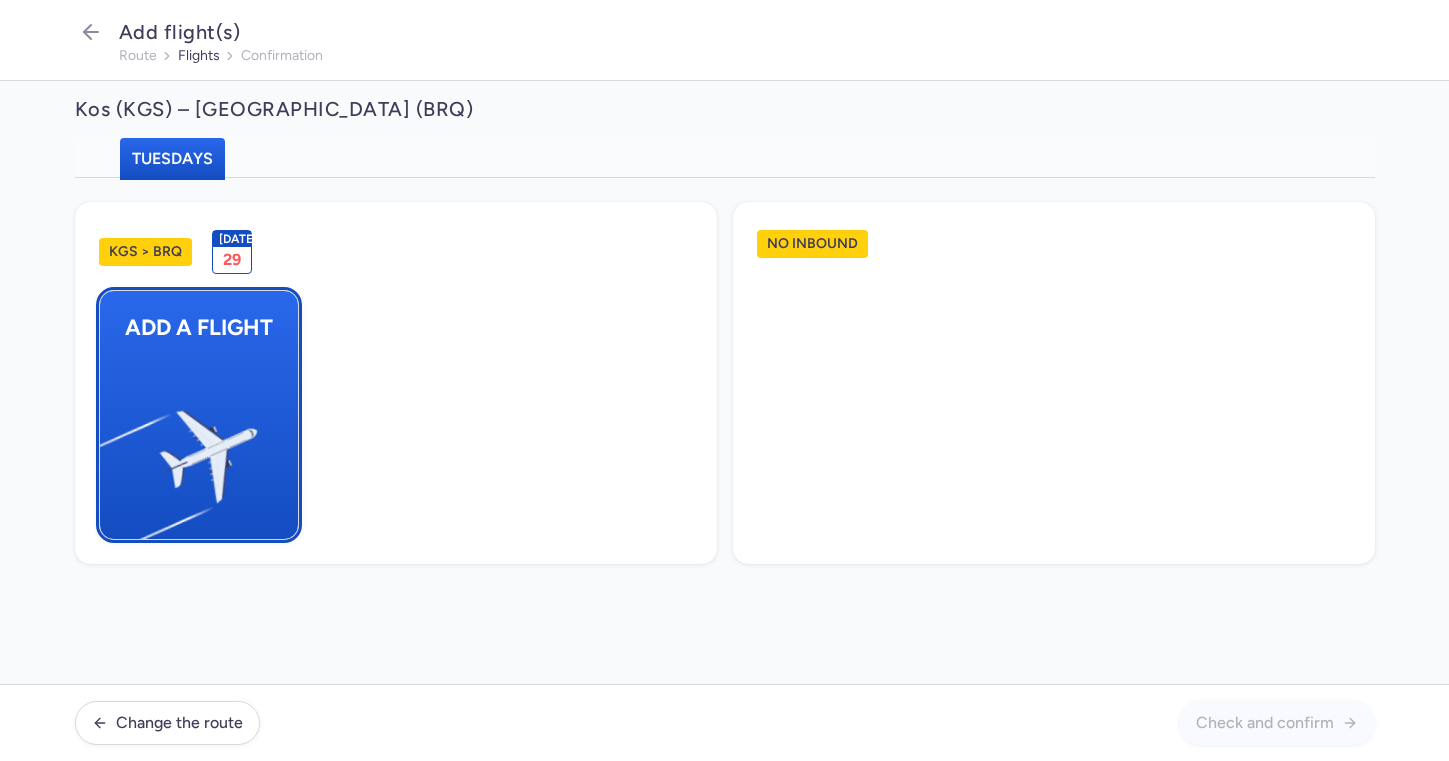click at bounding box center [109, 448] 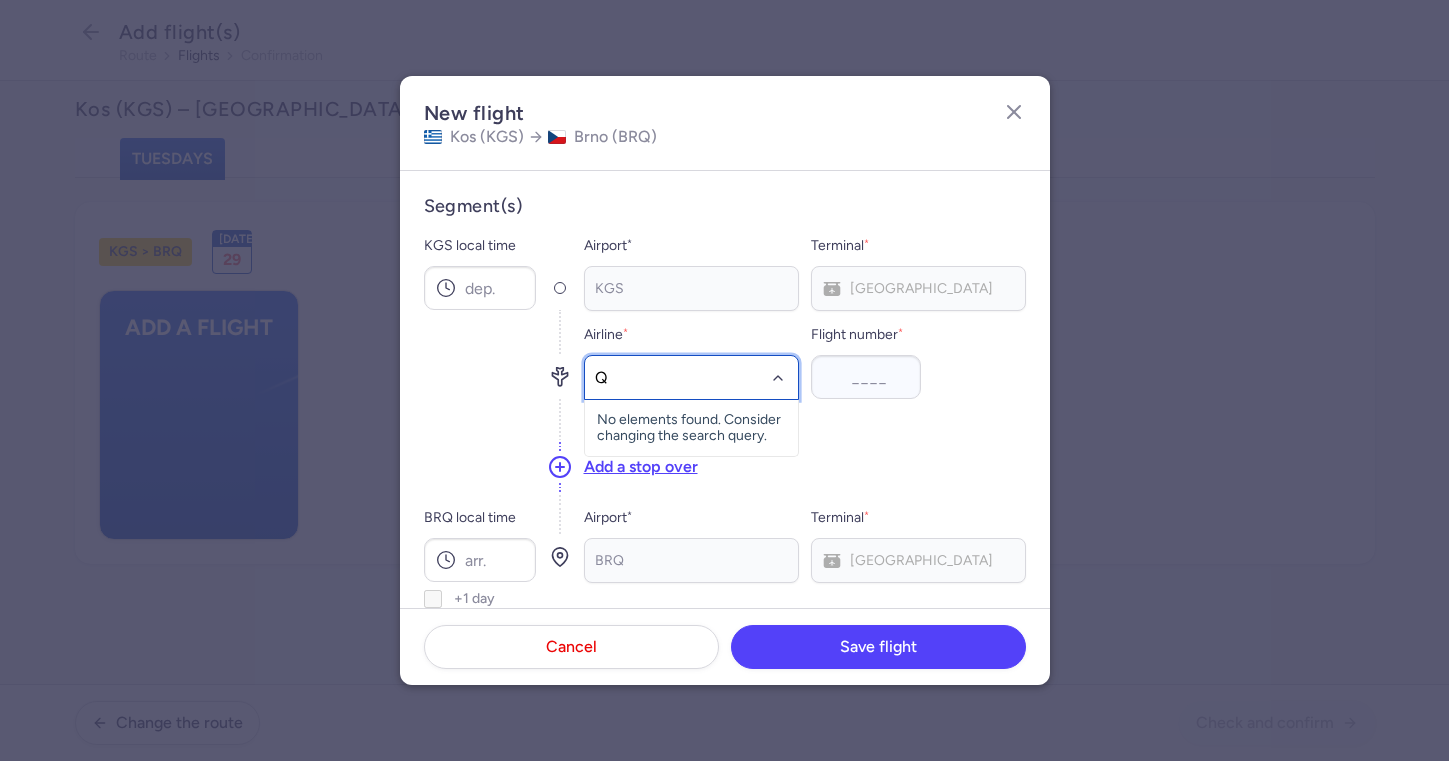 type on "QS" 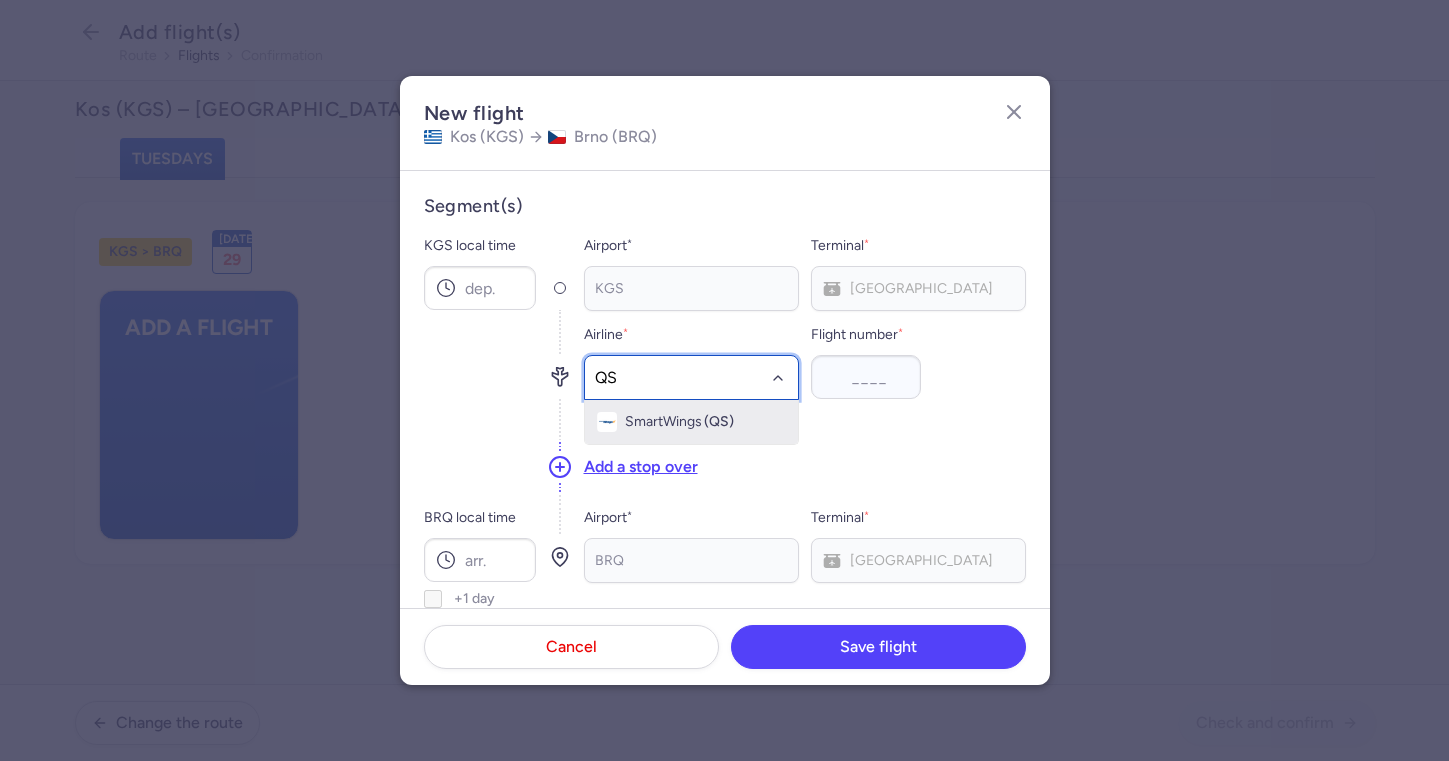 click on "SmartWings" at bounding box center [663, 422] 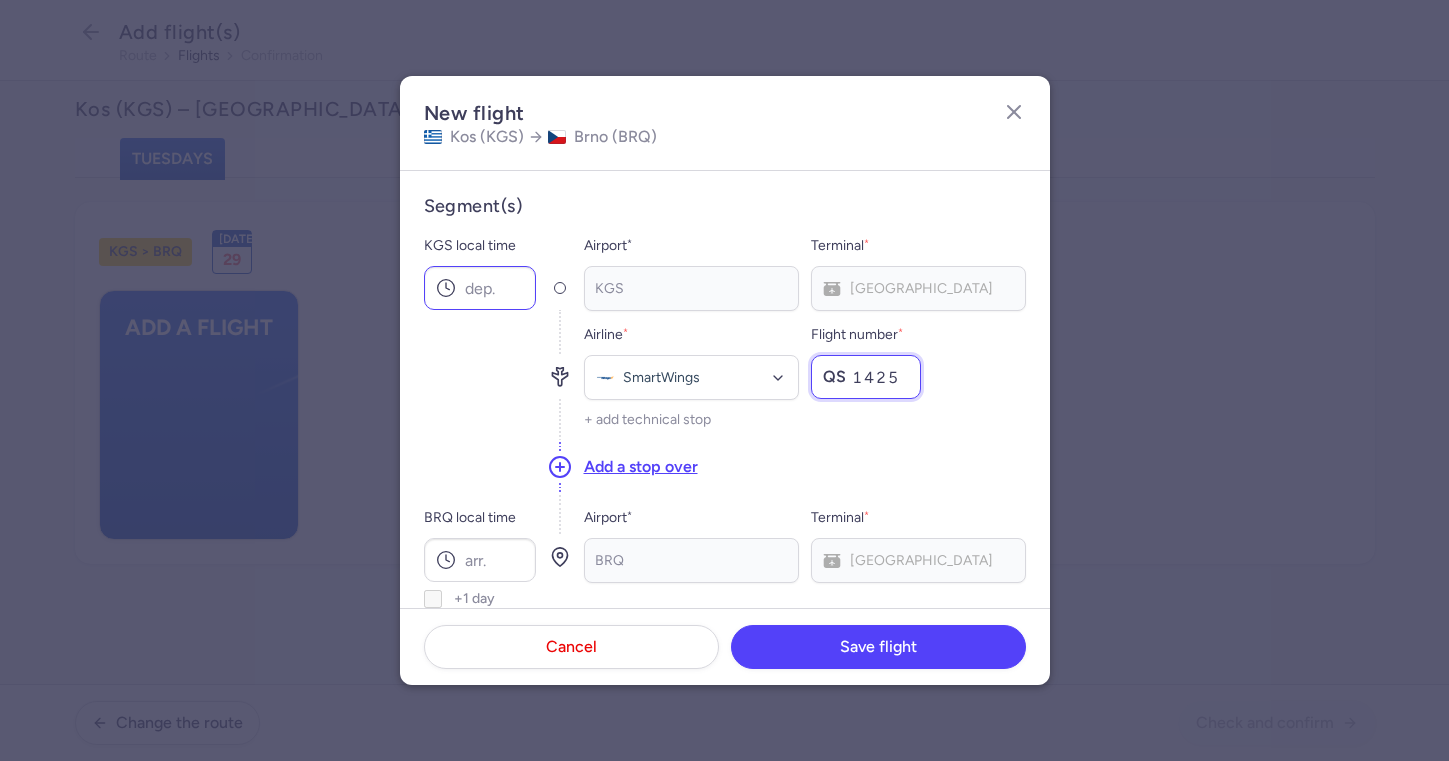 type on "1425" 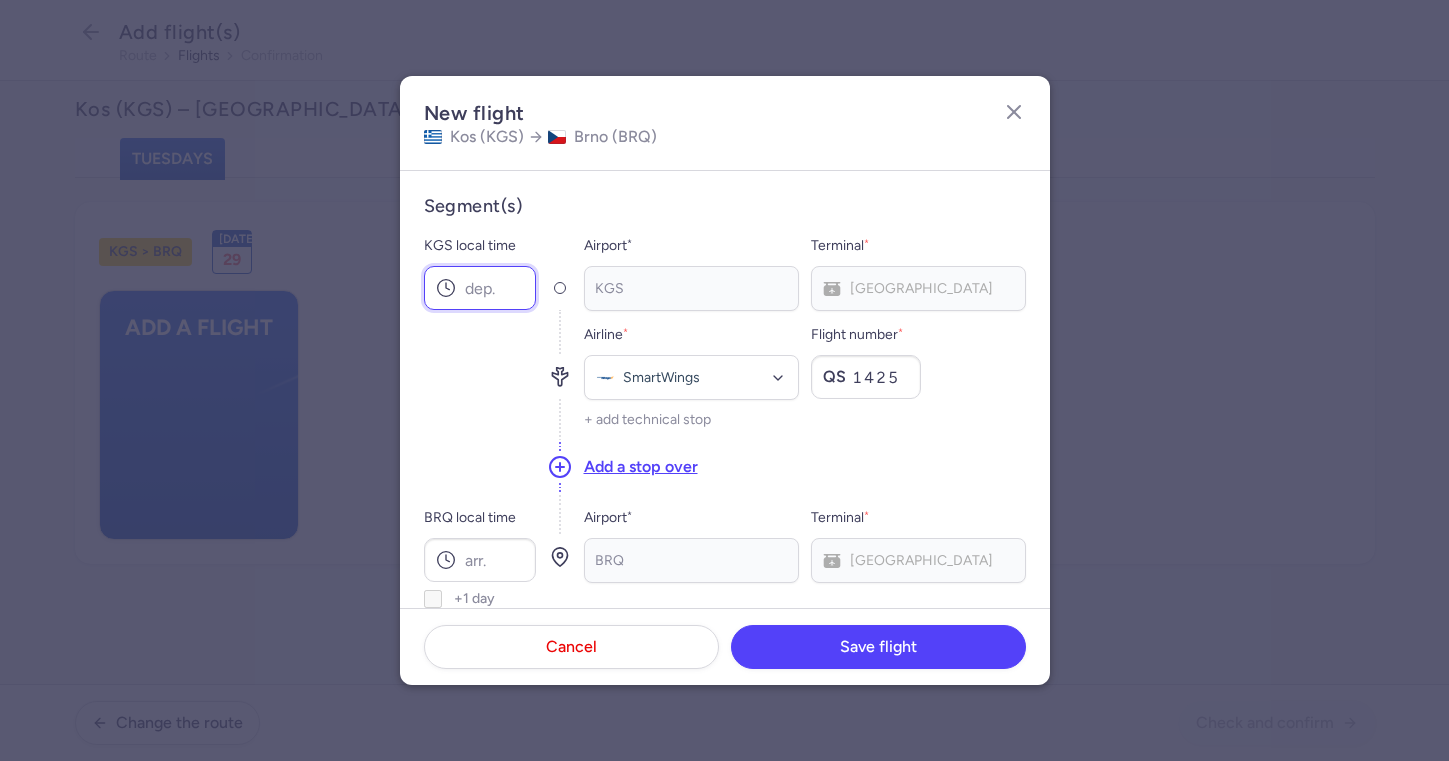 click on "KGS local time" at bounding box center [480, 288] 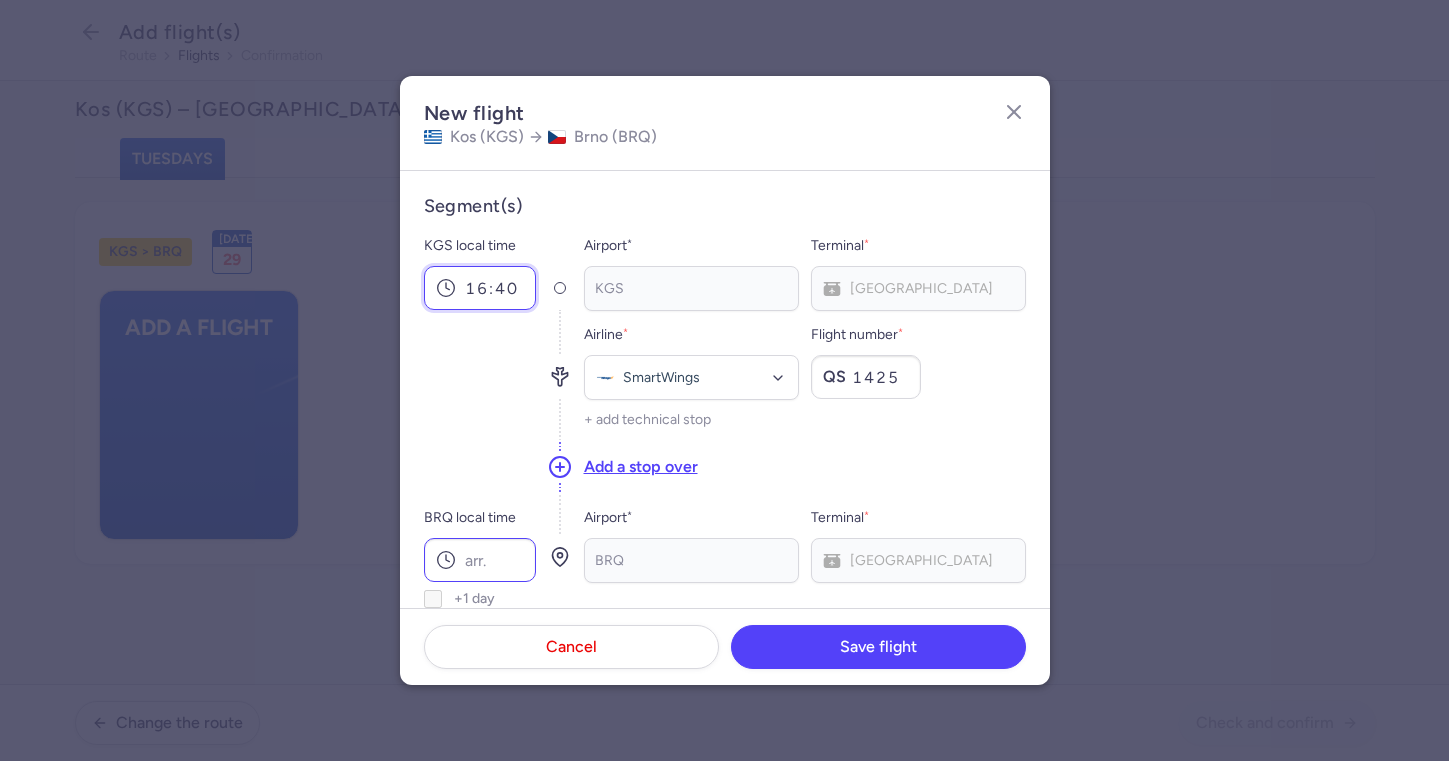 type on "16:40" 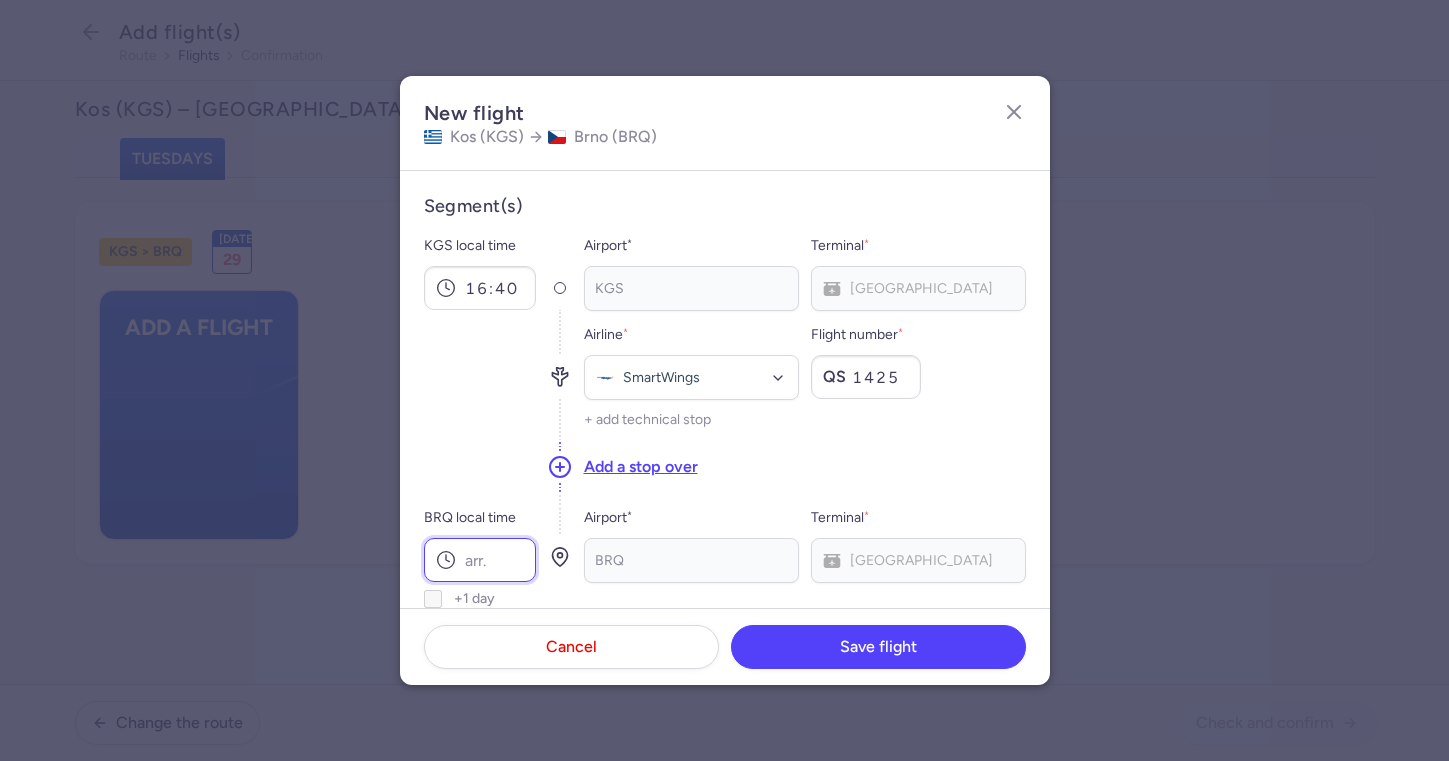 click on "BRQ local time" at bounding box center [480, 560] 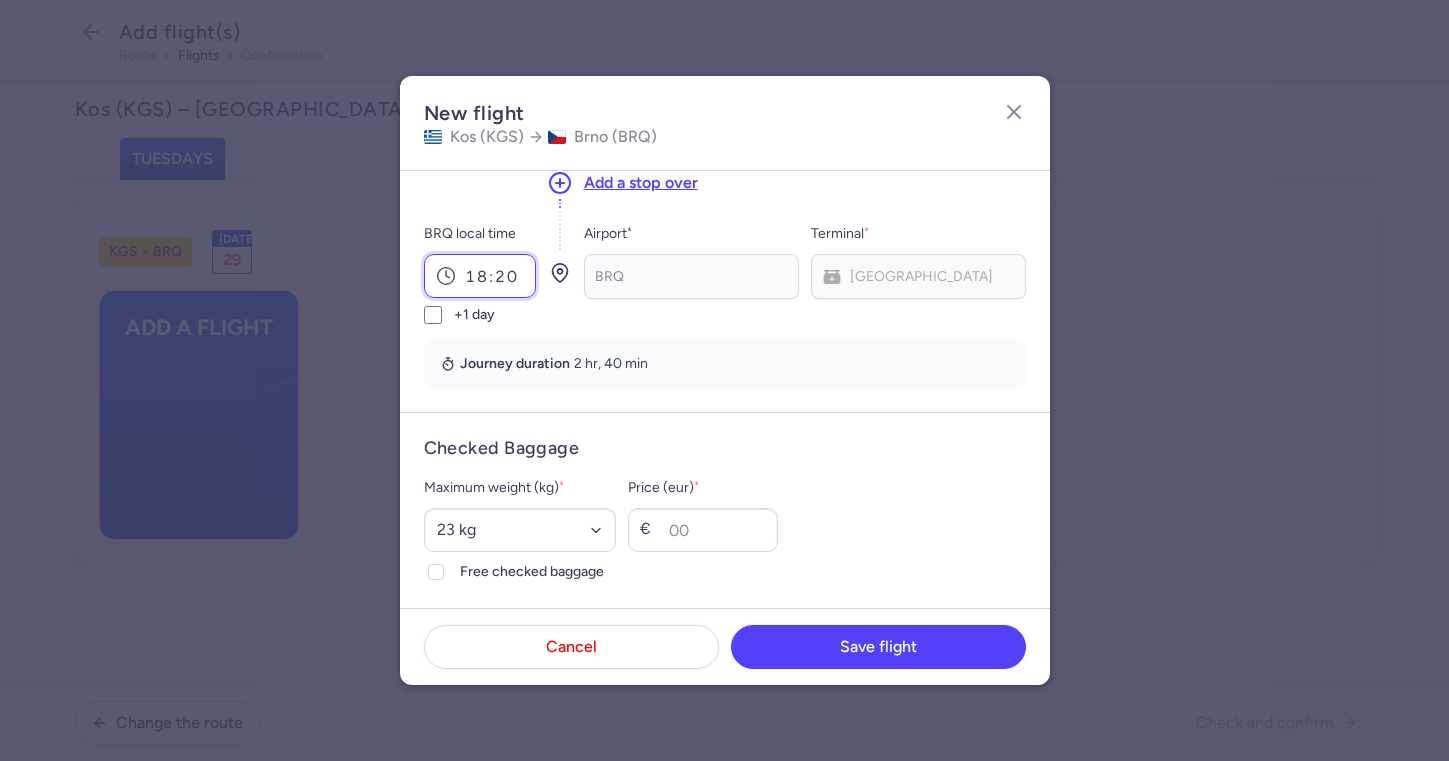 scroll, scrollTop: 323, scrollLeft: 0, axis: vertical 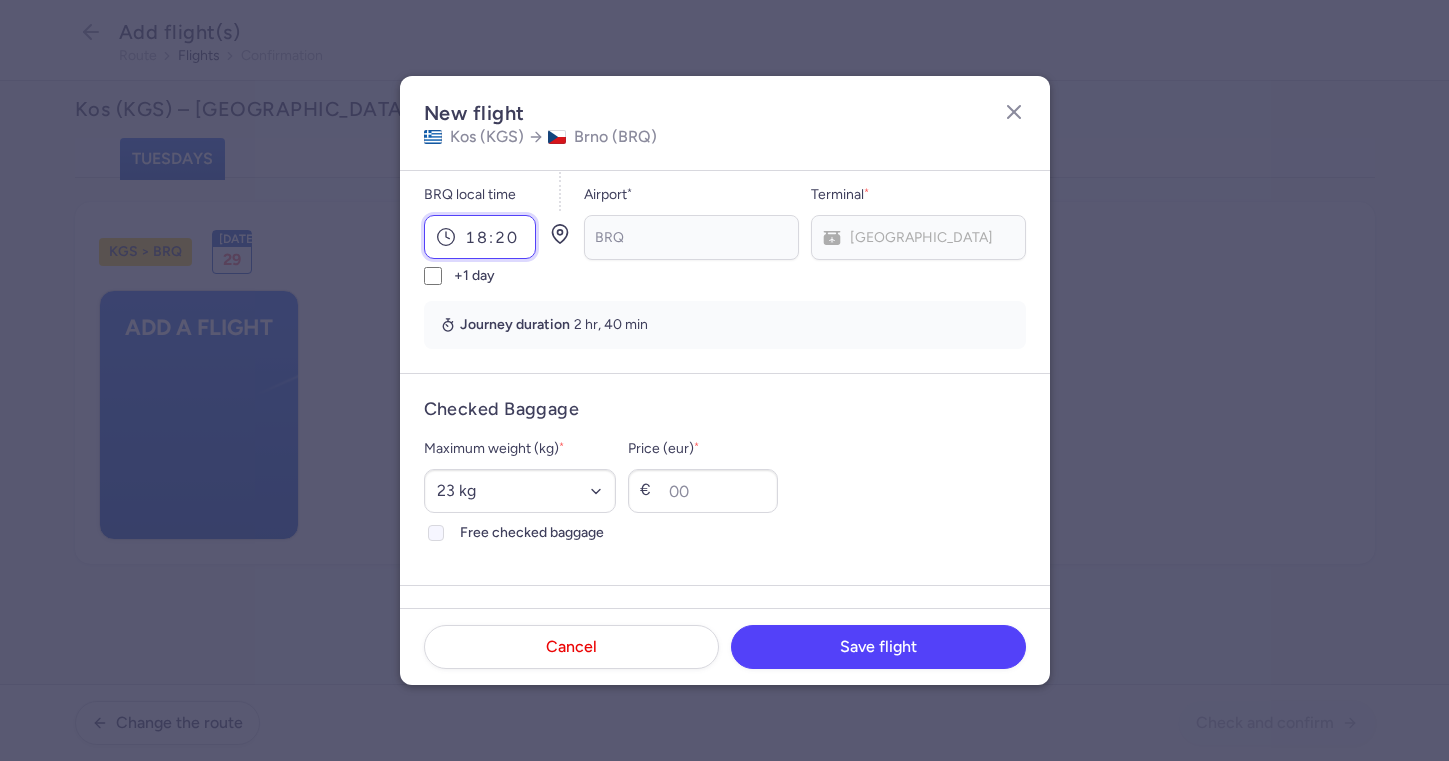 type on "18:20" 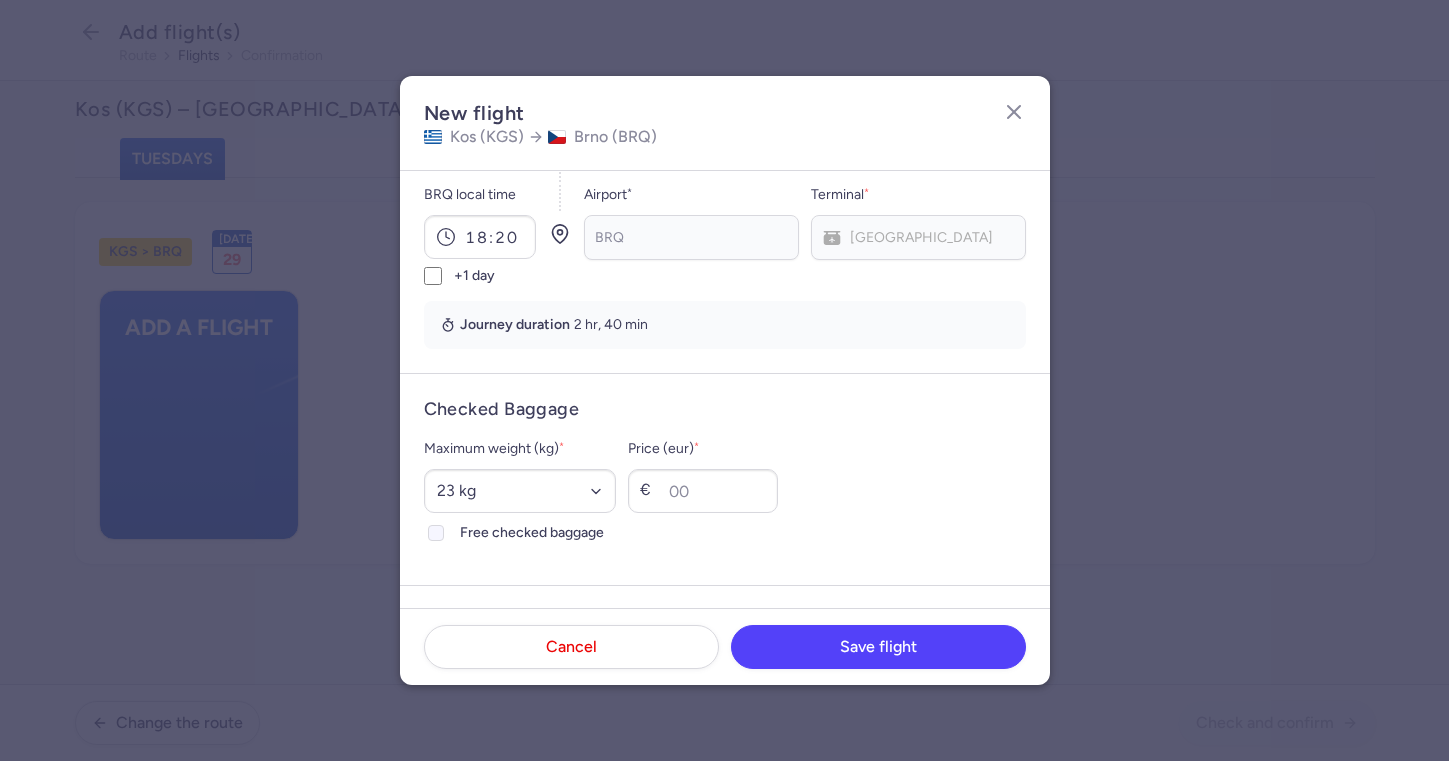 click on "Free checked baggage" 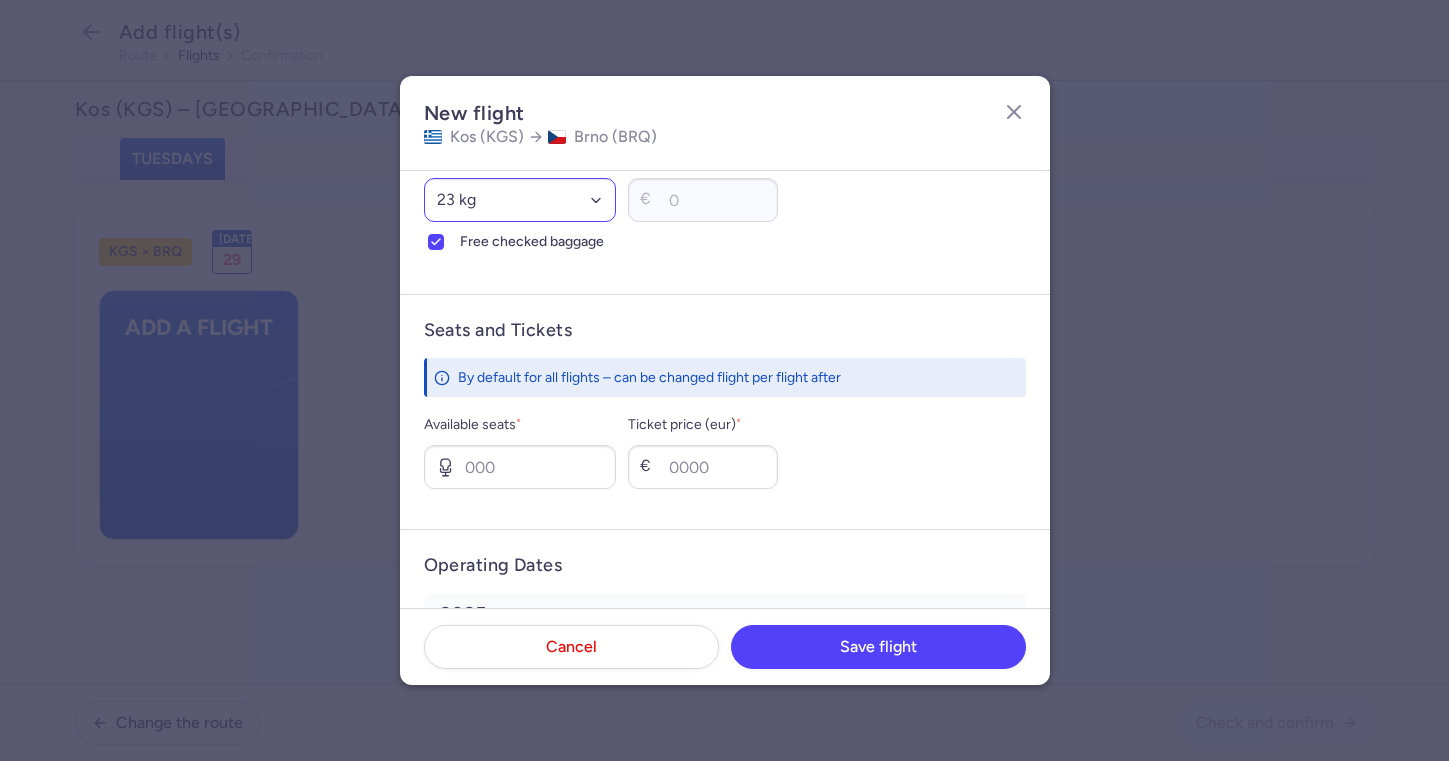 scroll, scrollTop: 629, scrollLeft: 0, axis: vertical 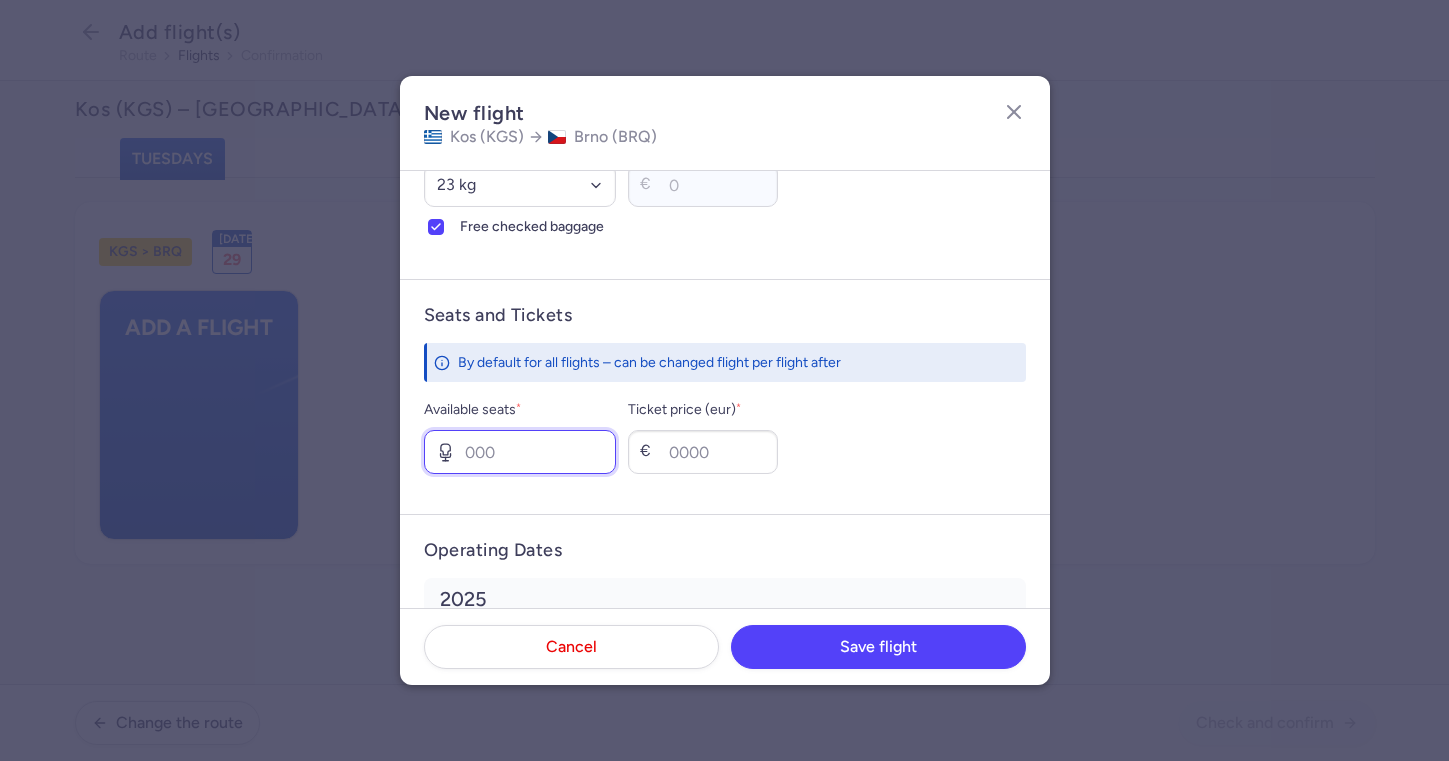 click on "Available seats  *" at bounding box center (520, 452) 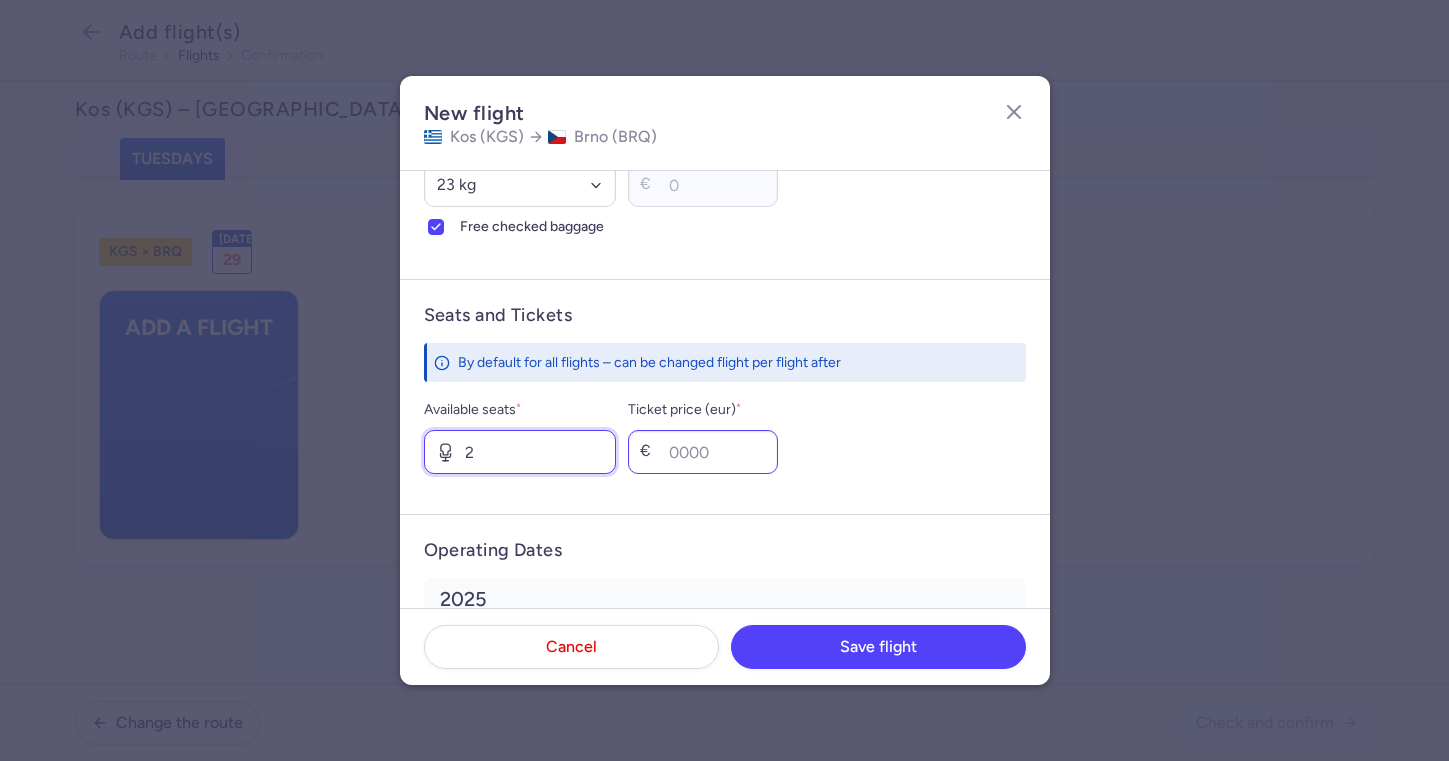 type on "2" 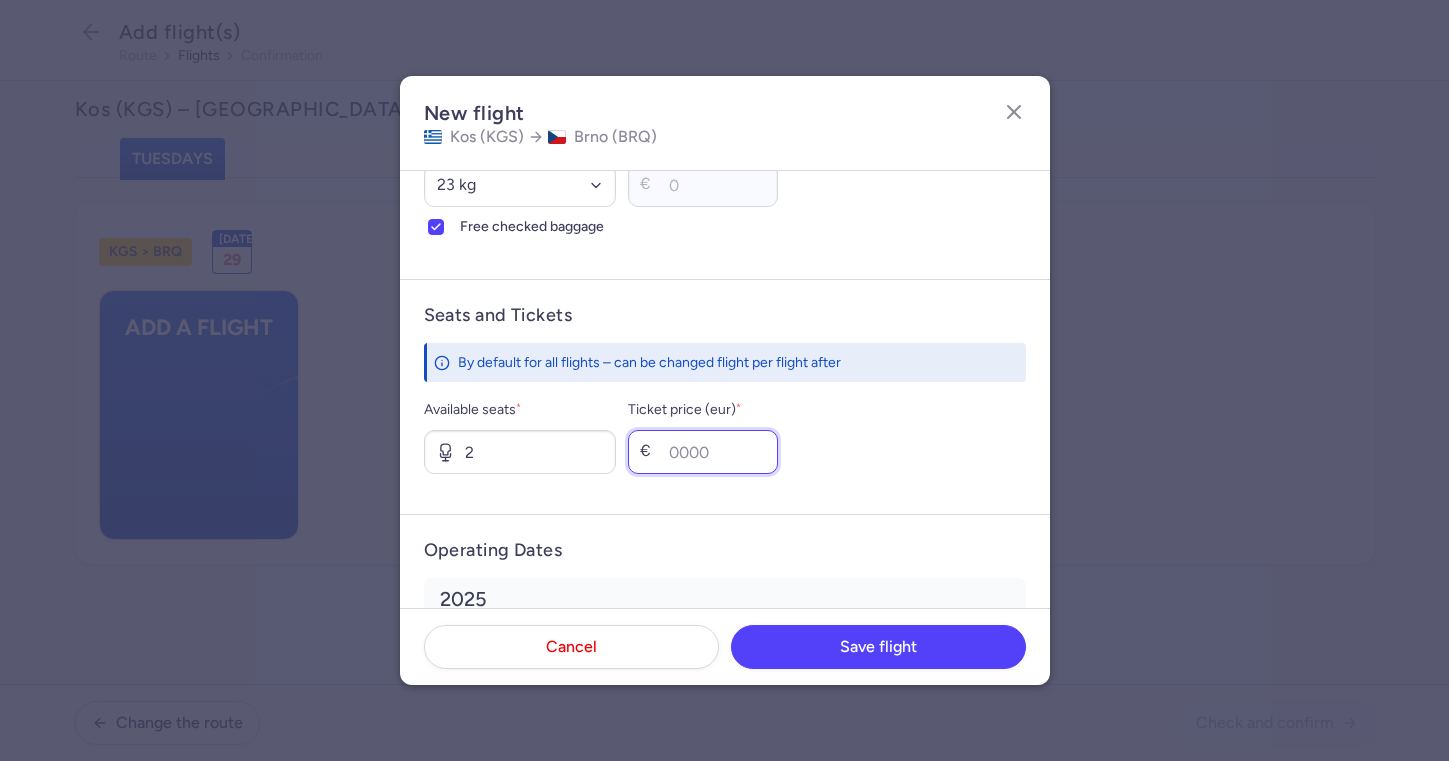 click on "Ticket price (eur)  *" at bounding box center (703, 452) 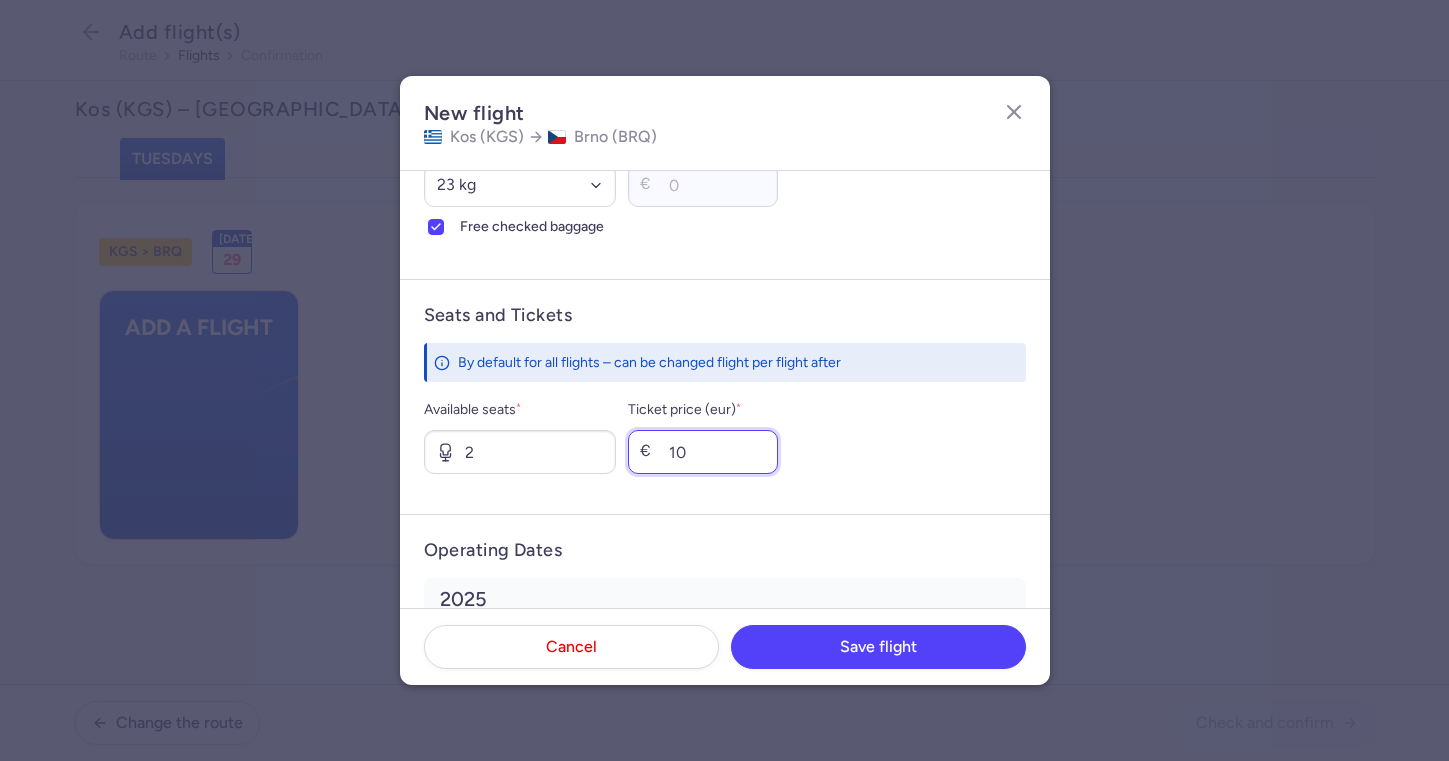 type on "1" 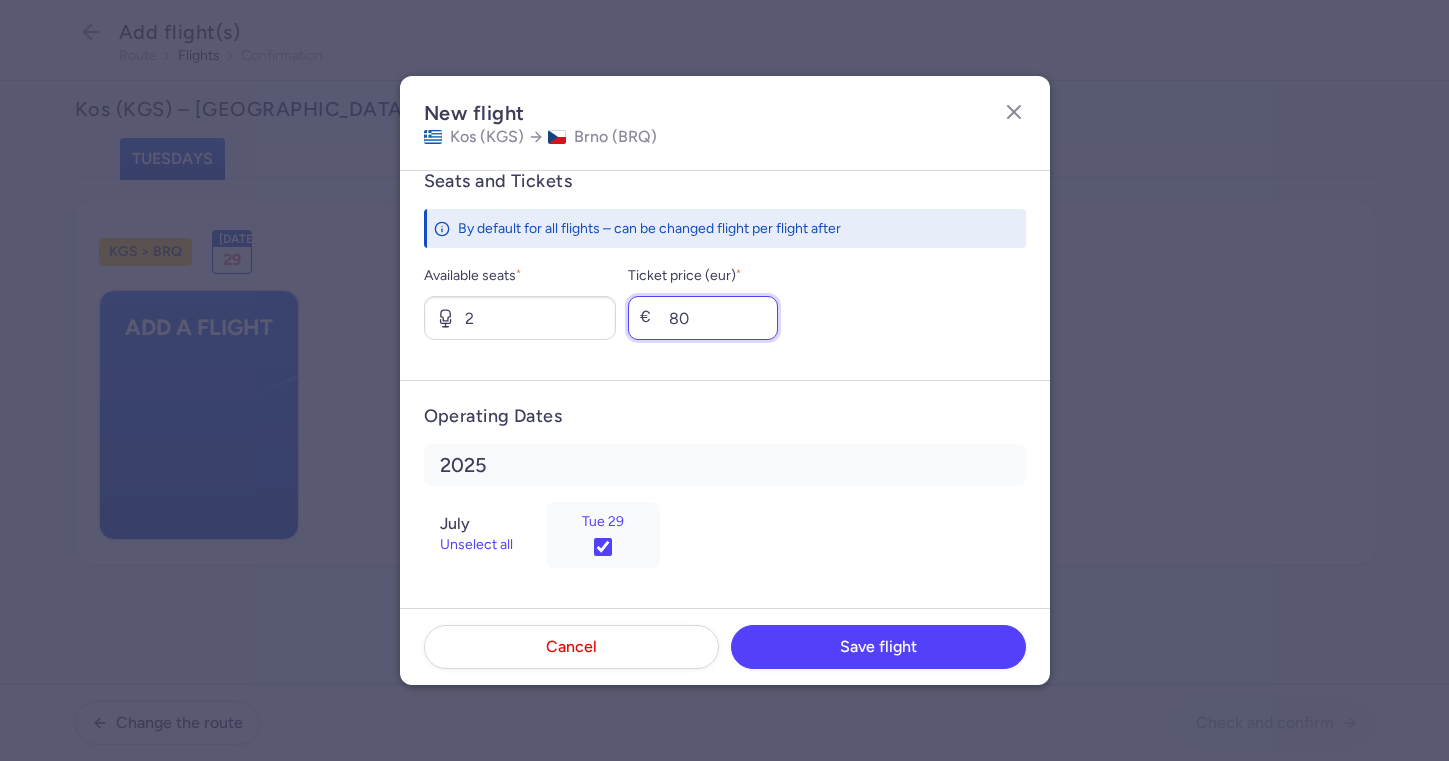 scroll, scrollTop: 763, scrollLeft: 0, axis: vertical 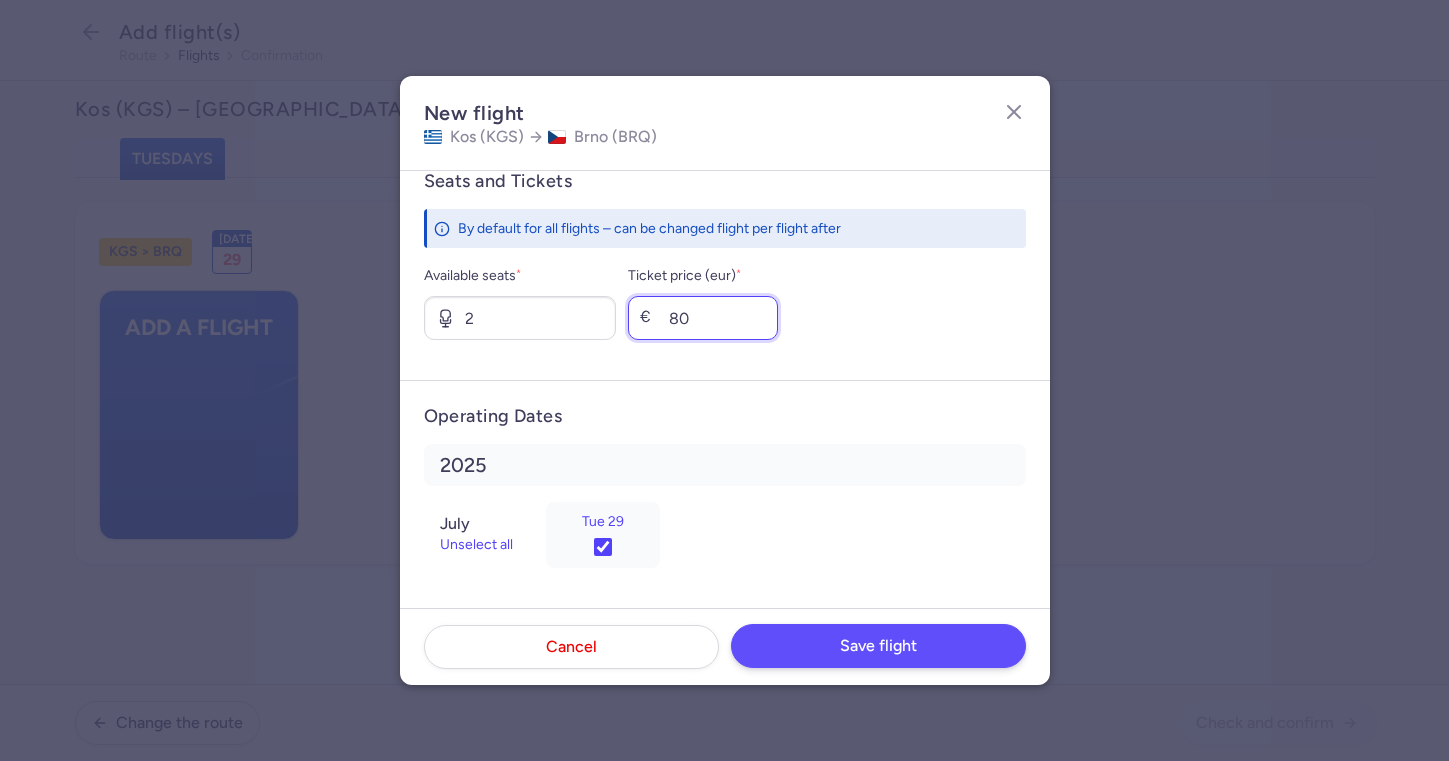 type on "80" 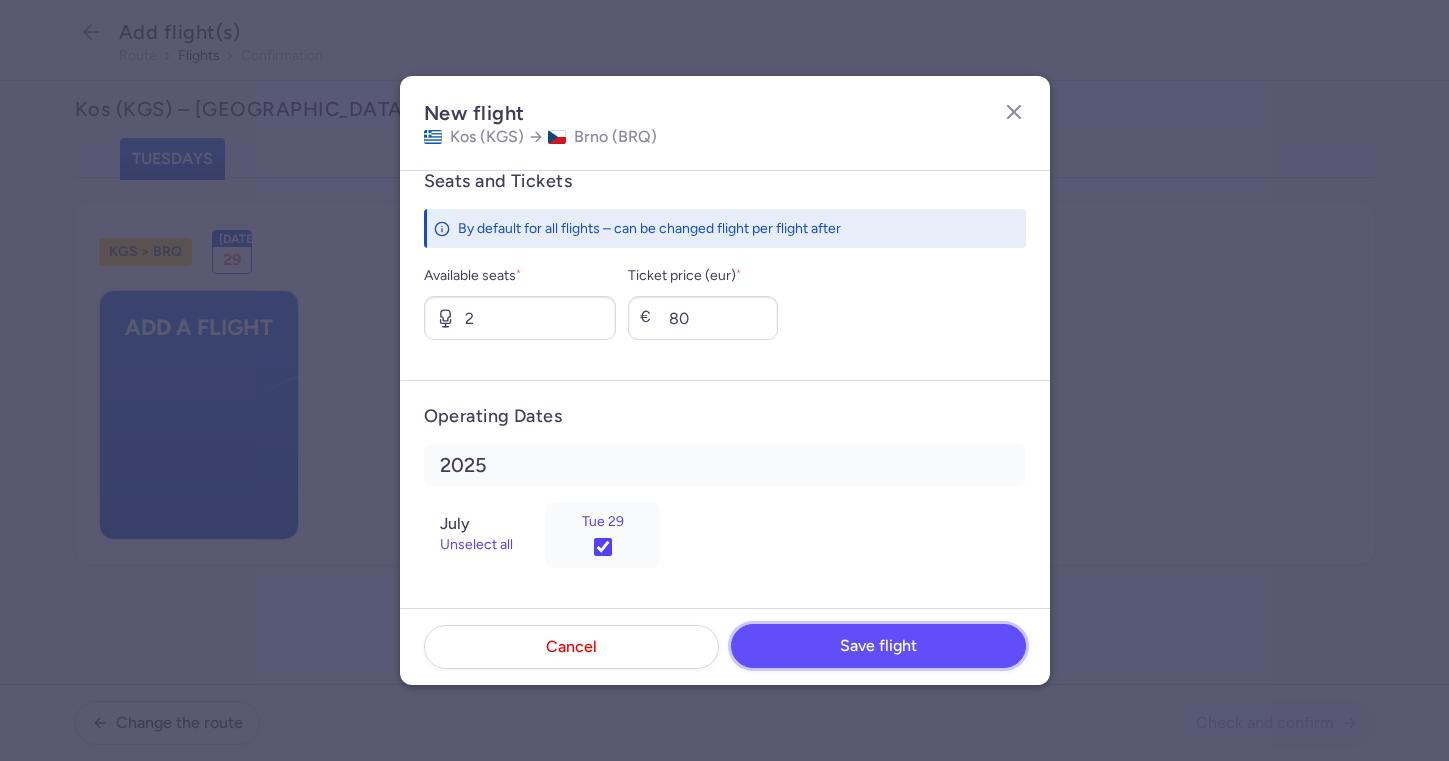 click on "Save flight" at bounding box center (878, 646) 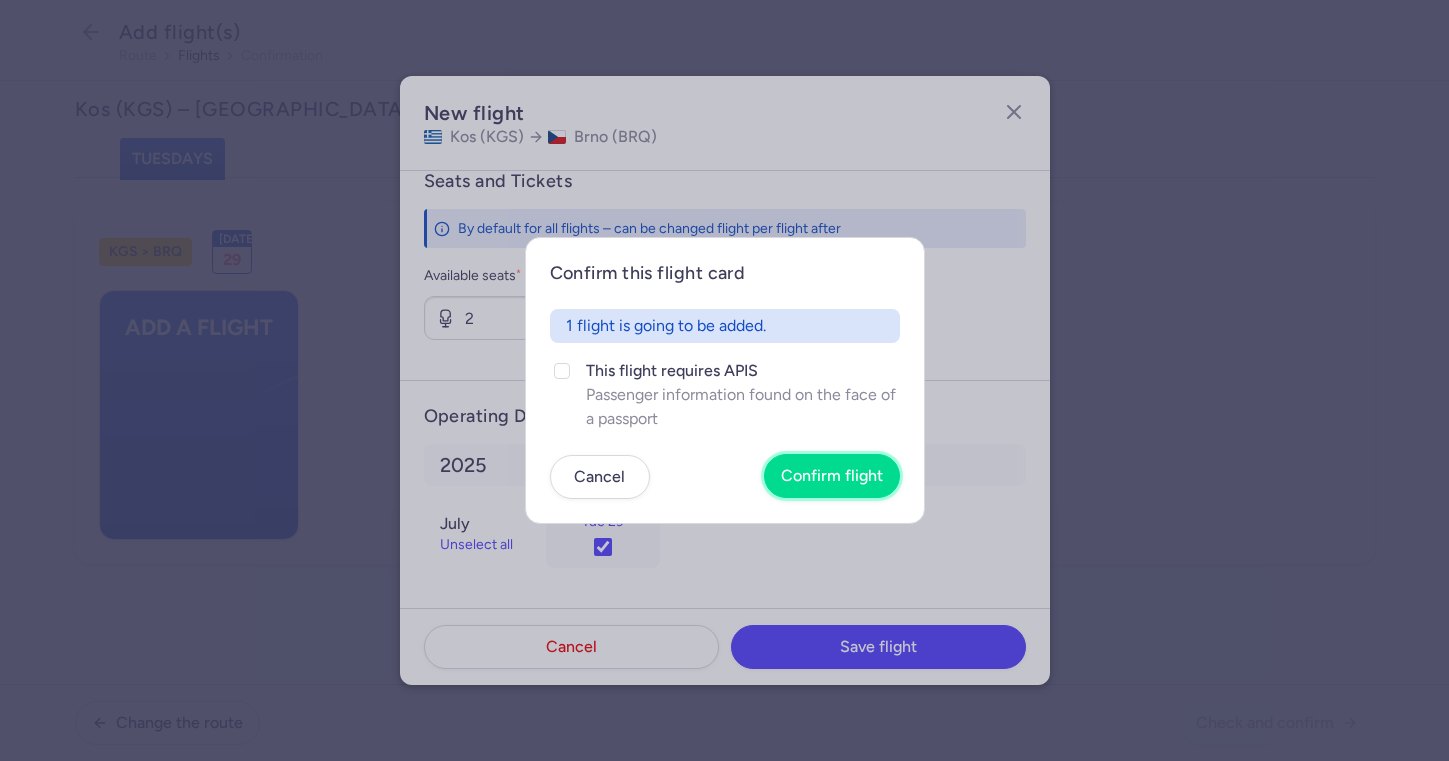 click on "Confirm flight" at bounding box center (832, 476) 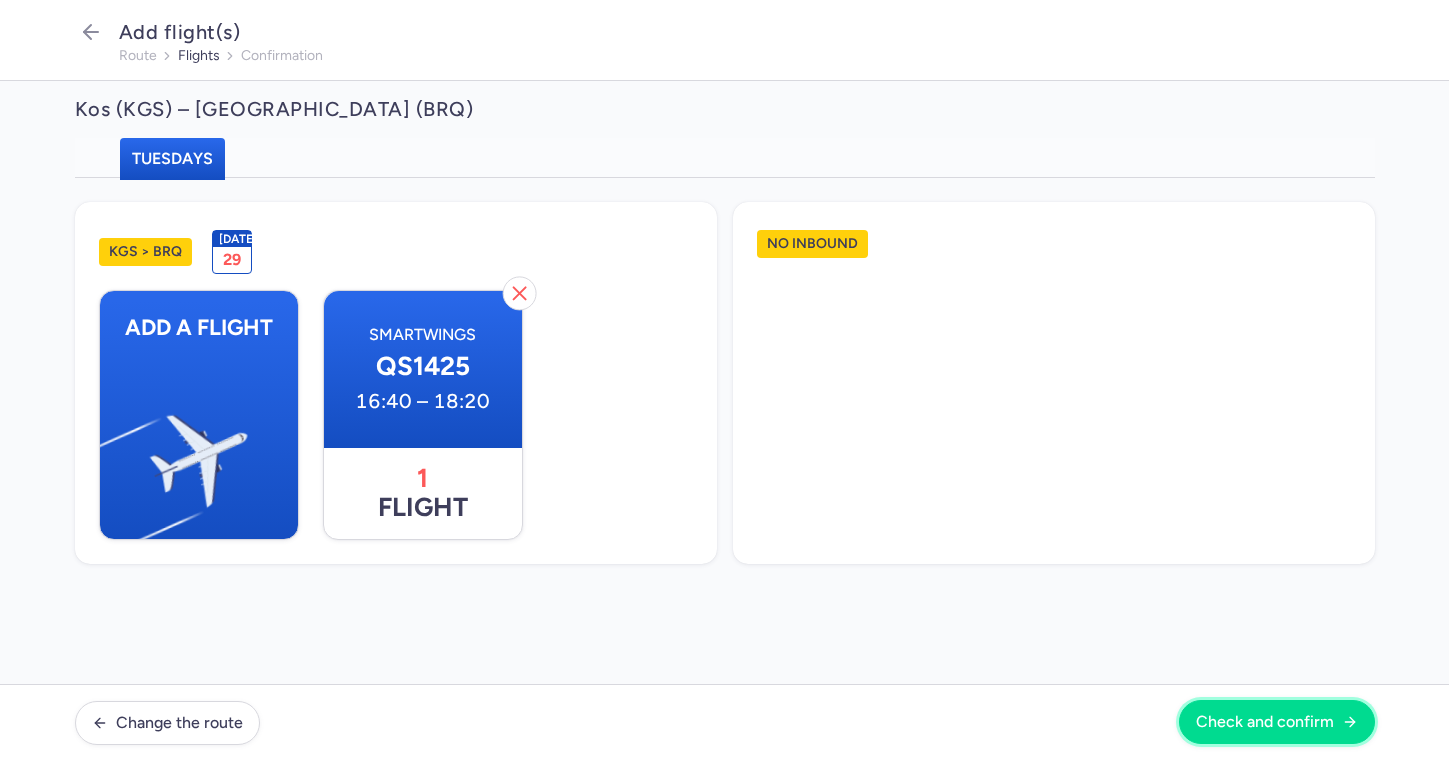 click on "Check and confirm" at bounding box center [1265, 722] 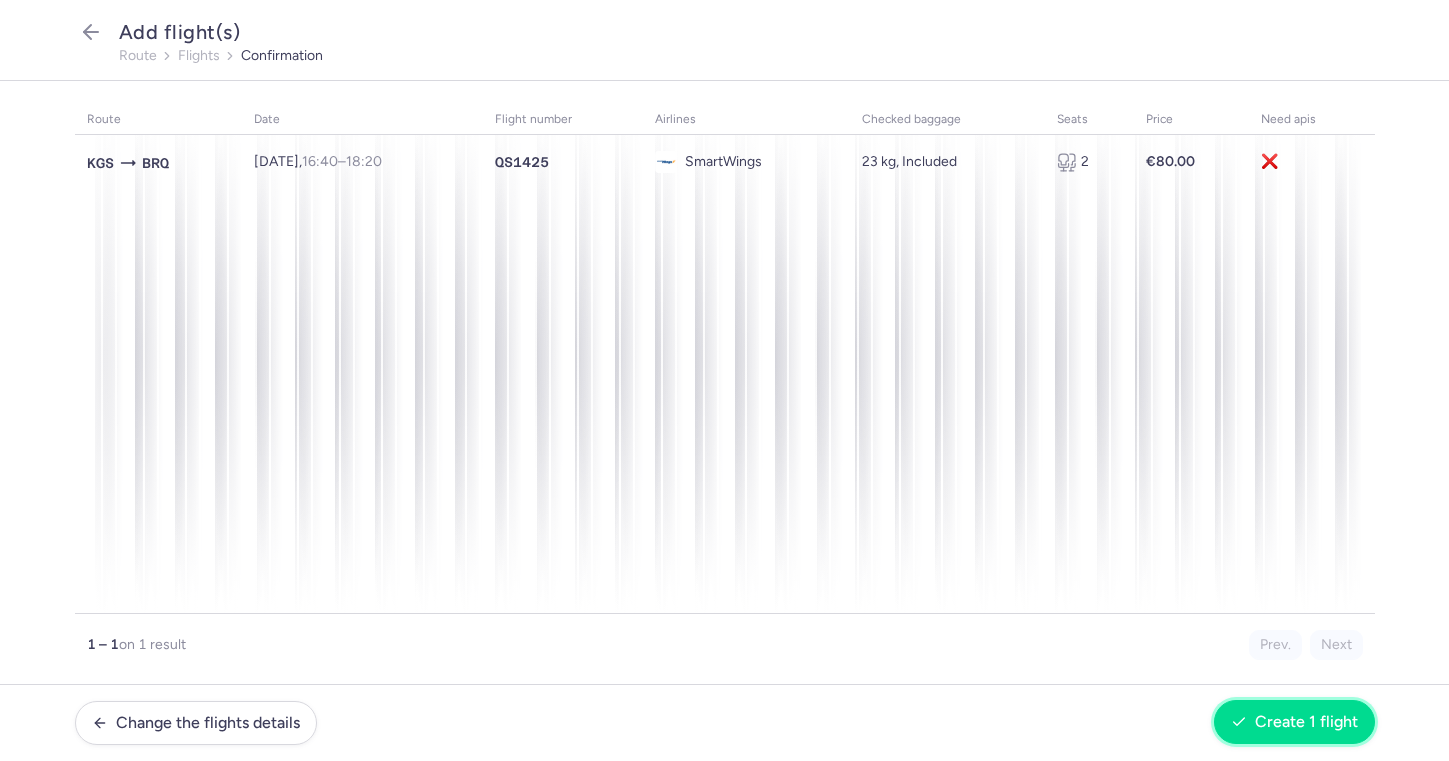 click on "Create 1 flight" at bounding box center [1294, 722] 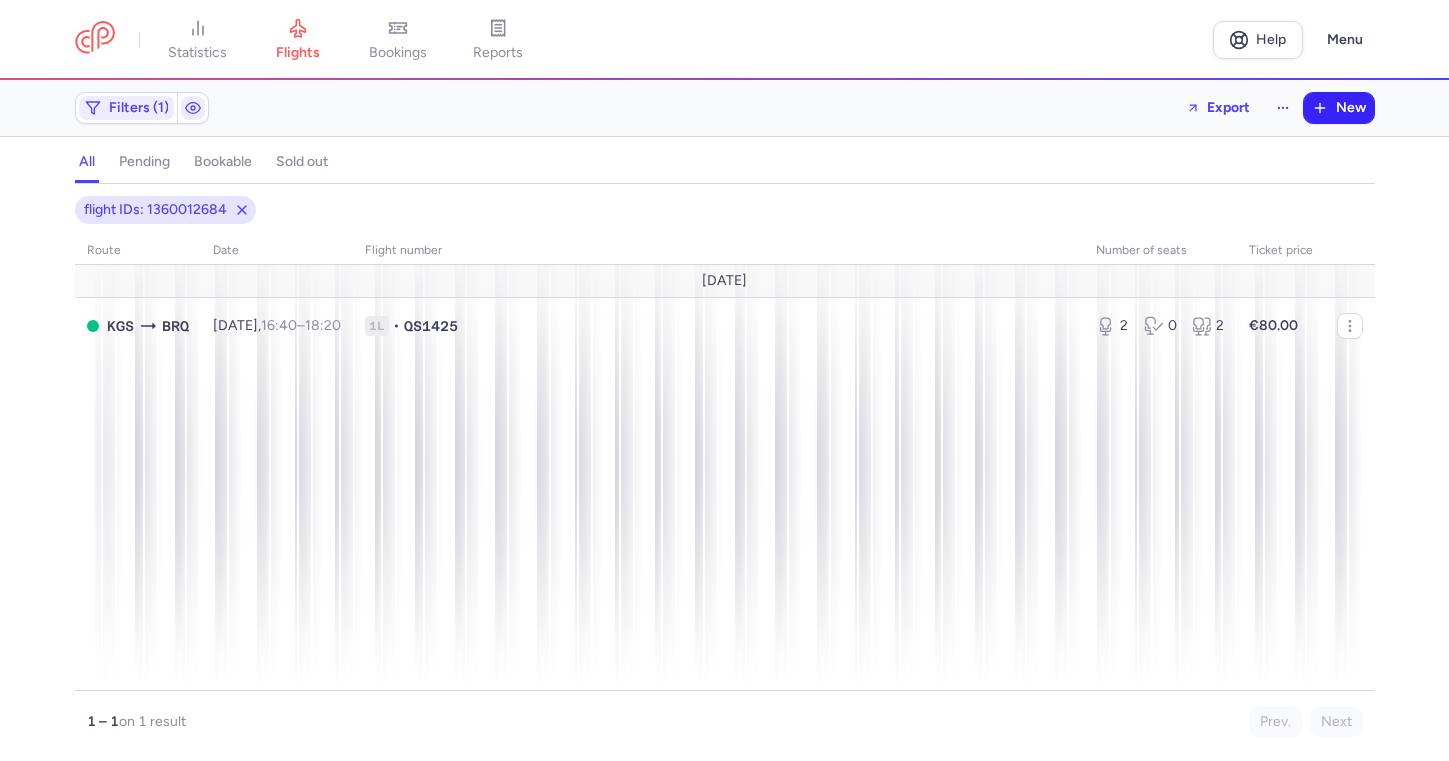 click on "New" at bounding box center [1339, 108] 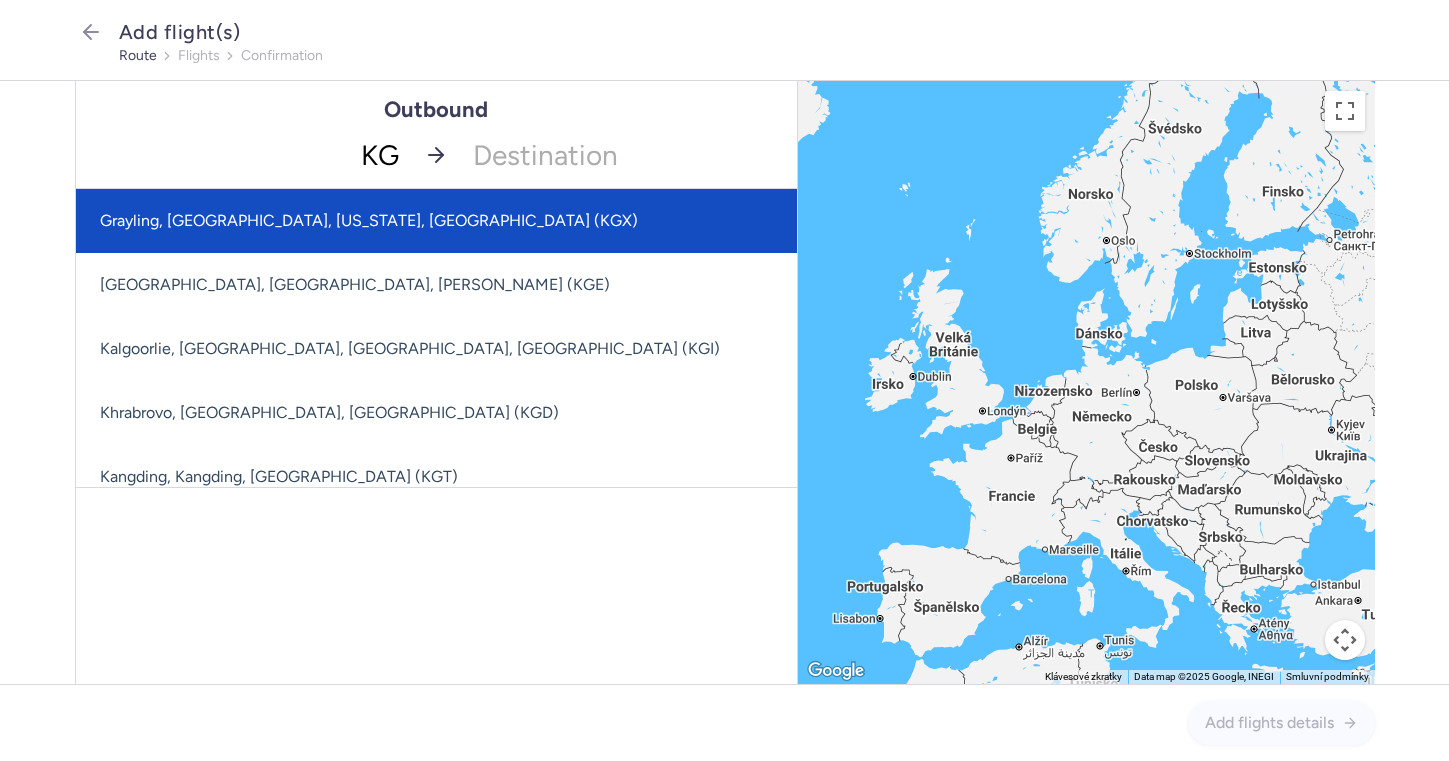 type on "KGS" 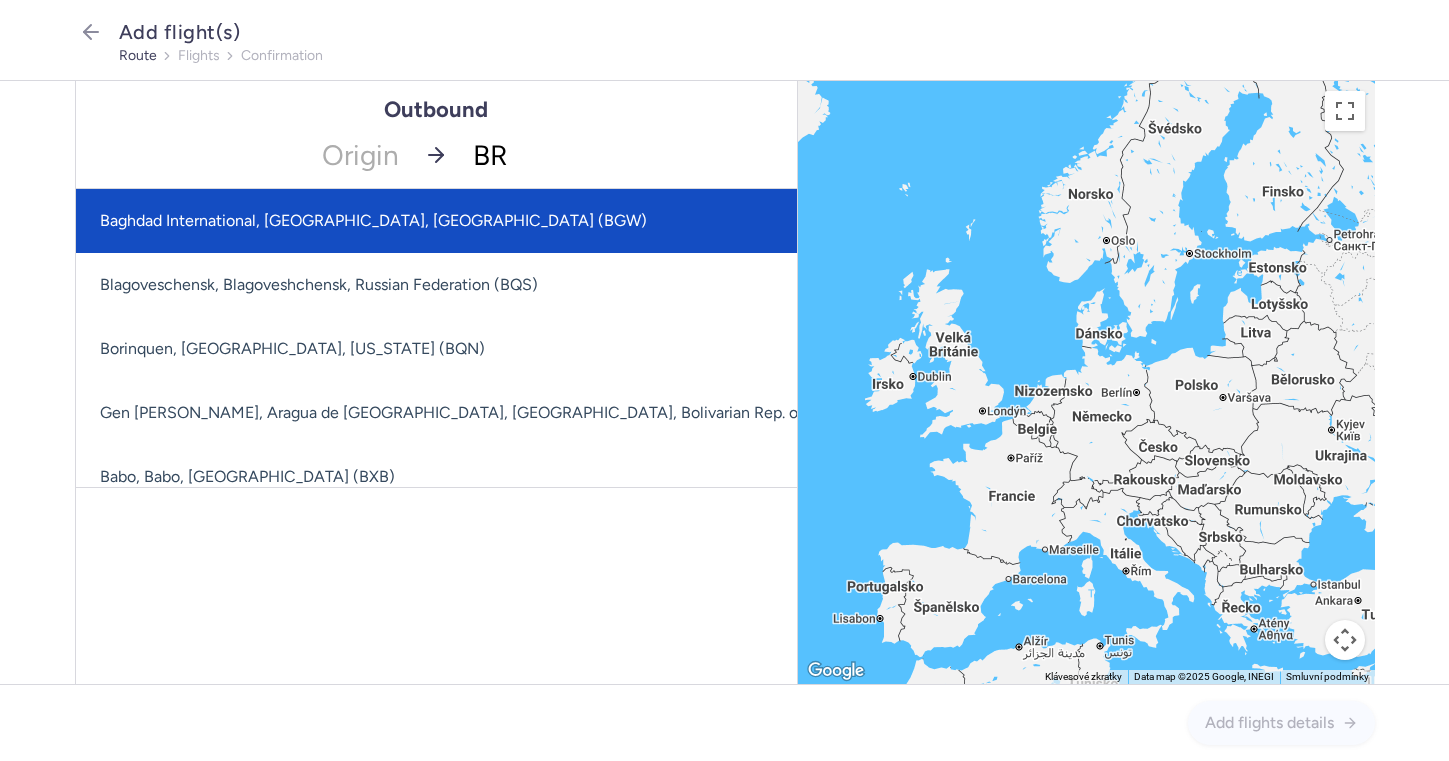 type on "BRQ" 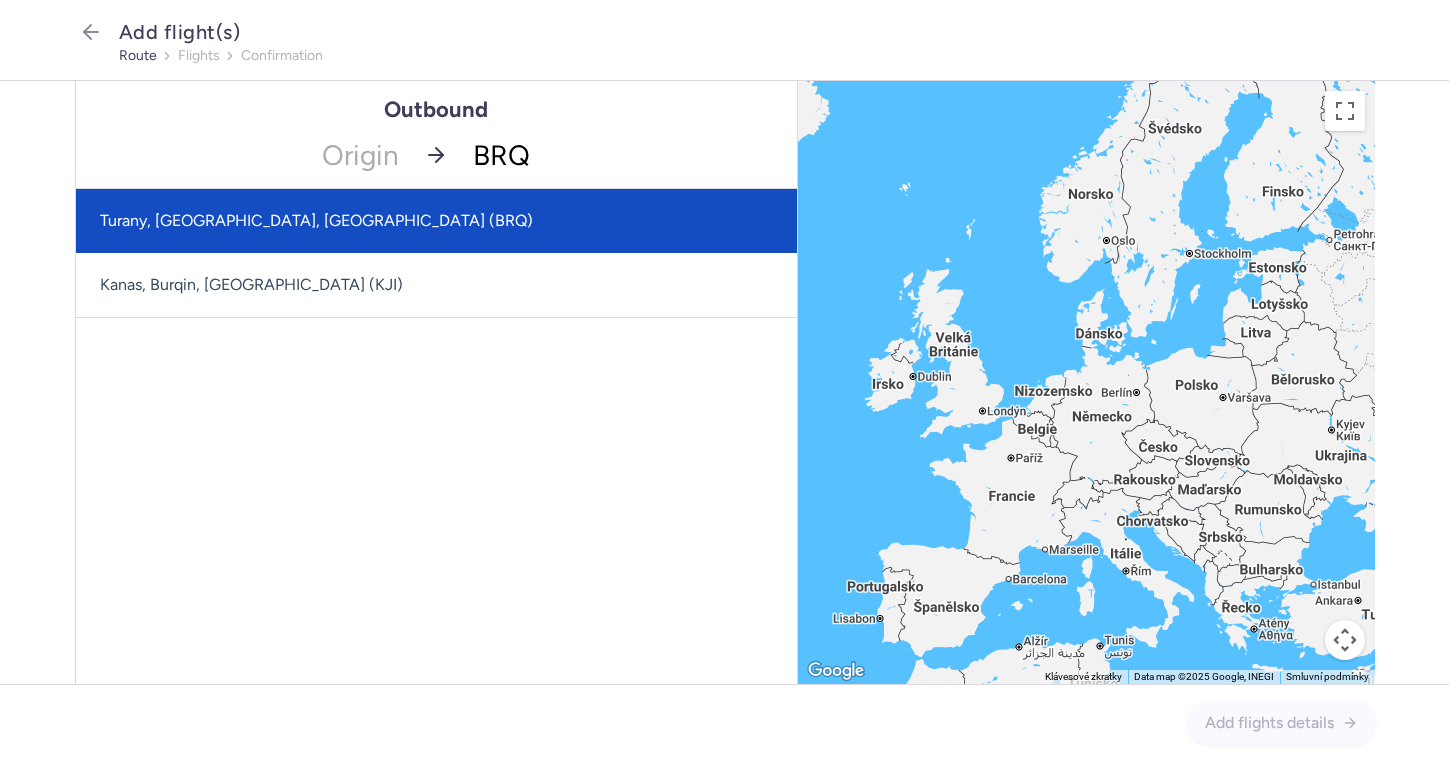 click on "Turany, [GEOGRAPHIC_DATA], [GEOGRAPHIC_DATA] (BRQ)" at bounding box center [436, 221] 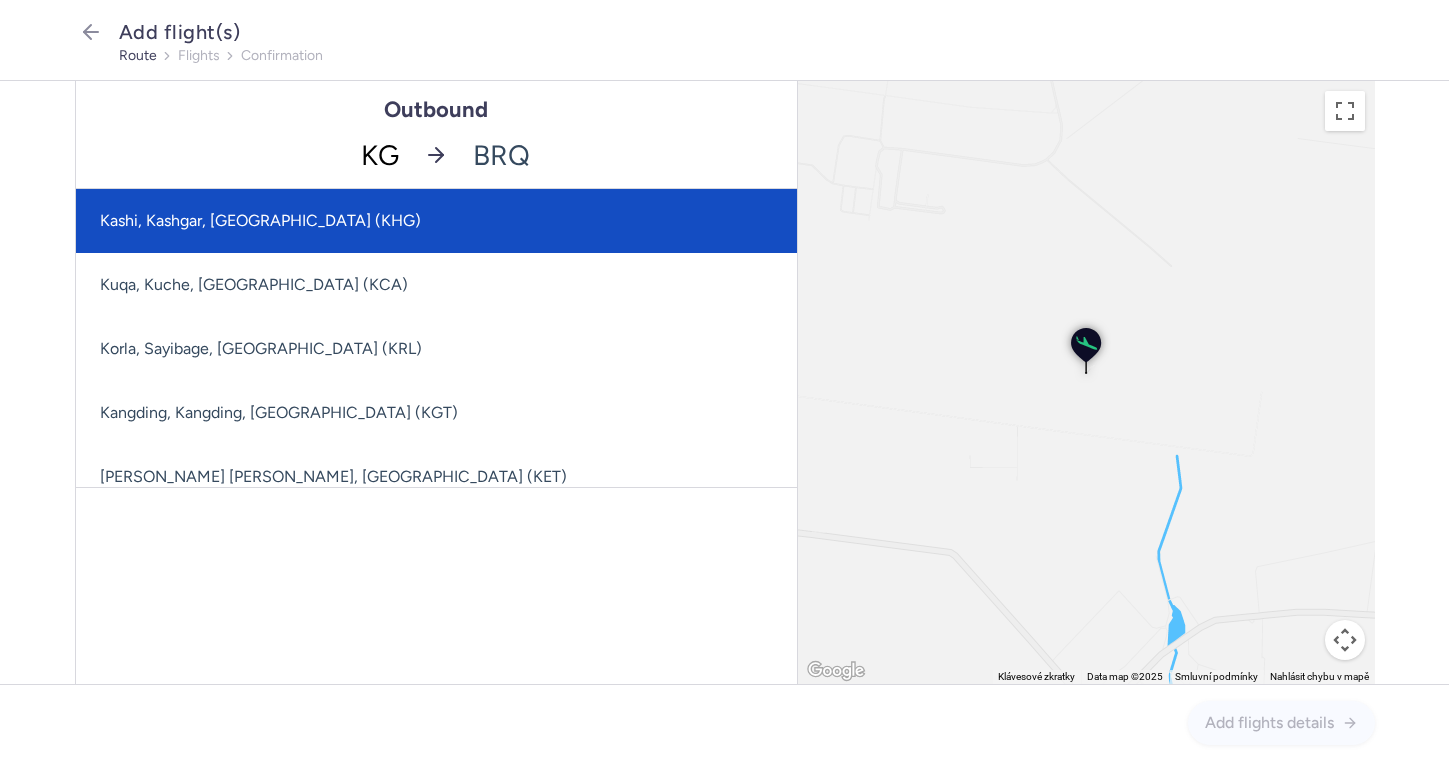 type on "KGS" 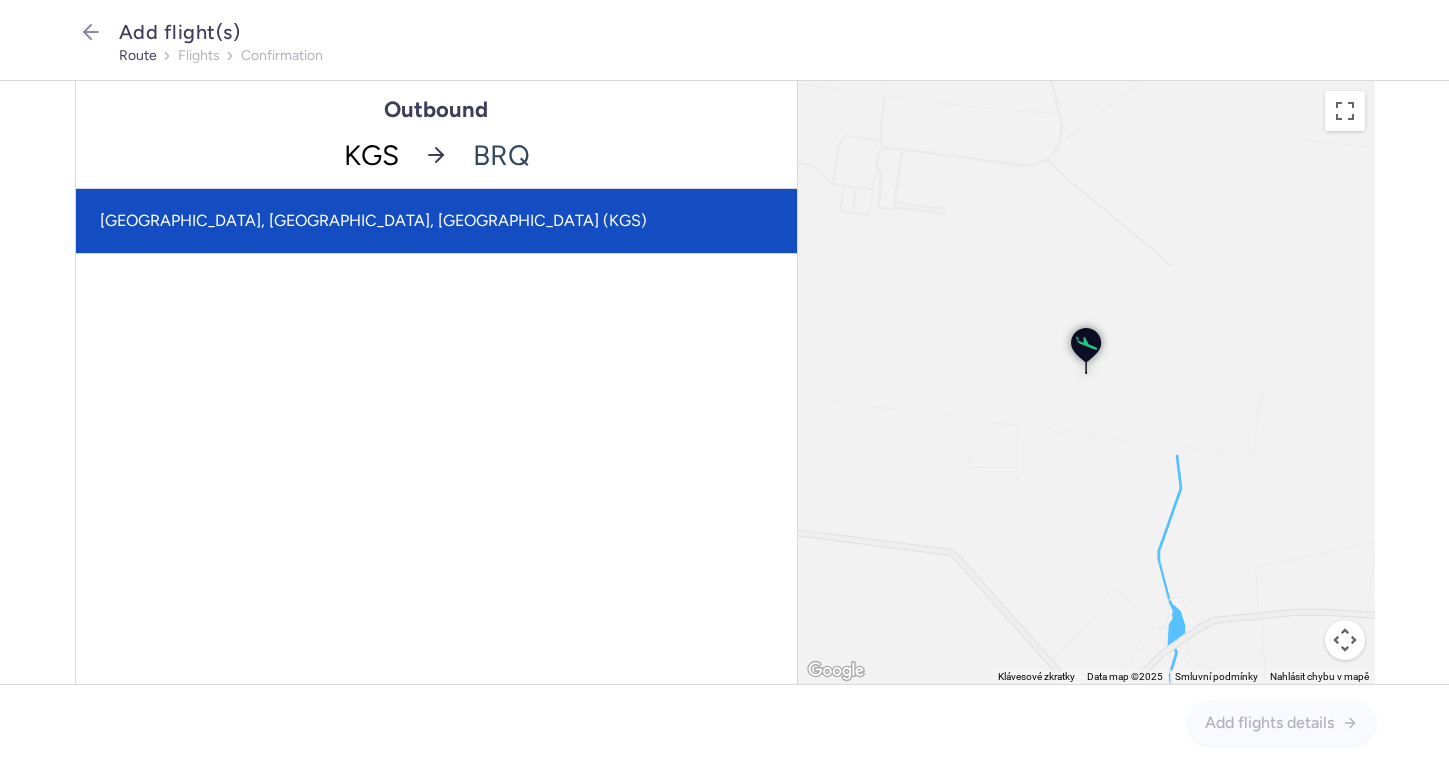 click on "[GEOGRAPHIC_DATA], [GEOGRAPHIC_DATA], [GEOGRAPHIC_DATA] (KGS)" 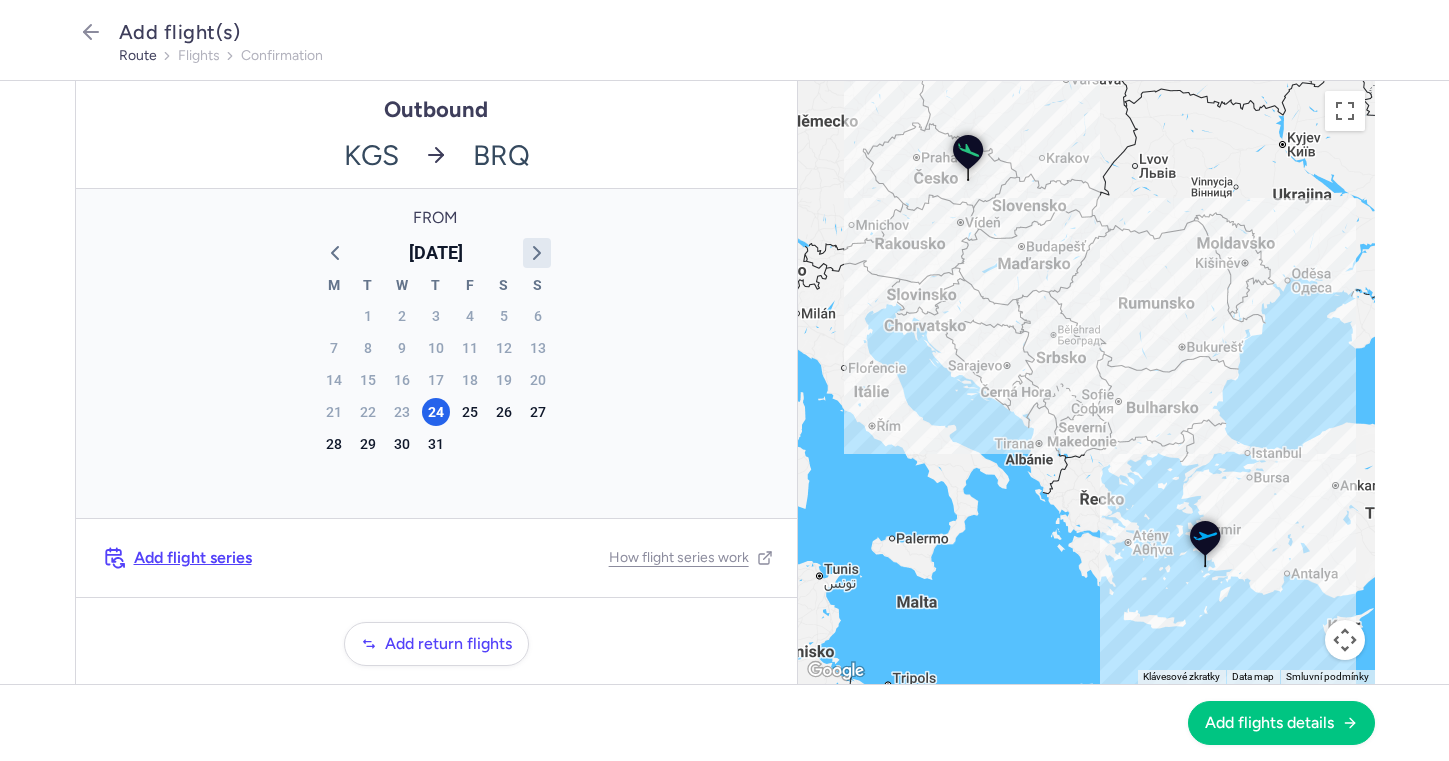 click 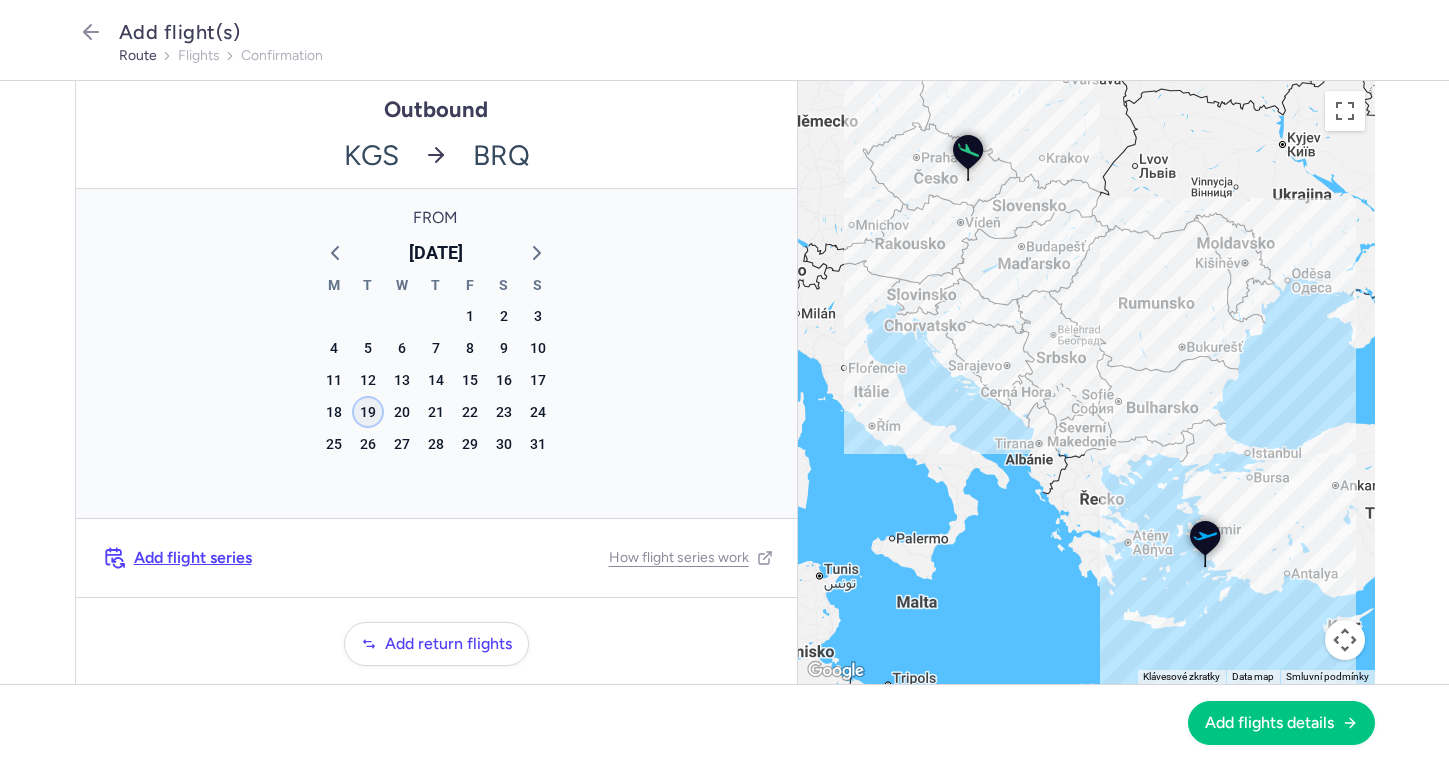click on "19" 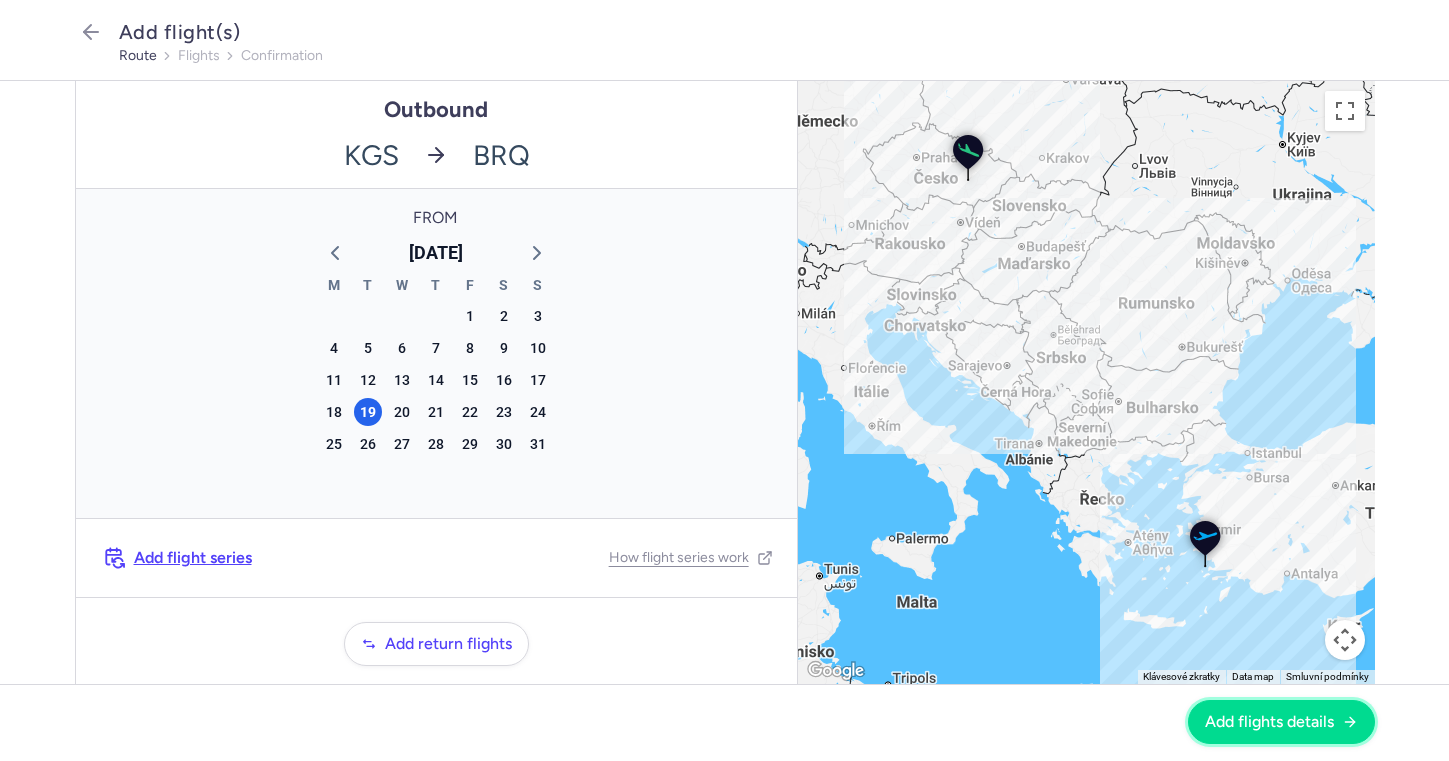 click on "Add flights details" at bounding box center (1269, 722) 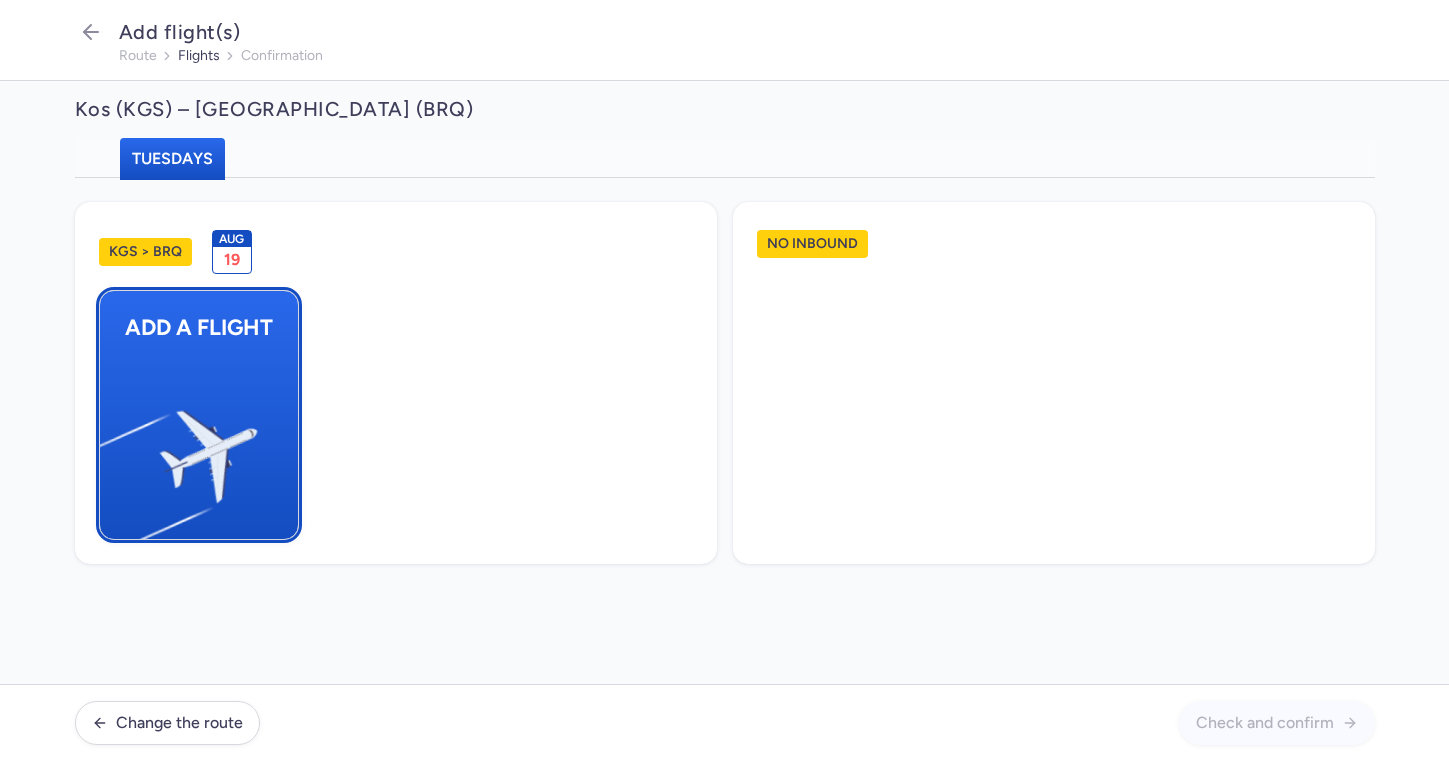 click at bounding box center (109, 448) 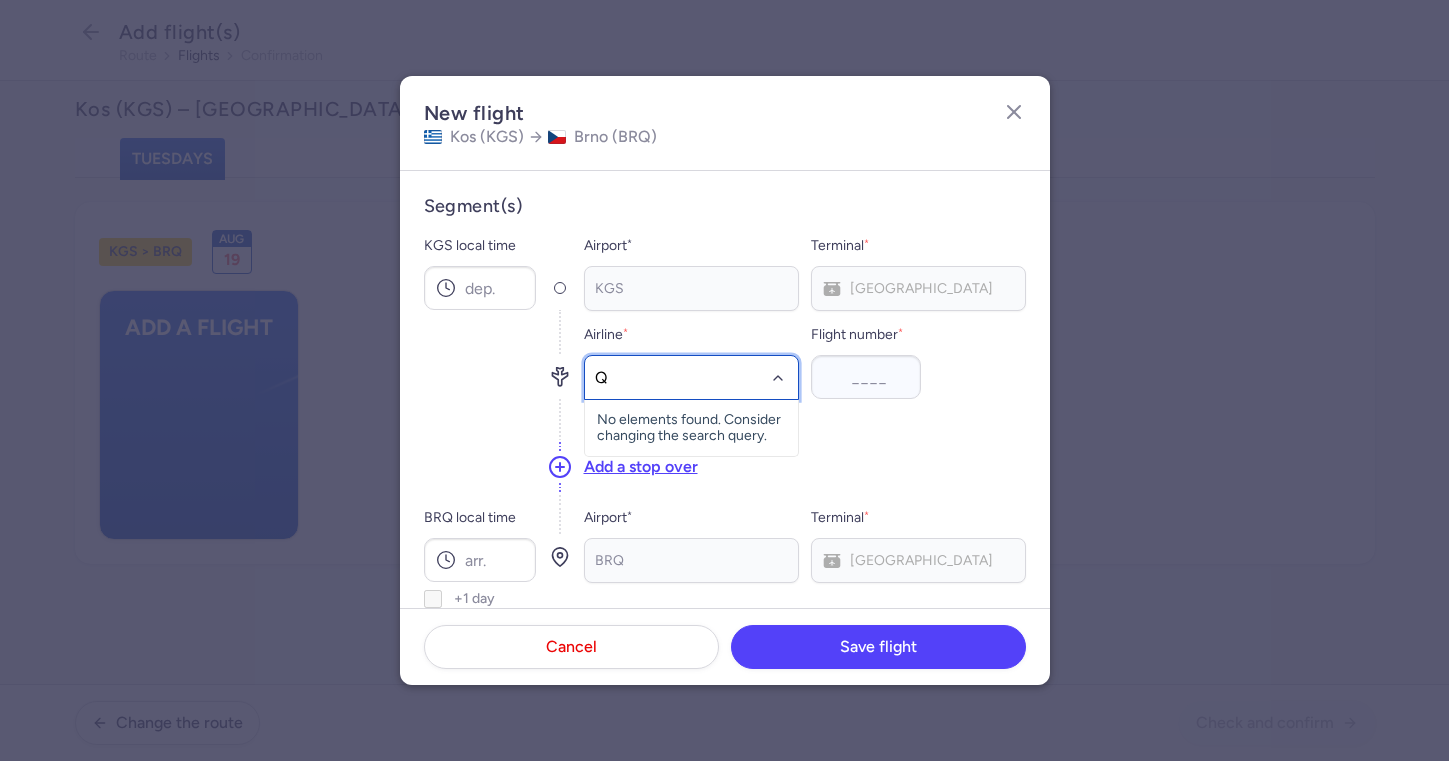 type on "QS" 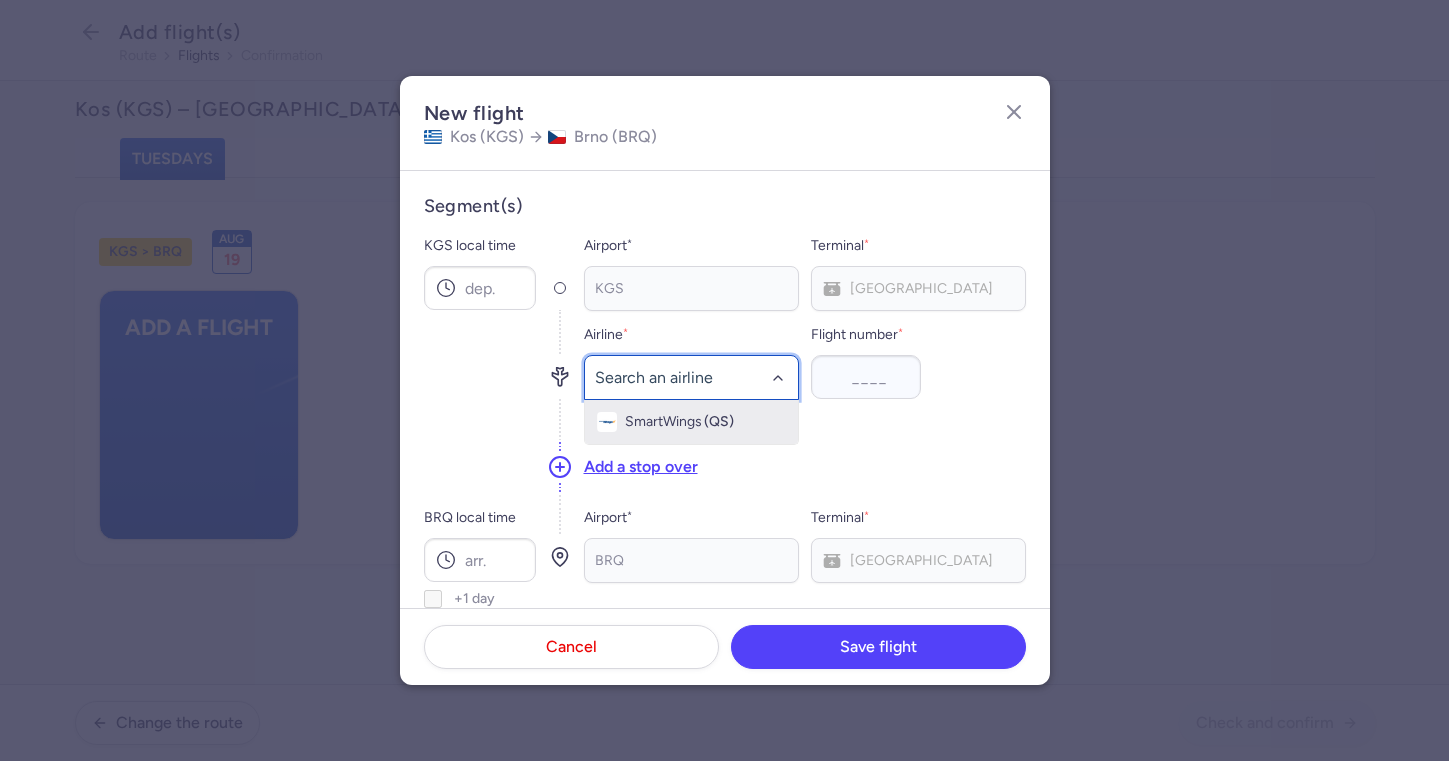 click on "SmartWings (QS)" at bounding box center (691, 422) 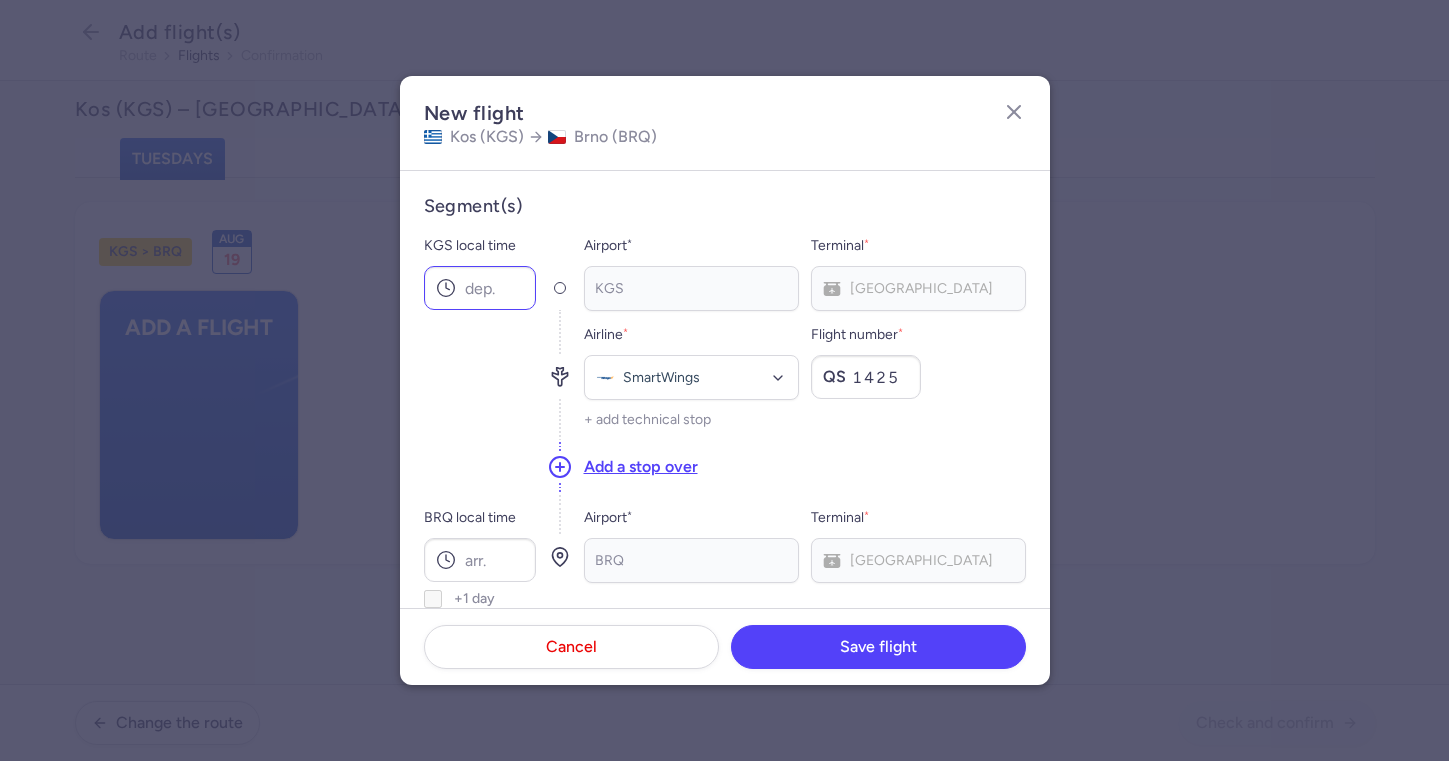 type on "1425" 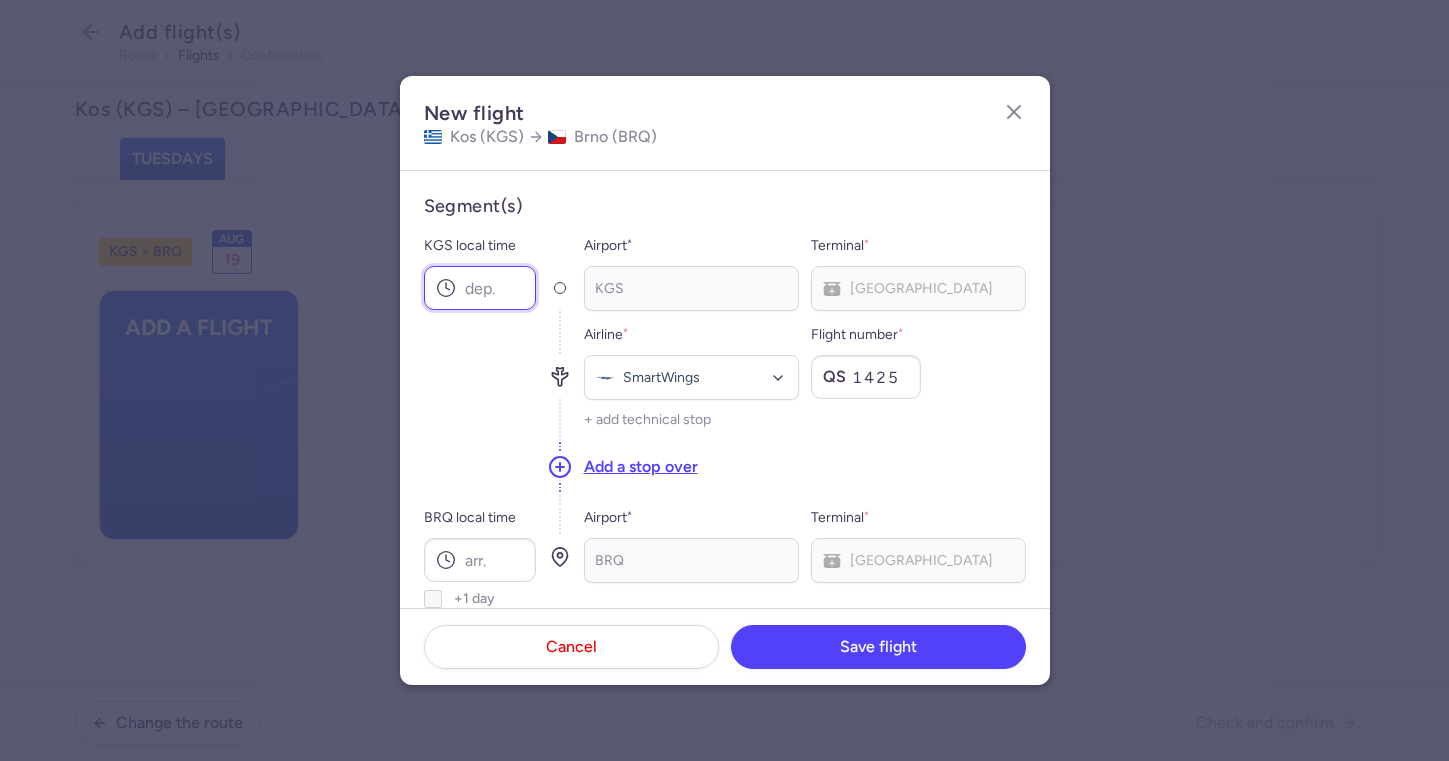 click on "KGS local time" at bounding box center (480, 288) 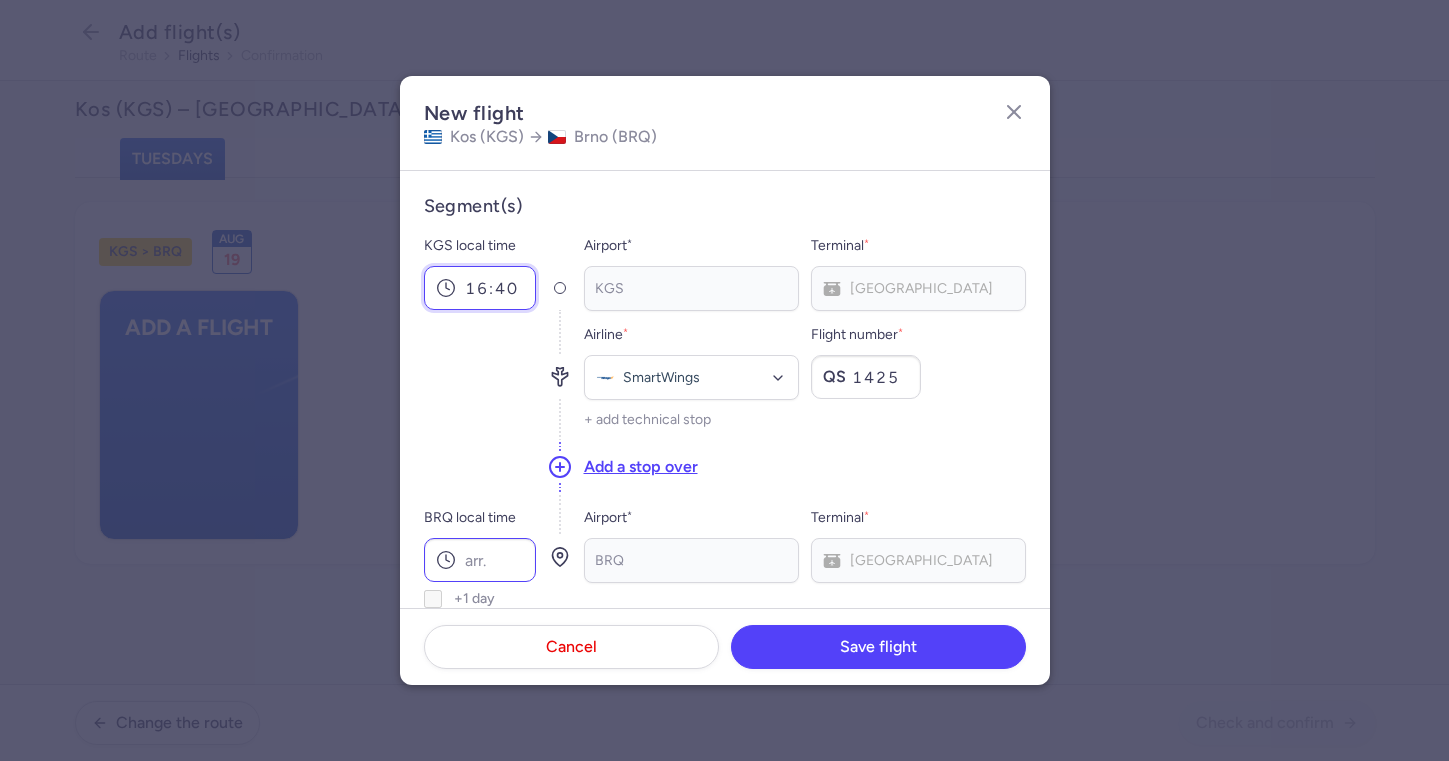 type on "16:40" 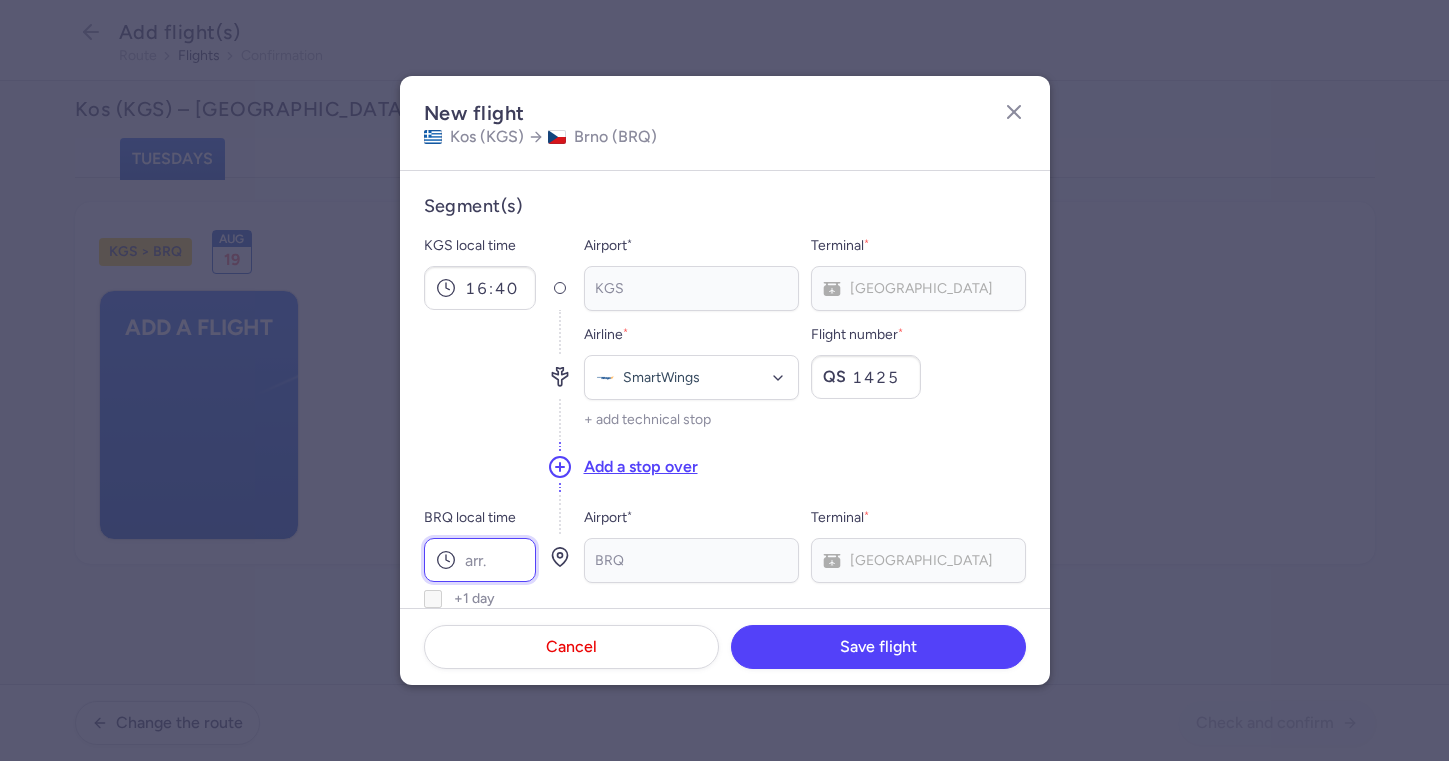 click on "BRQ local time" at bounding box center [480, 560] 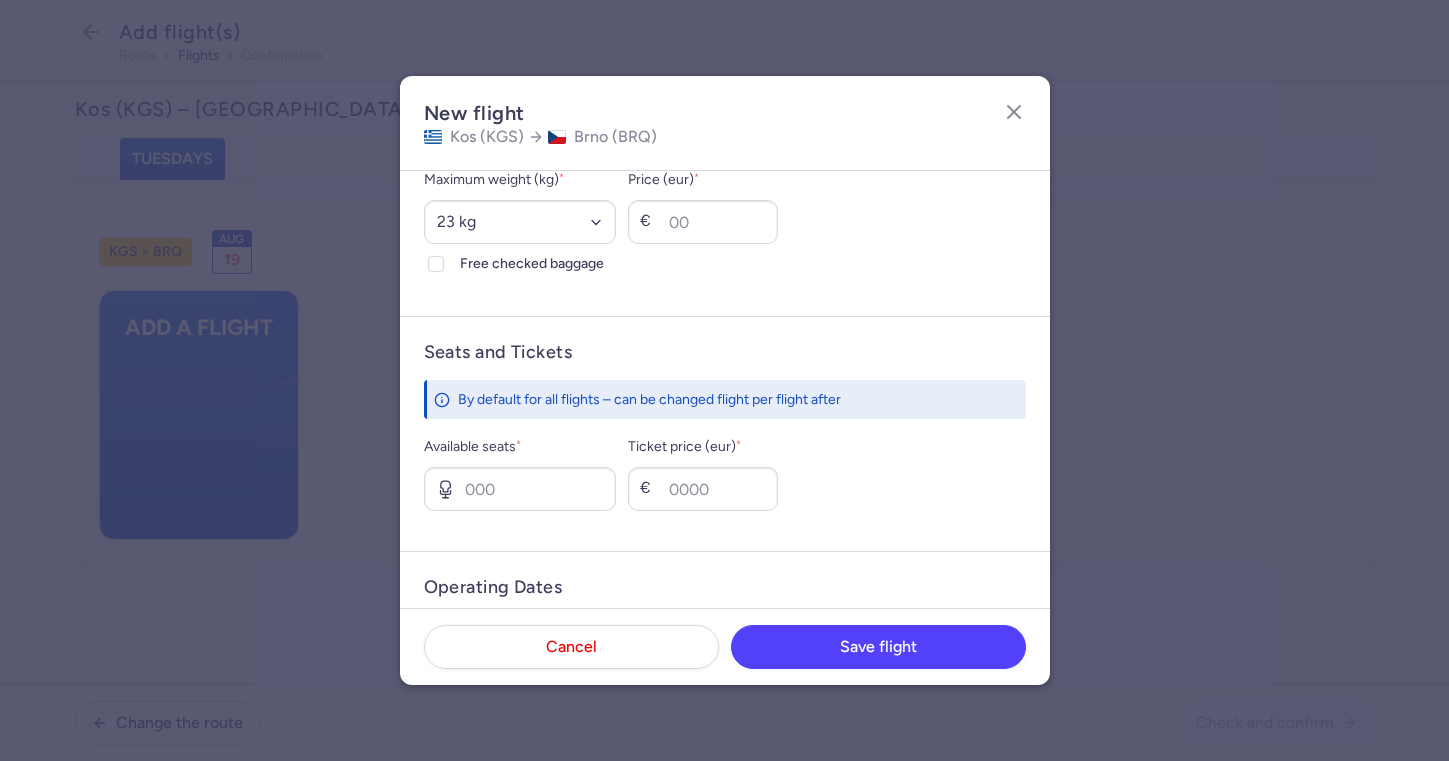 scroll, scrollTop: 598, scrollLeft: 0, axis: vertical 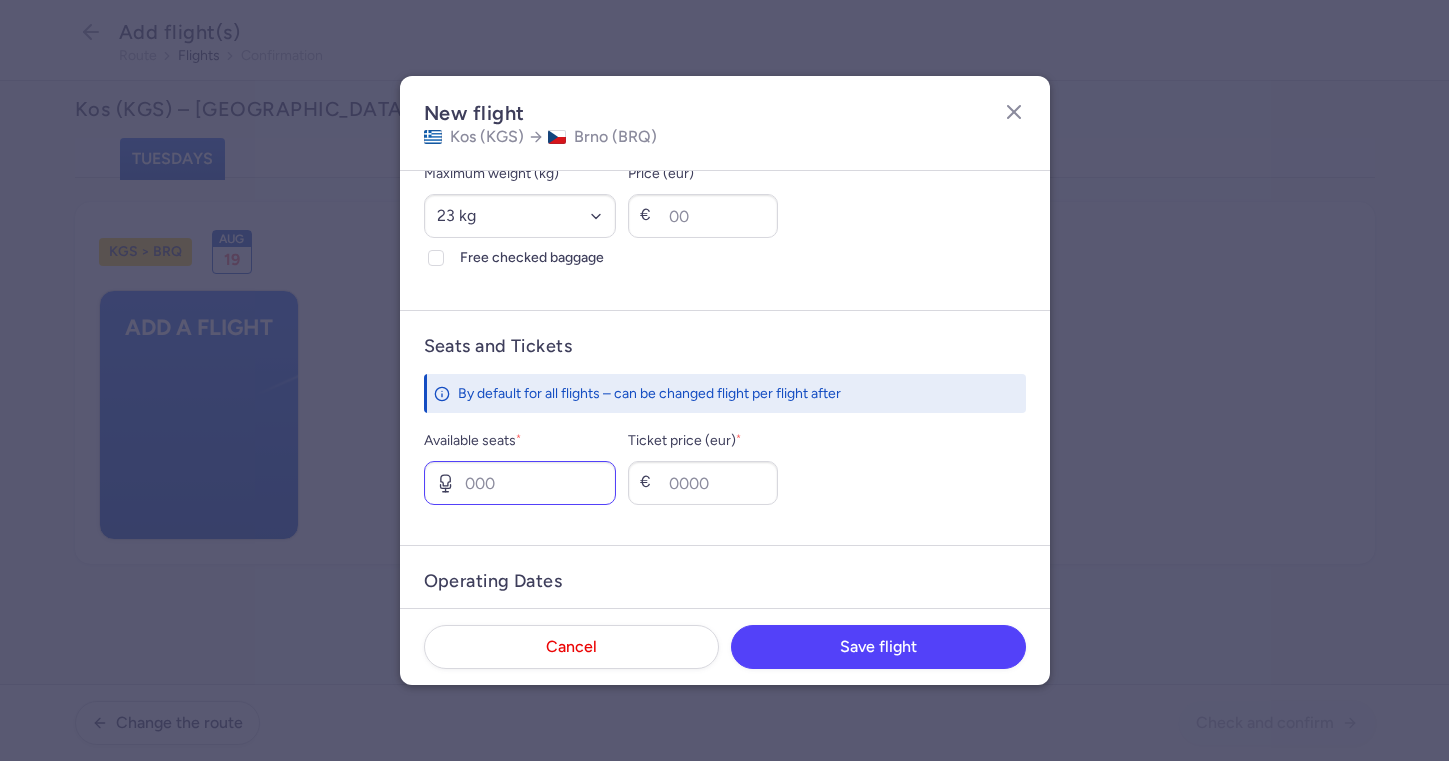 type on "18:20" 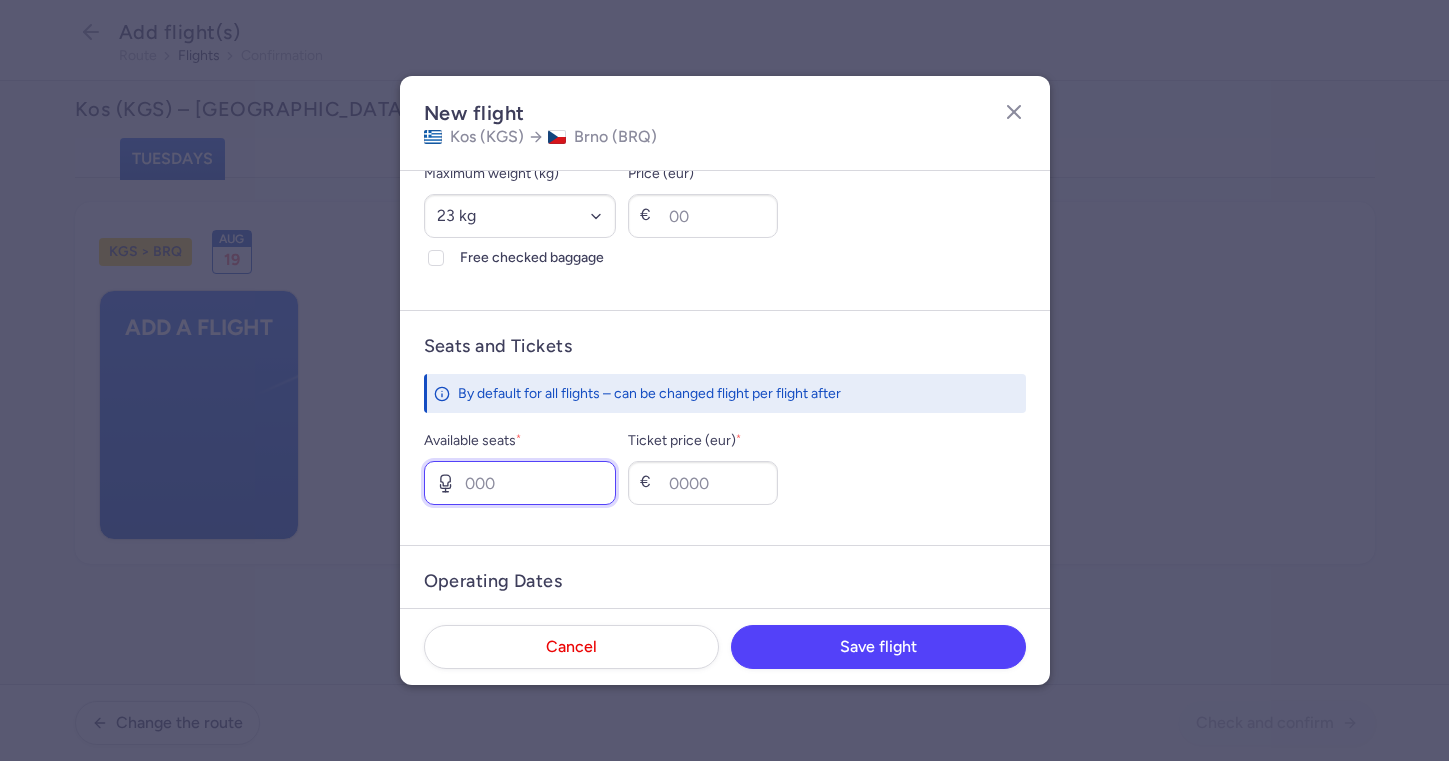 click on "Available seats  *" at bounding box center [520, 483] 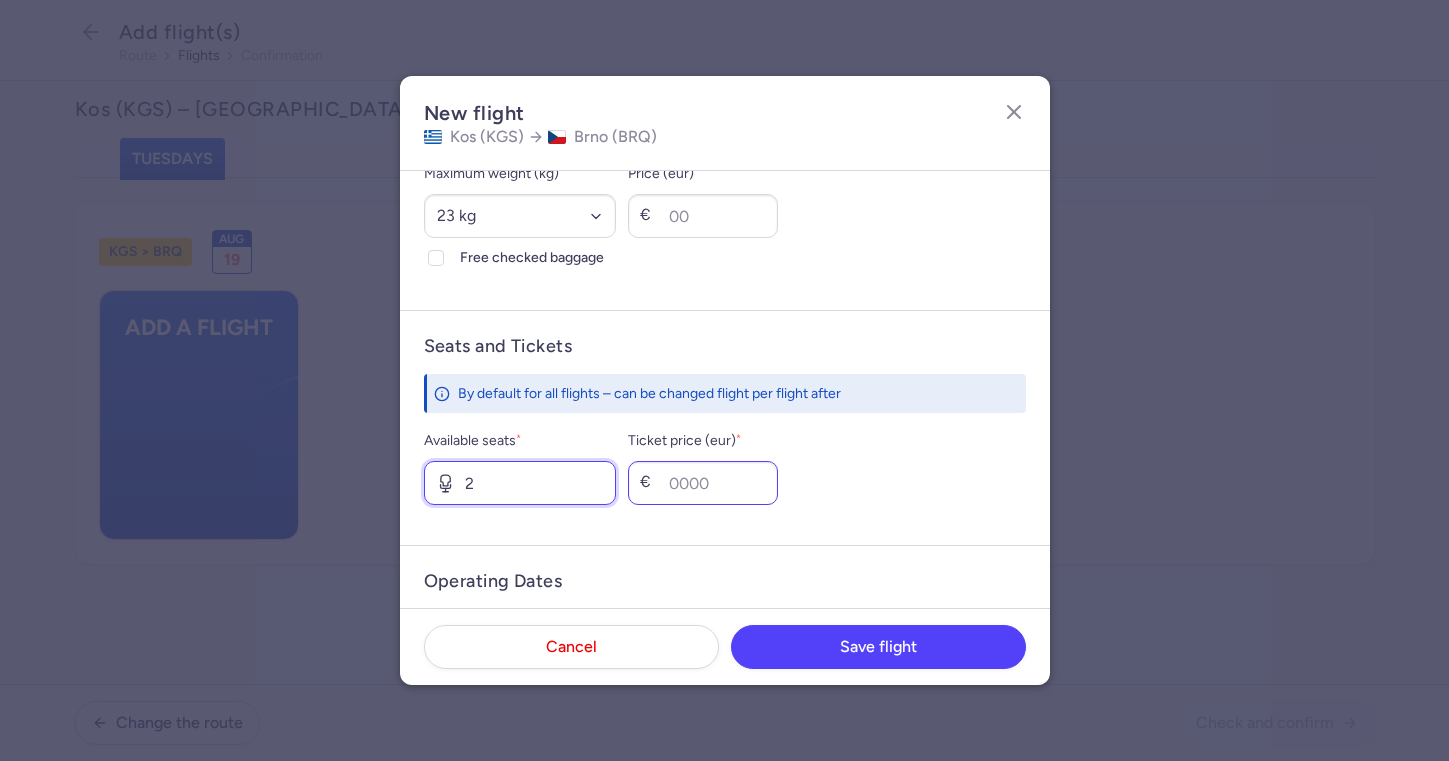type on "2" 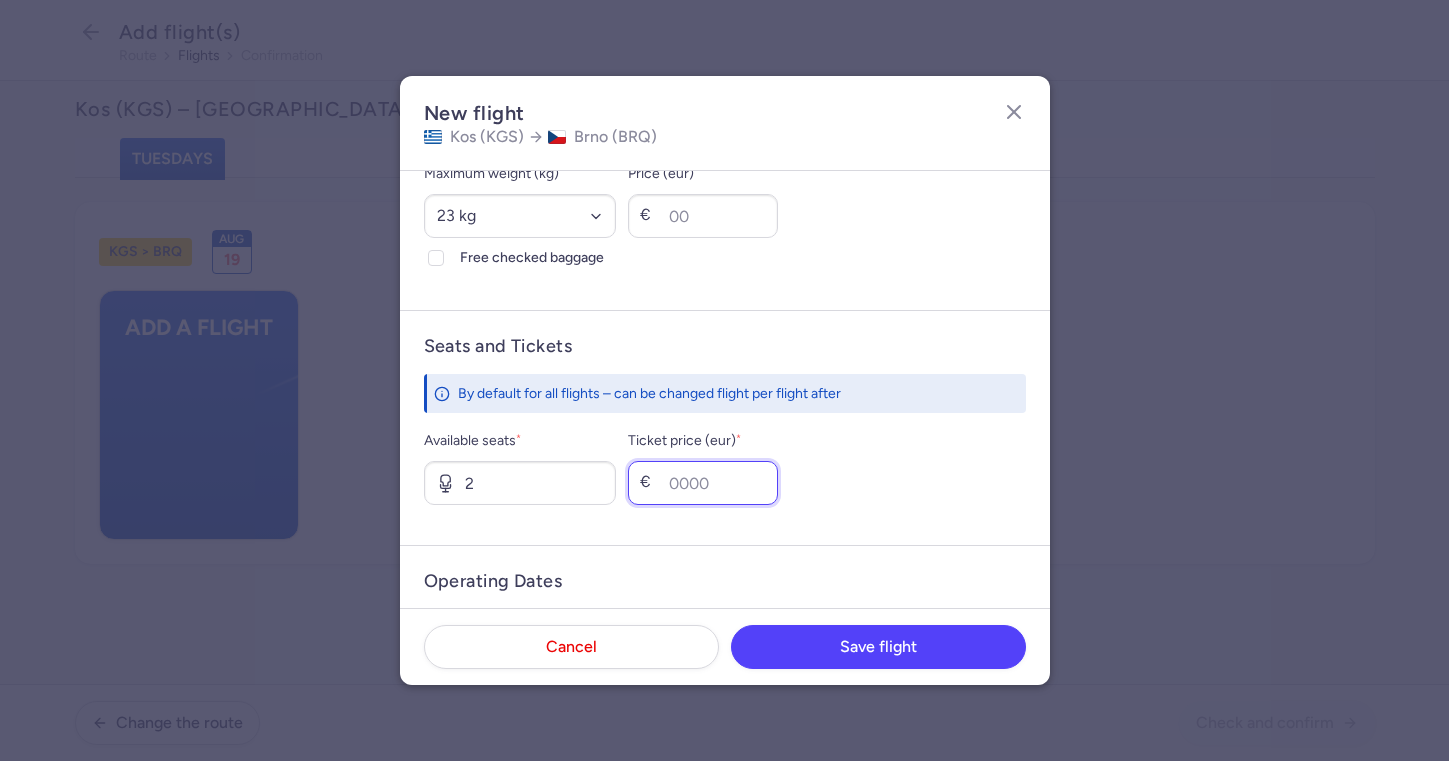 click on "Ticket price (eur)  *" at bounding box center (703, 483) 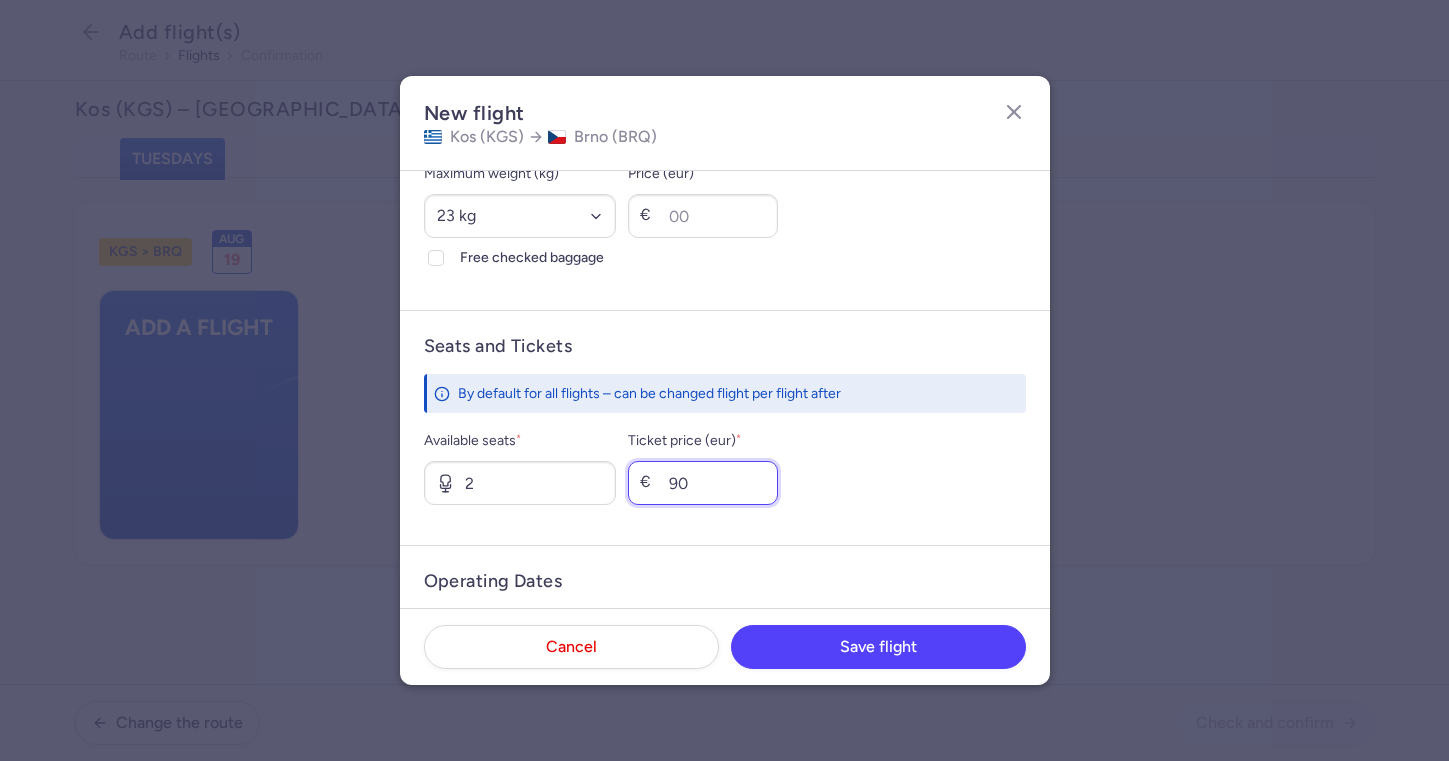 type on "9" 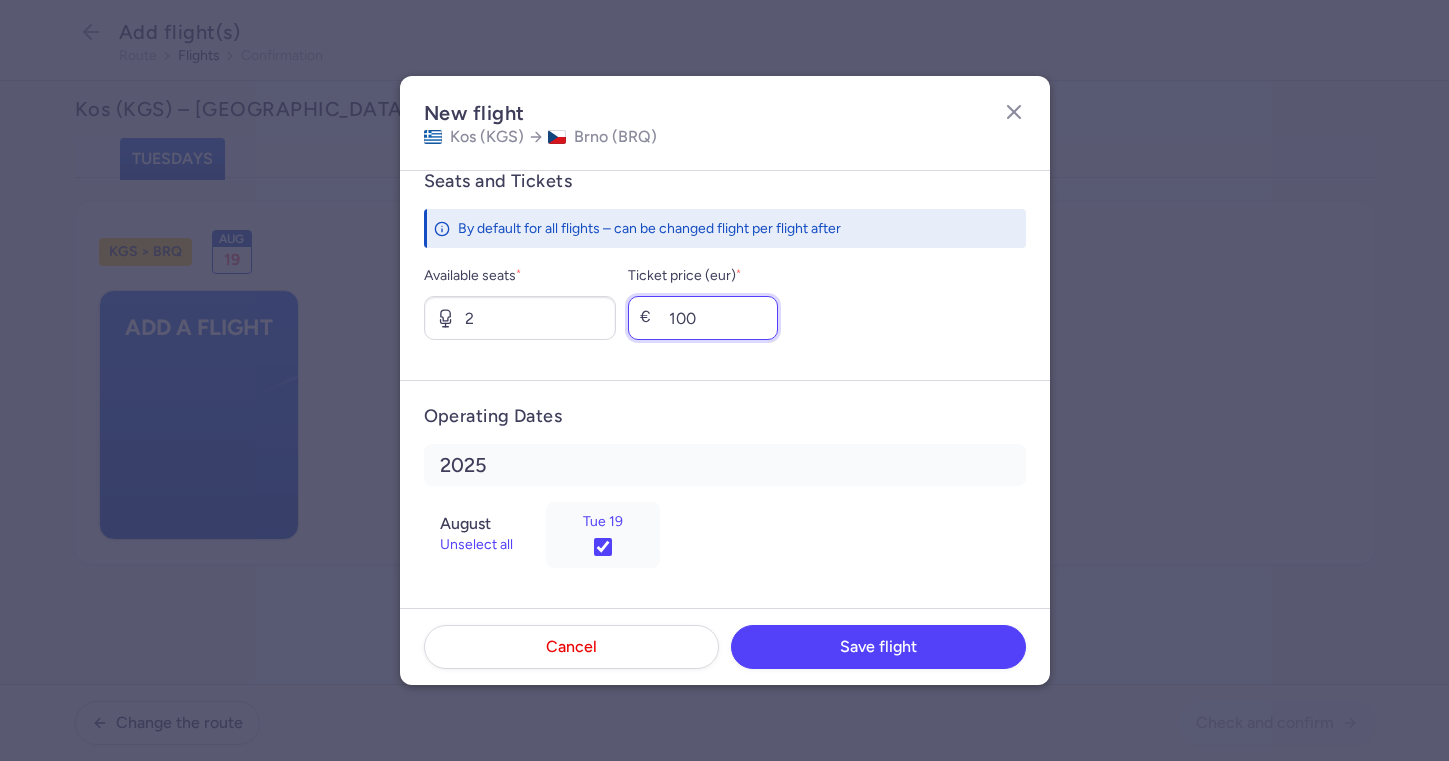 scroll, scrollTop: 763, scrollLeft: 0, axis: vertical 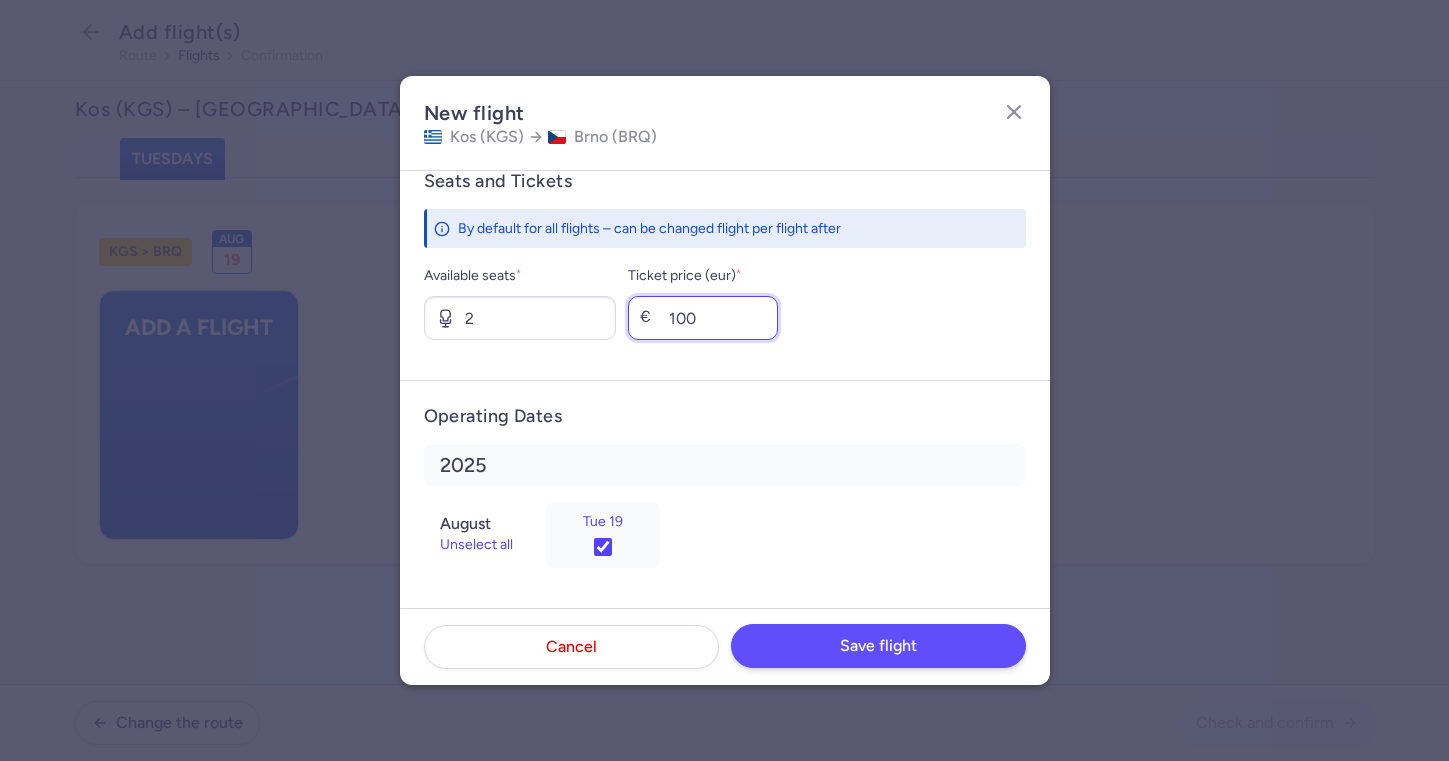 type on "100" 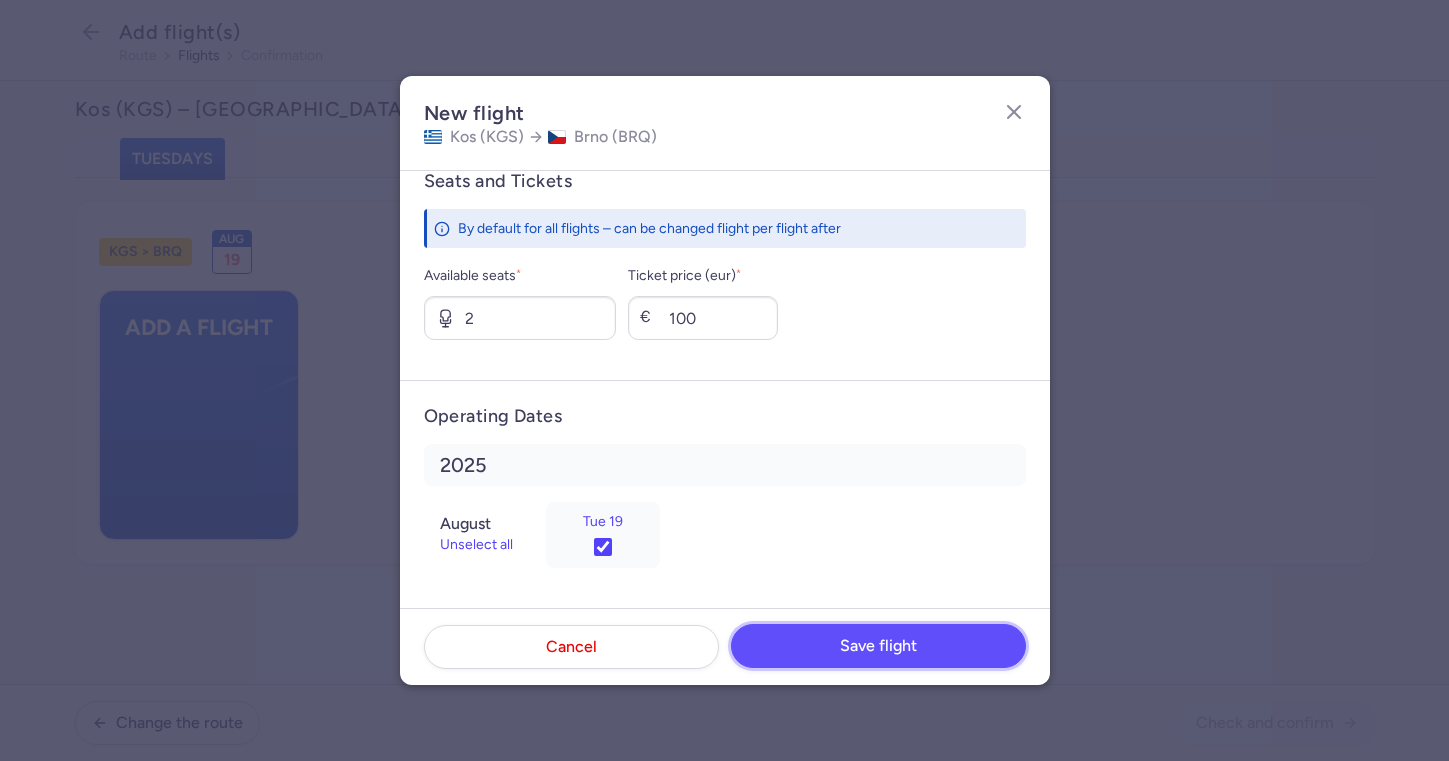 click on "Save flight" at bounding box center [878, 646] 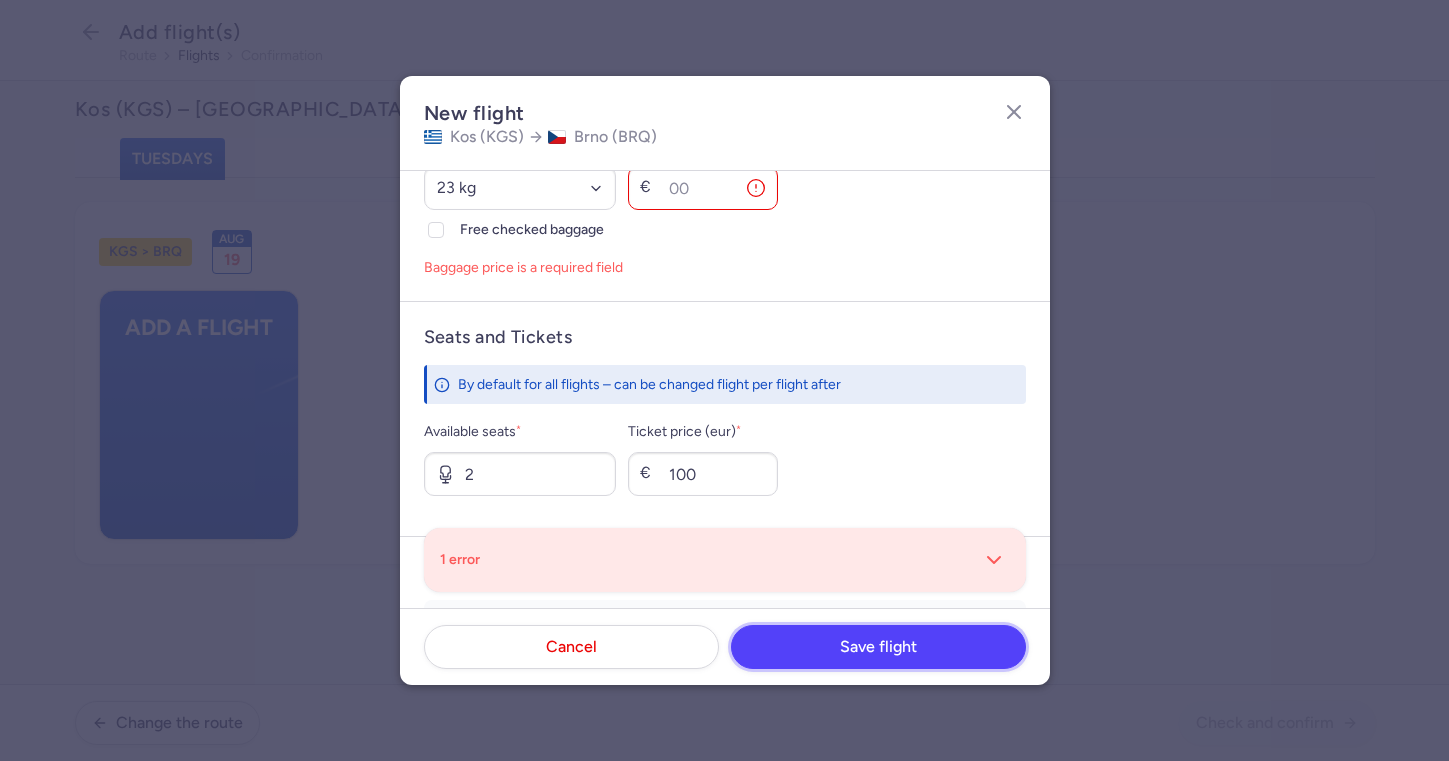 scroll, scrollTop: 609, scrollLeft: 0, axis: vertical 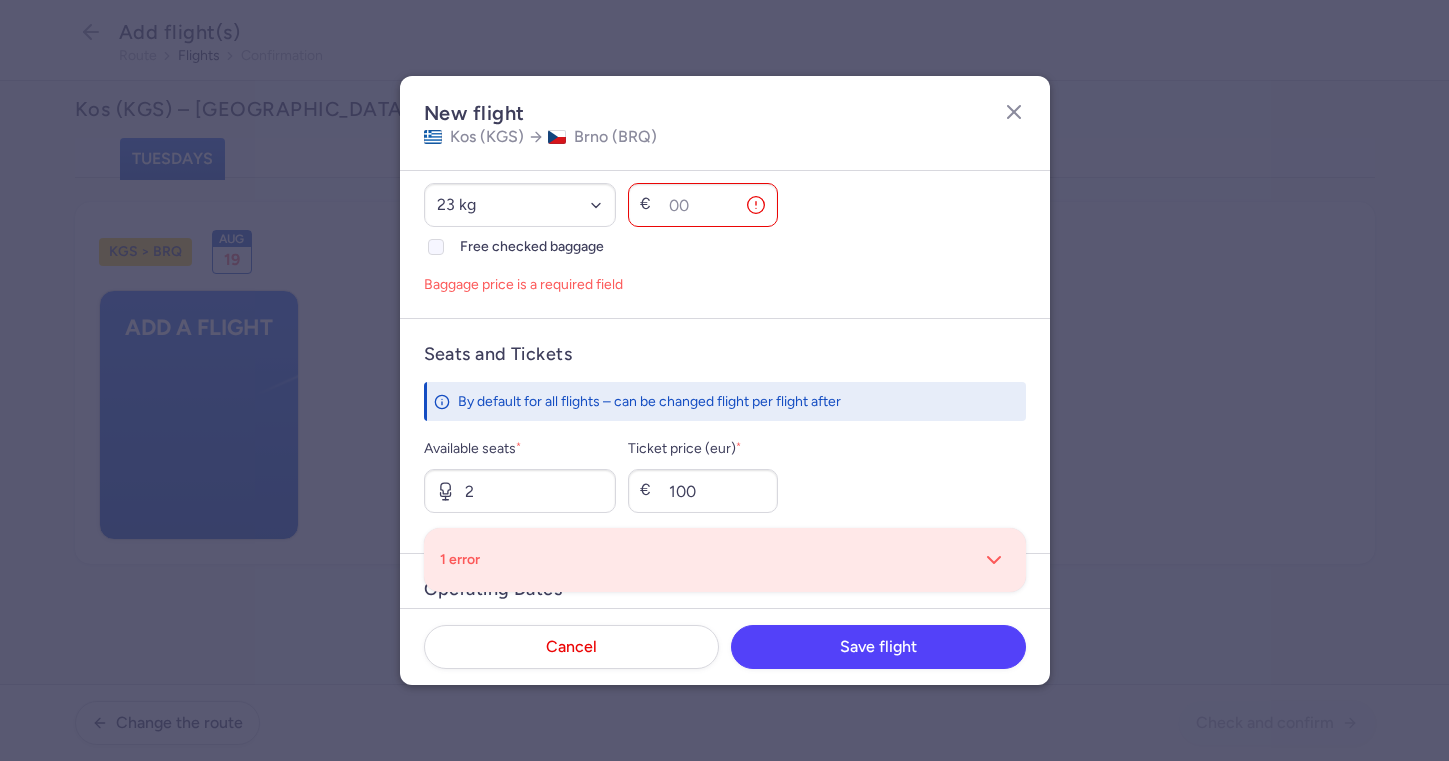 click on "Free checked baggage" at bounding box center [436, 247] 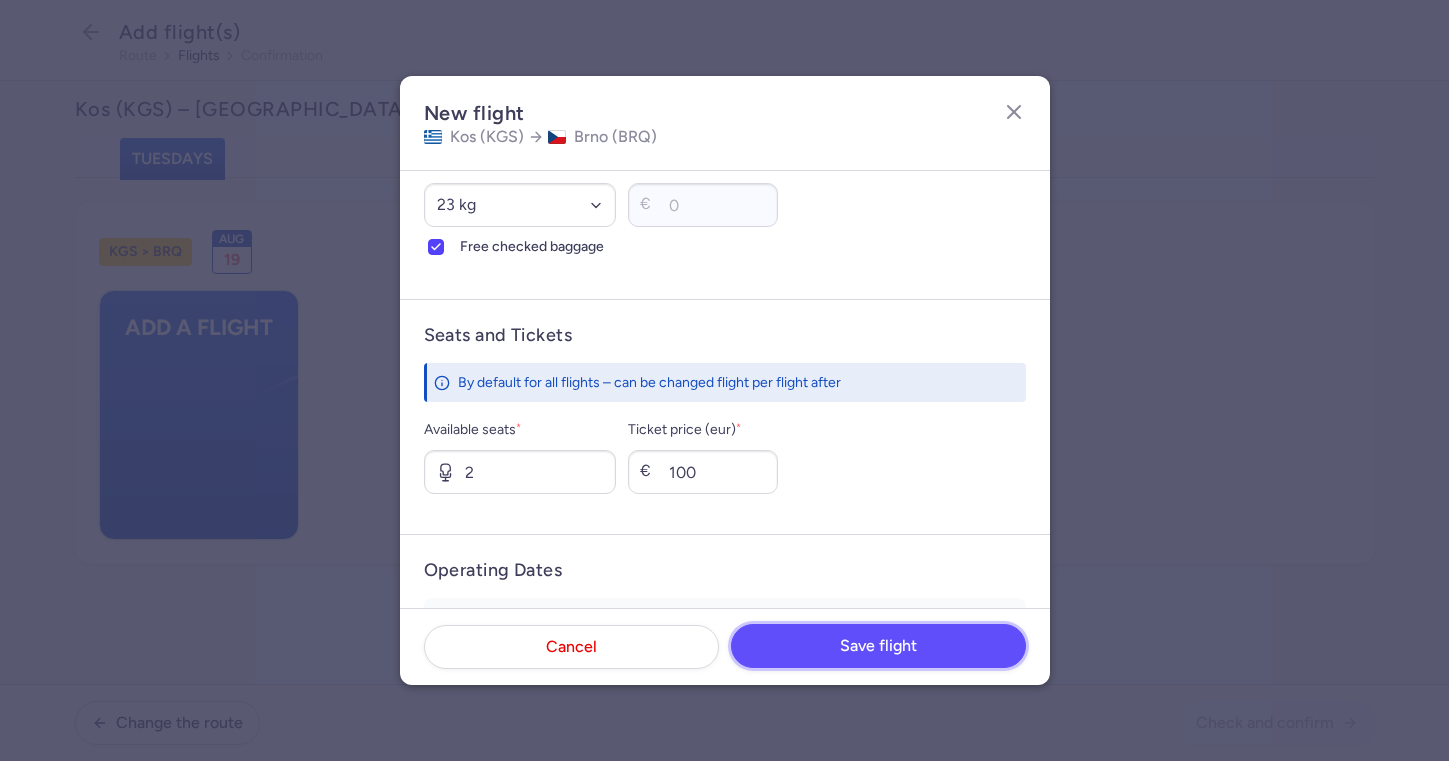 click on "Save flight" at bounding box center (878, 646) 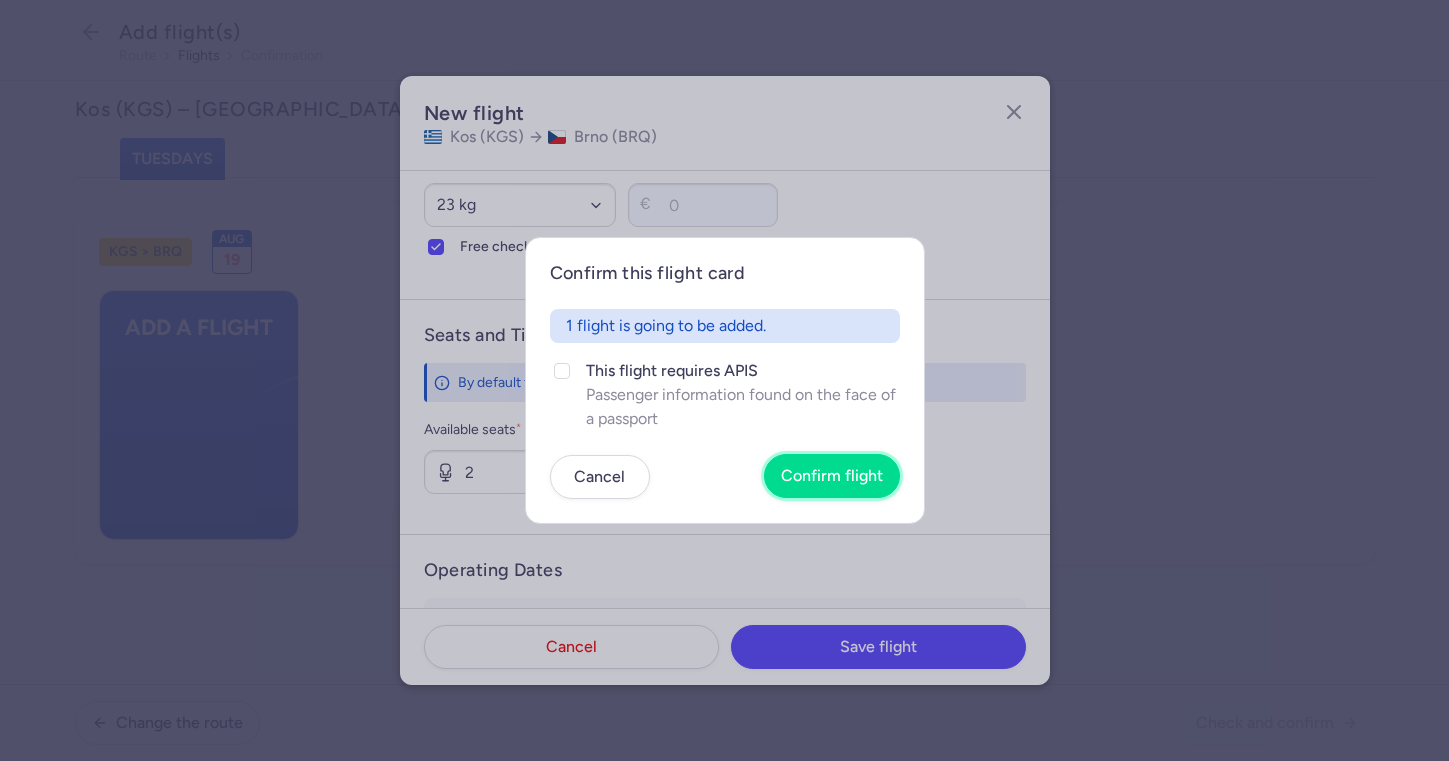 click on "Confirm flight" at bounding box center [832, 476] 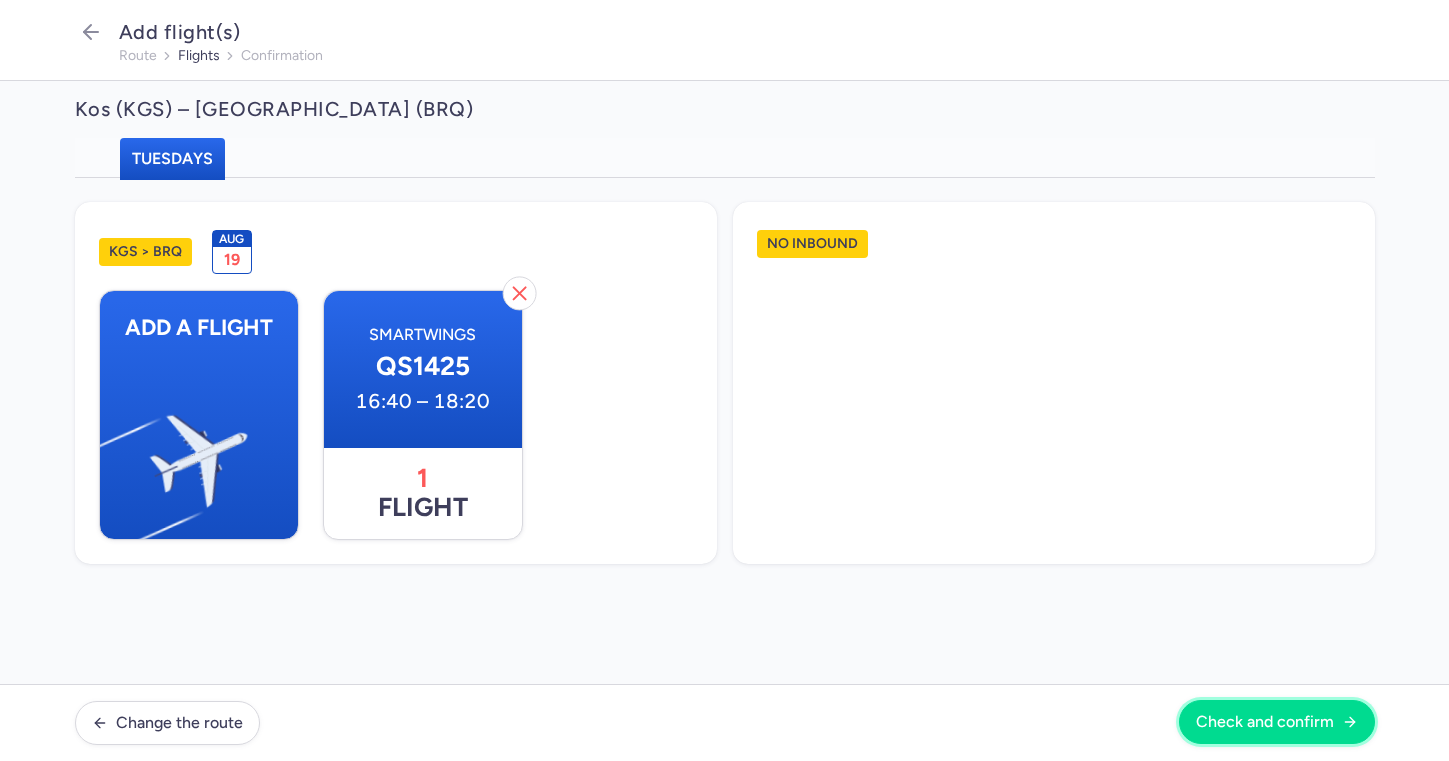 click on "Check and confirm" at bounding box center [1265, 722] 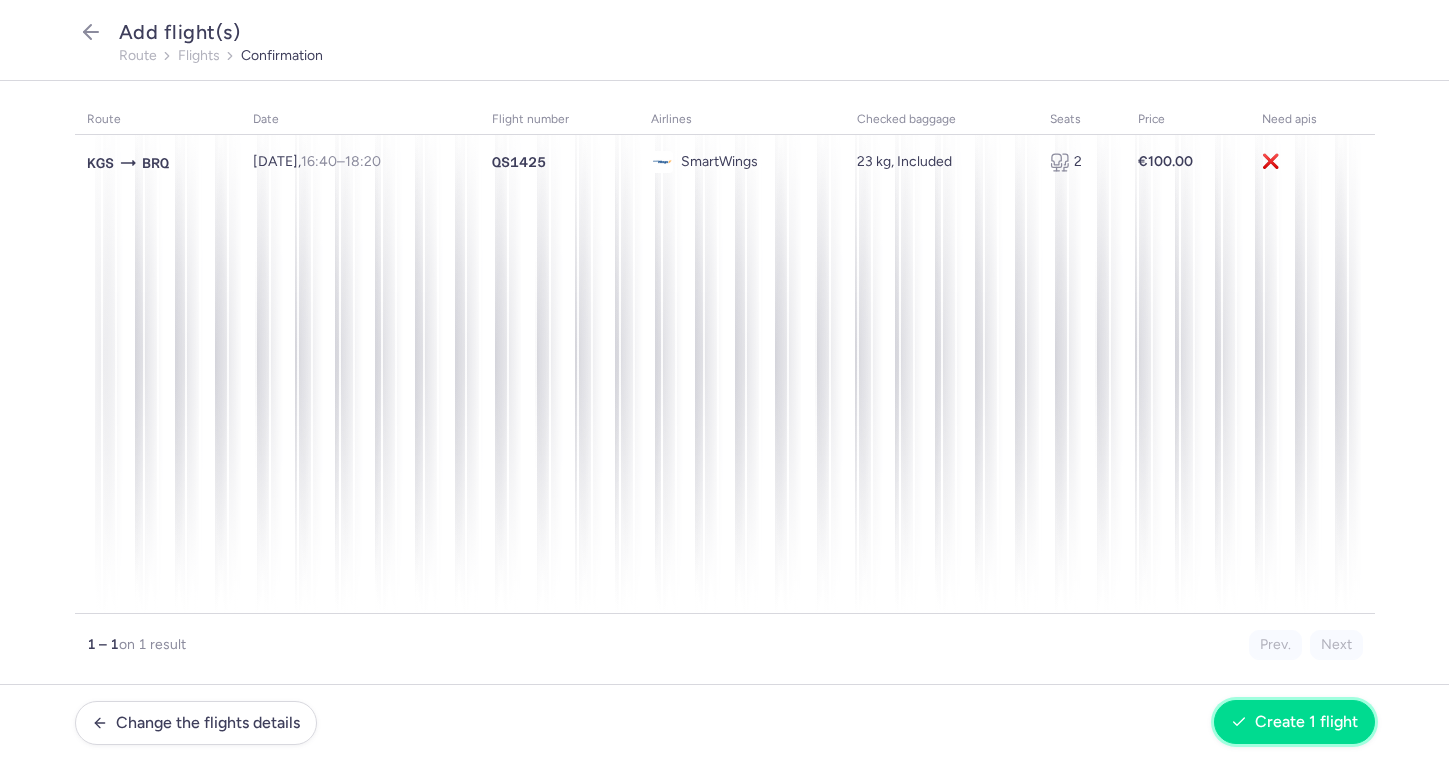 click on "Create 1 flight" at bounding box center (1306, 722) 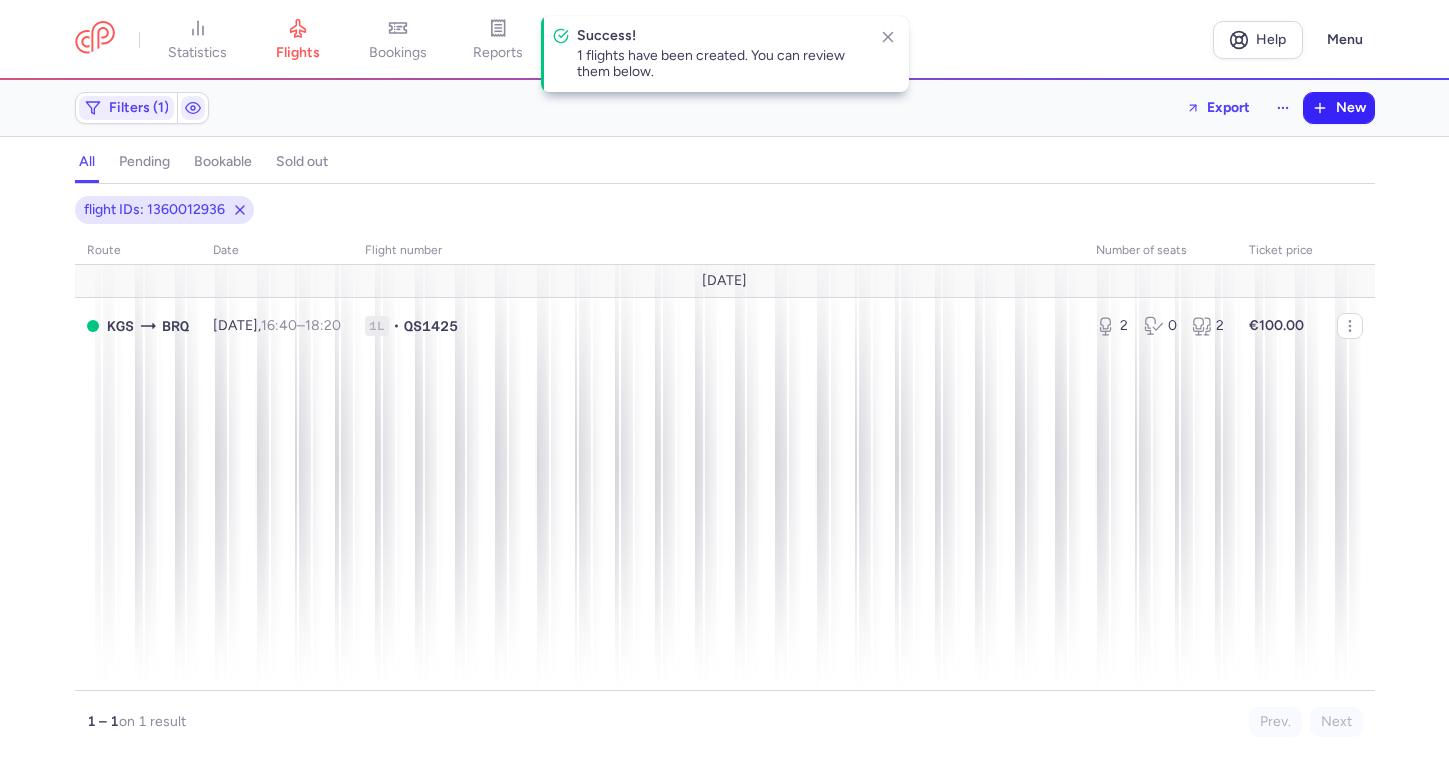 click 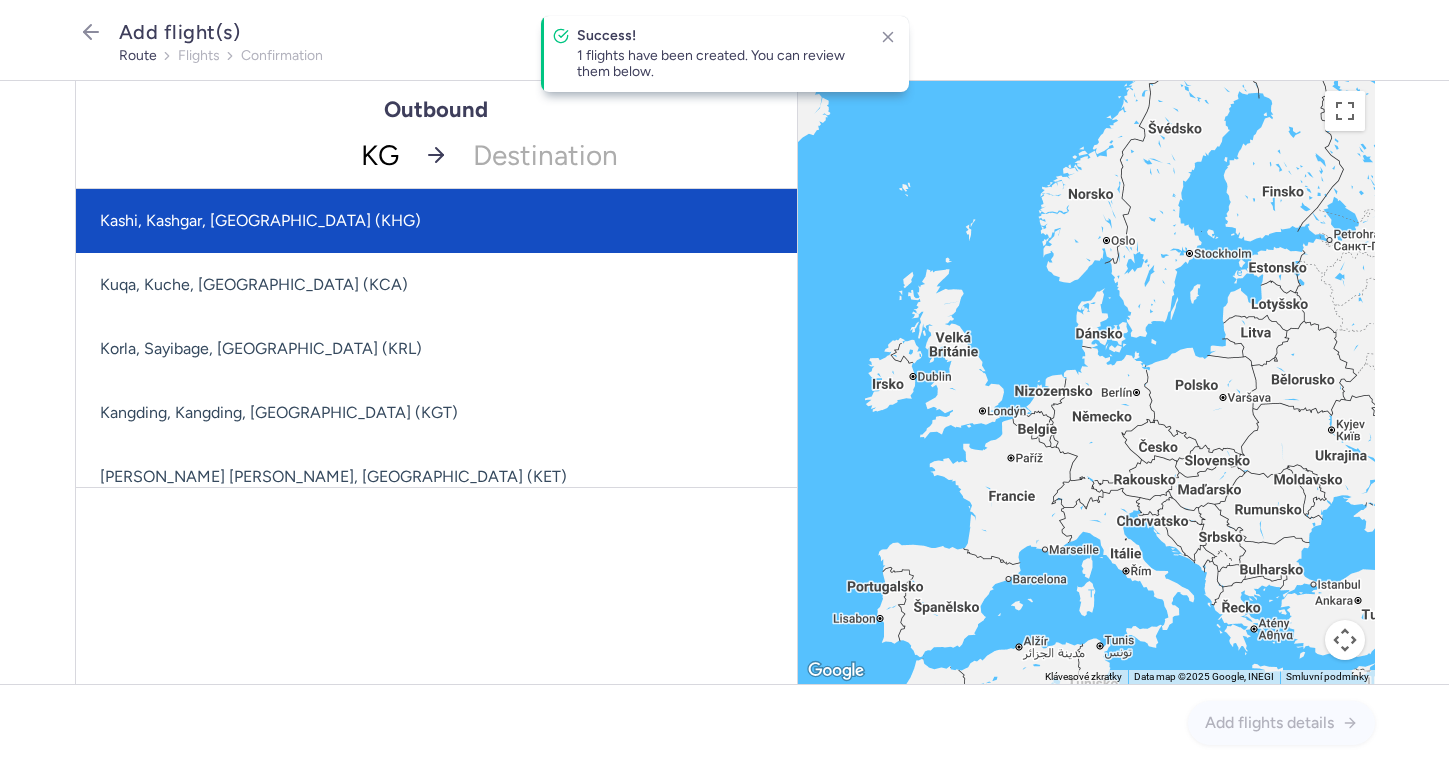 type on "KGS" 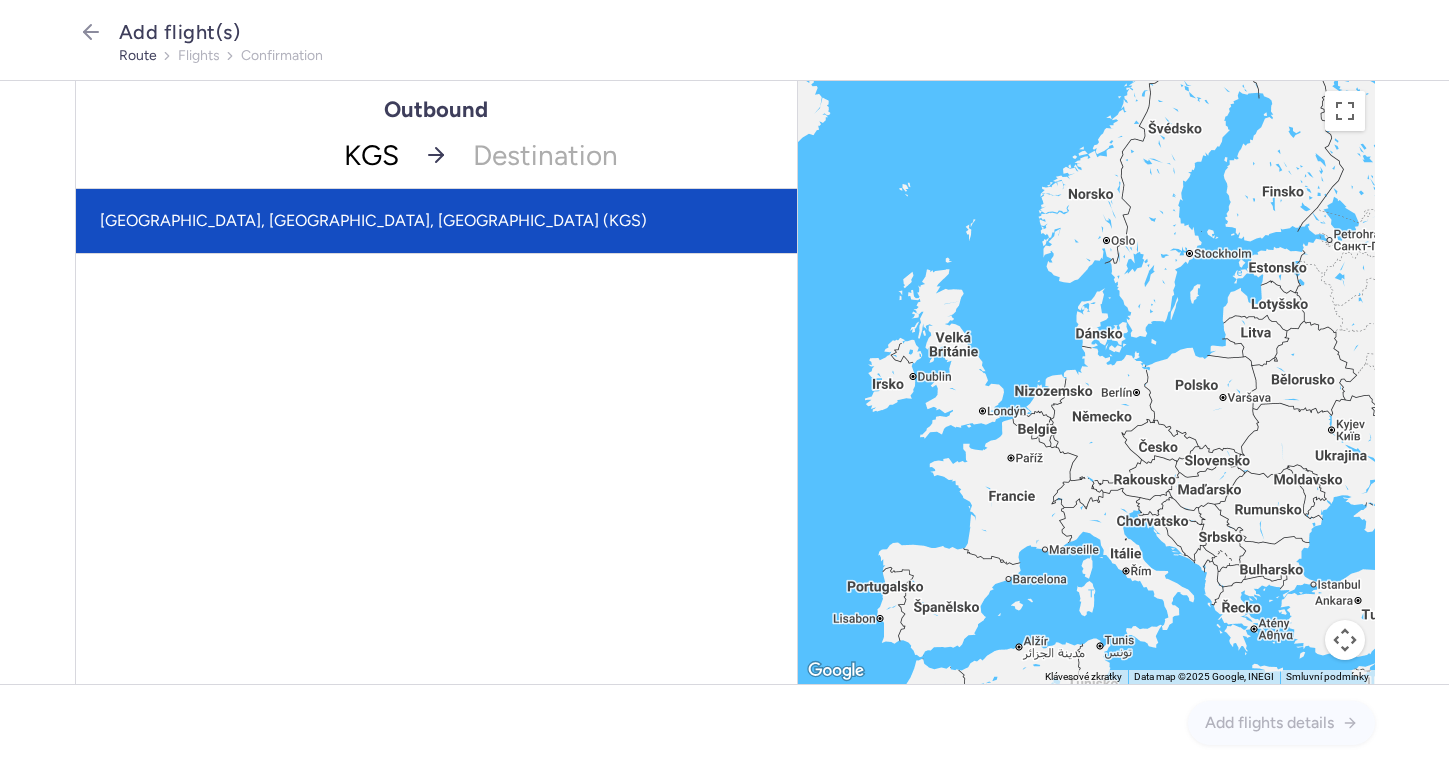 click on "[GEOGRAPHIC_DATA], [GEOGRAPHIC_DATA], [GEOGRAPHIC_DATA] (KGS)" at bounding box center [436, 221] 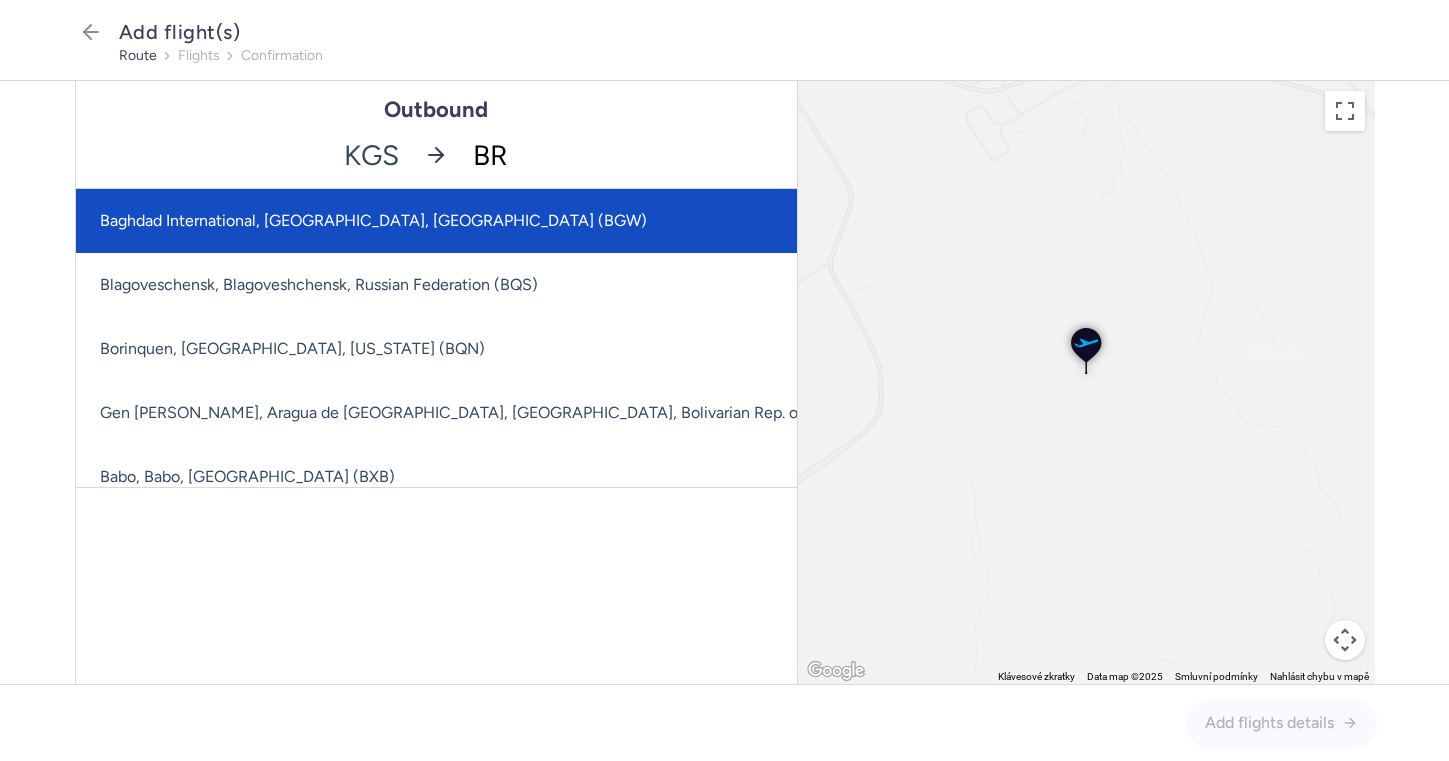 type on "BRQ" 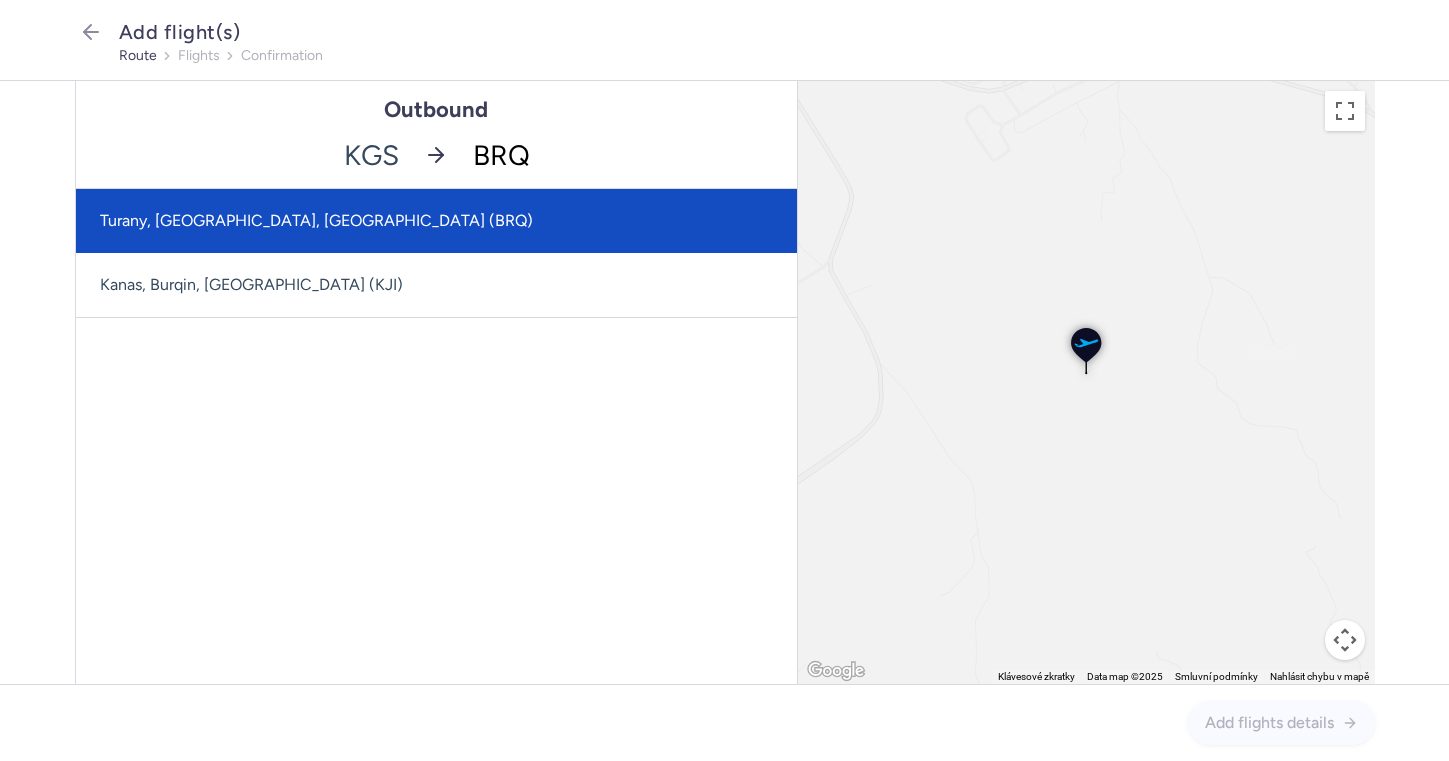click on "Turany, [GEOGRAPHIC_DATA], [GEOGRAPHIC_DATA] (BRQ)" 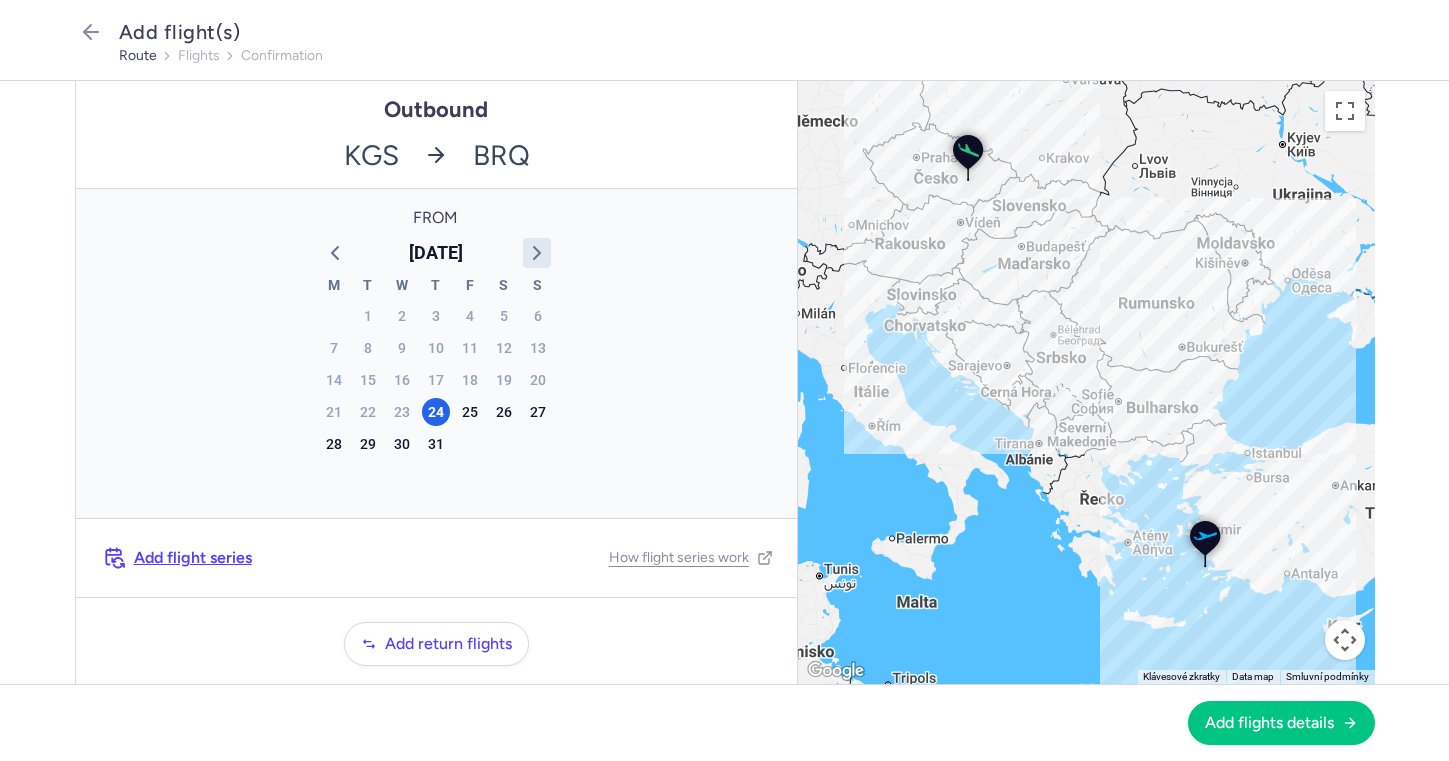 click 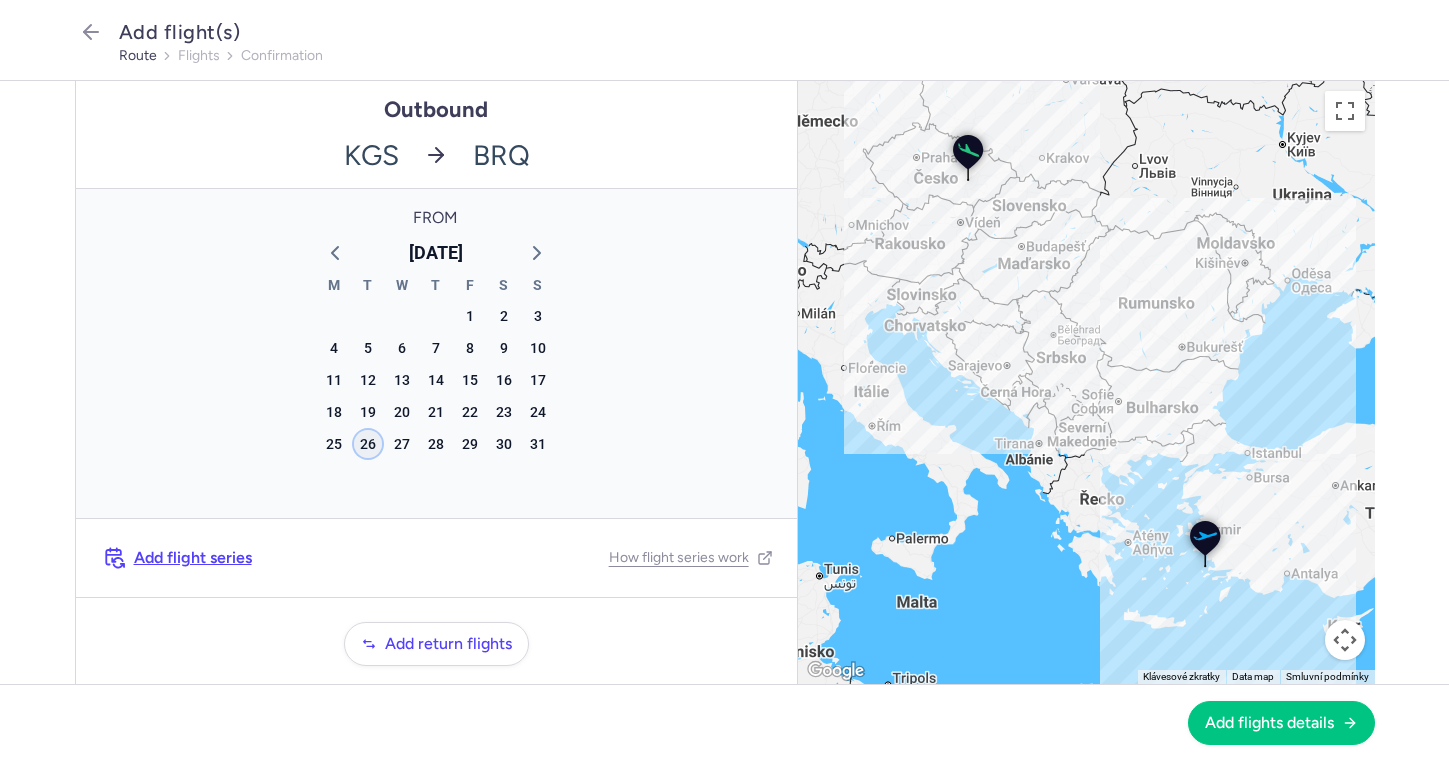 click on "26" 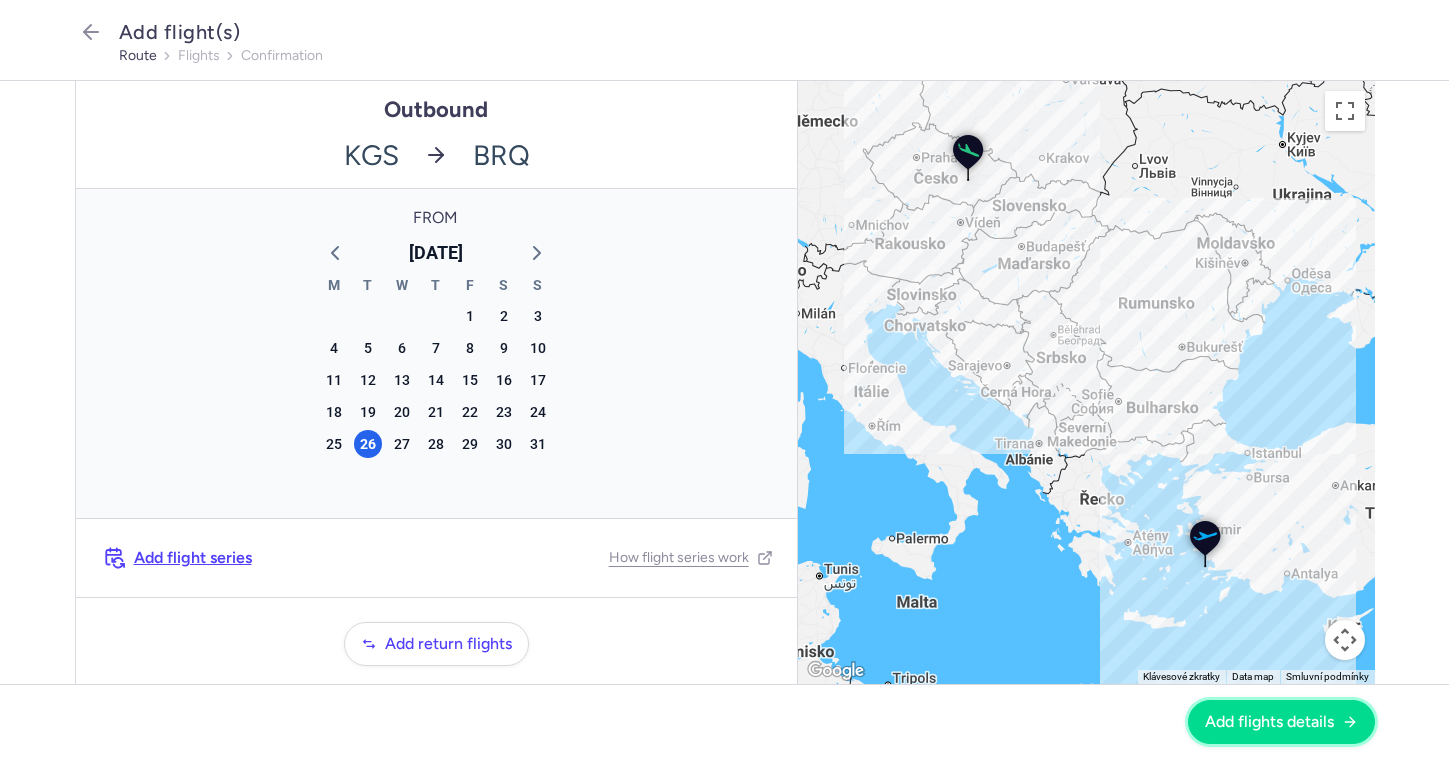 click on "Add flights details" at bounding box center (1269, 722) 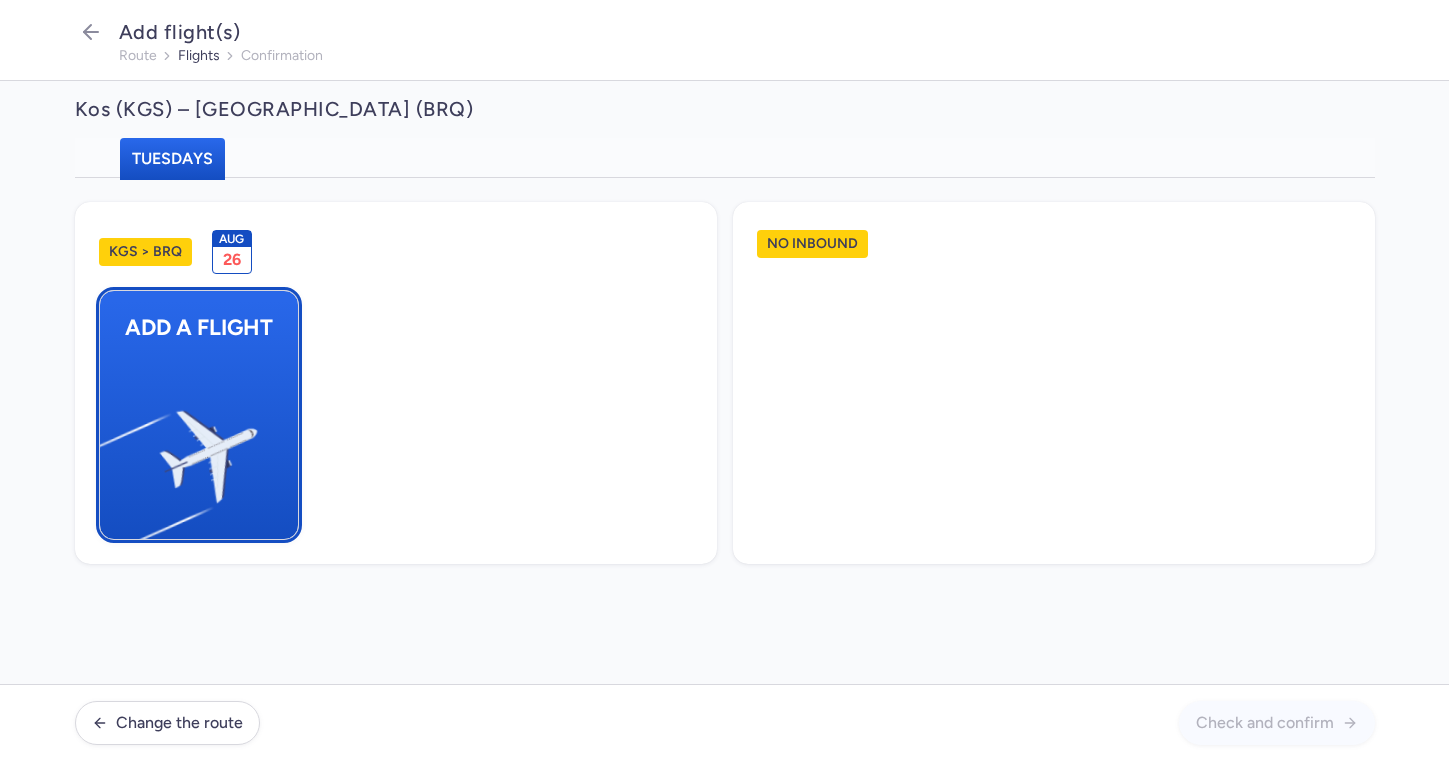 click at bounding box center [109, 448] 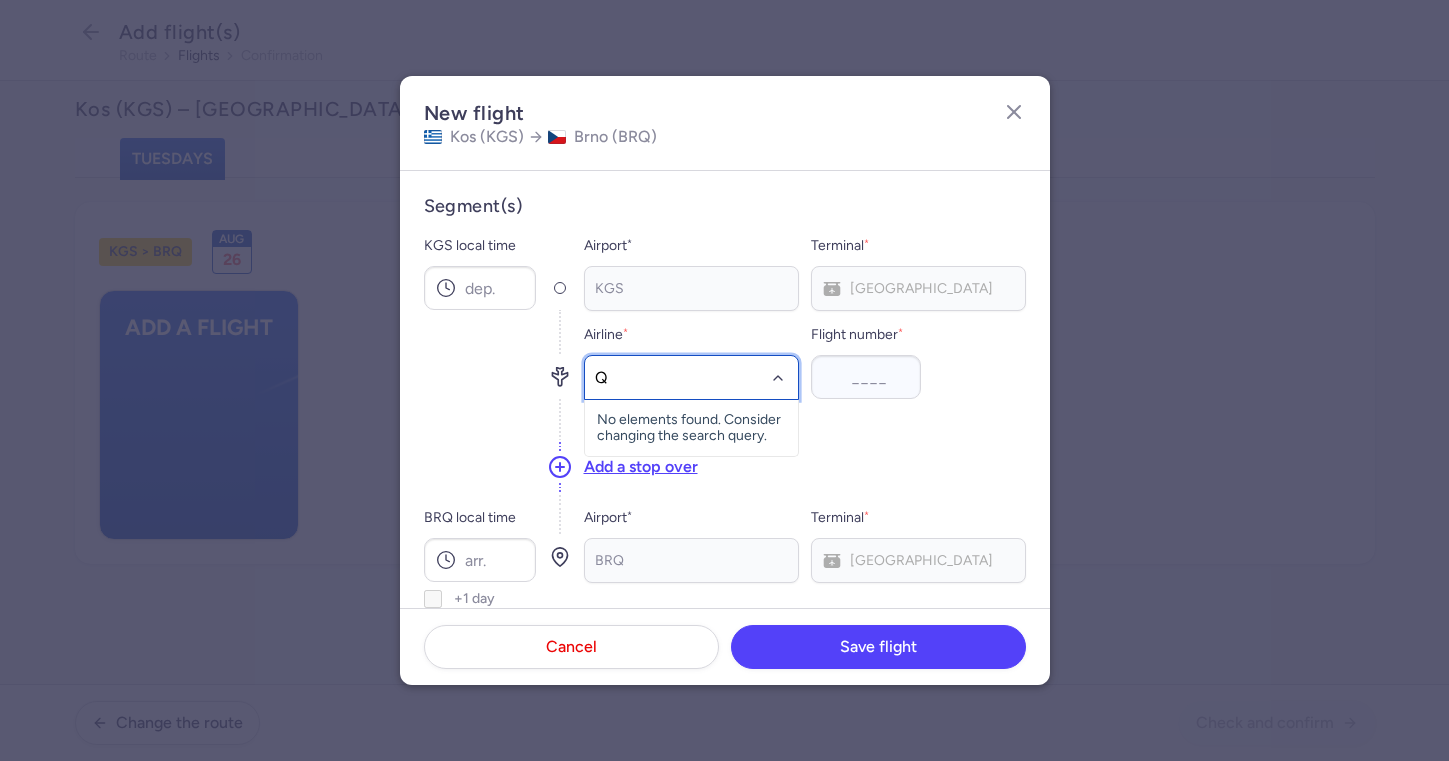 type on "QS" 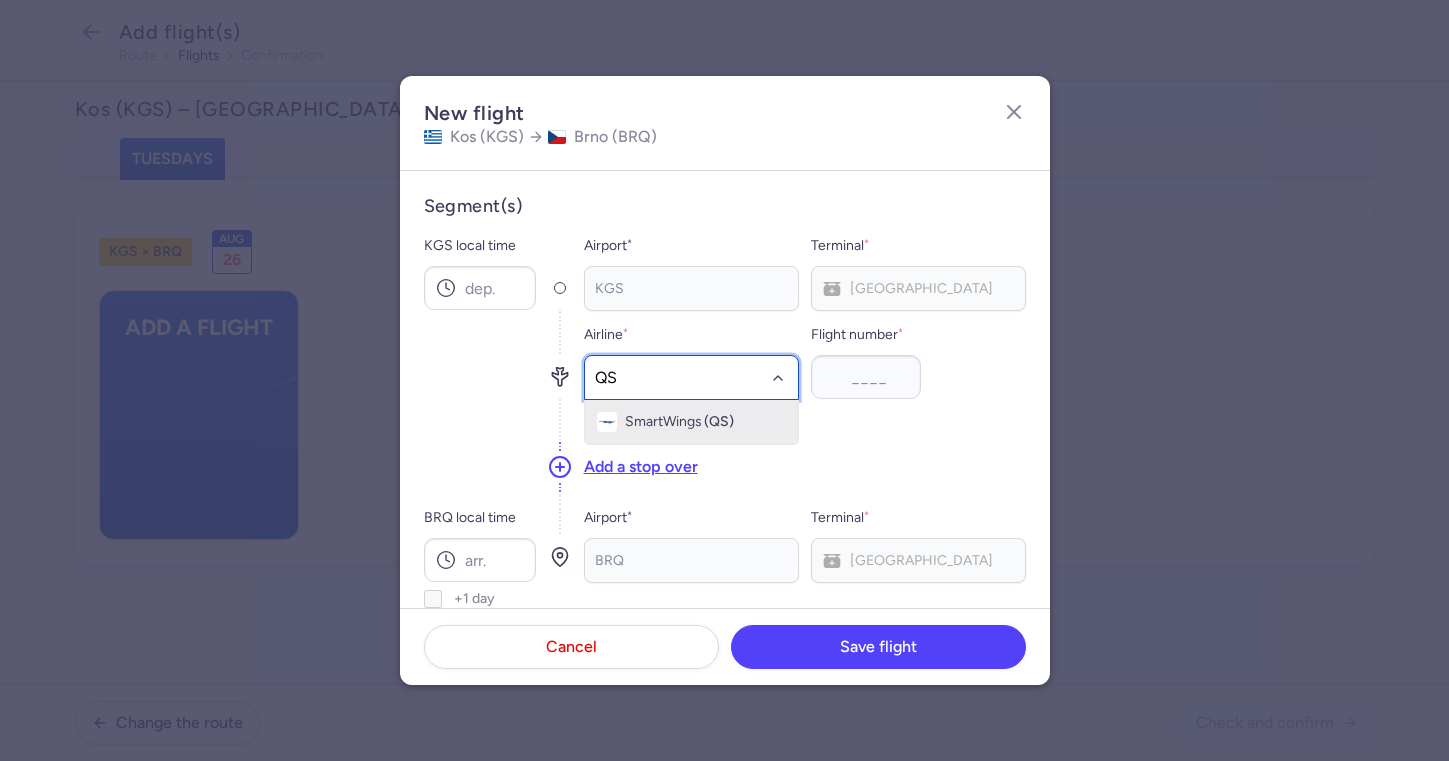 click on "SmartWings" at bounding box center [663, 422] 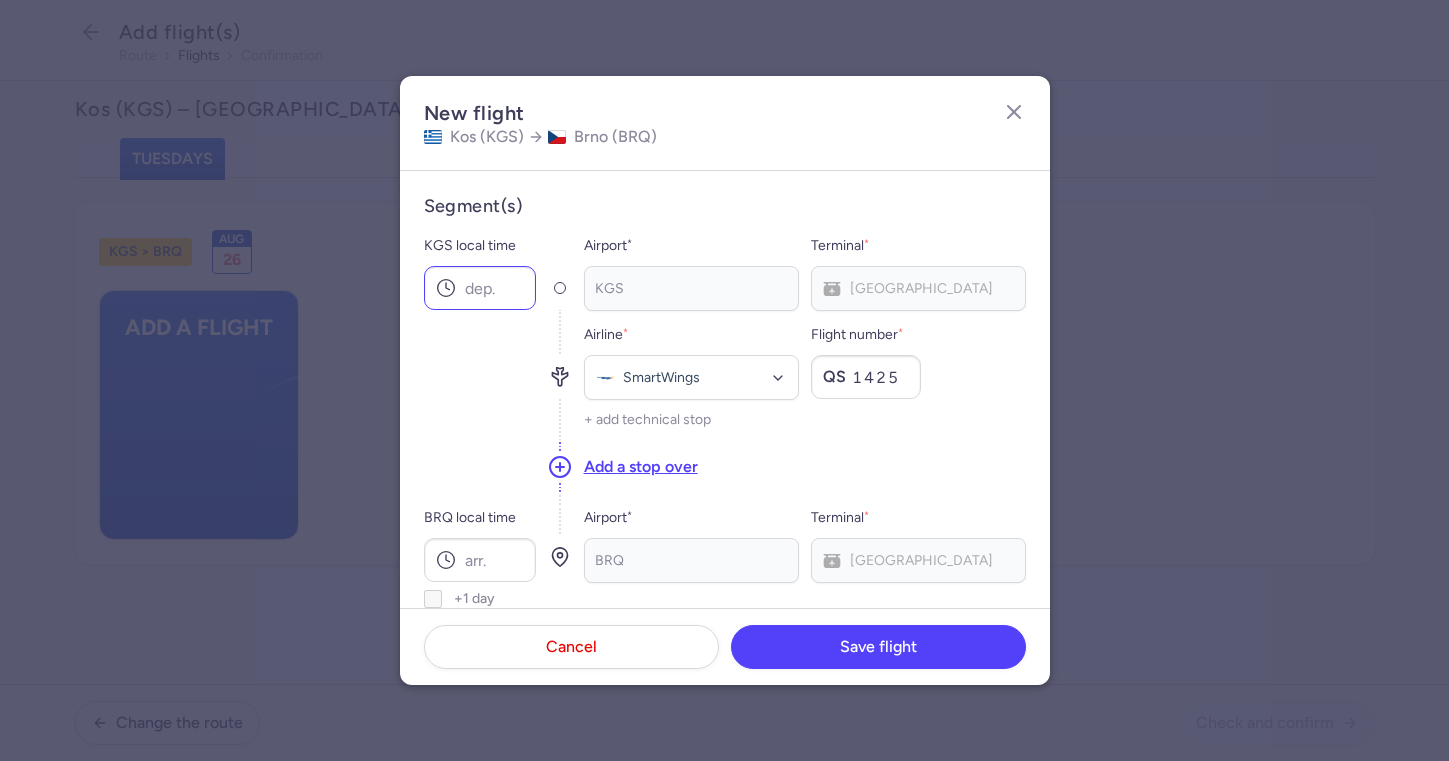 type on "1425" 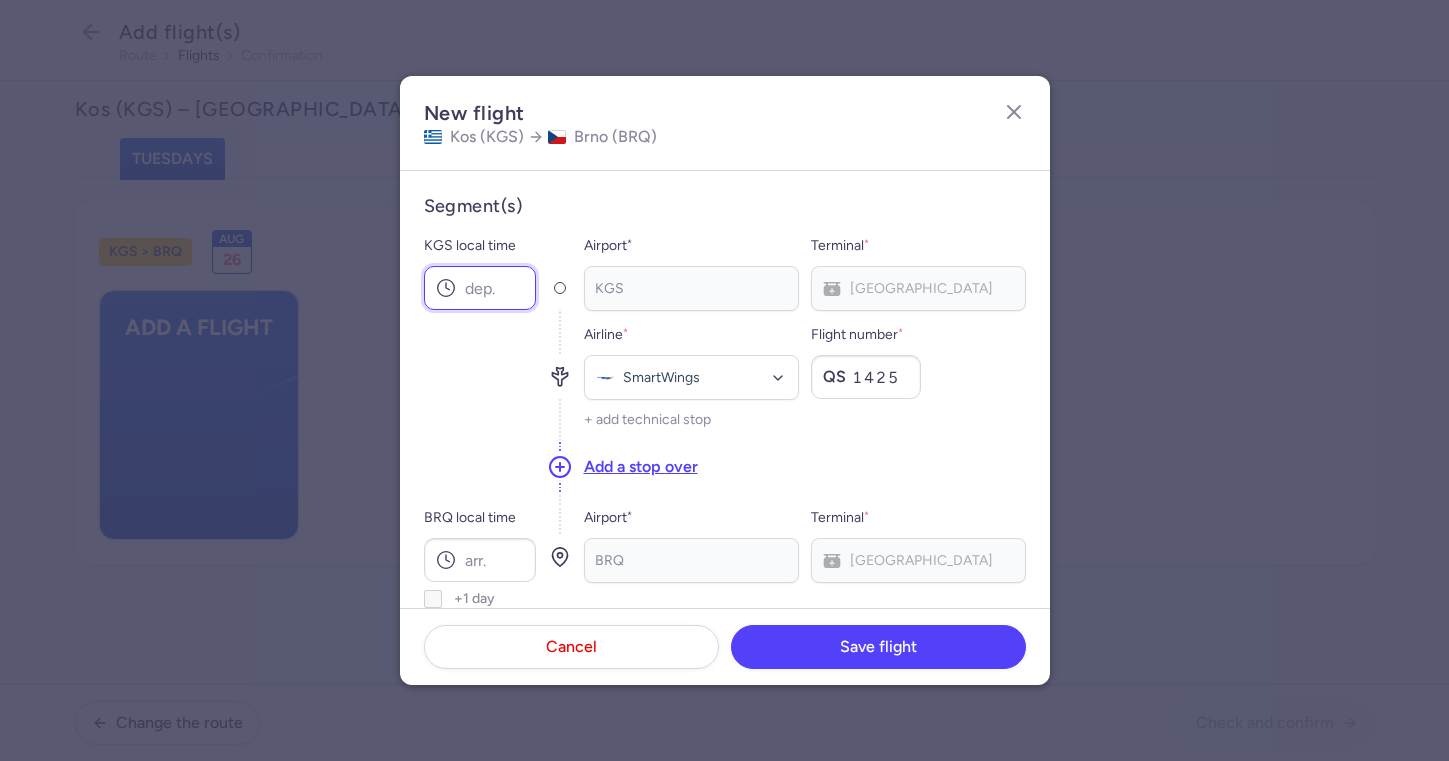 click on "KGS local time" at bounding box center (480, 288) 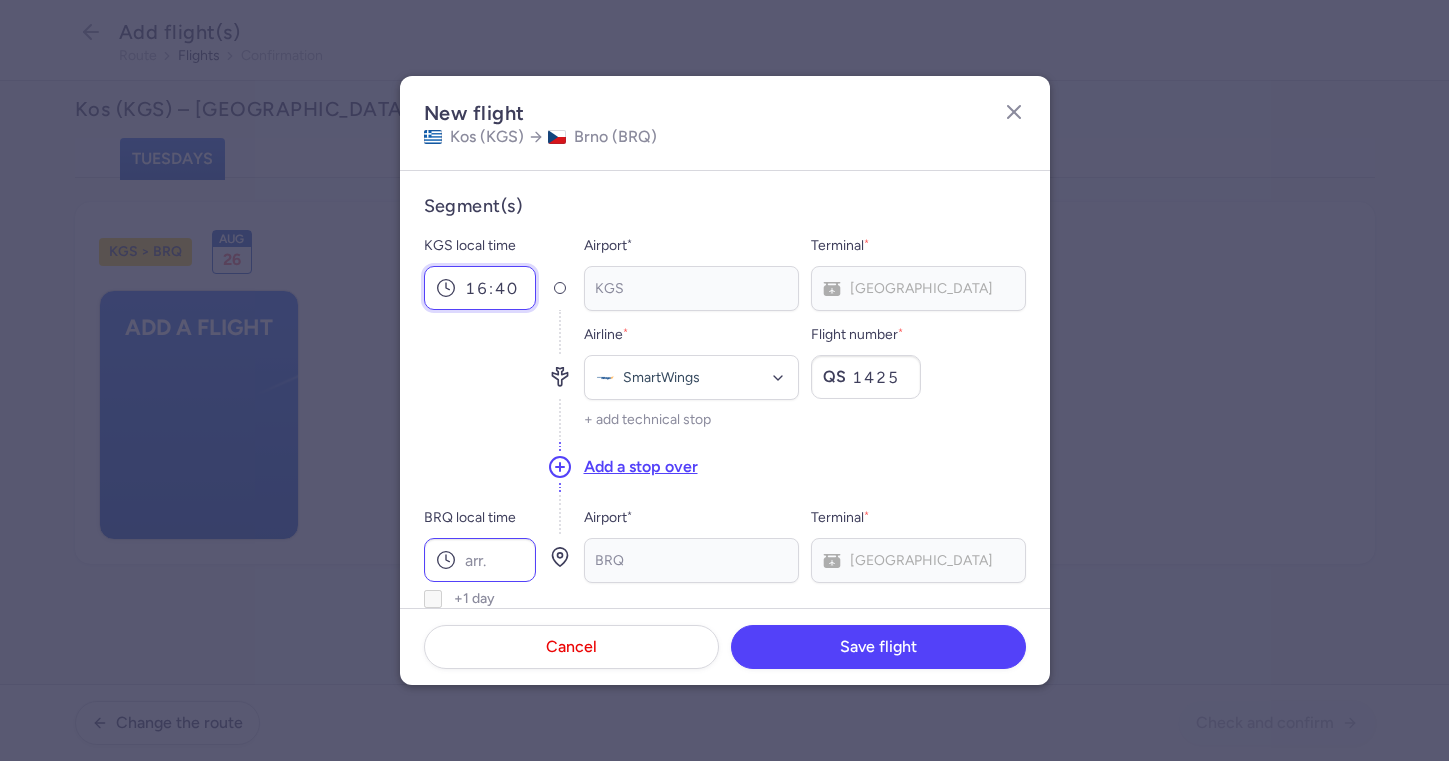 type on "16:40" 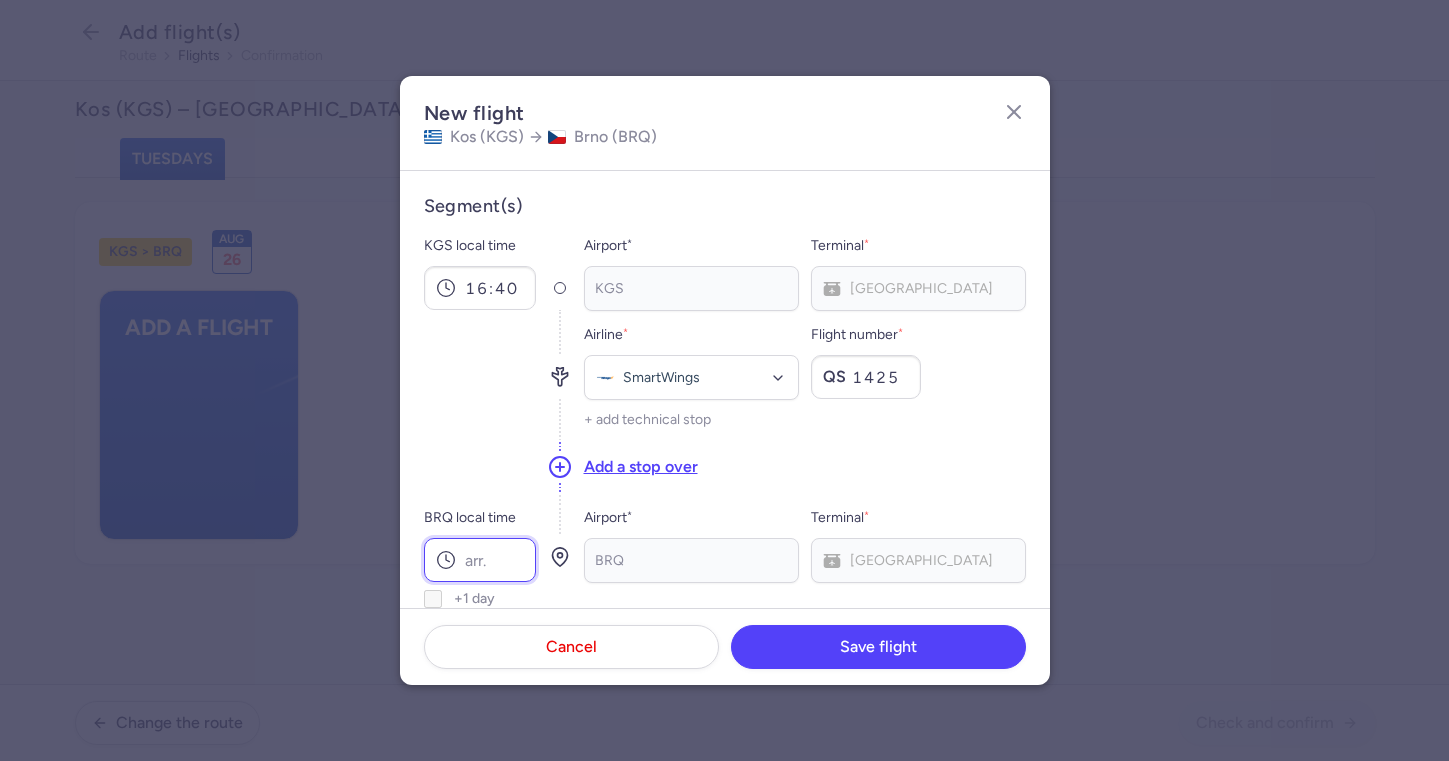 click on "BRQ local time" at bounding box center (480, 560) 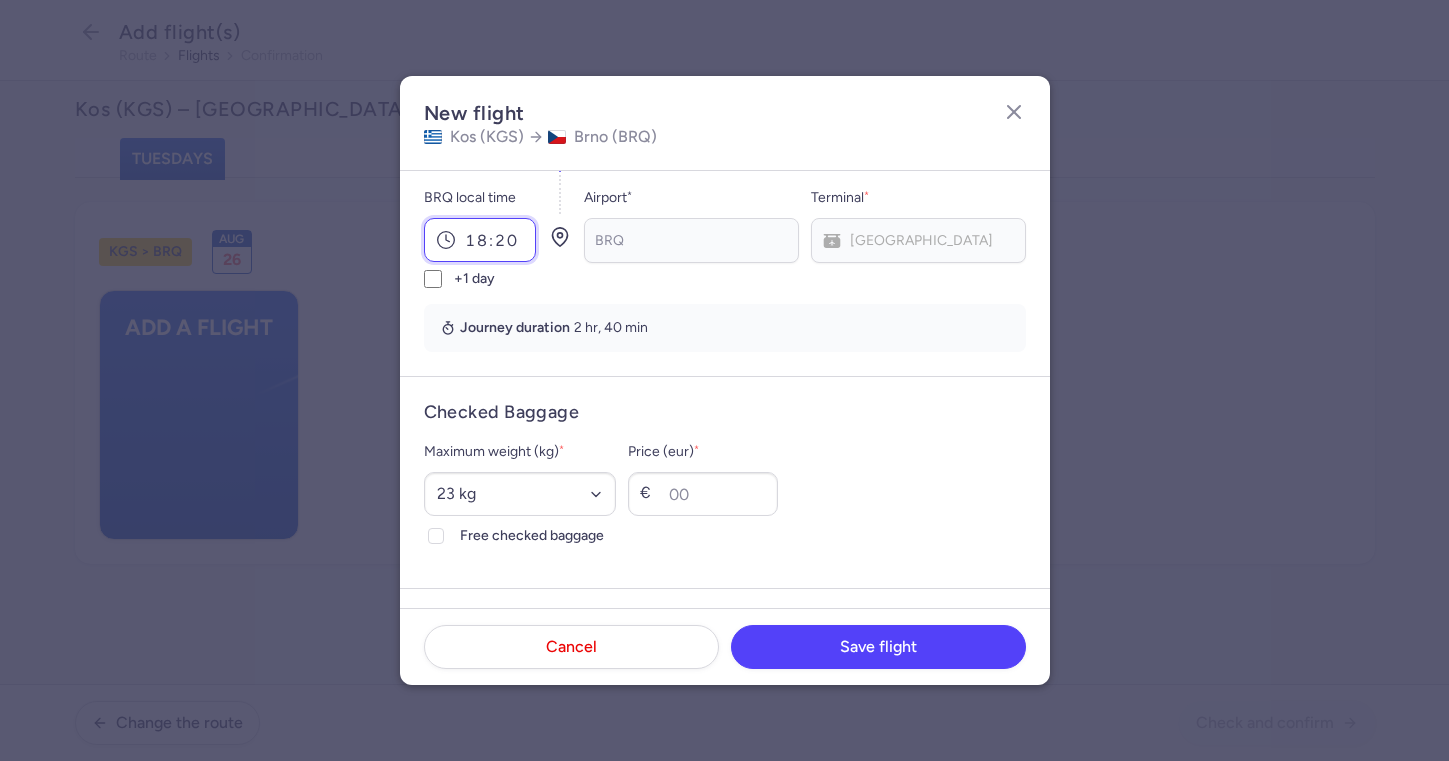 scroll, scrollTop: 340, scrollLeft: 0, axis: vertical 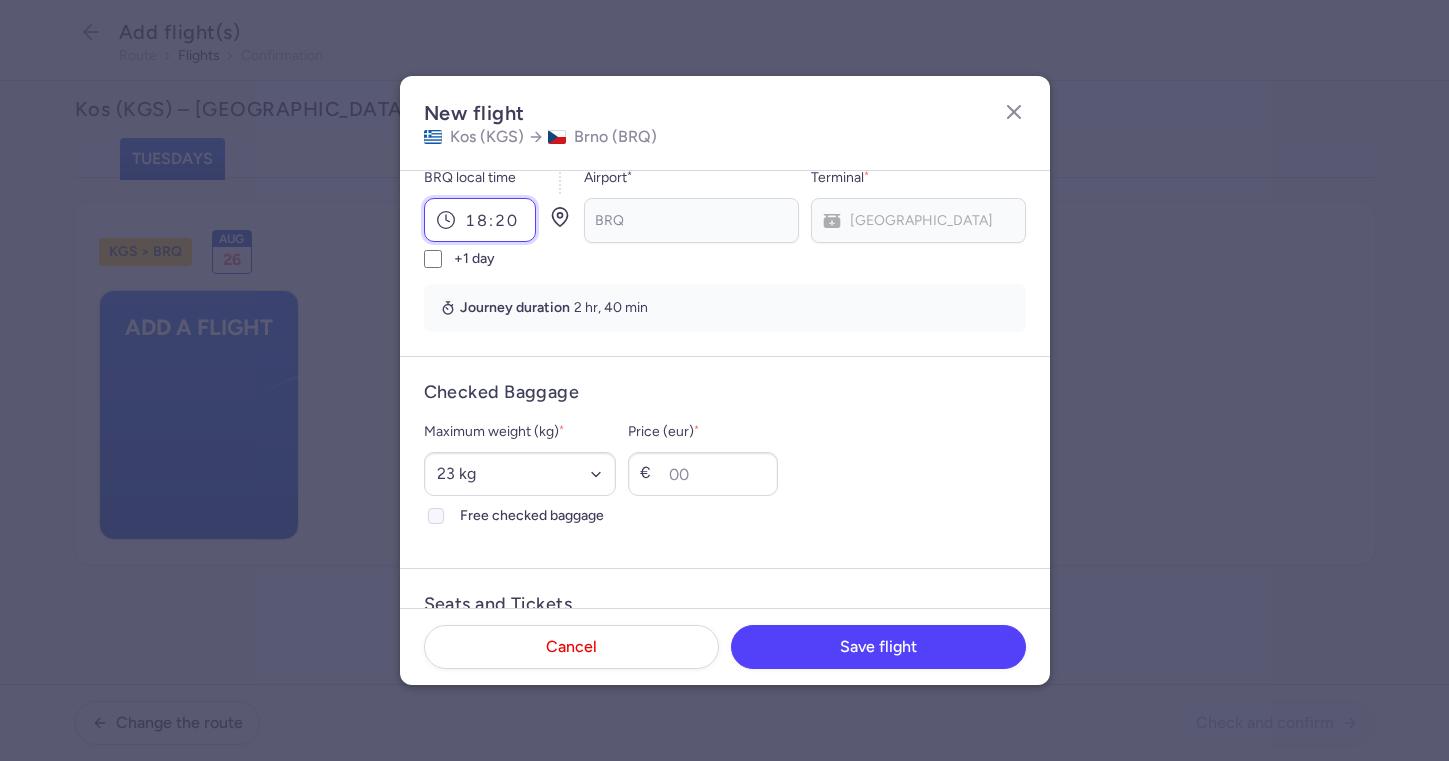 type on "18:20" 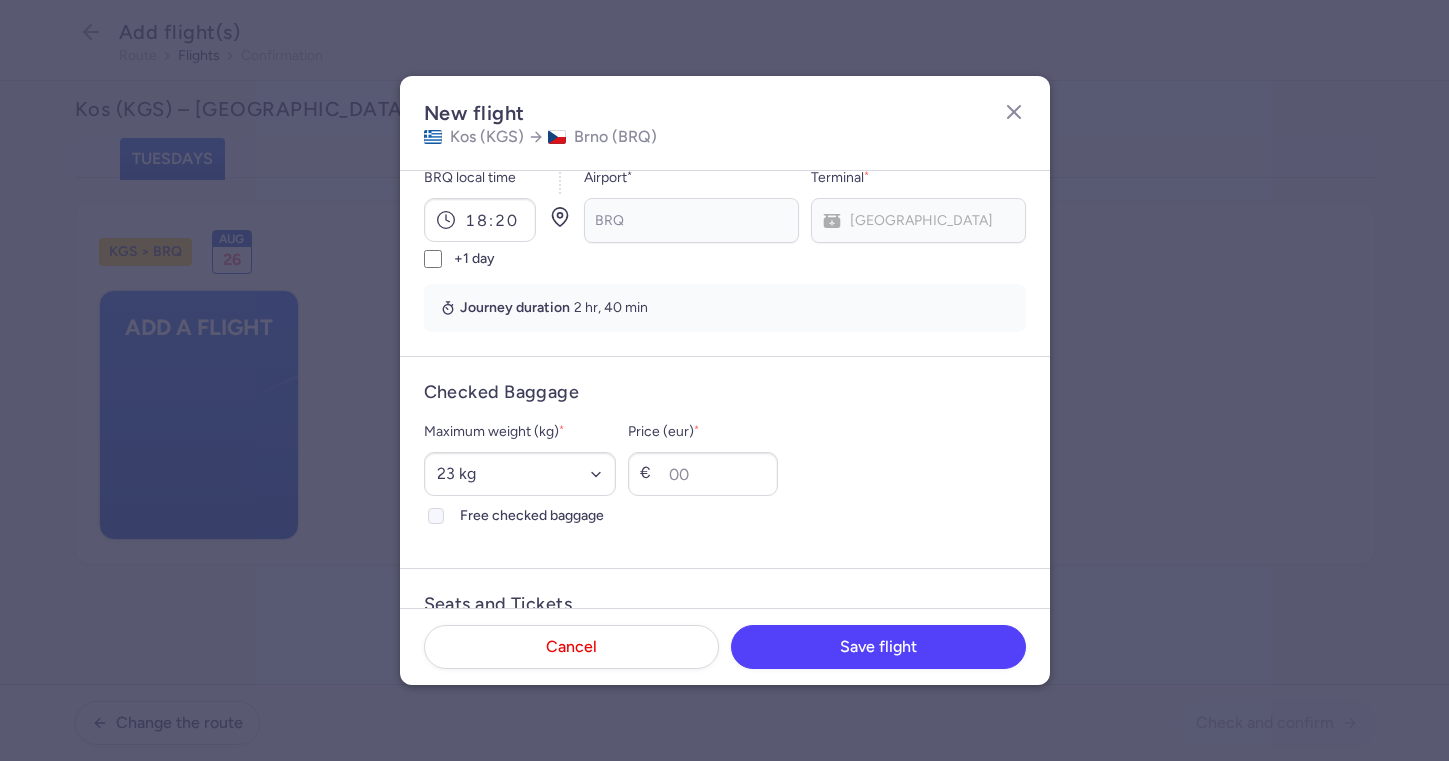 click on "Free checked baggage" 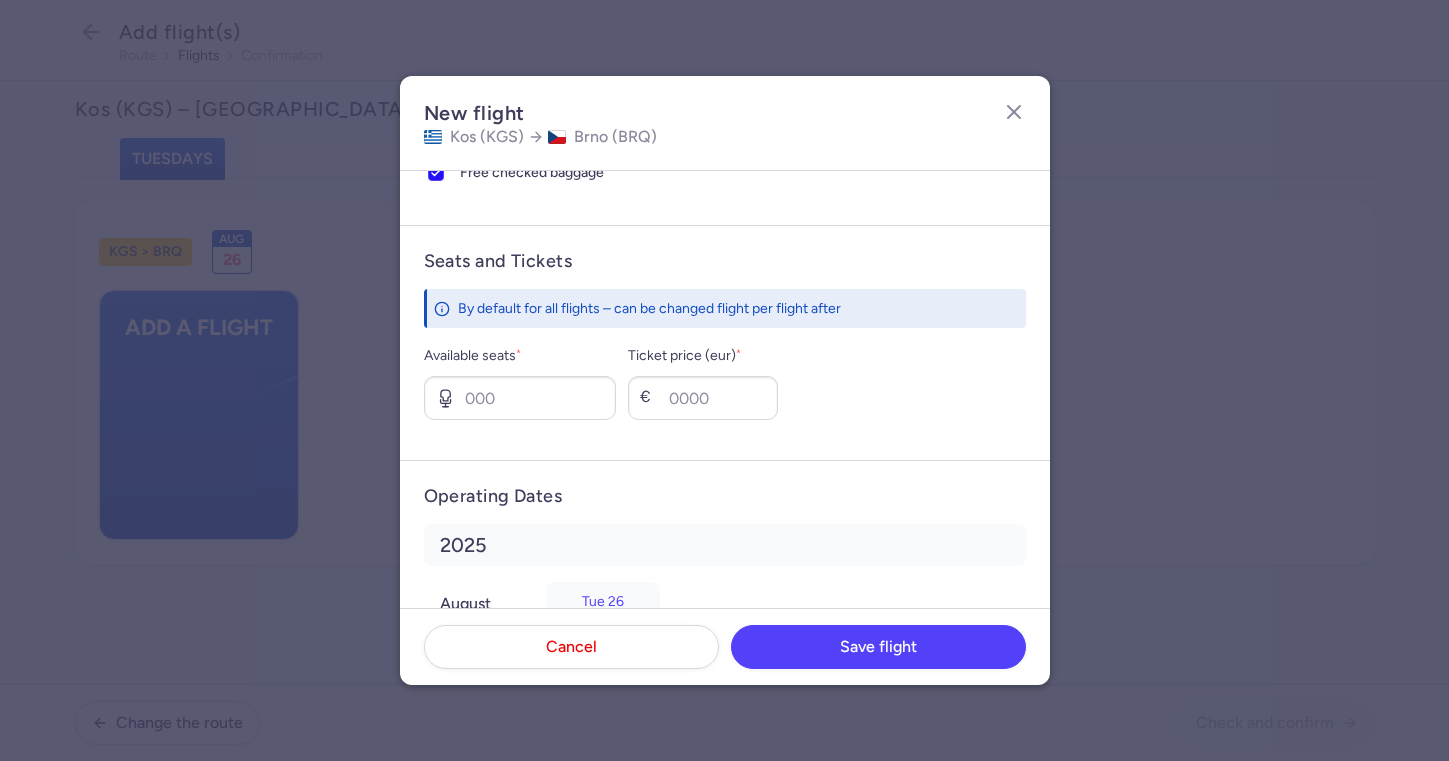 scroll, scrollTop: 699, scrollLeft: 0, axis: vertical 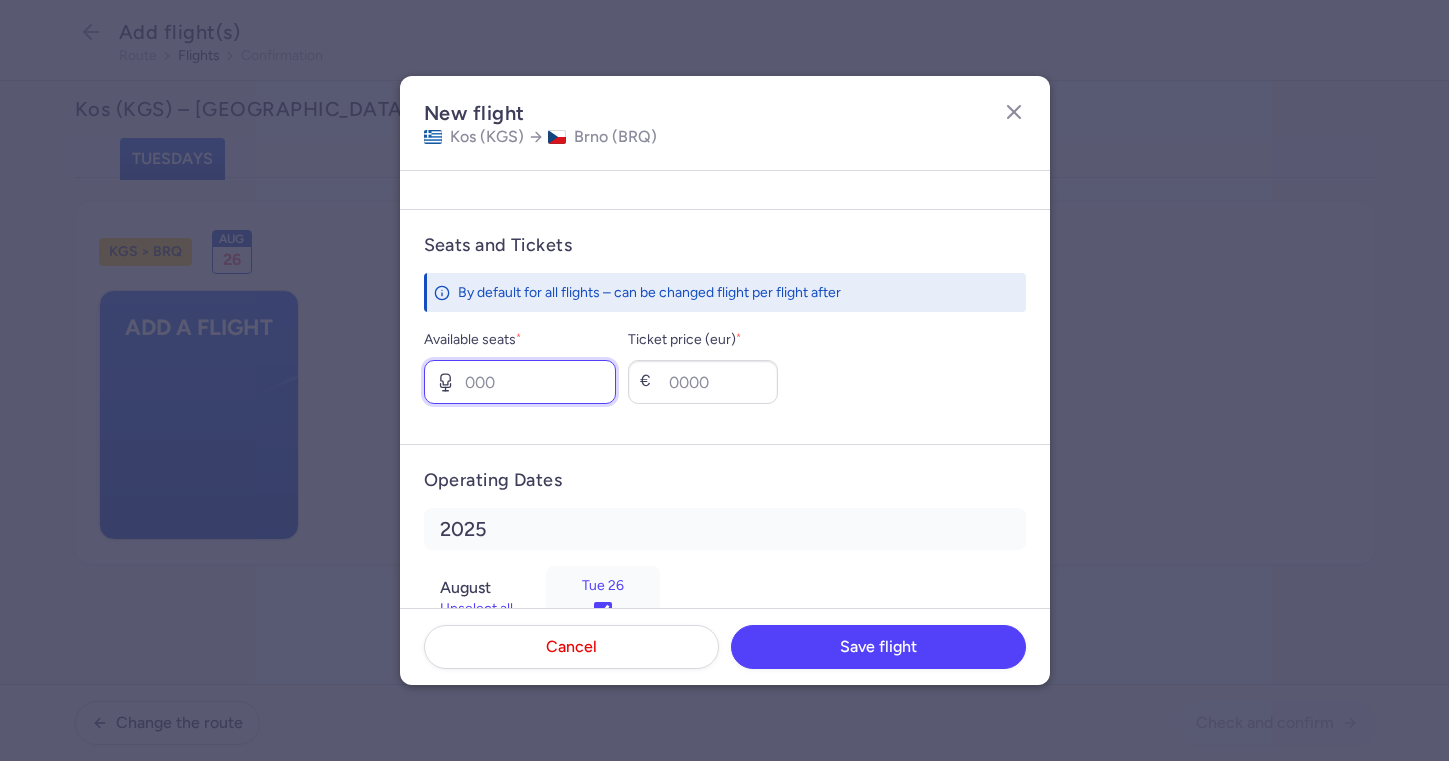 click on "Available seats  *" at bounding box center [520, 382] 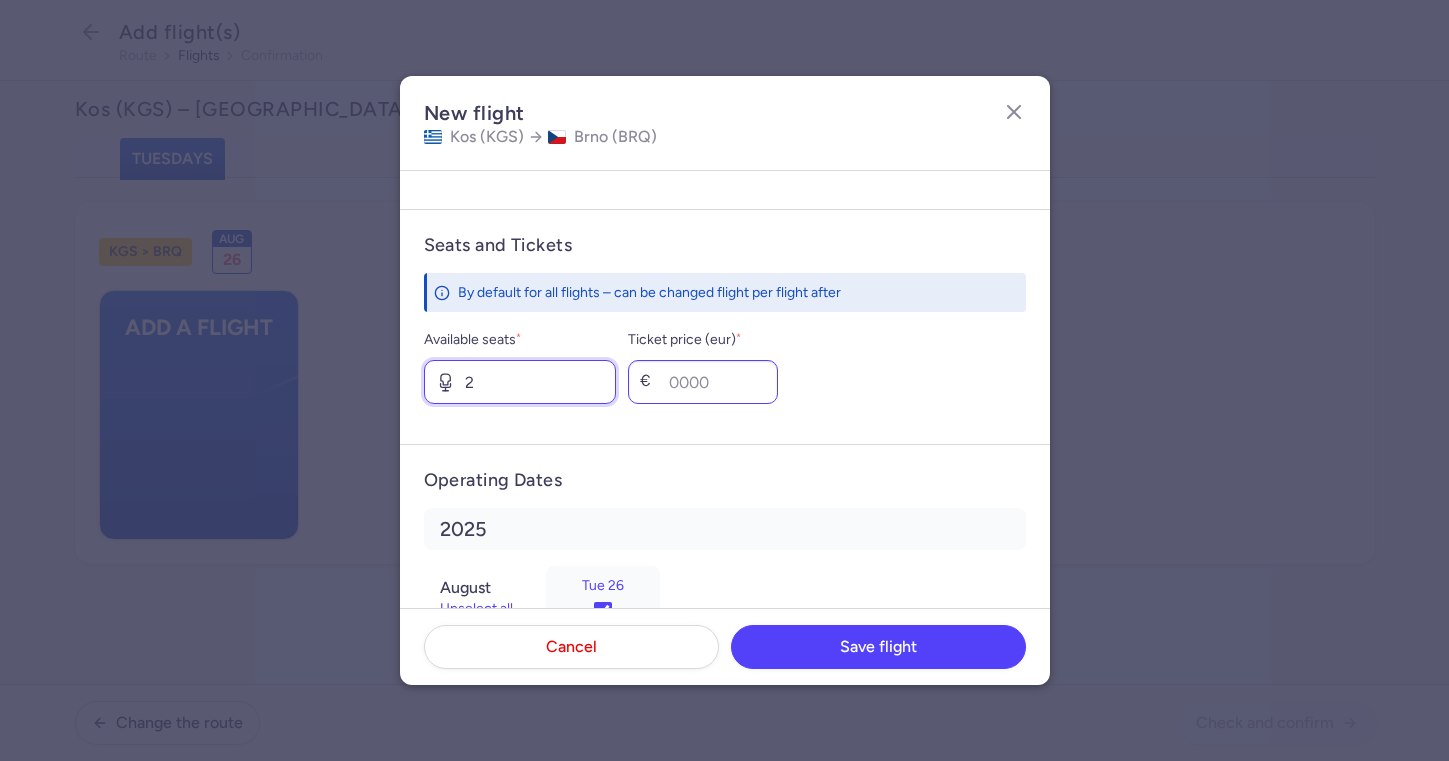 type on "2" 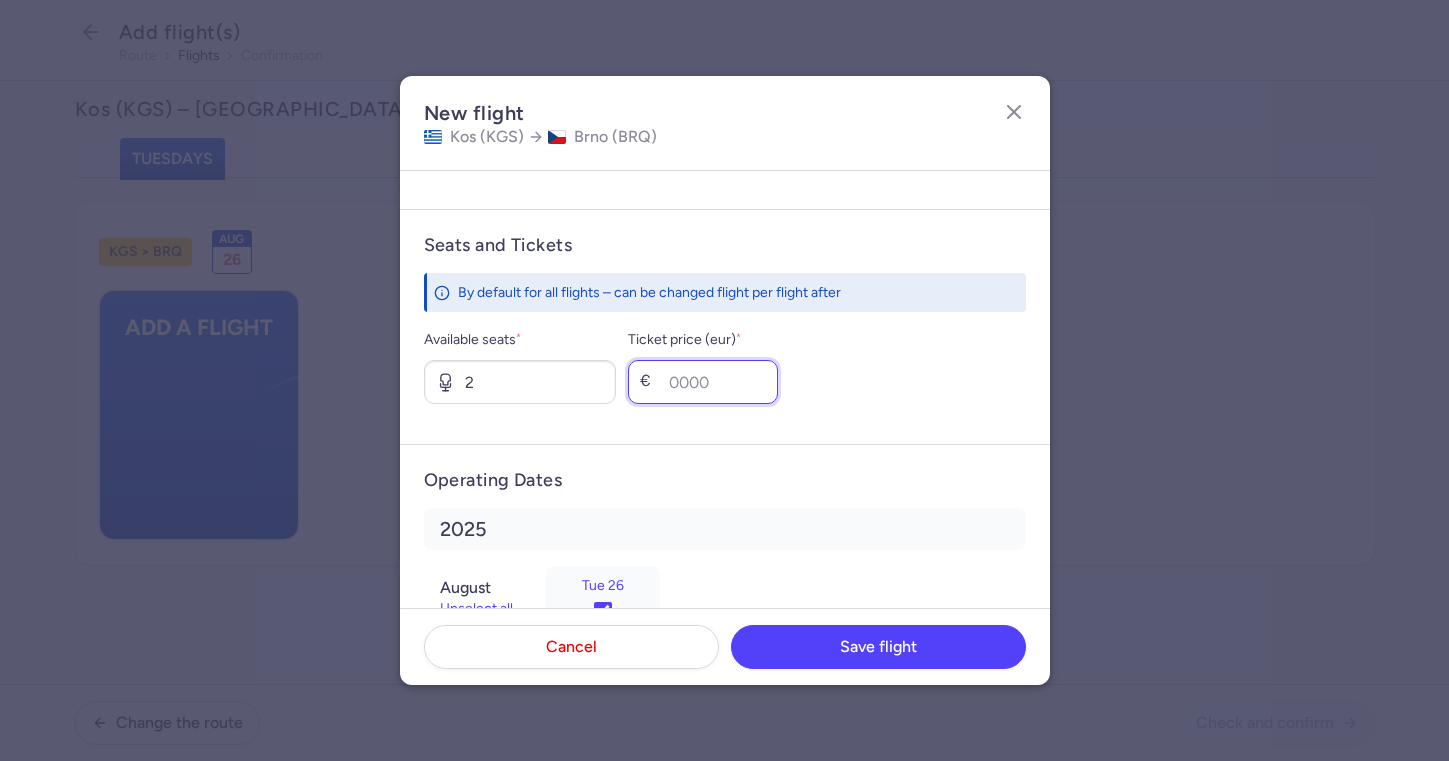 click on "Ticket price (eur)  *" at bounding box center (703, 382) 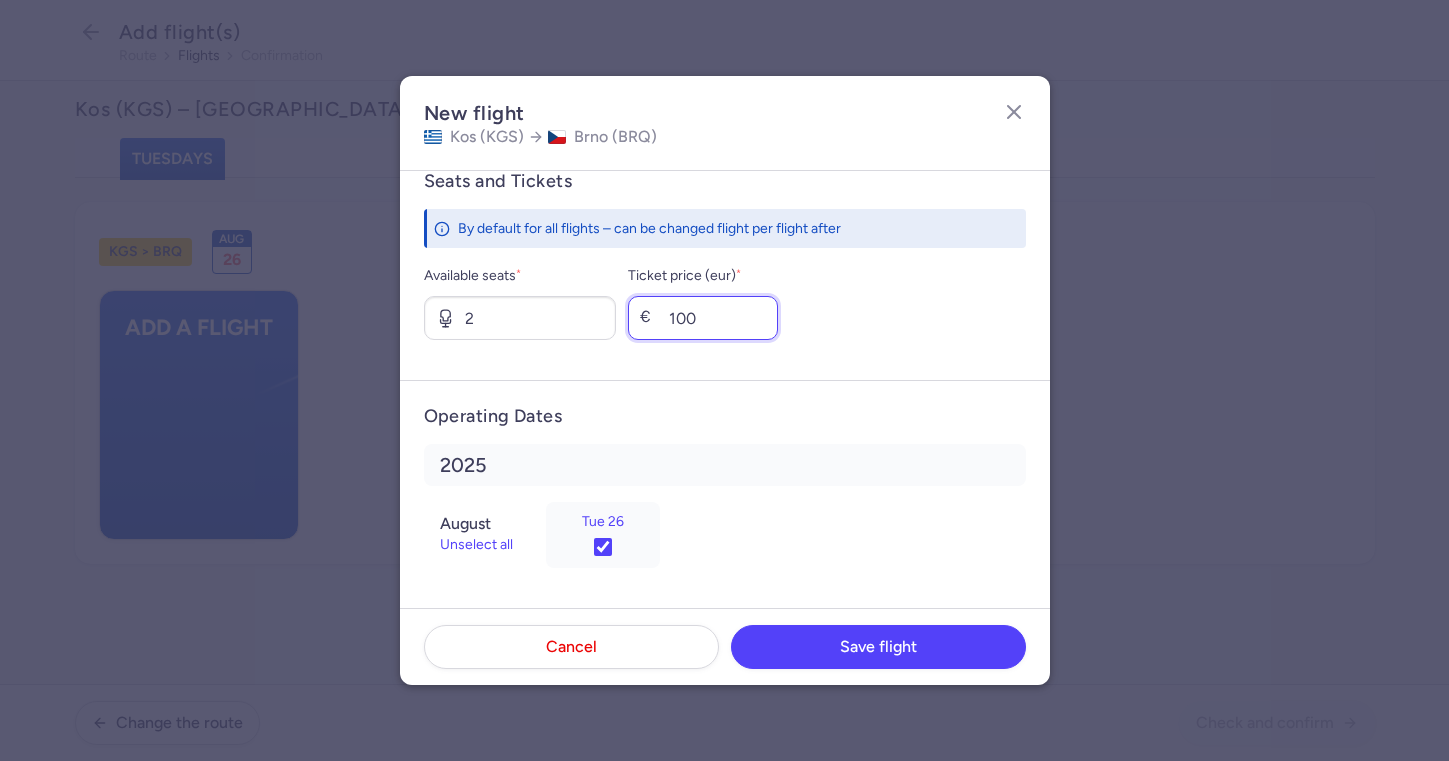 scroll, scrollTop: 763, scrollLeft: 0, axis: vertical 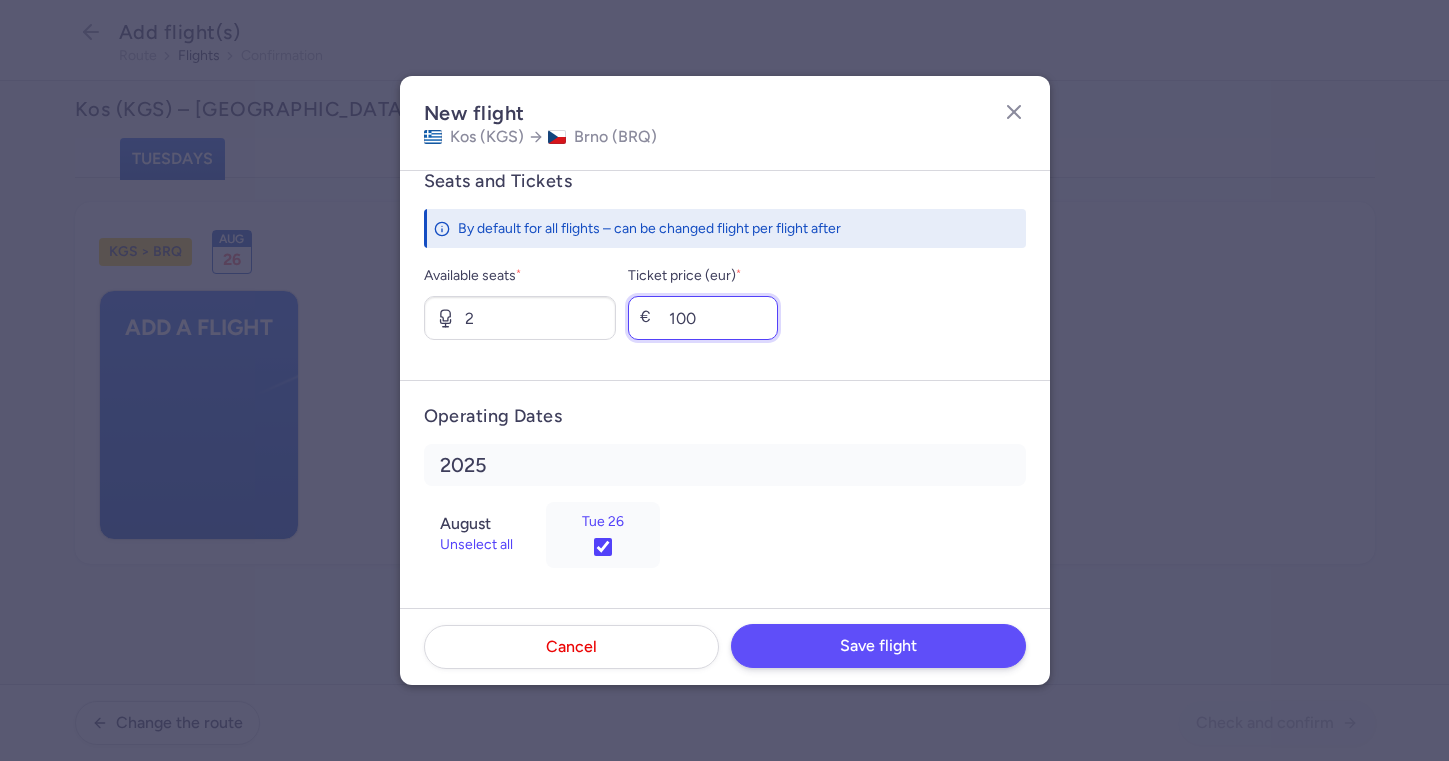 type on "100" 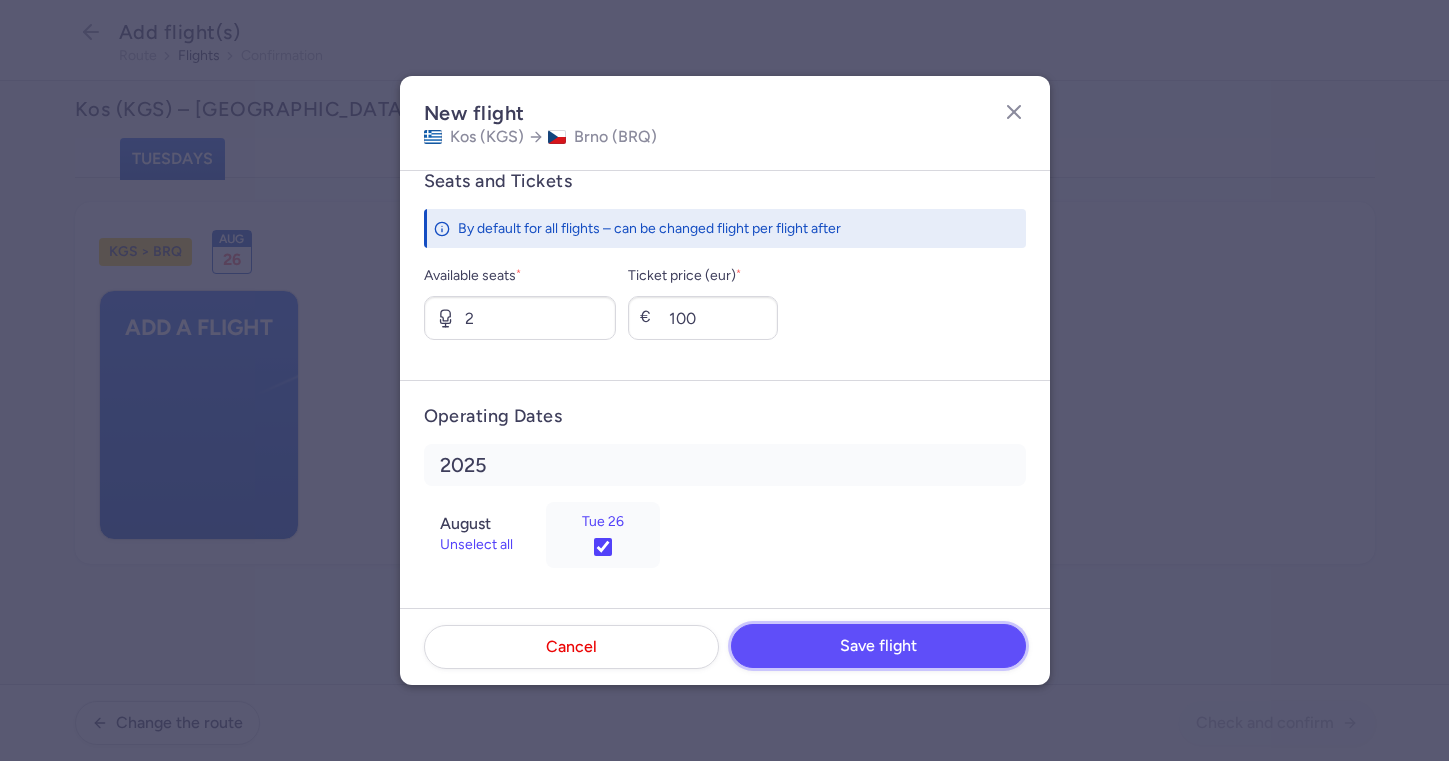 click on "Save flight" at bounding box center (878, 646) 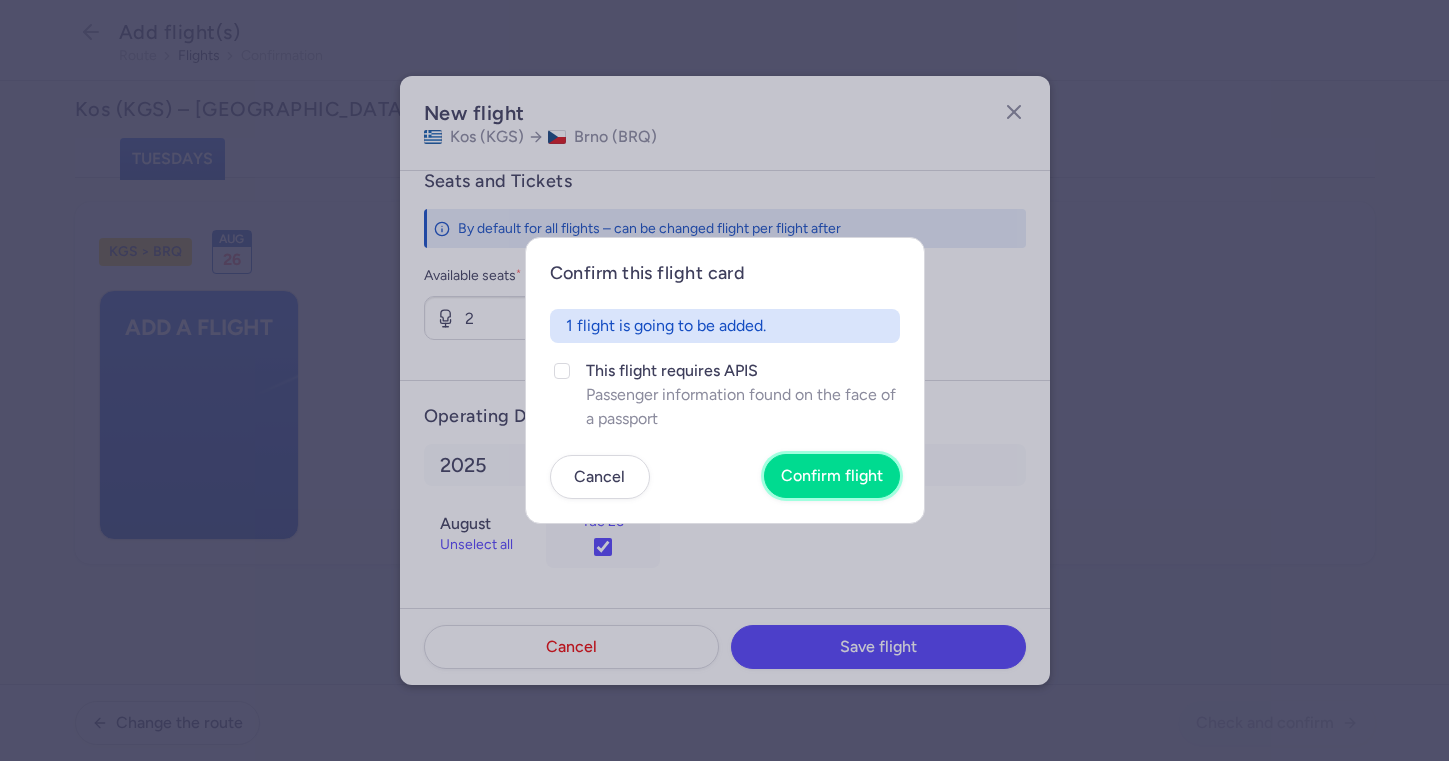 click on "Confirm flight" at bounding box center [832, 476] 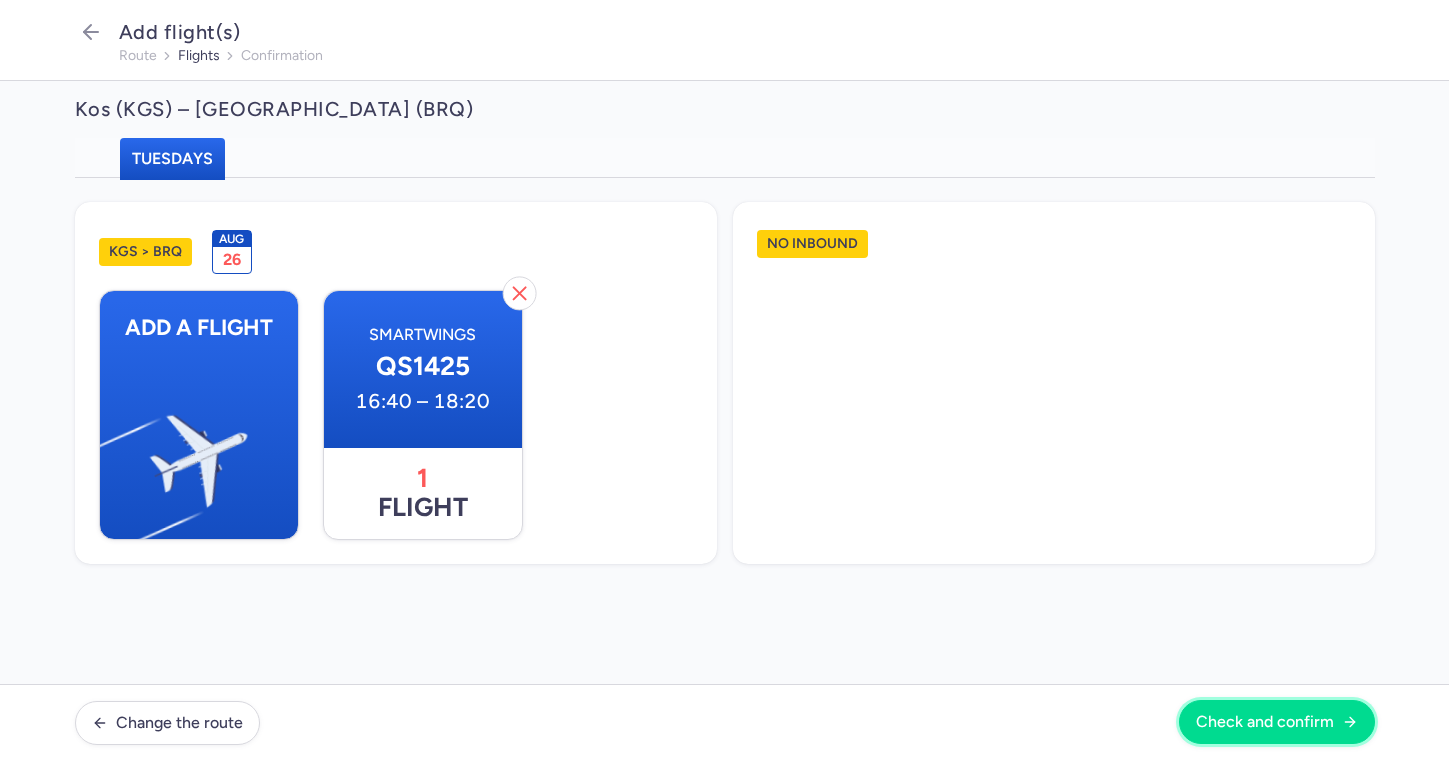 click on "Check and confirm" at bounding box center (1265, 722) 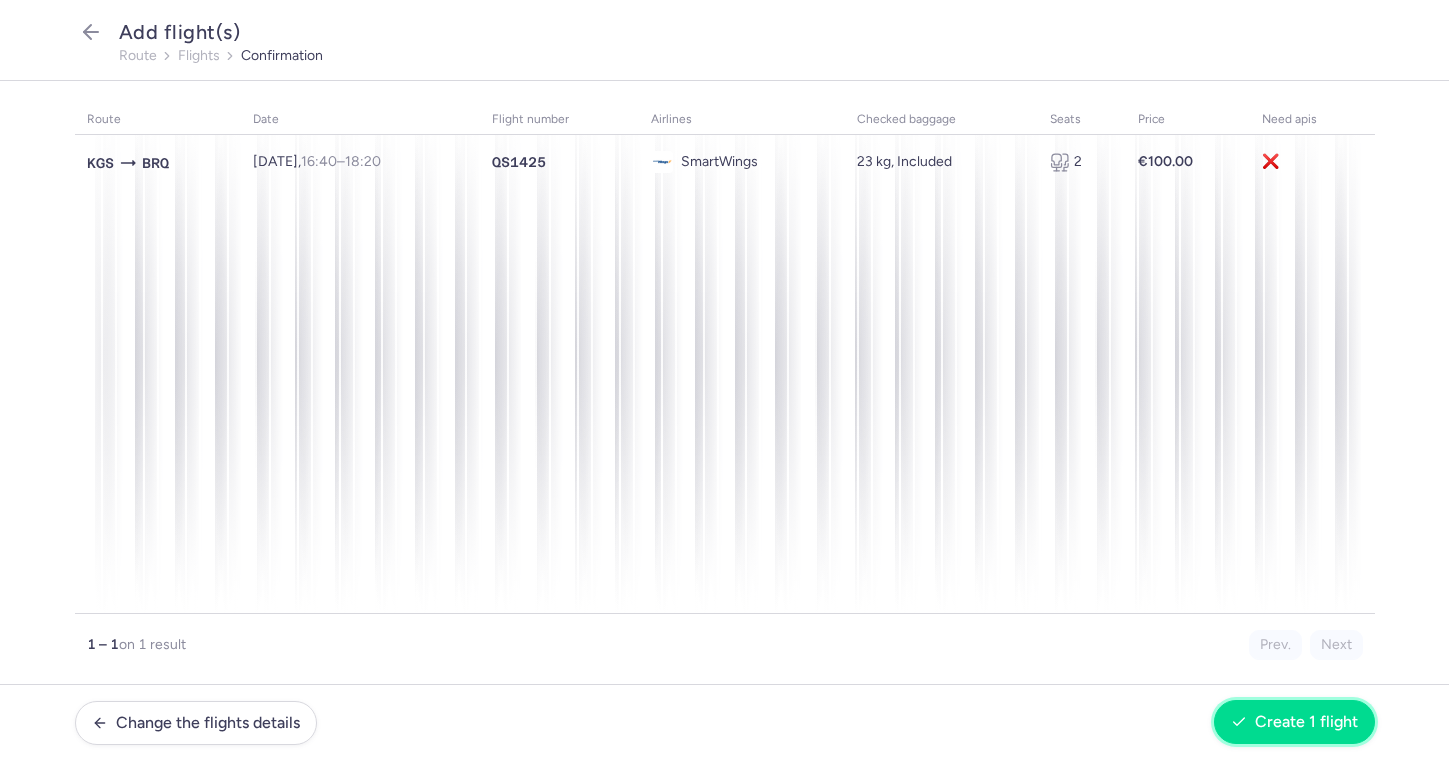 click on "Create 1 flight" at bounding box center [1306, 722] 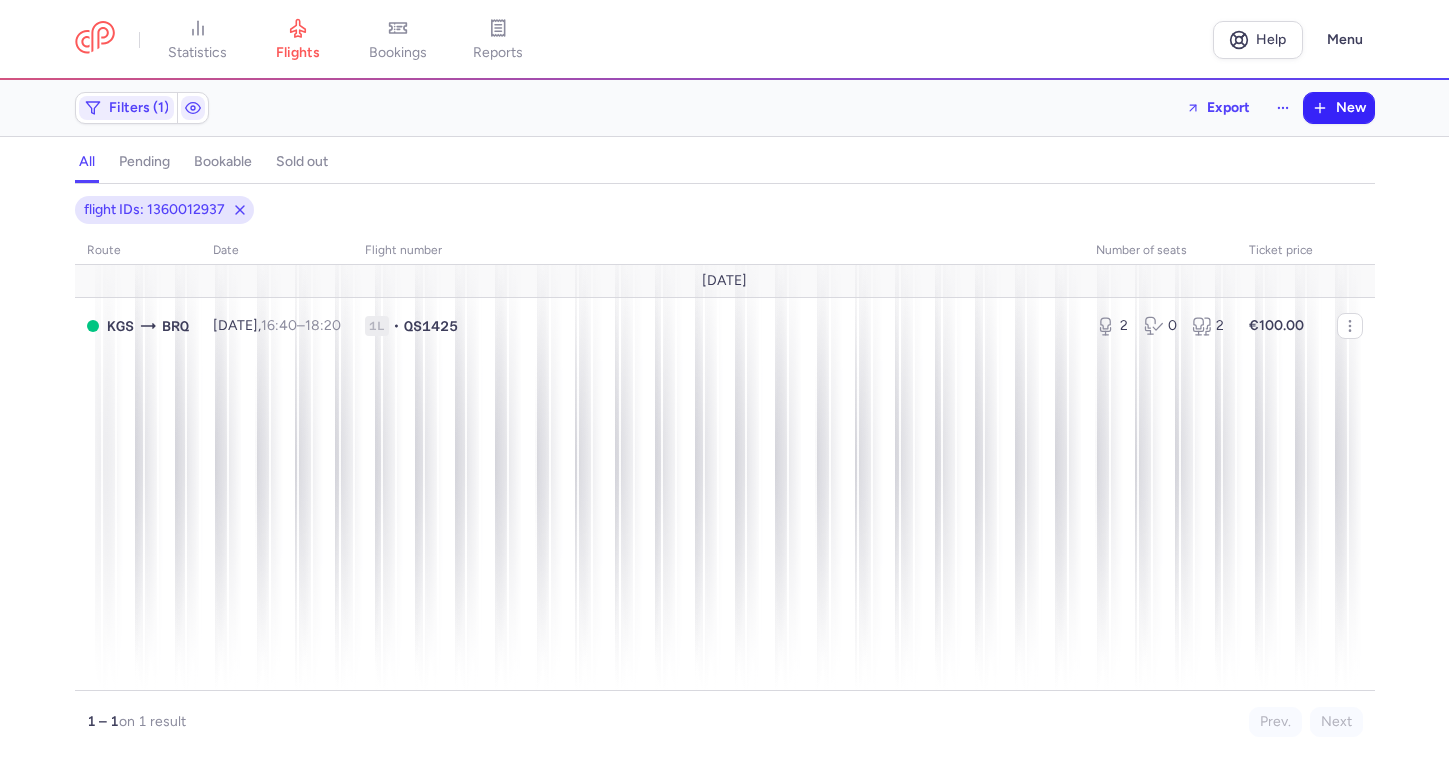 click on "New" at bounding box center (1351, 108) 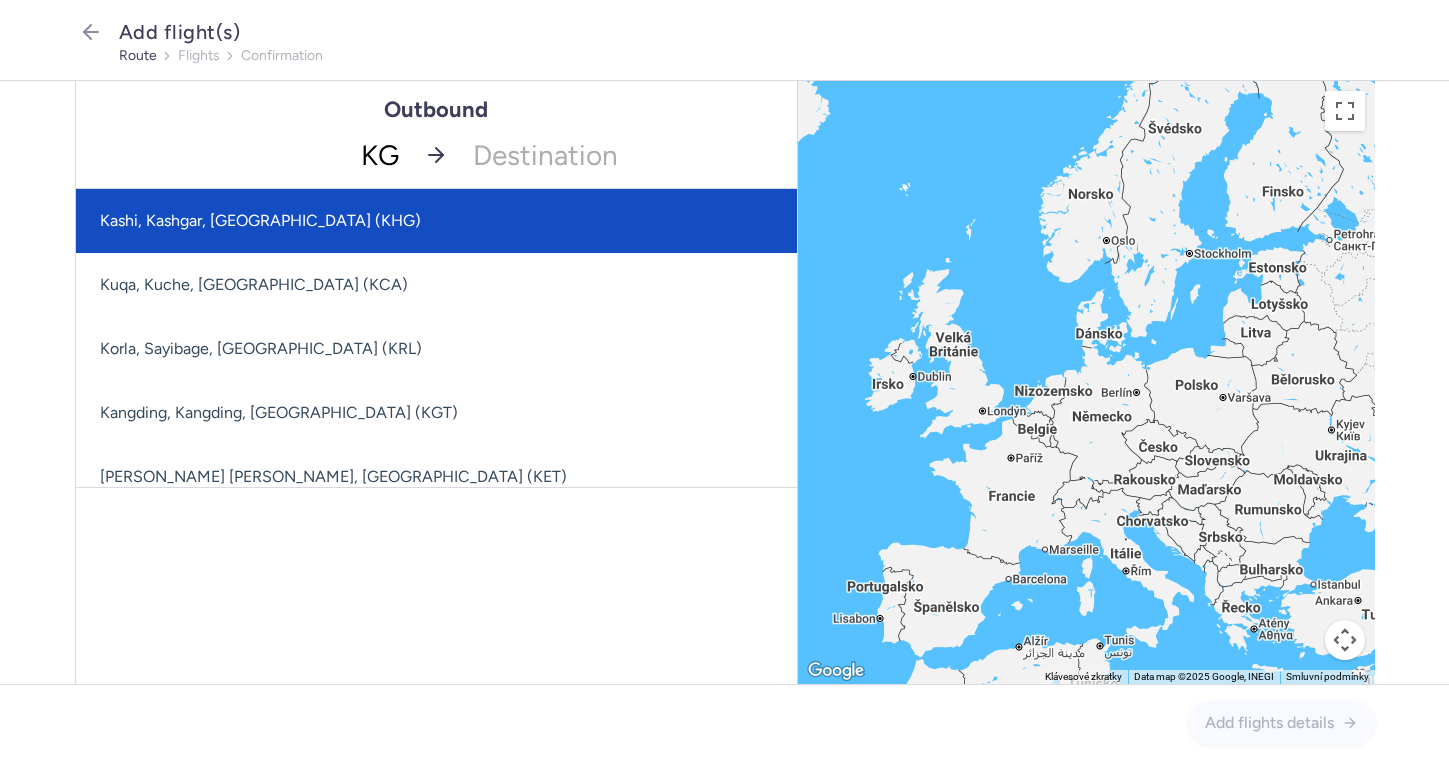 type on "KGS" 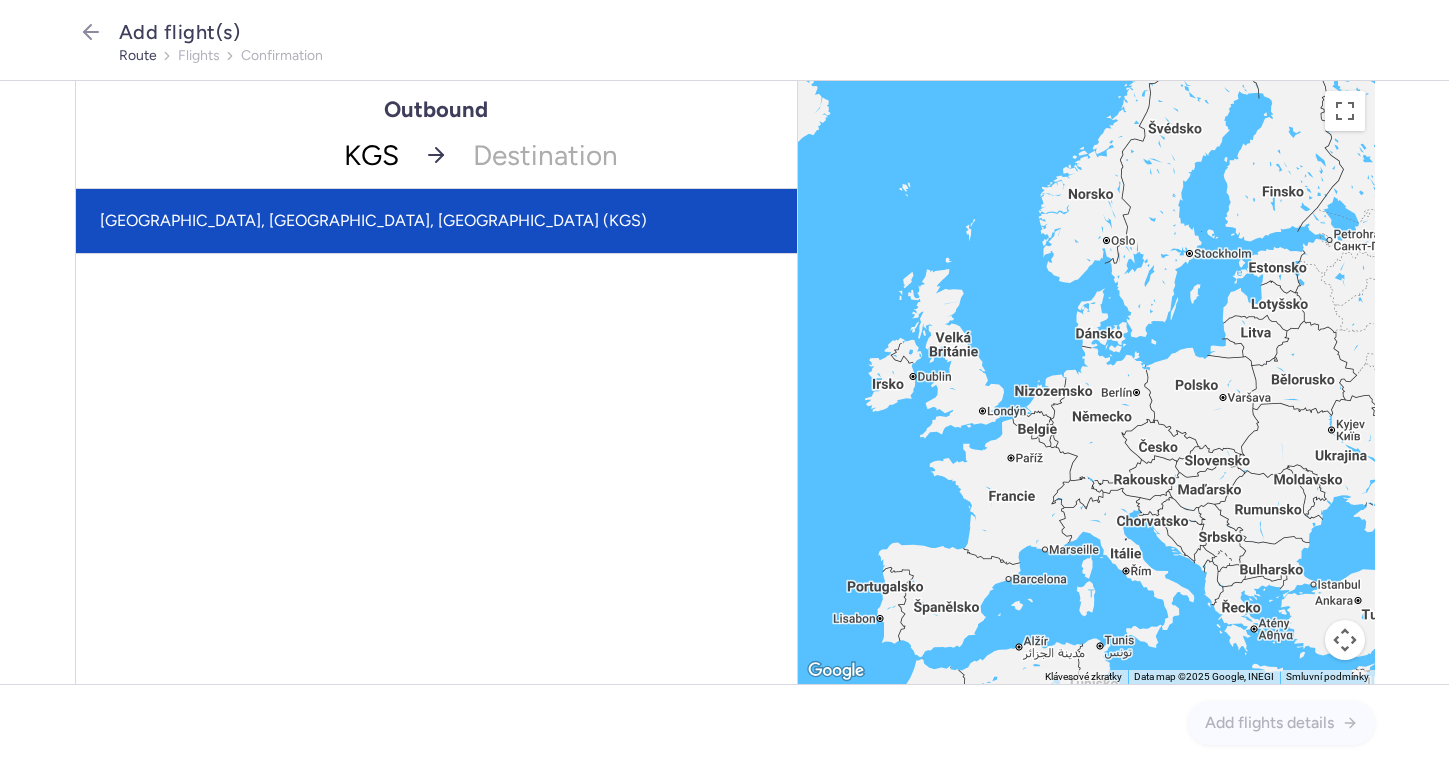 click on "[GEOGRAPHIC_DATA], [GEOGRAPHIC_DATA], [GEOGRAPHIC_DATA] (KGS)" 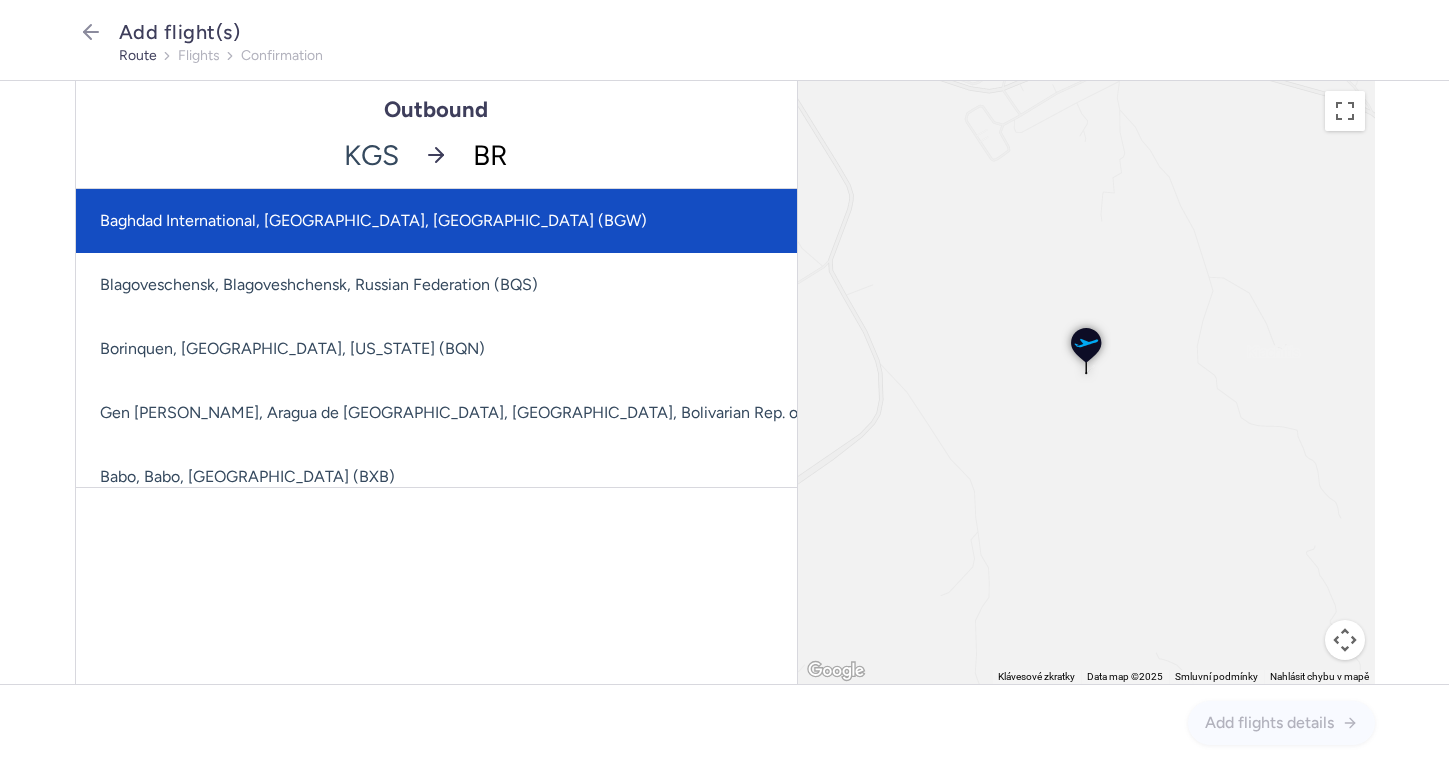 type on "BRQ" 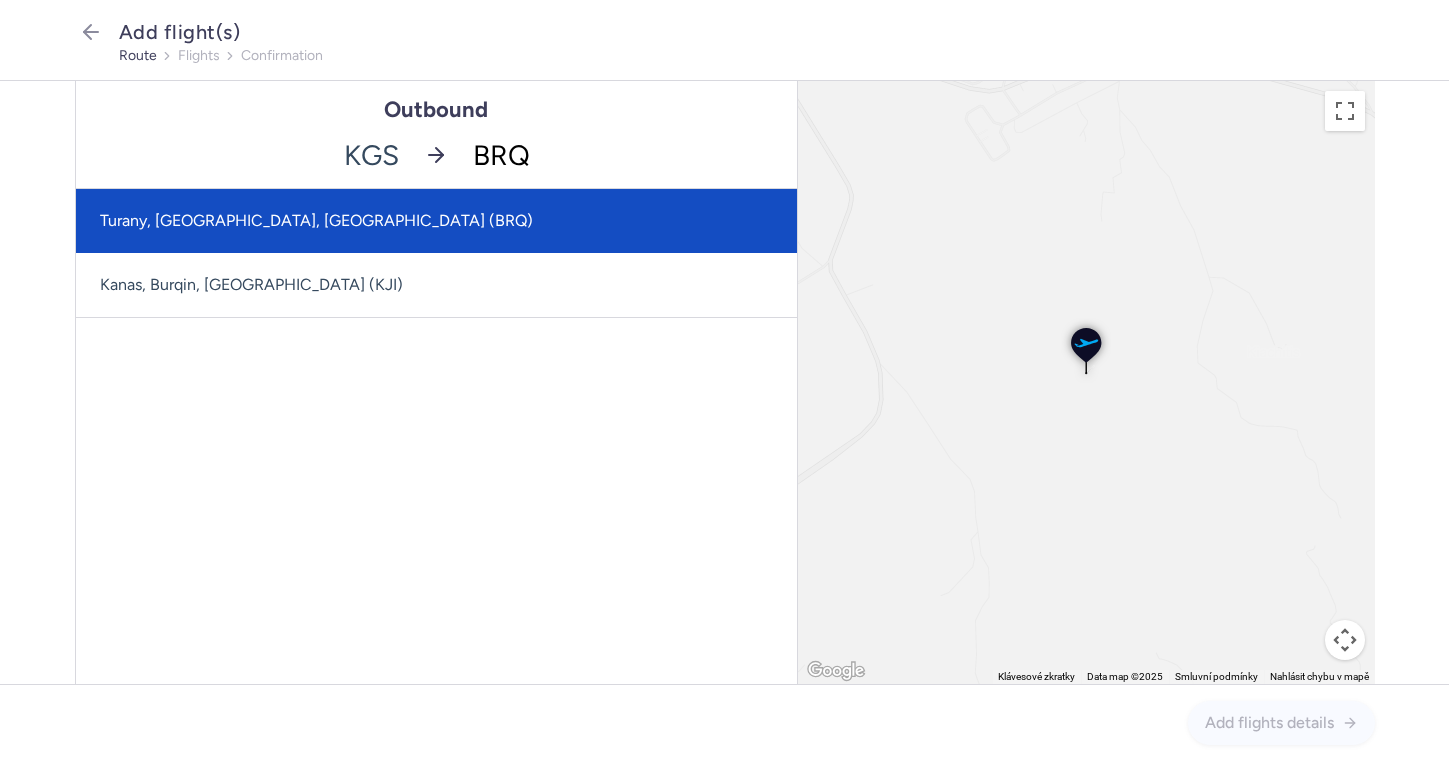 click on "Turany, [GEOGRAPHIC_DATA], [GEOGRAPHIC_DATA] (BRQ)" at bounding box center [436, 221] 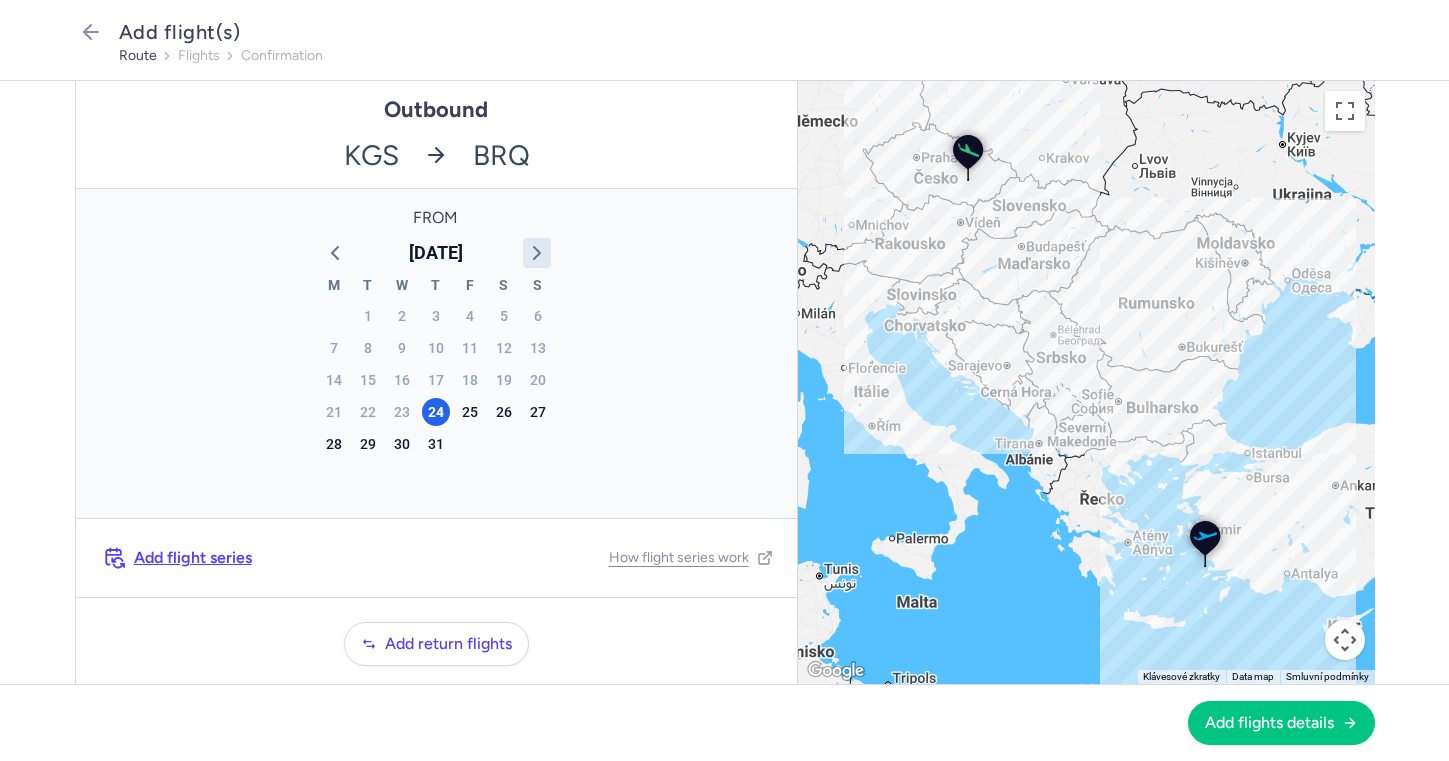 click 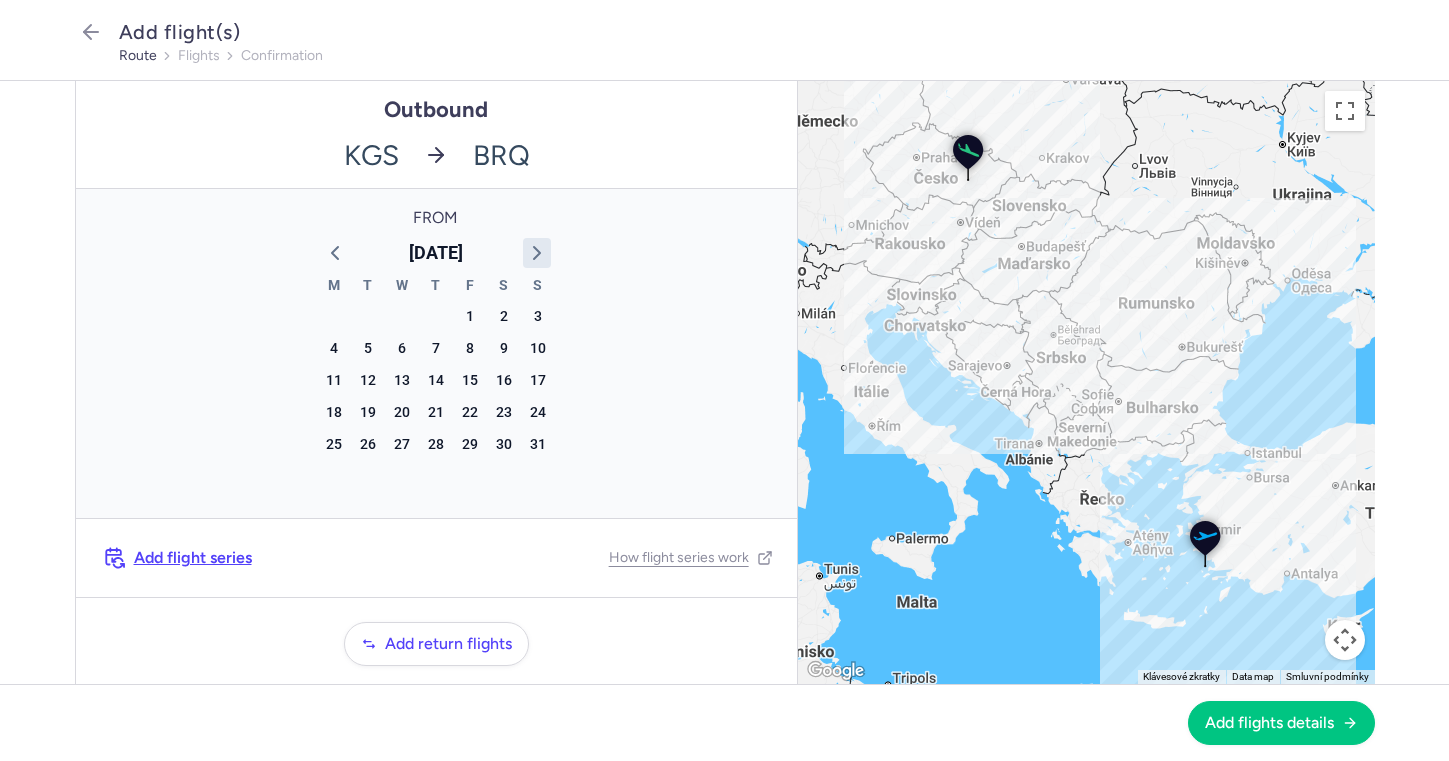 click 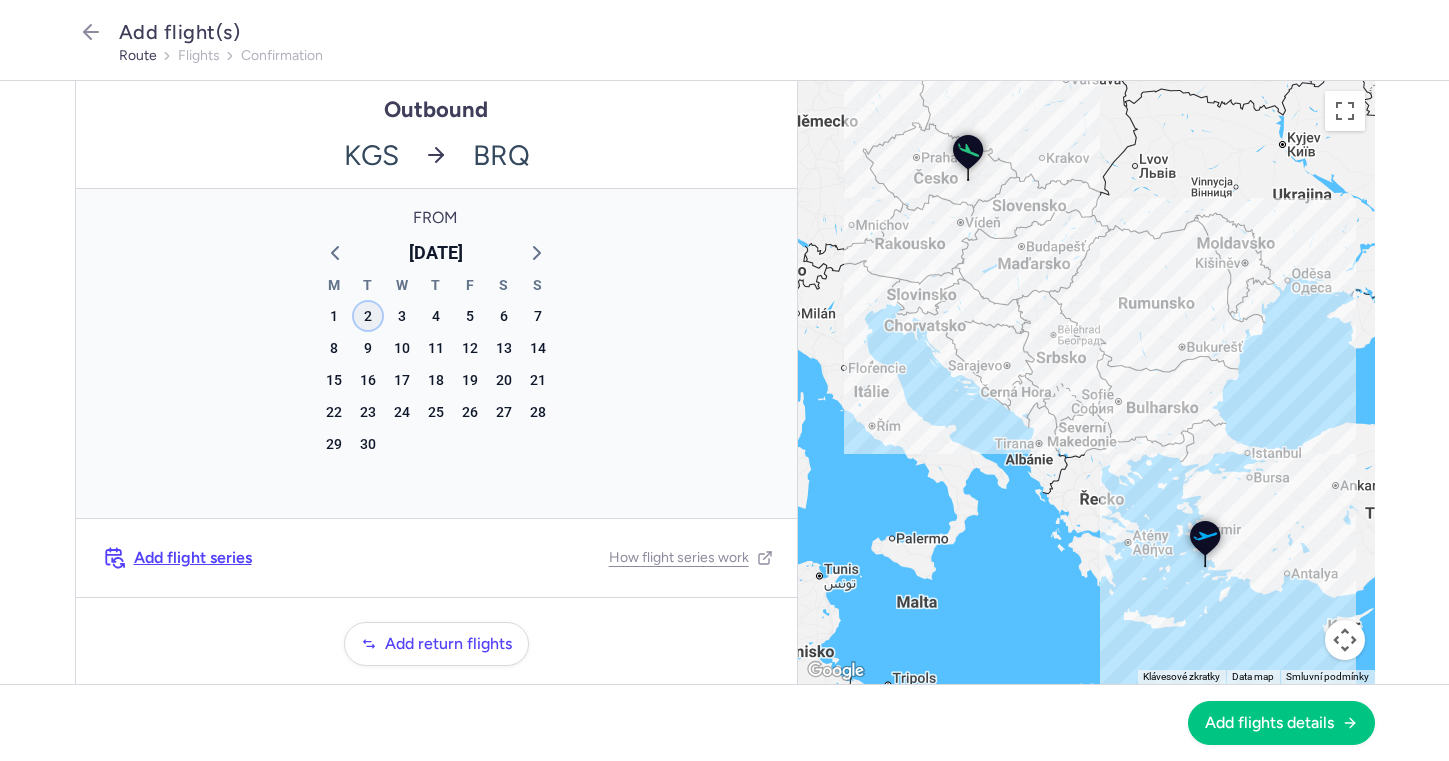 click on "2" 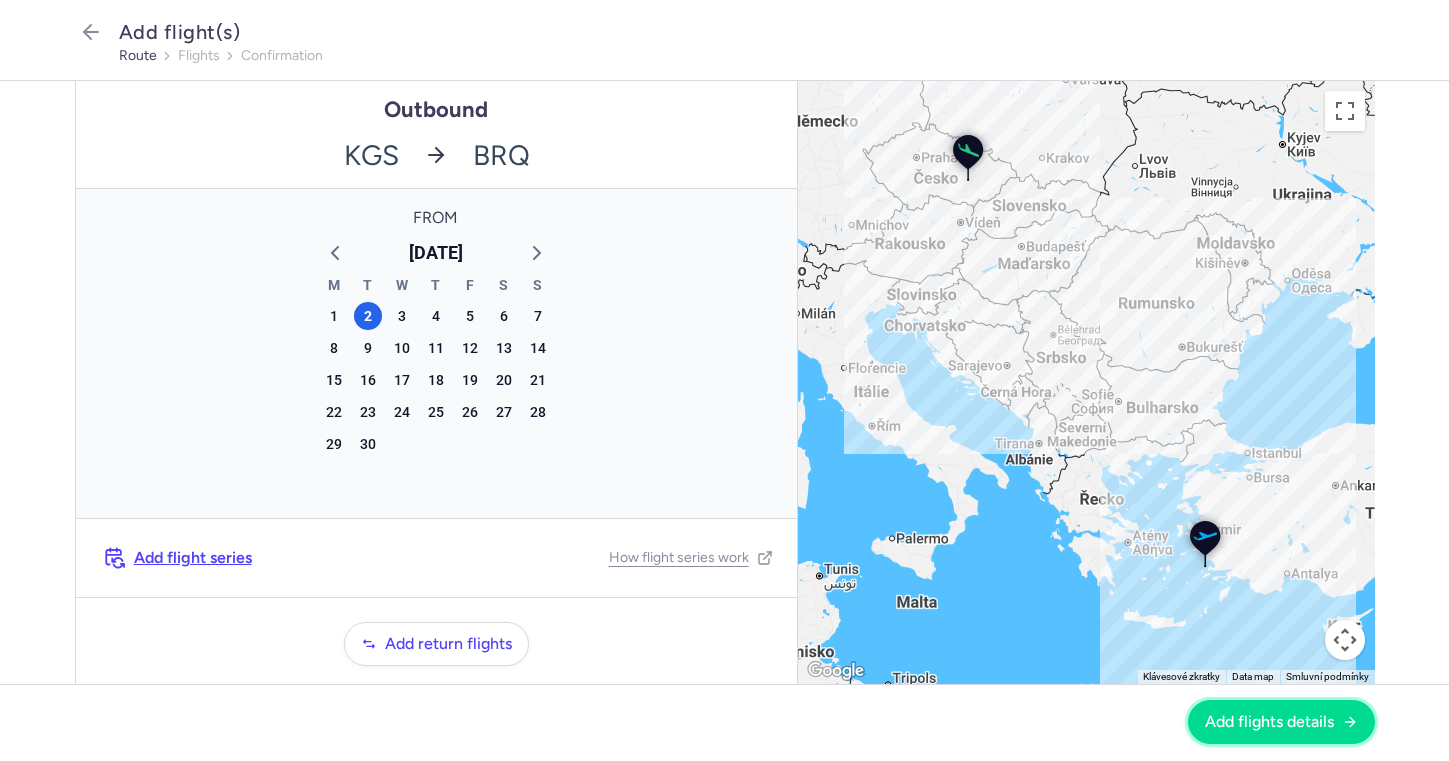 click on "Add flights details" at bounding box center [1269, 722] 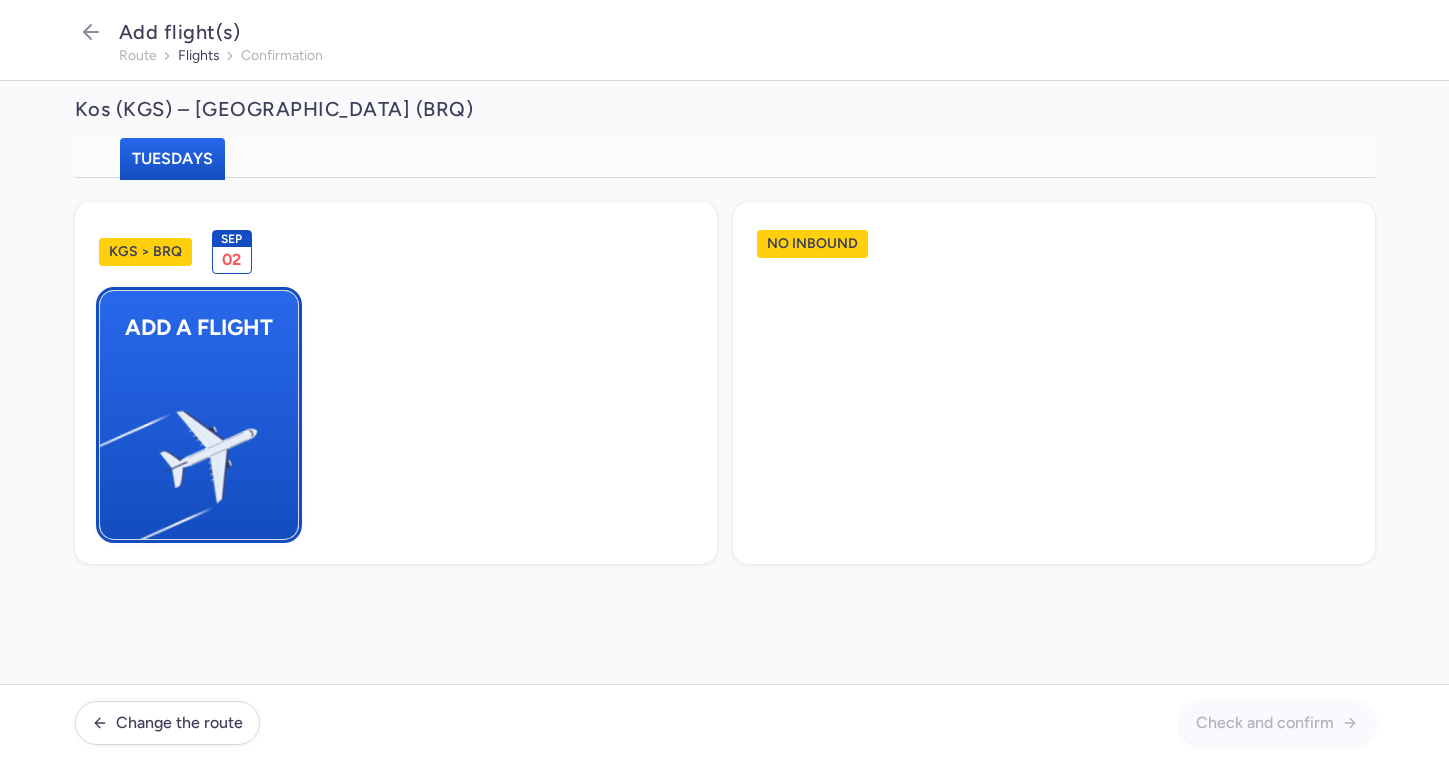 click at bounding box center [109, 448] 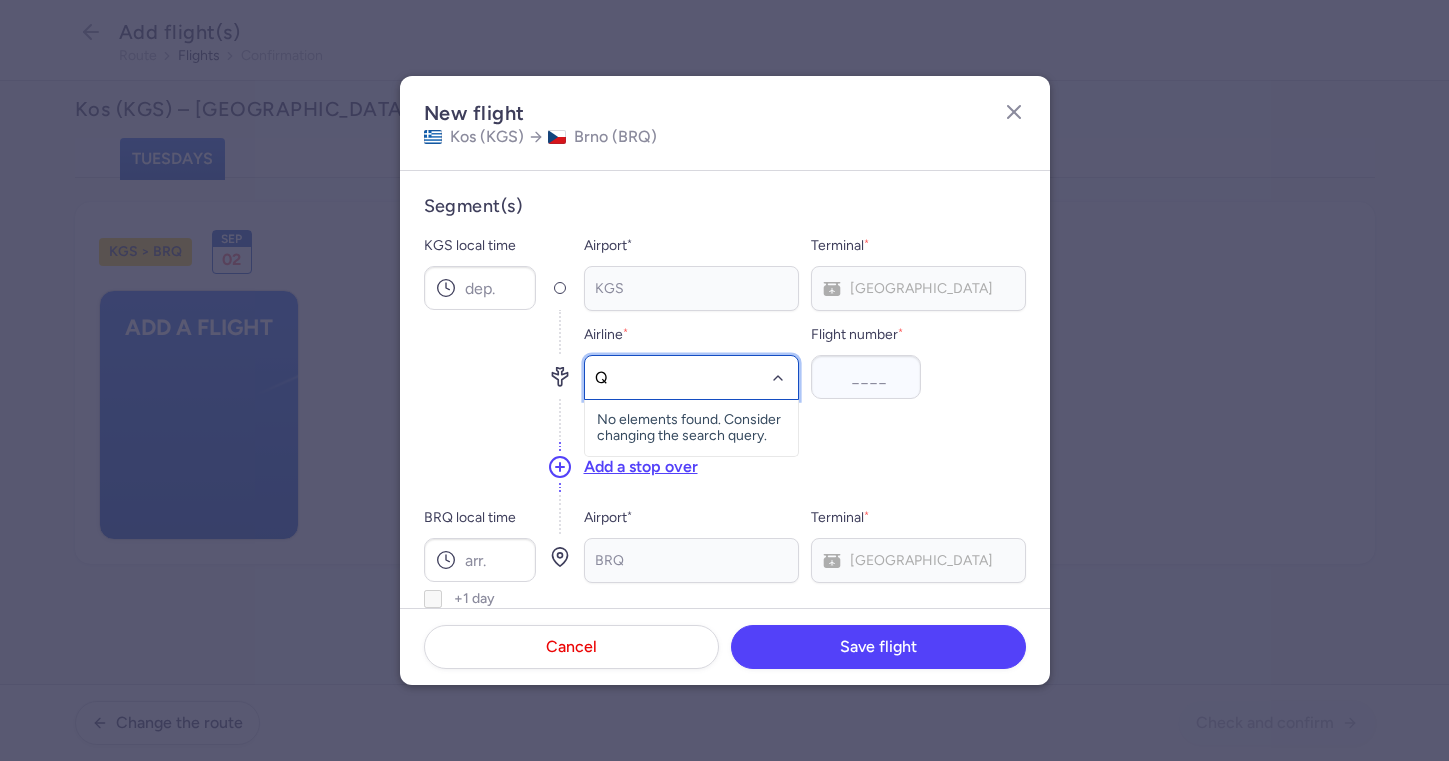 type on "QS" 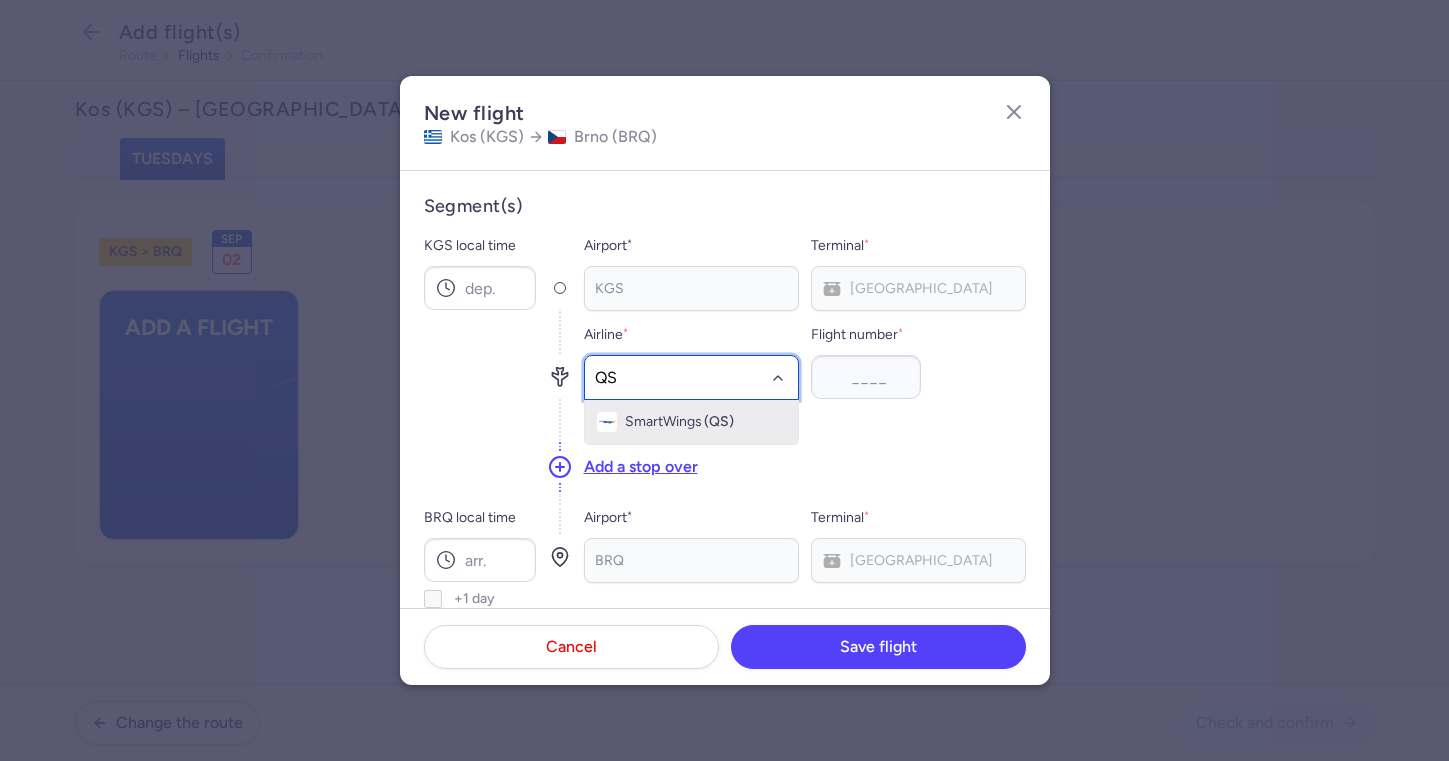 click on "(QS)" at bounding box center (719, 422) 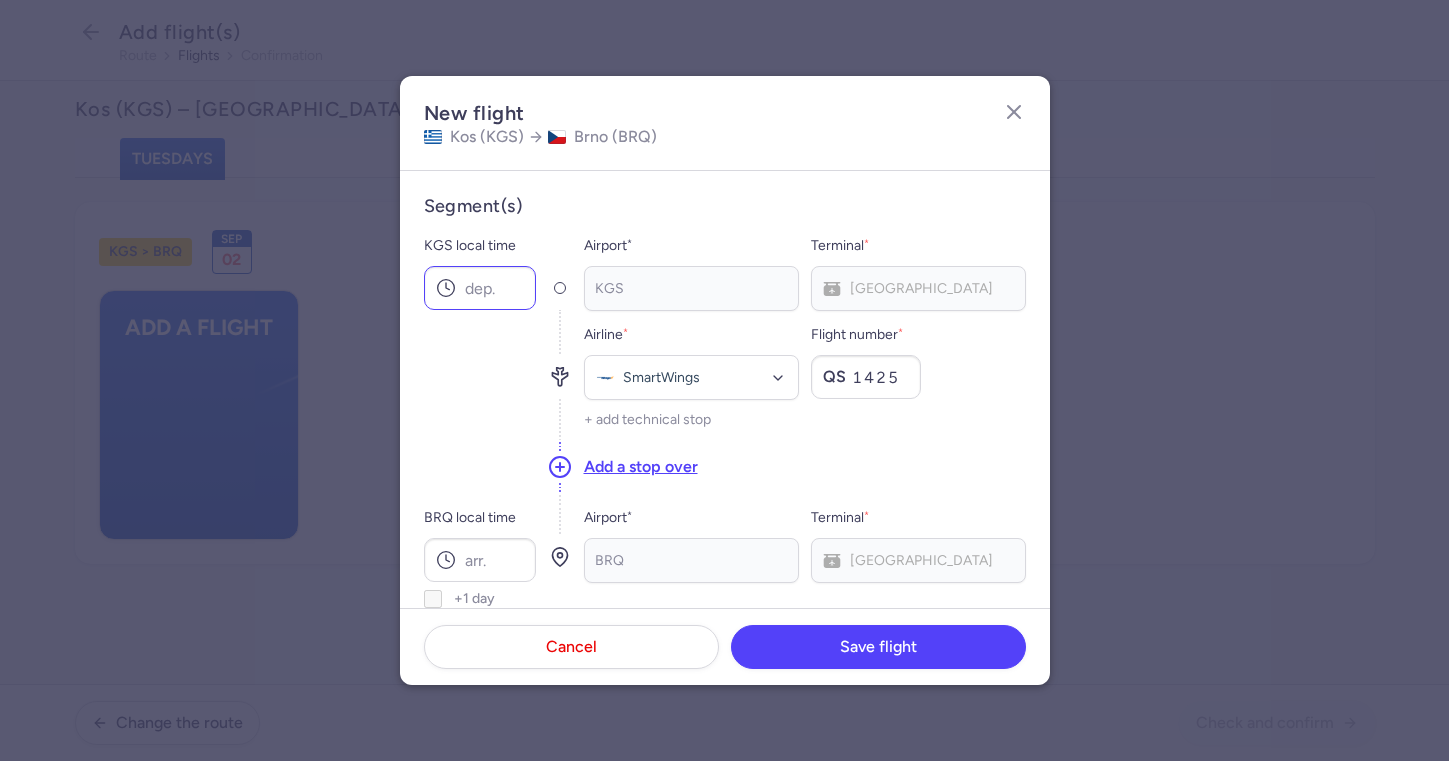 type on "1425" 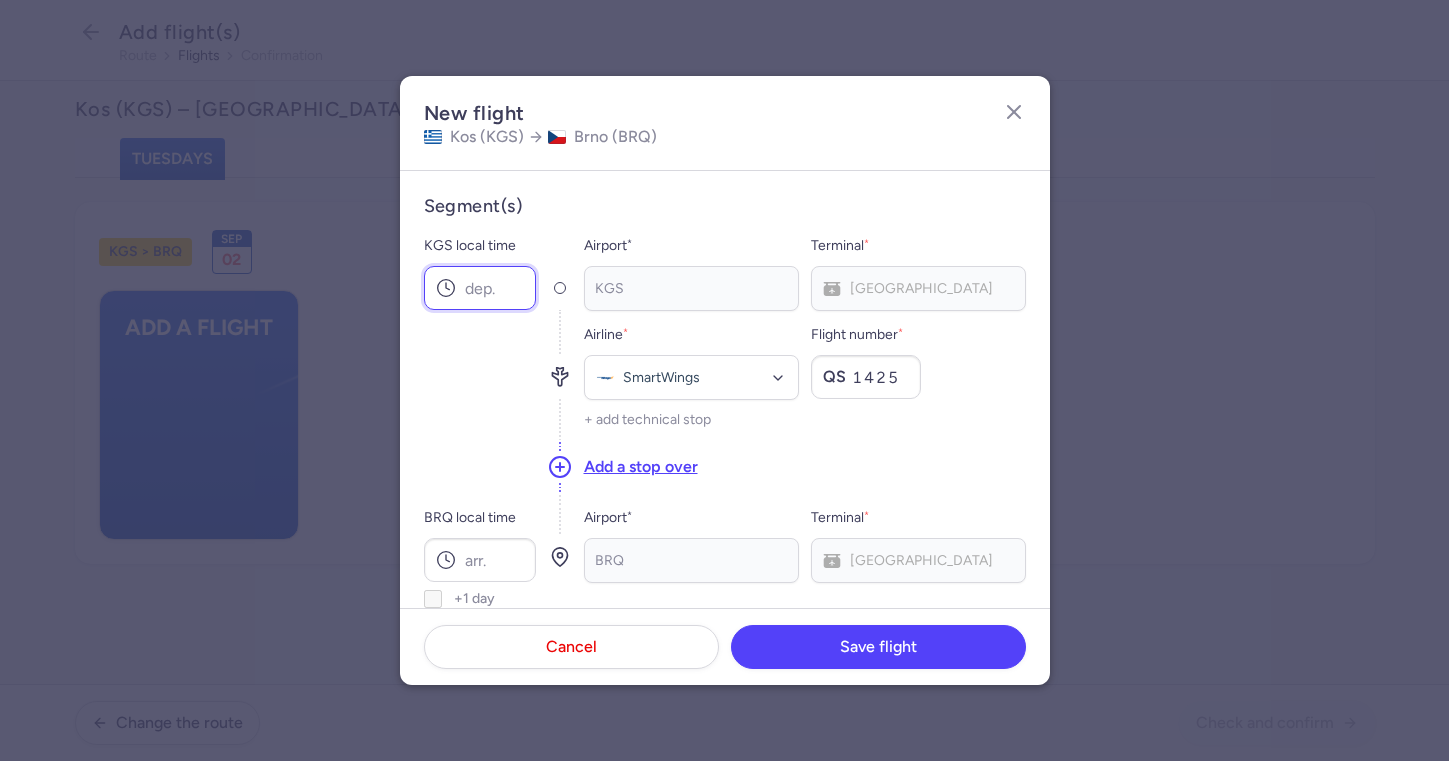 click on "KGS local time" at bounding box center (480, 288) 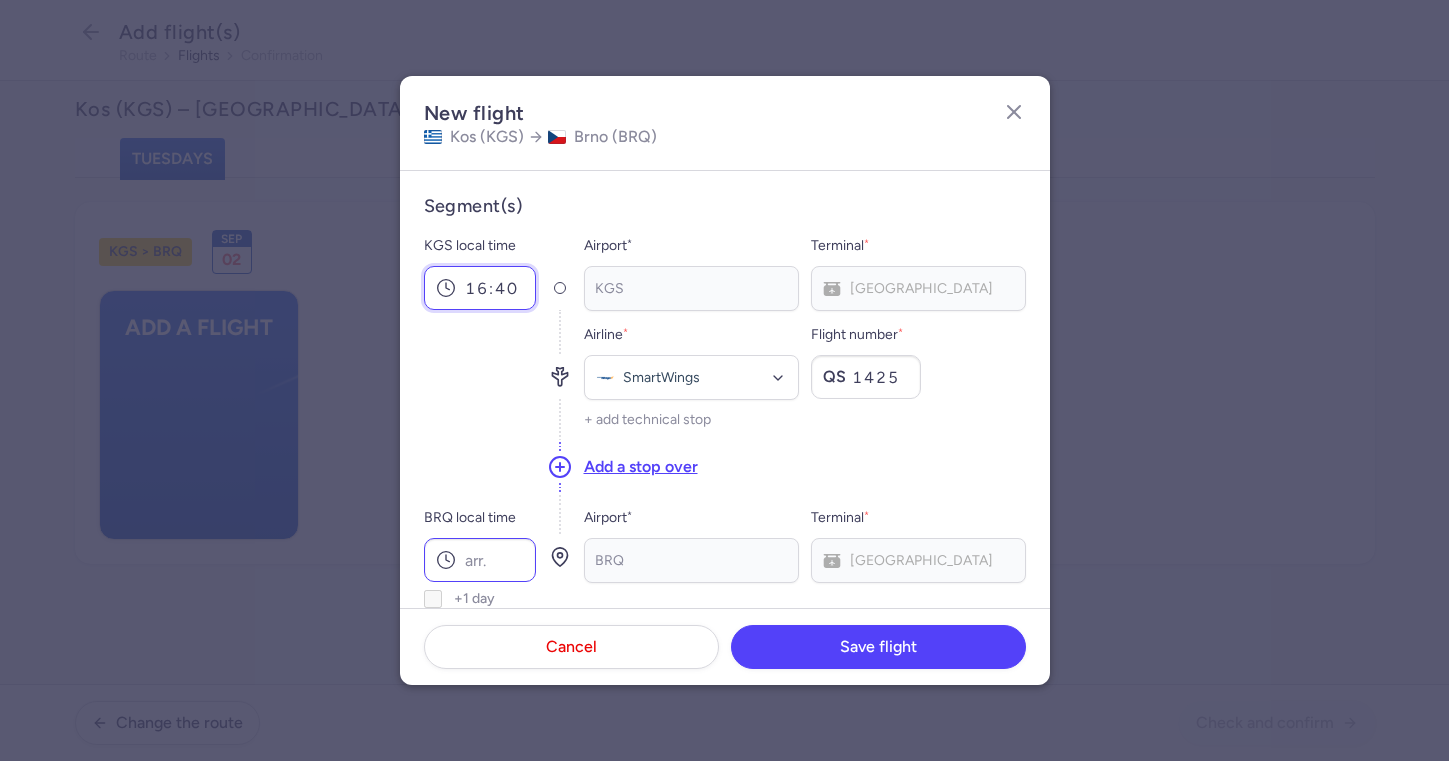 type on "16:40" 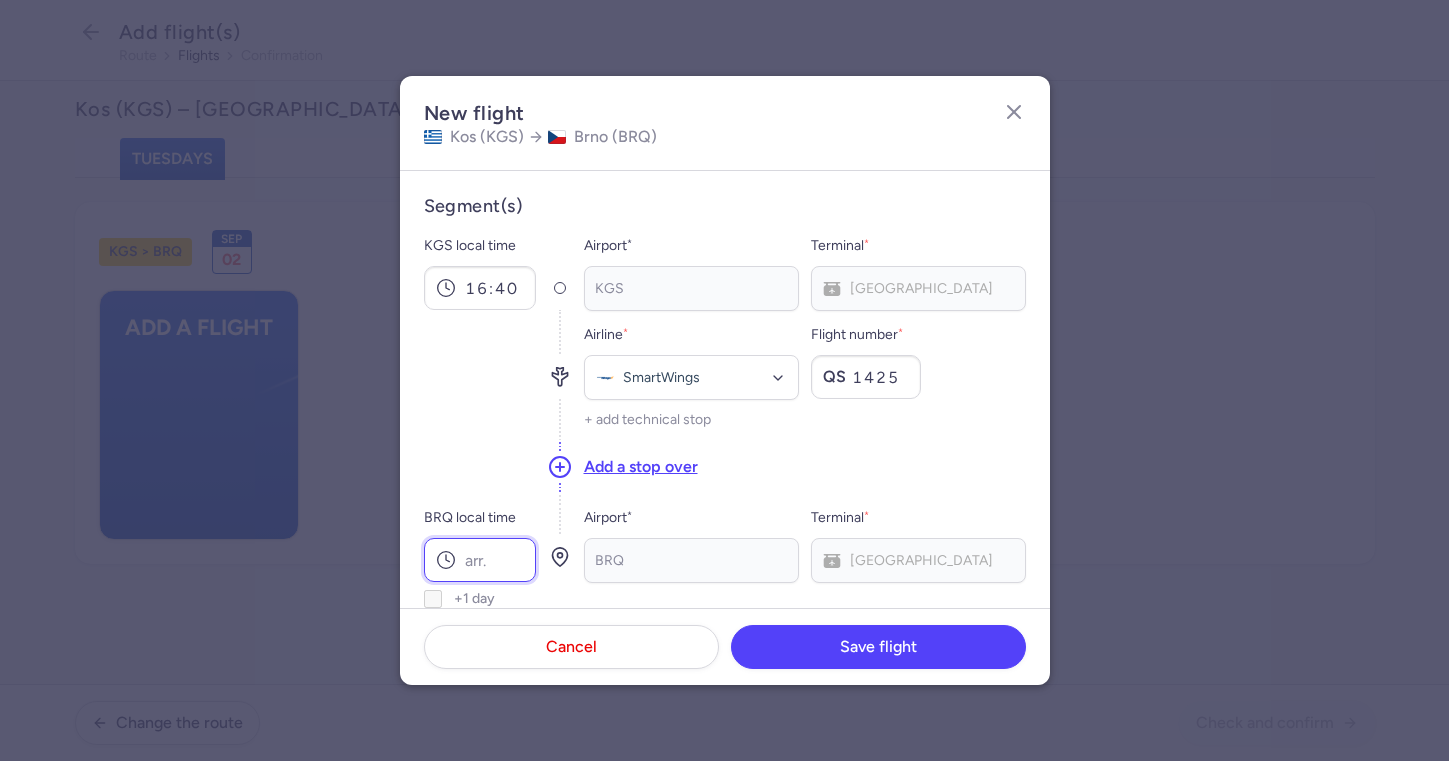 click on "BRQ local time" at bounding box center [480, 560] 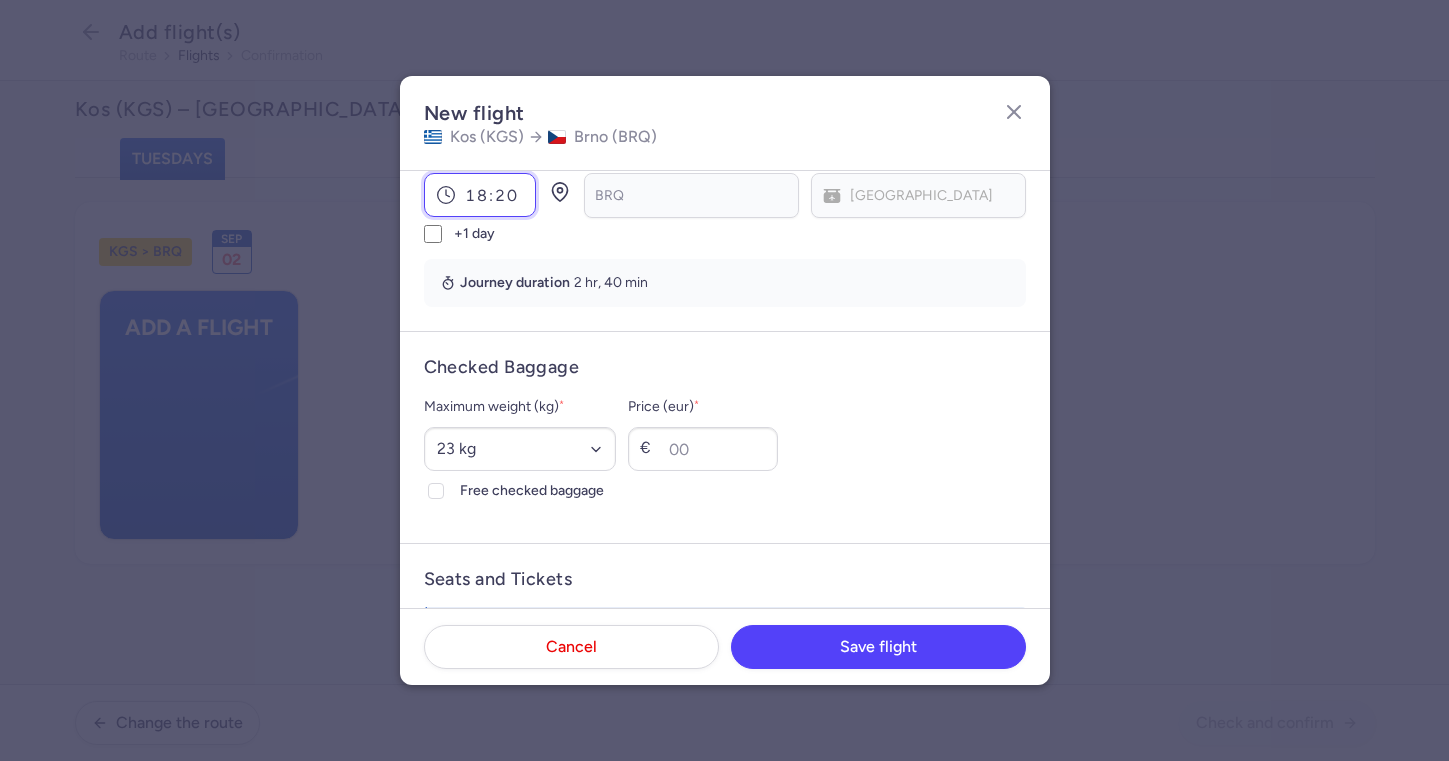 scroll, scrollTop: 368, scrollLeft: 0, axis: vertical 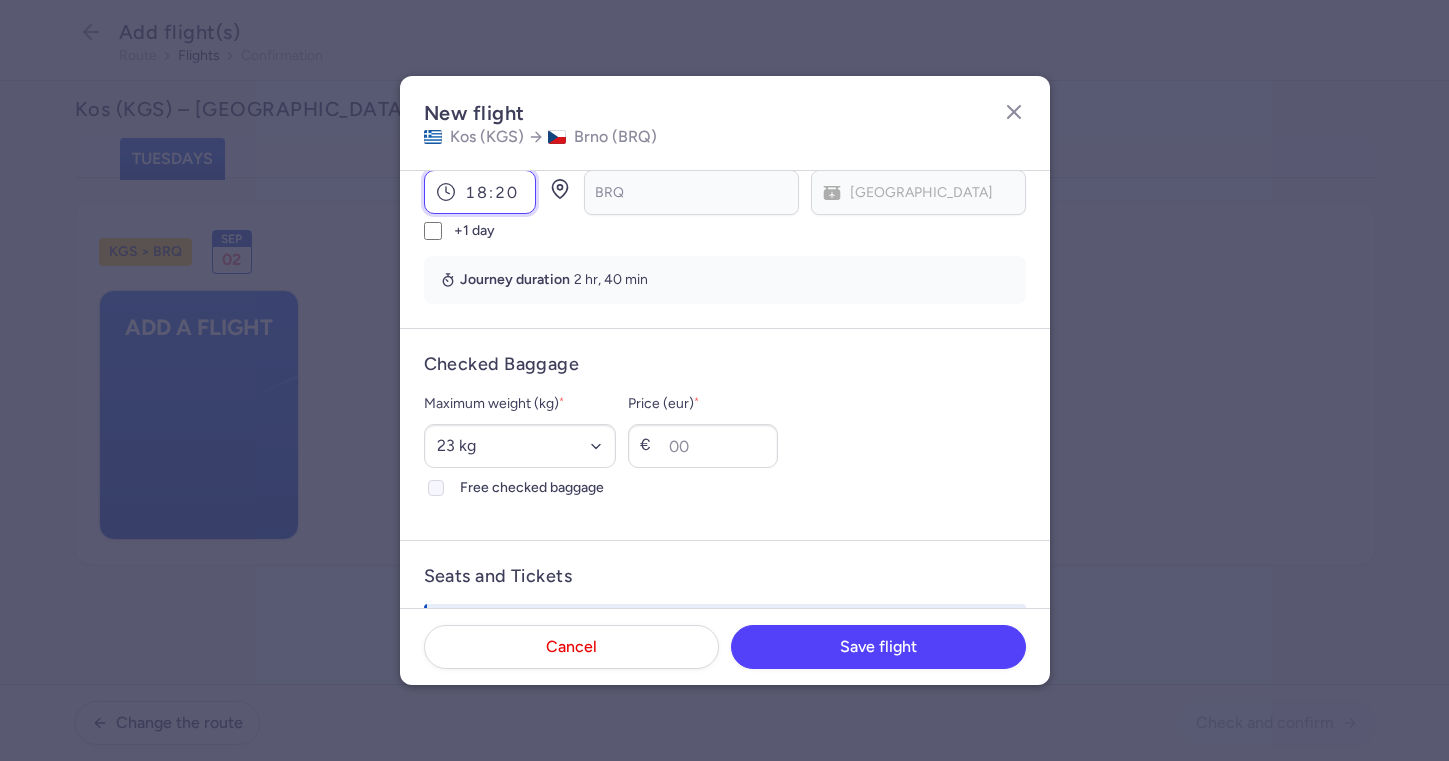 type on "18:20" 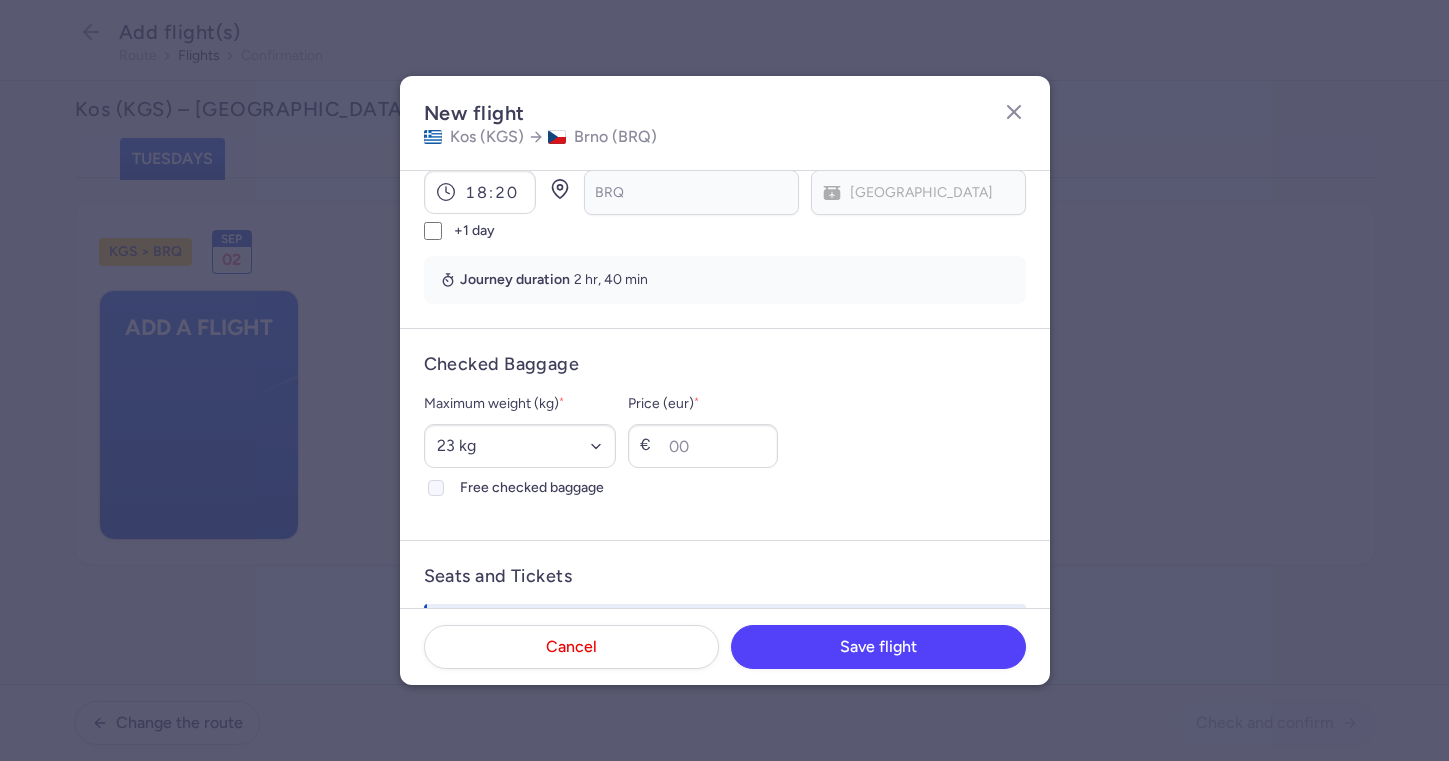 click 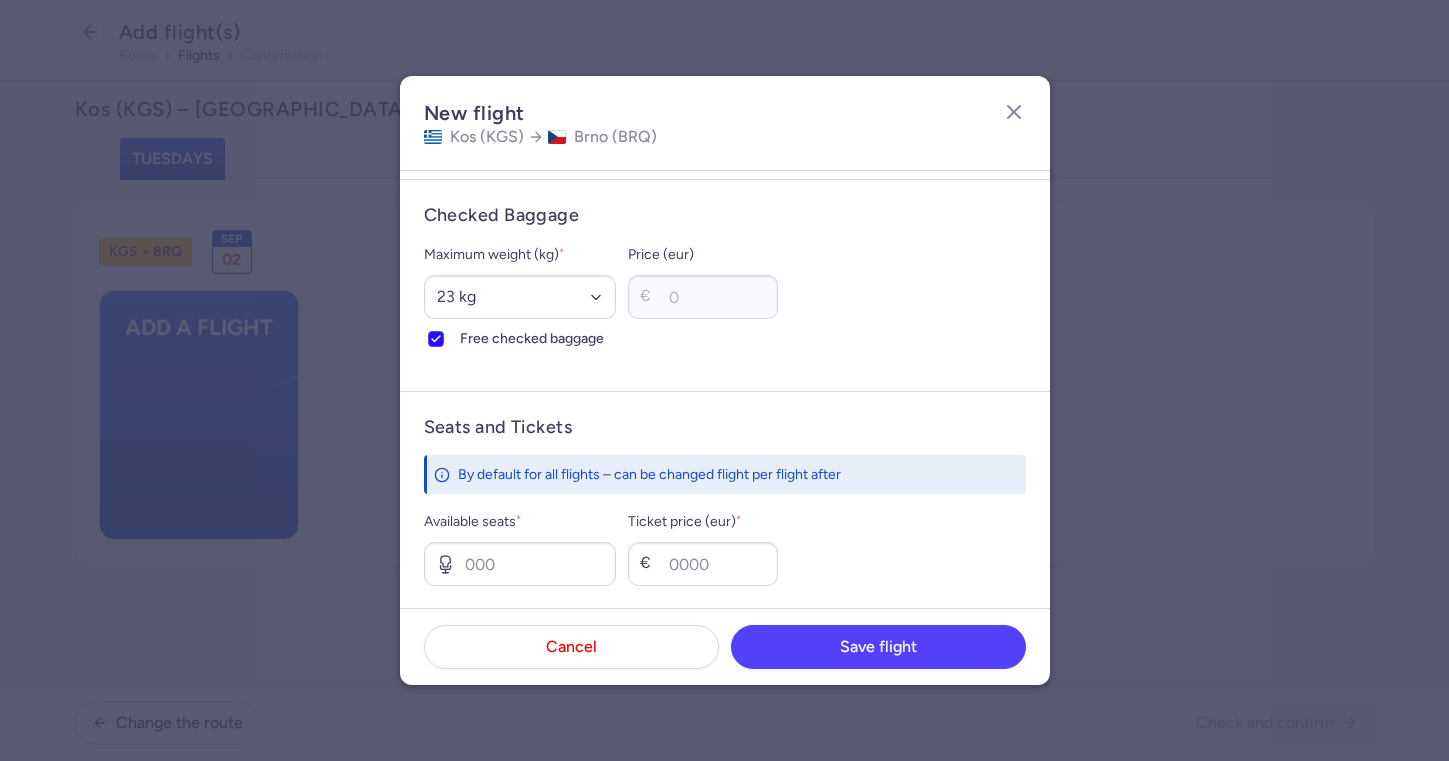 scroll, scrollTop: 573, scrollLeft: 0, axis: vertical 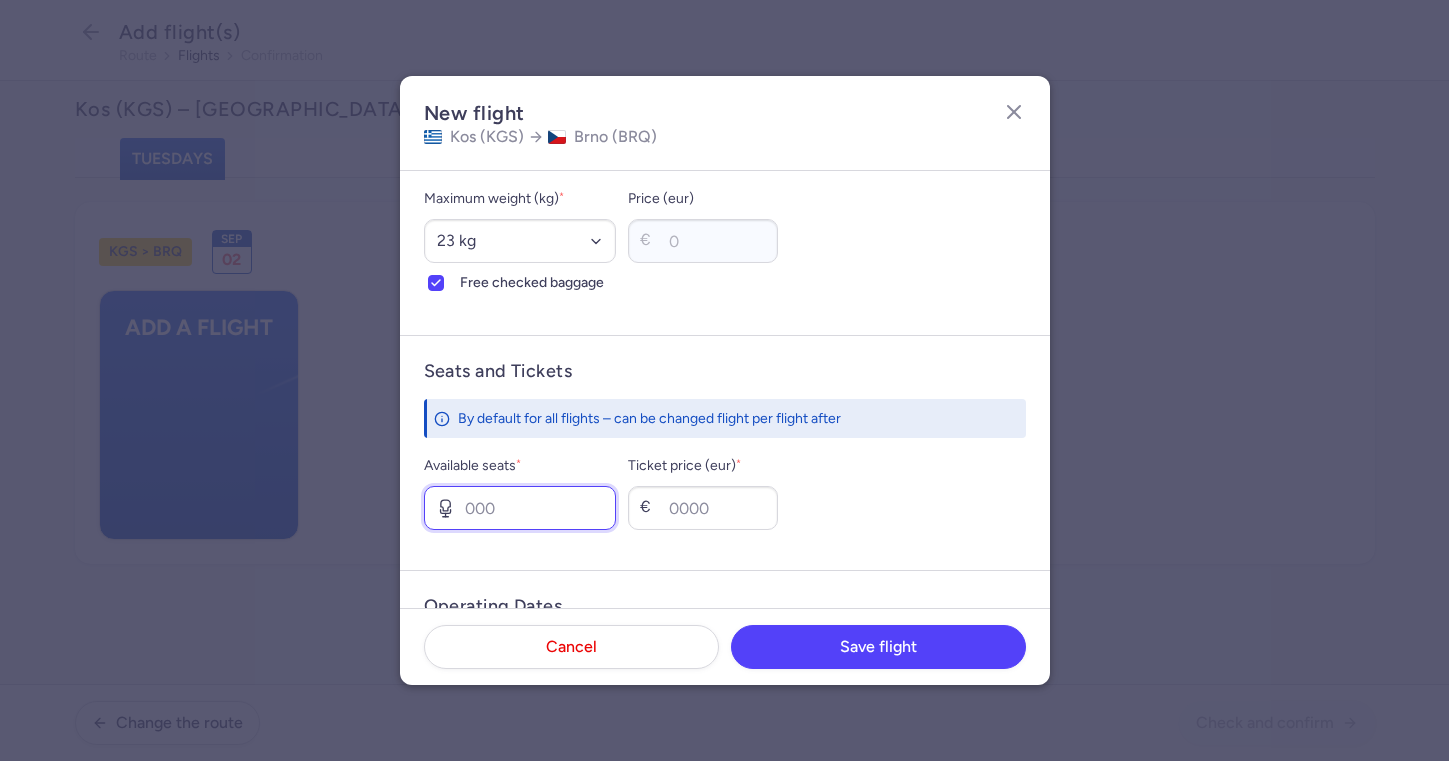 click on "Available seats  *" at bounding box center (520, 508) 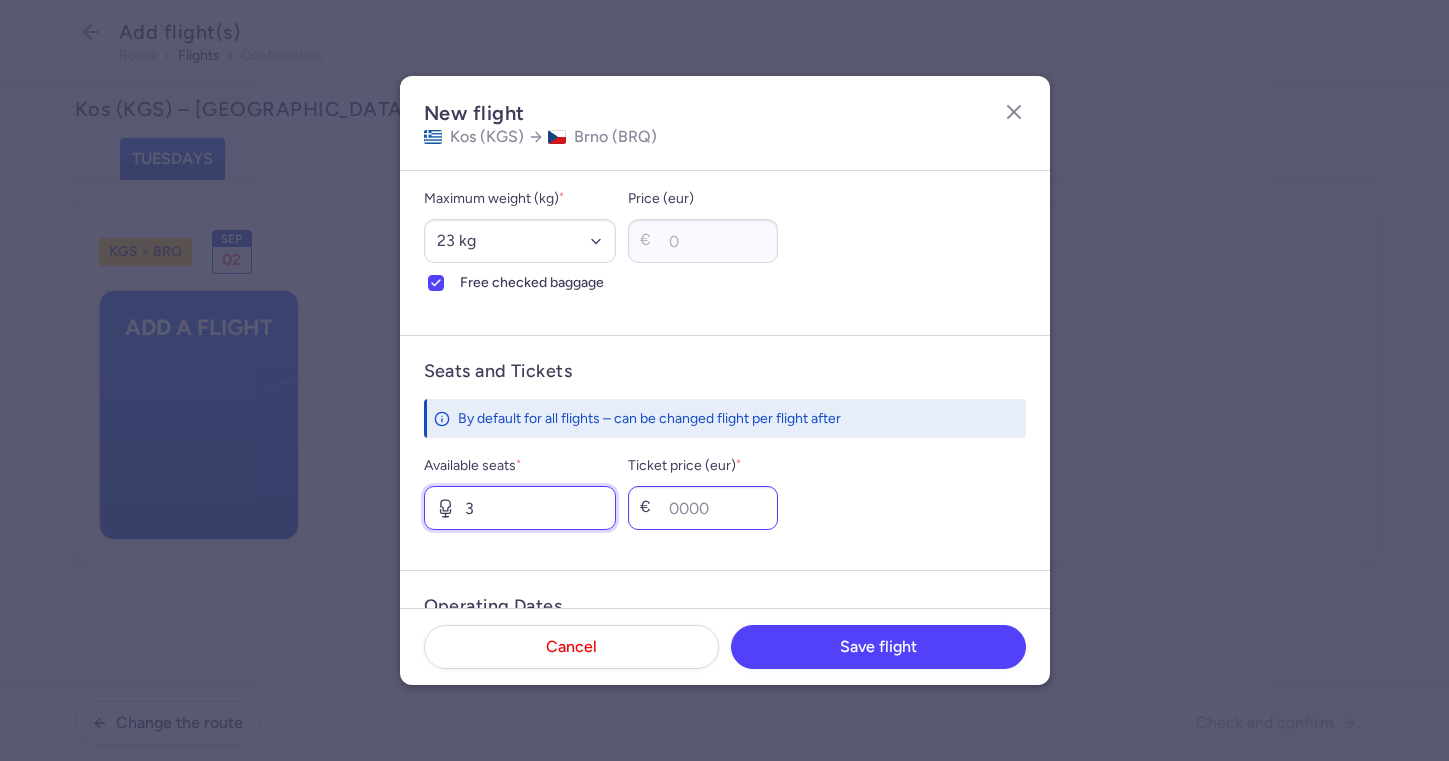 type on "3" 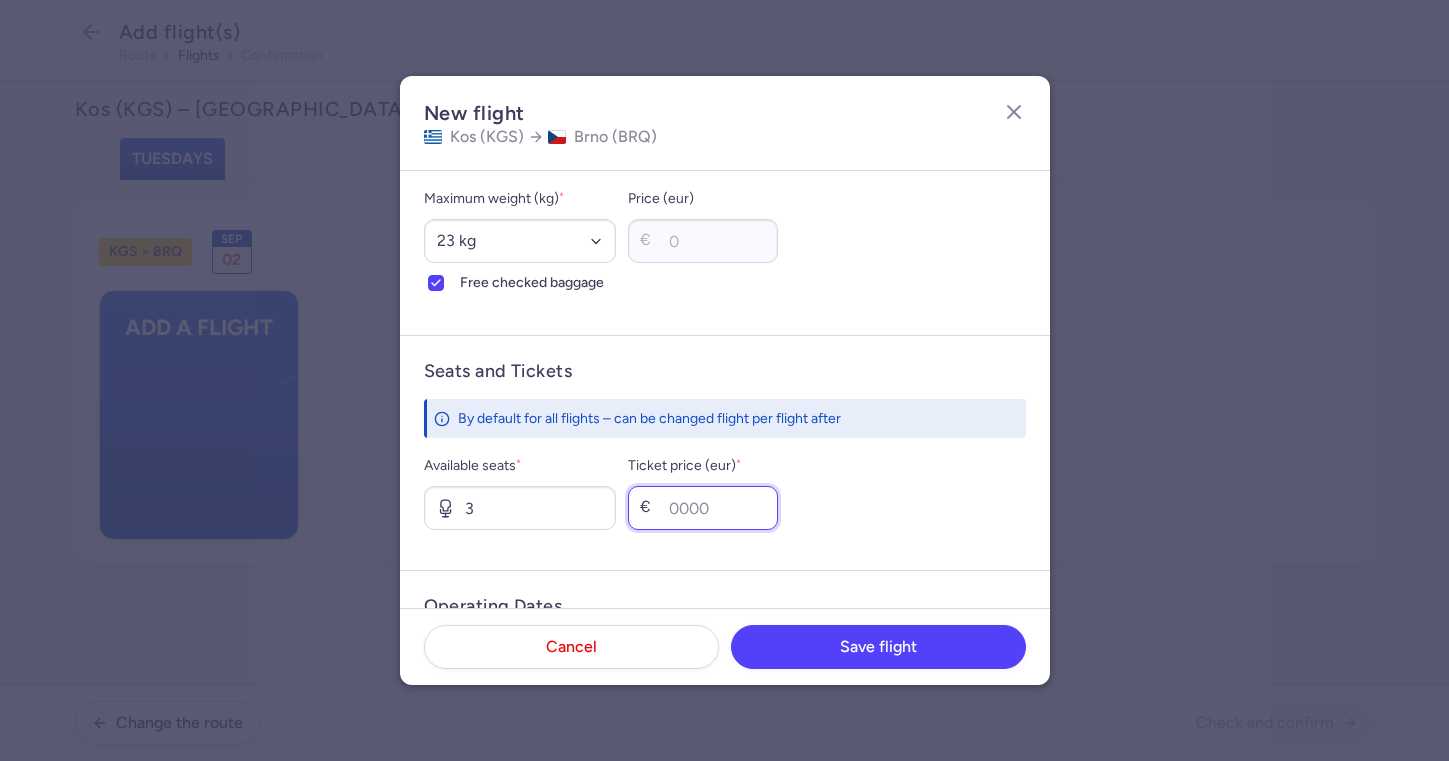 click on "Ticket price (eur)  *" at bounding box center (703, 508) 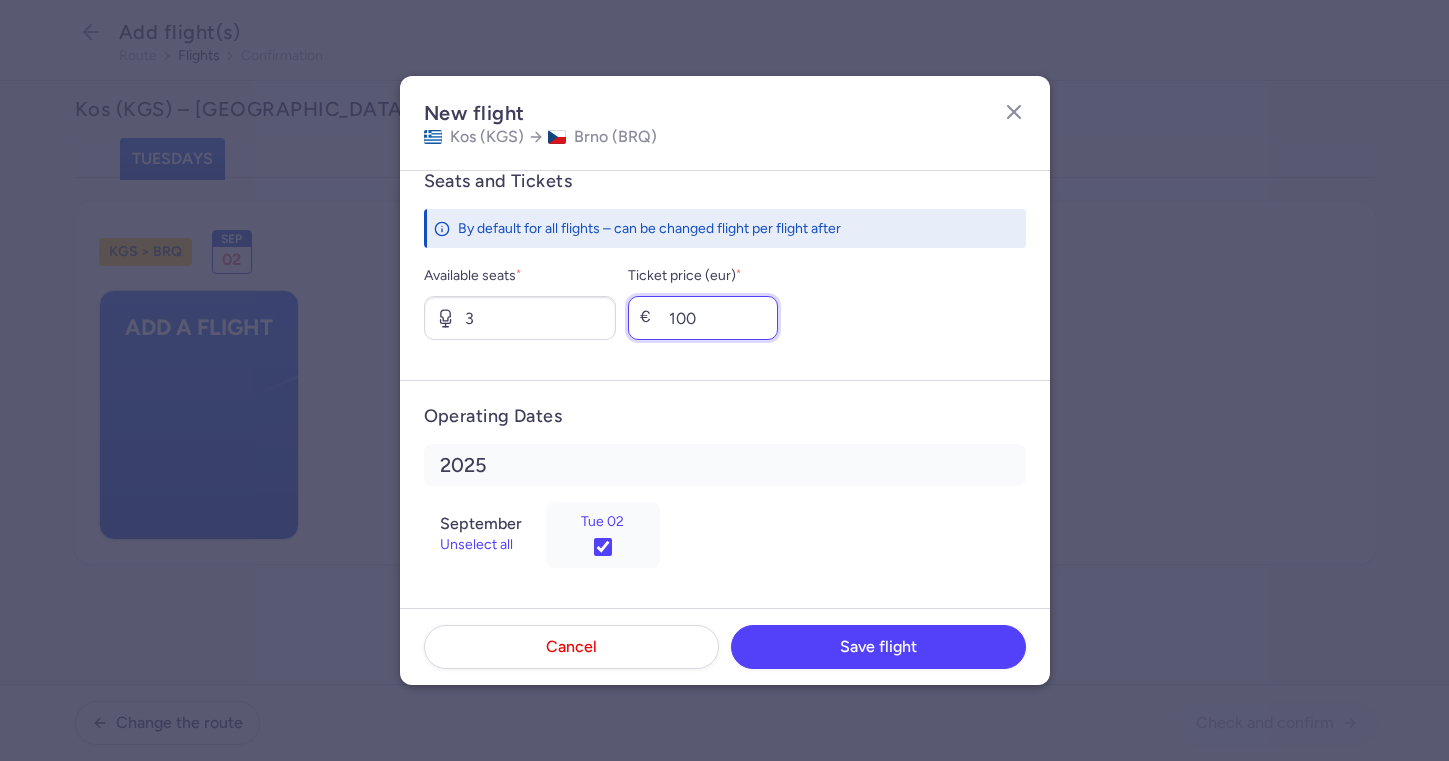 scroll, scrollTop: 763, scrollLeft: 0, axis: vertical 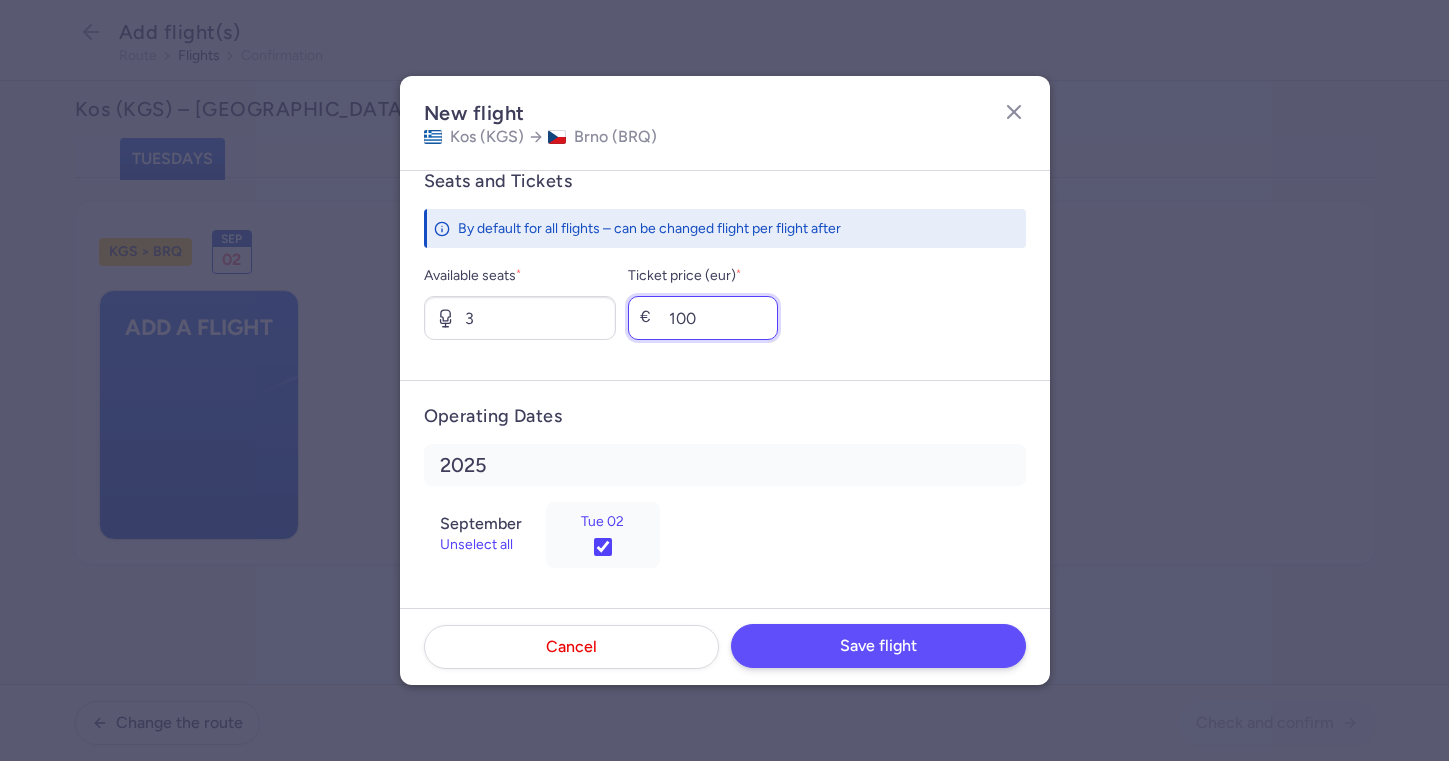 type on "100" 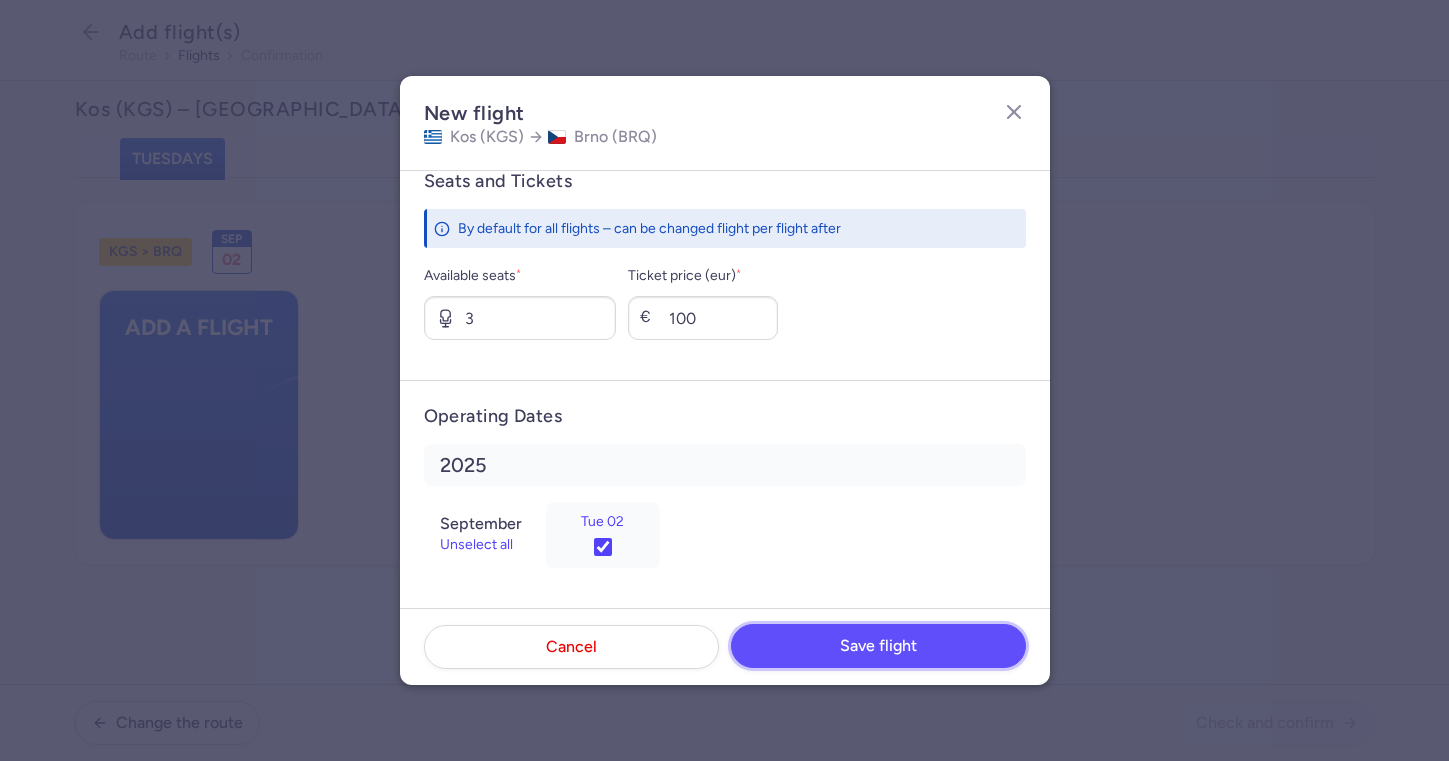 click on "Save flight" at bounding box center [878, 646] 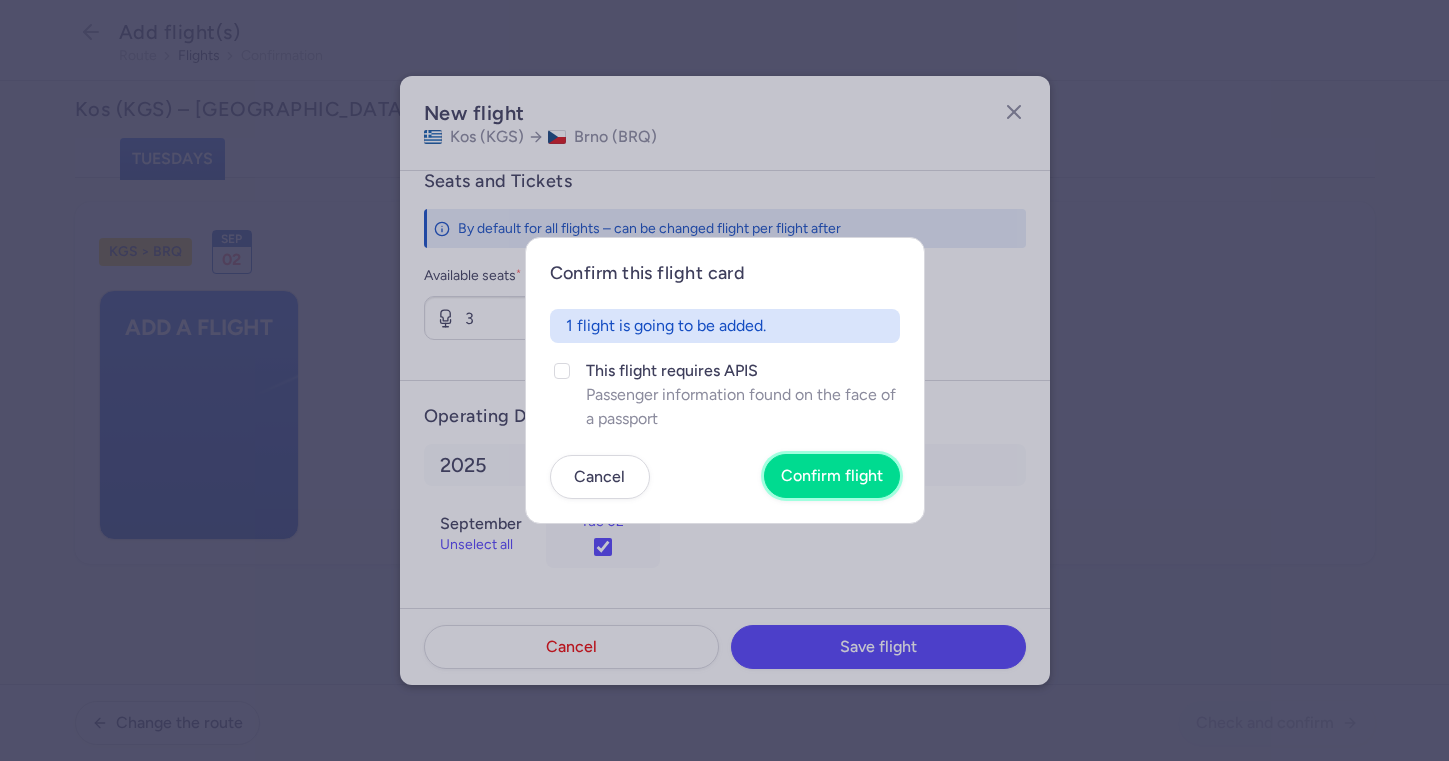 click on "Confirm flight" at bounding box center (832, 476) 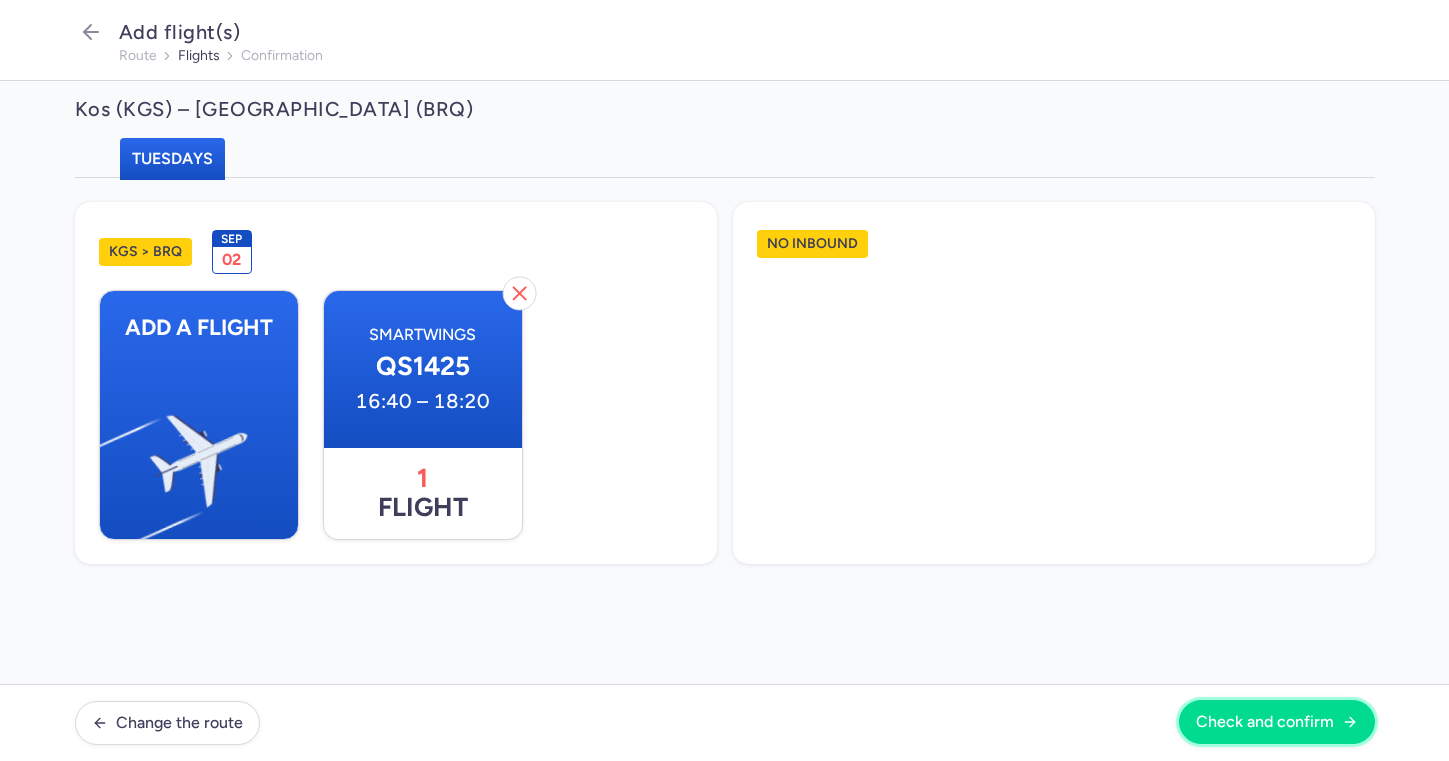 click on "Check and confirm" at bounding box center [1265, 722] 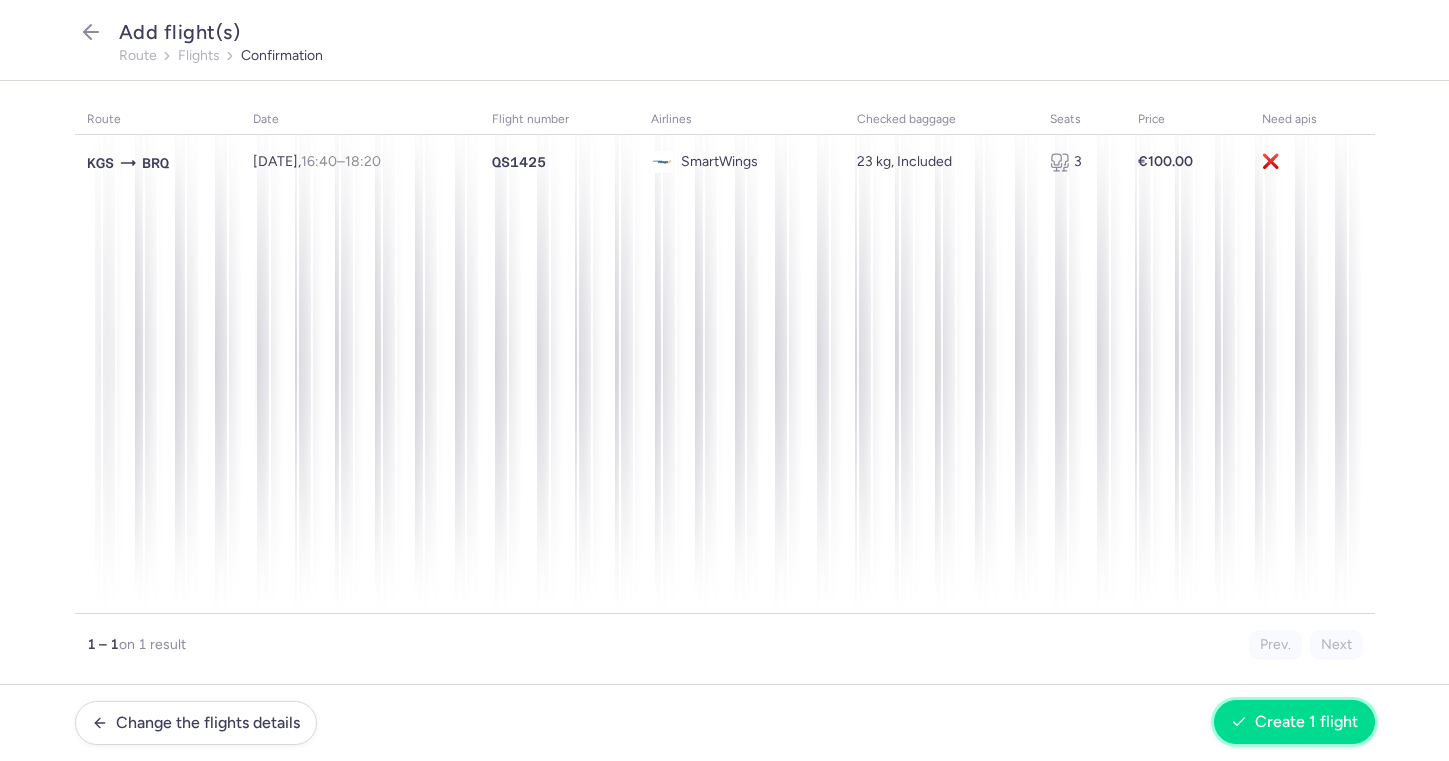click on "Create 1 flight" at bounding box center (1306, 722) 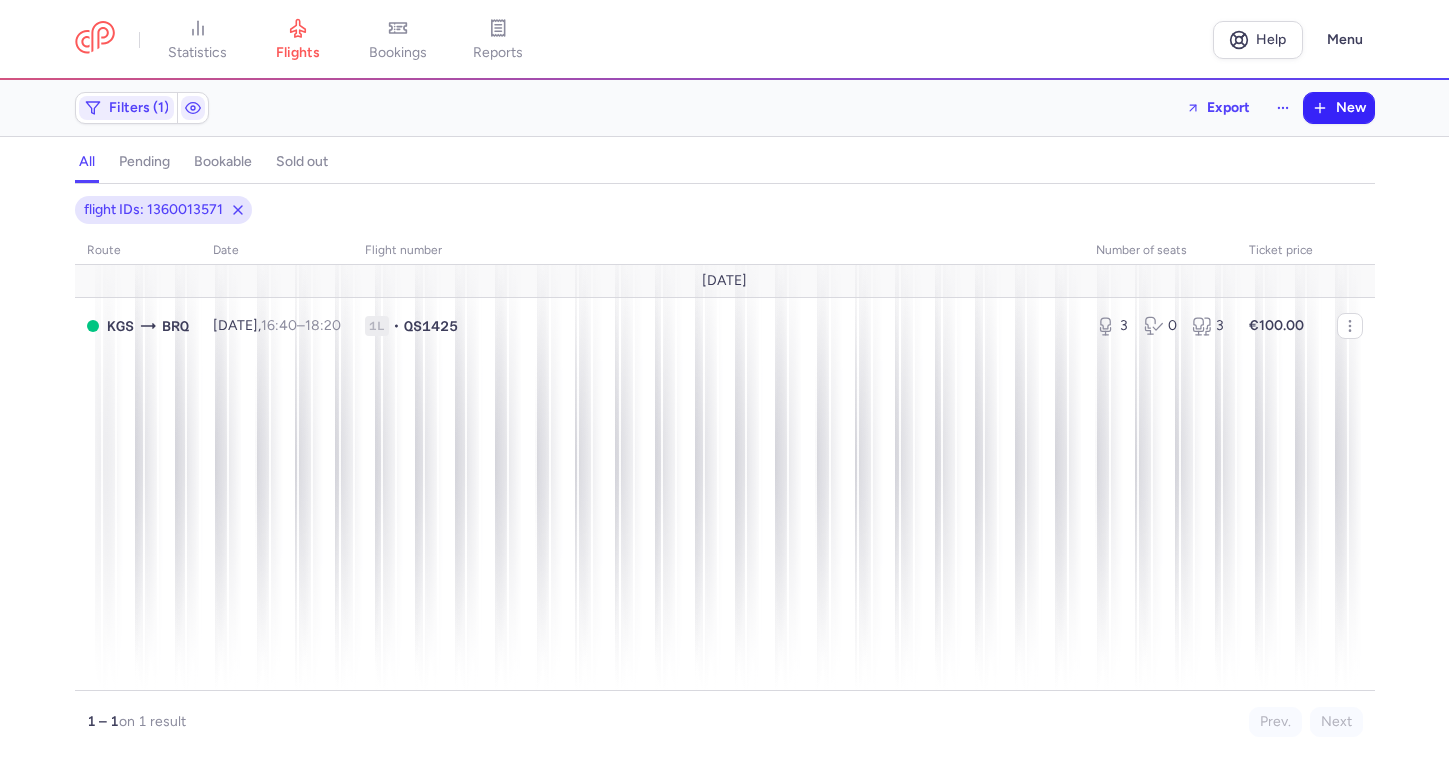click 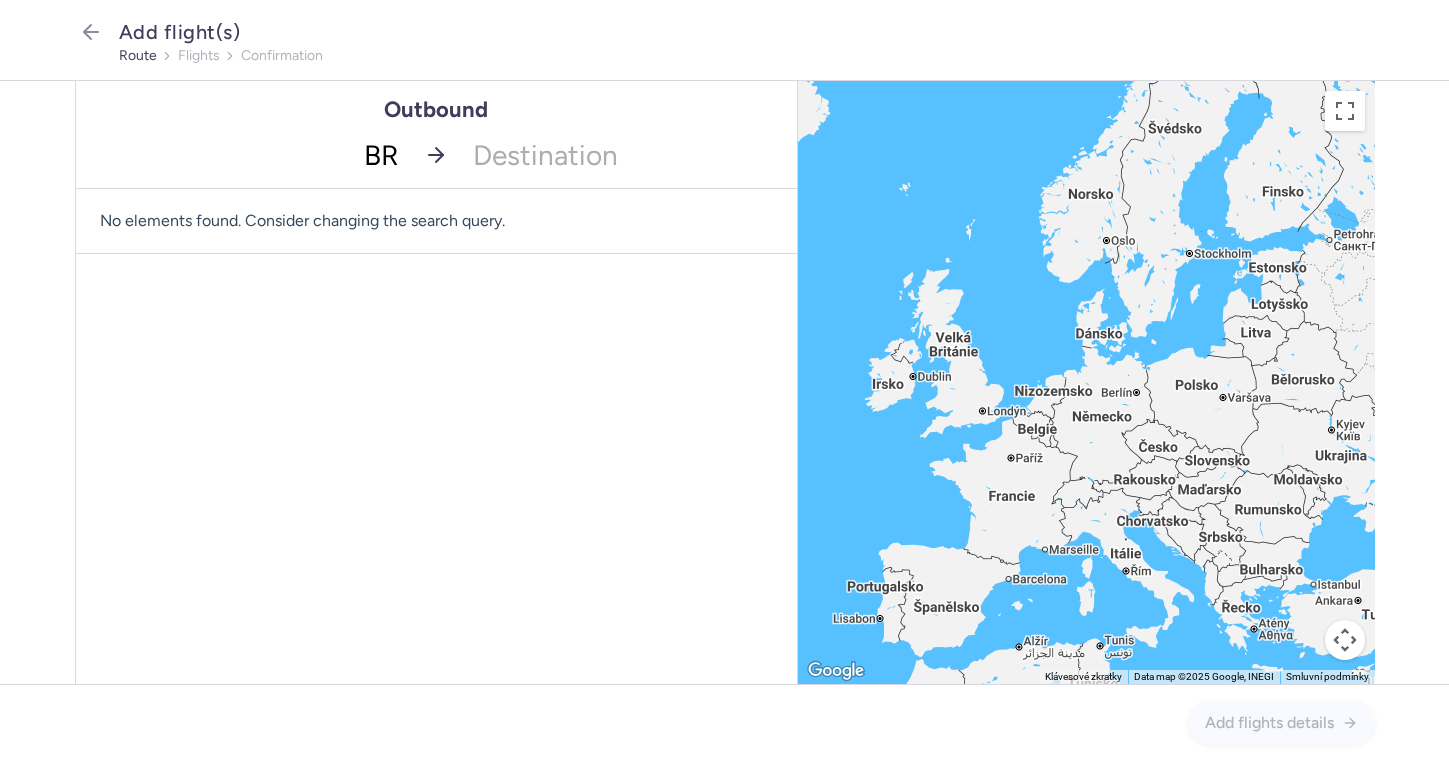 type on "BRQ" 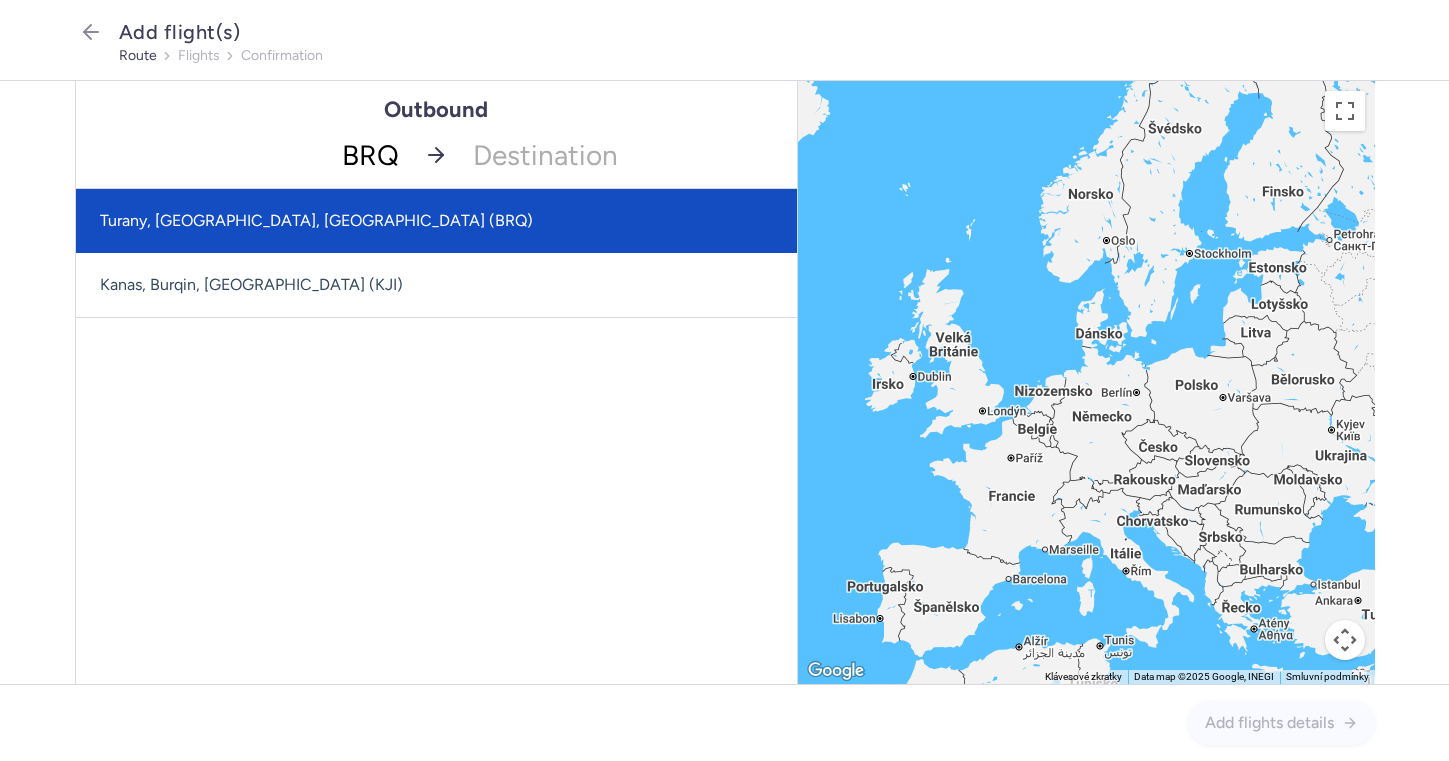 click on "Turany, [GEOGRAPHIC_DATA], [GEOGRAPHIC_DATA] (BRQ)" at bounding box center (436, 221) 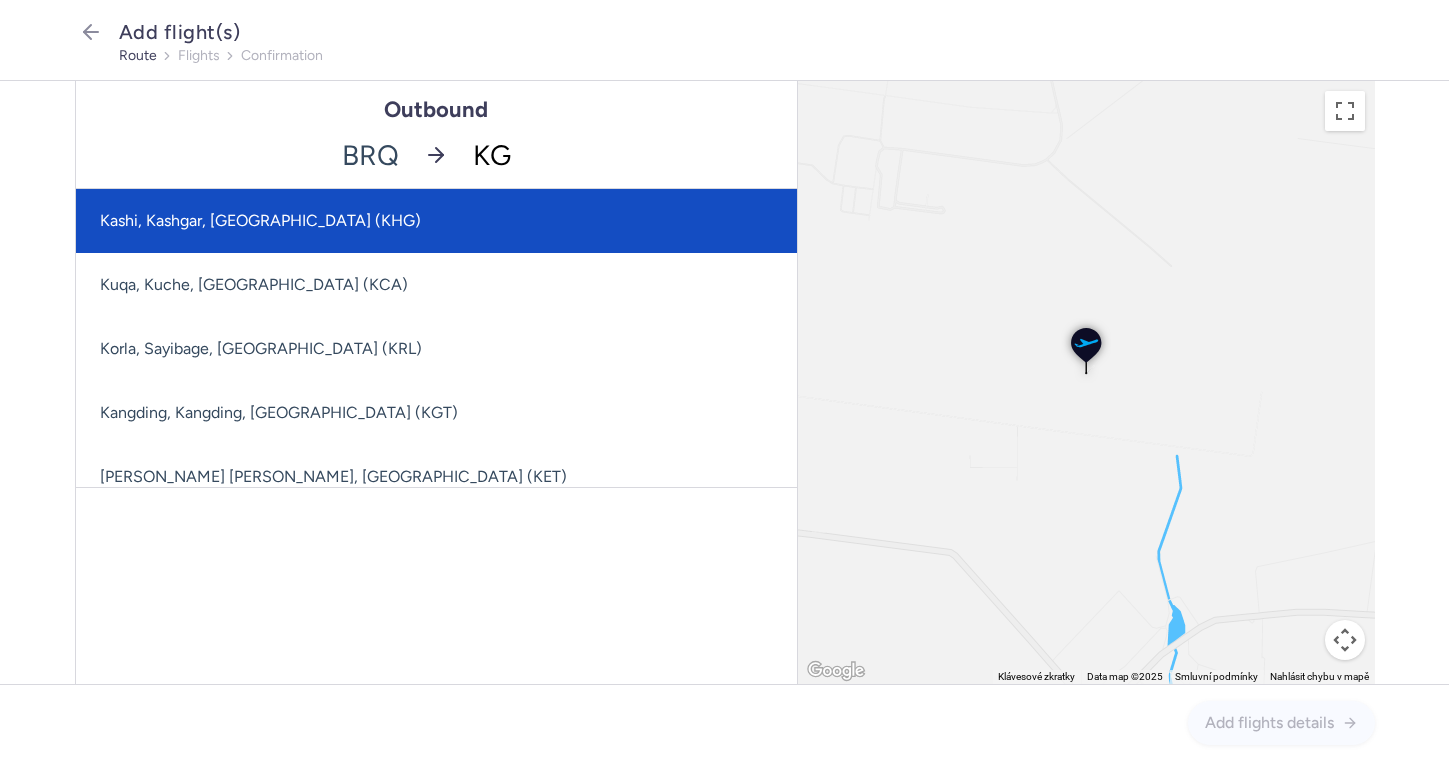 type on "KGS" 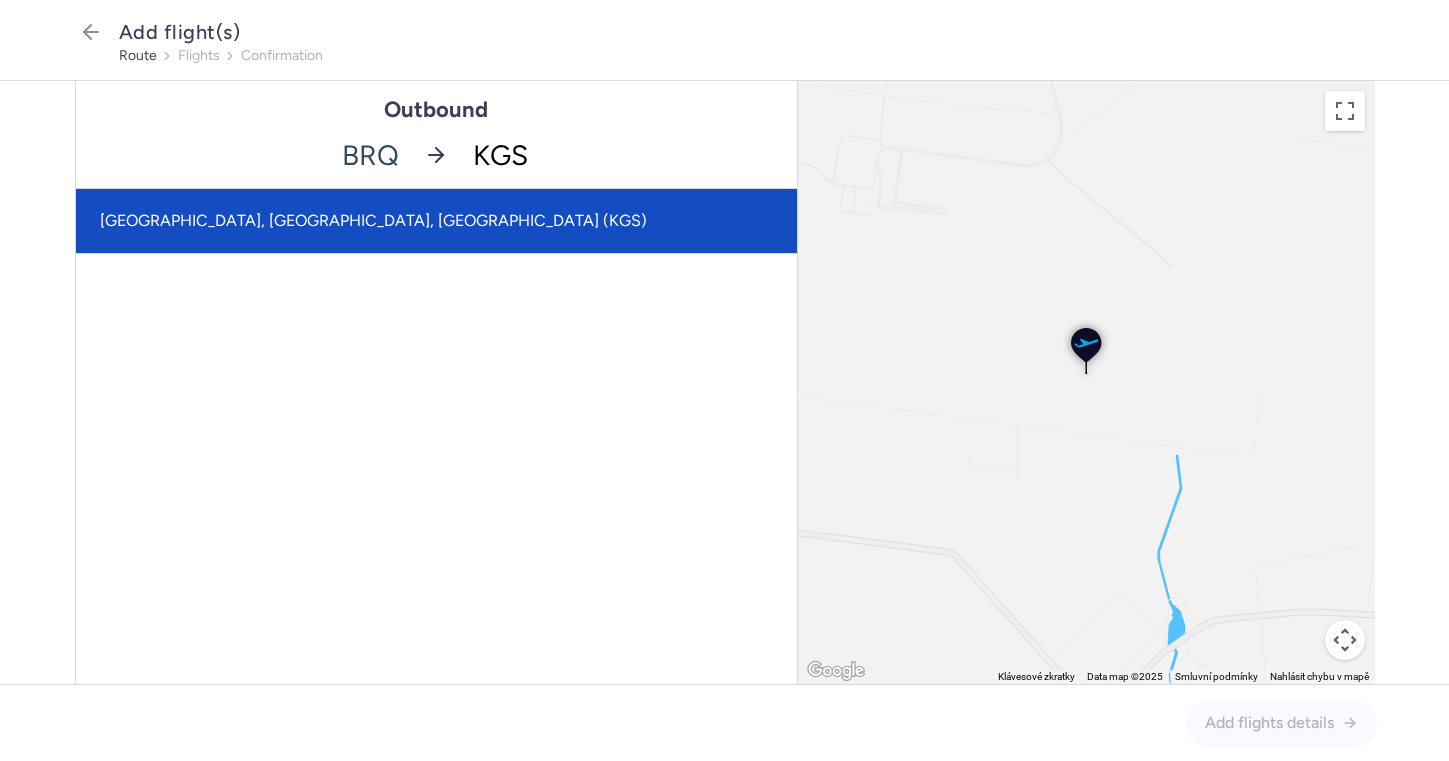 click on "[GEOGRAPHIC_DATA], [GEOGRAPHIC_DATA], [GEOGRAPHIC_DATA] (KGS)" 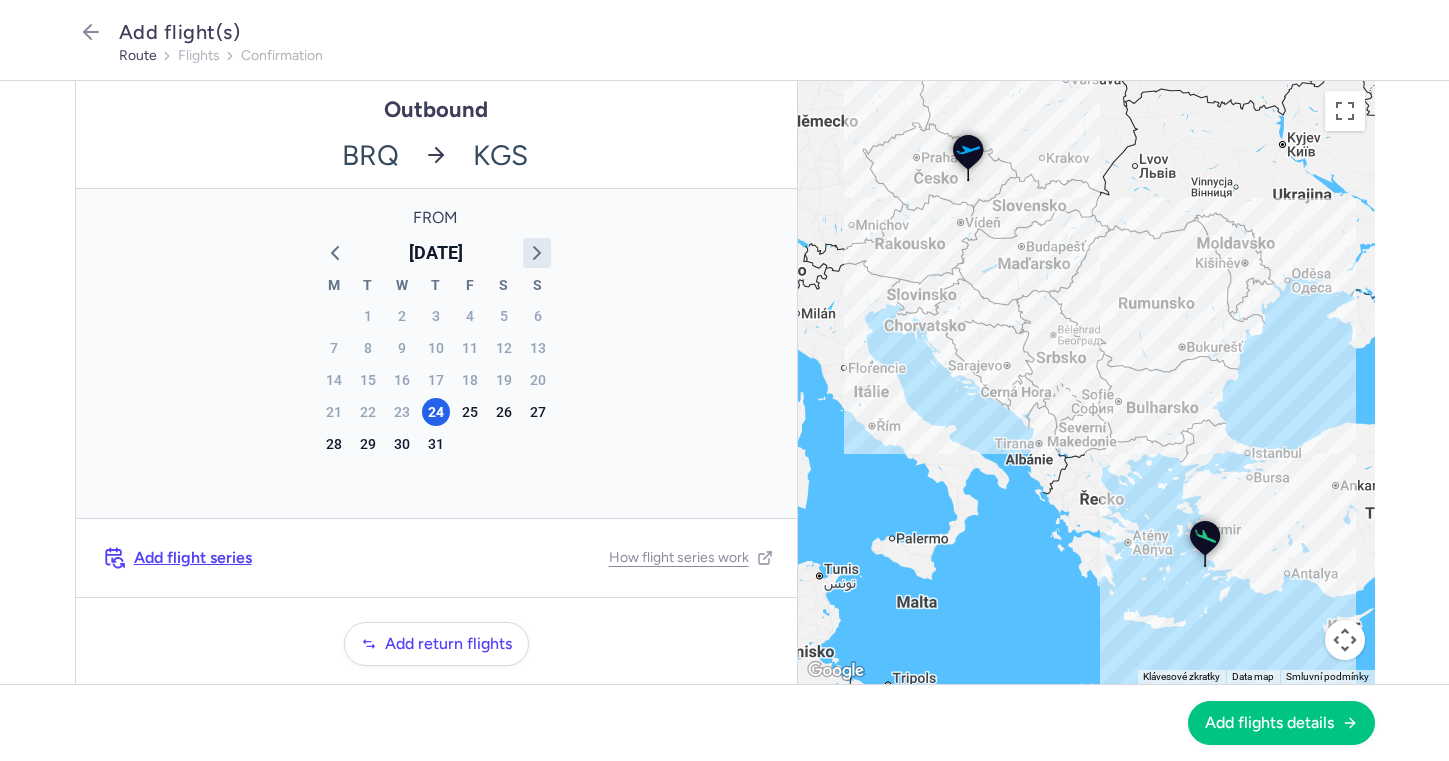 click 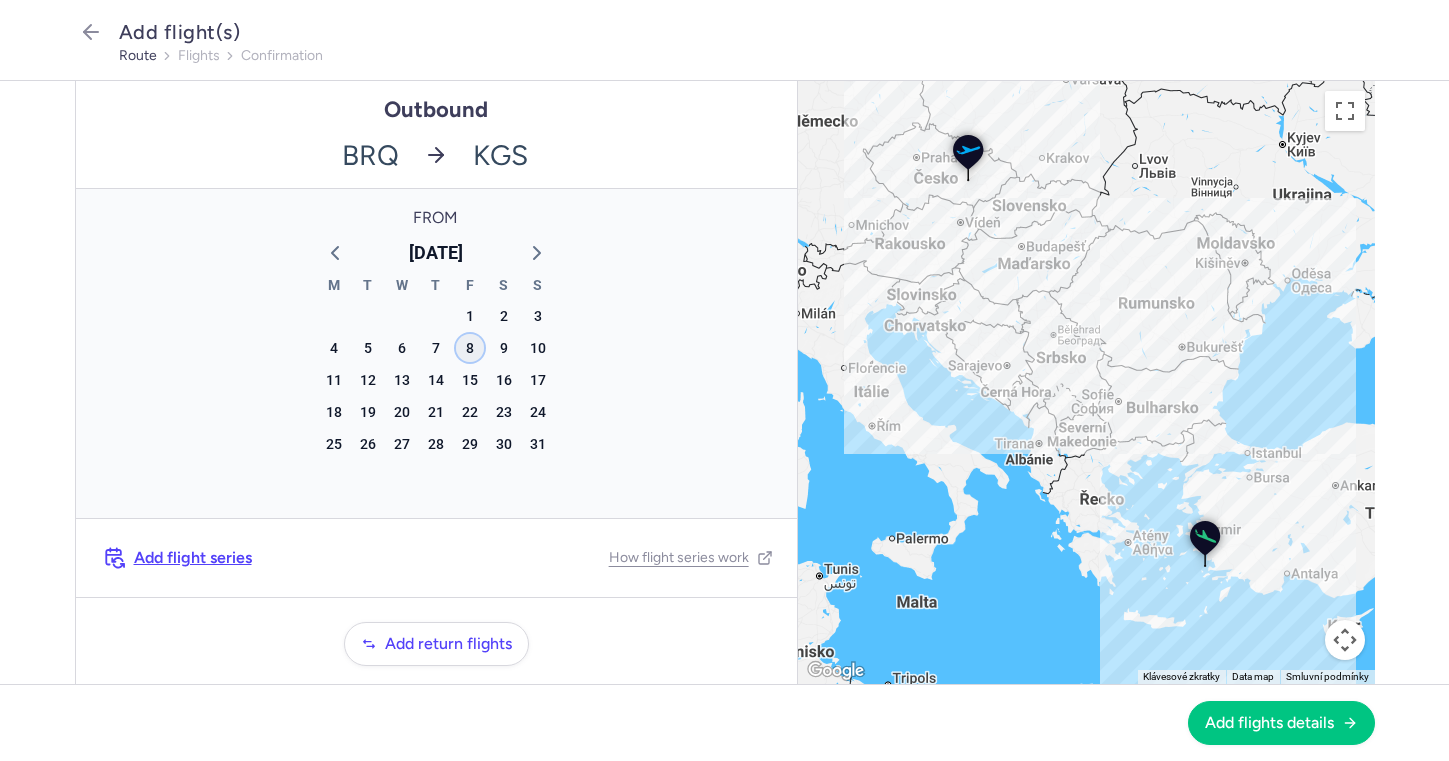 click on "8" 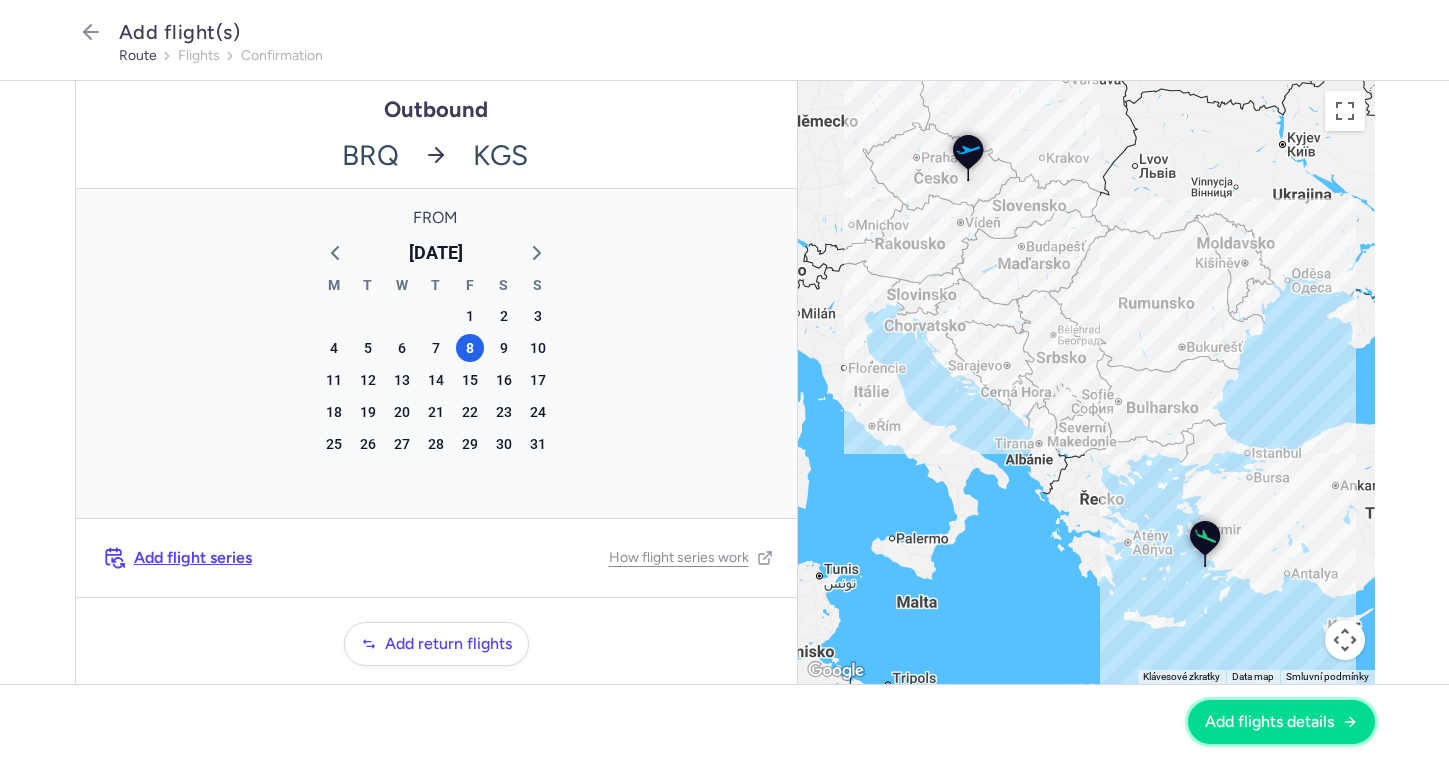 click on "Add flights details" at bounding box center (1269, 722) 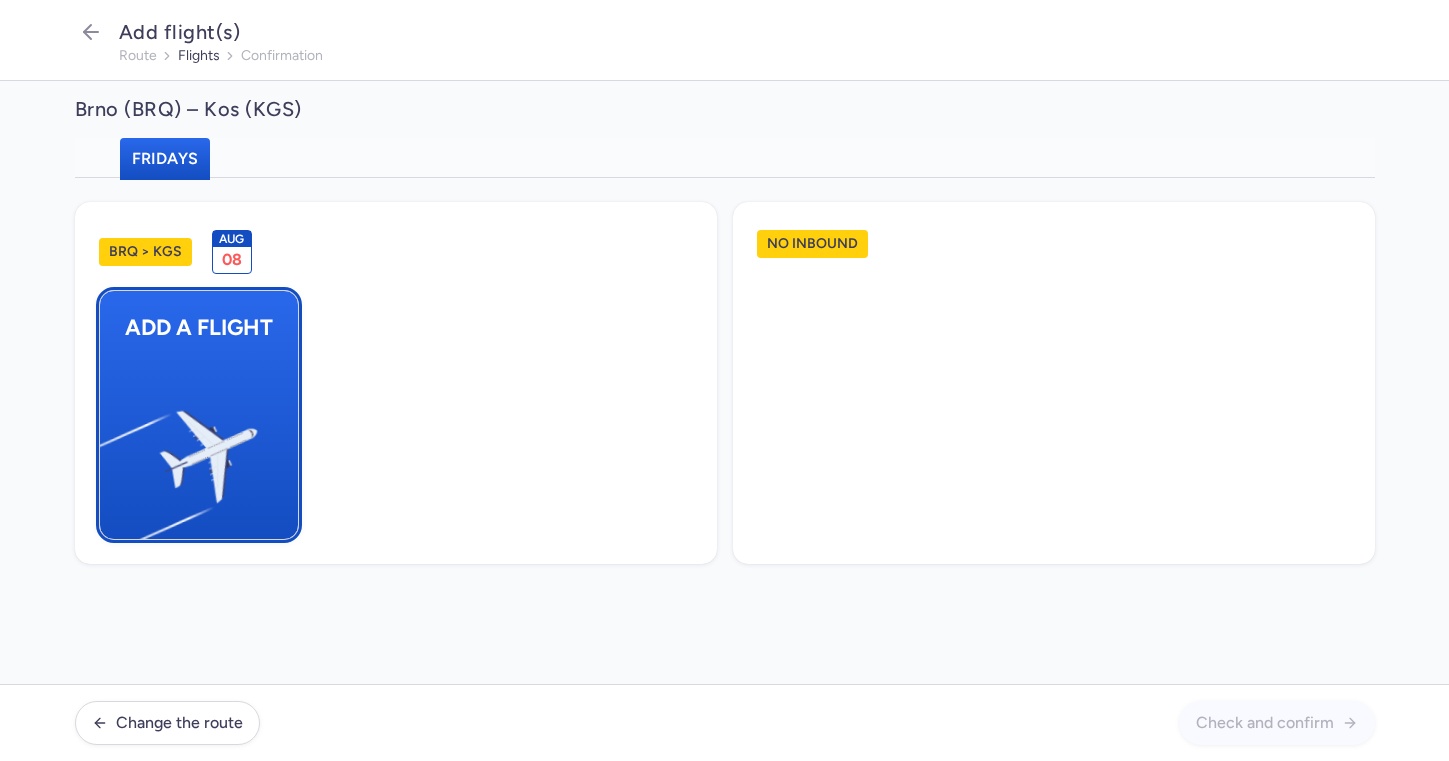 click on "Add a flight" at bounding box center (199, 415) 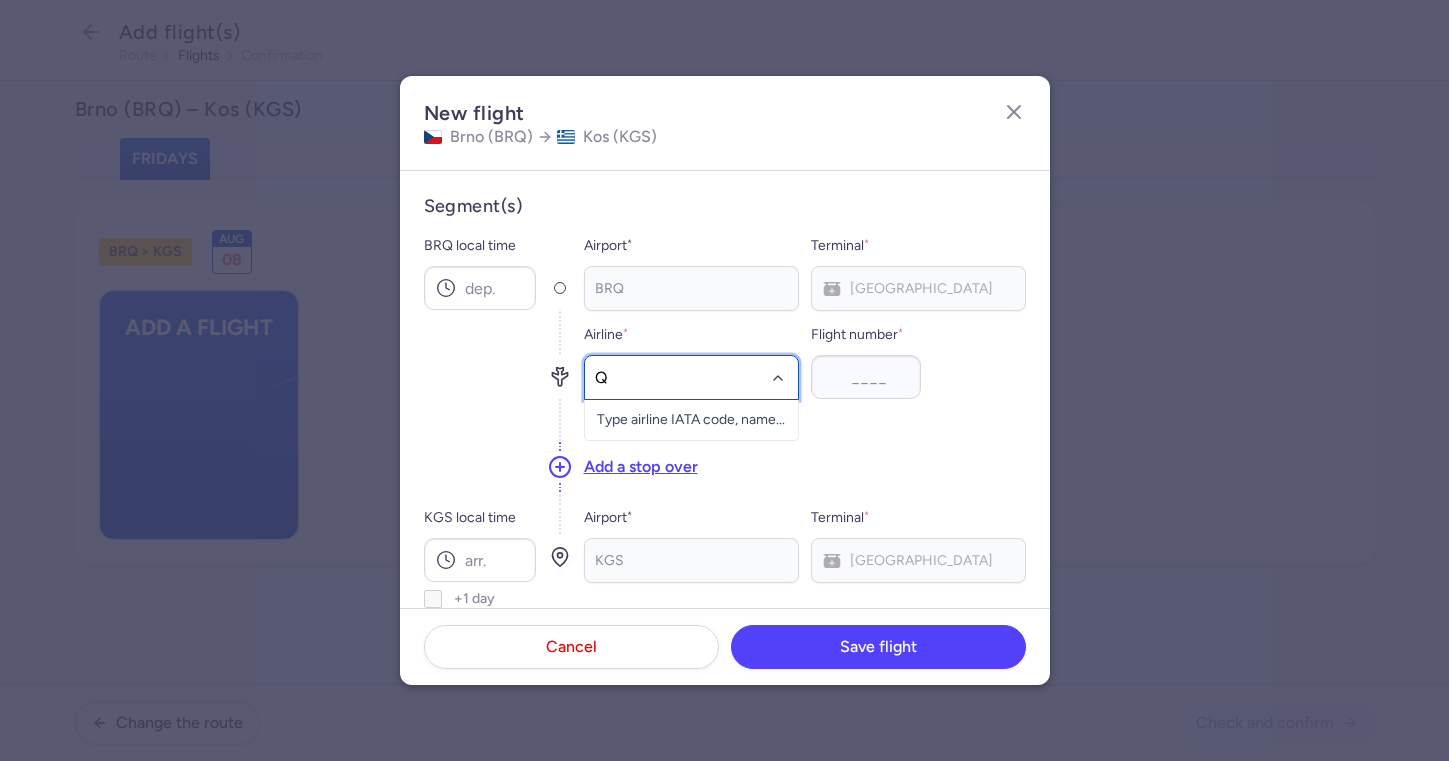type on "QS" 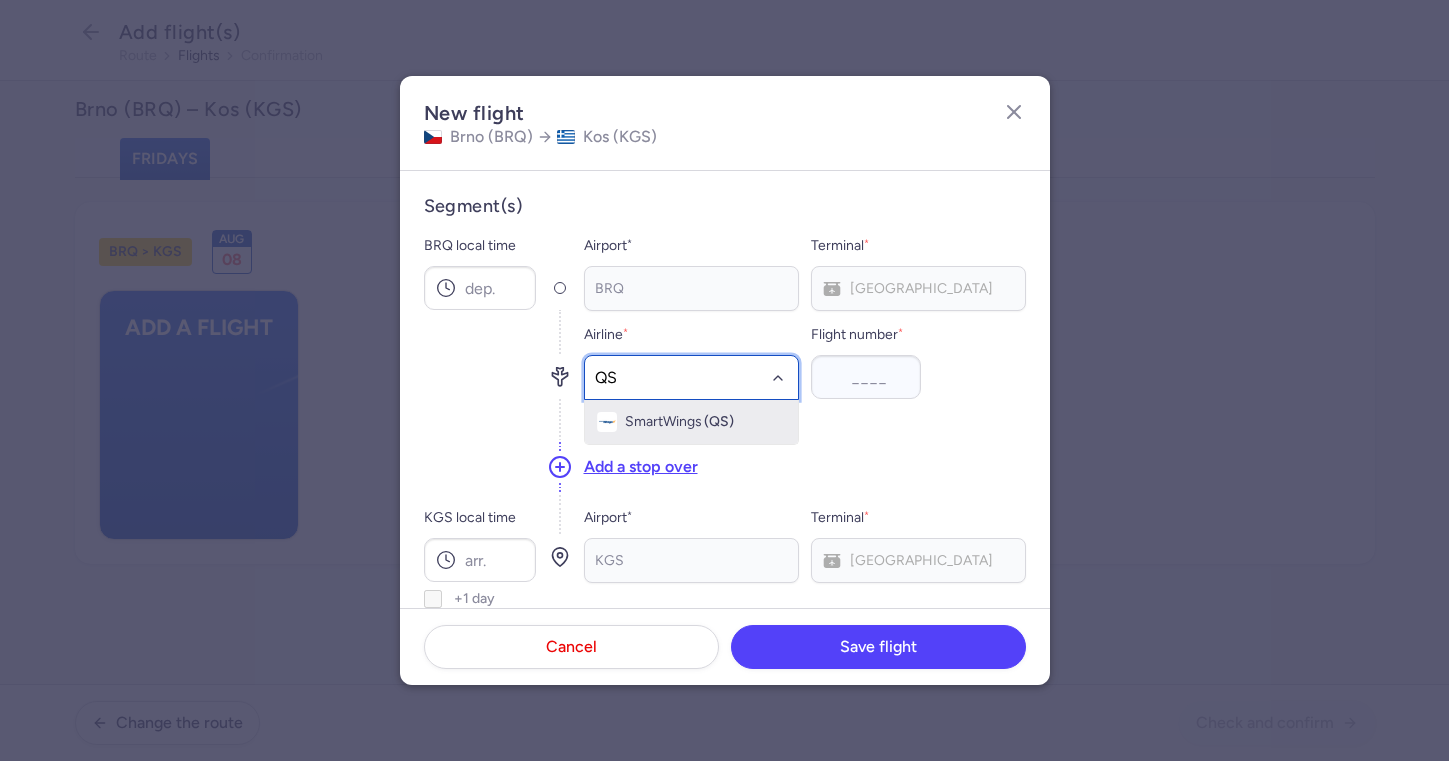 click on "SmartWings" at bounding box center (663, 422) 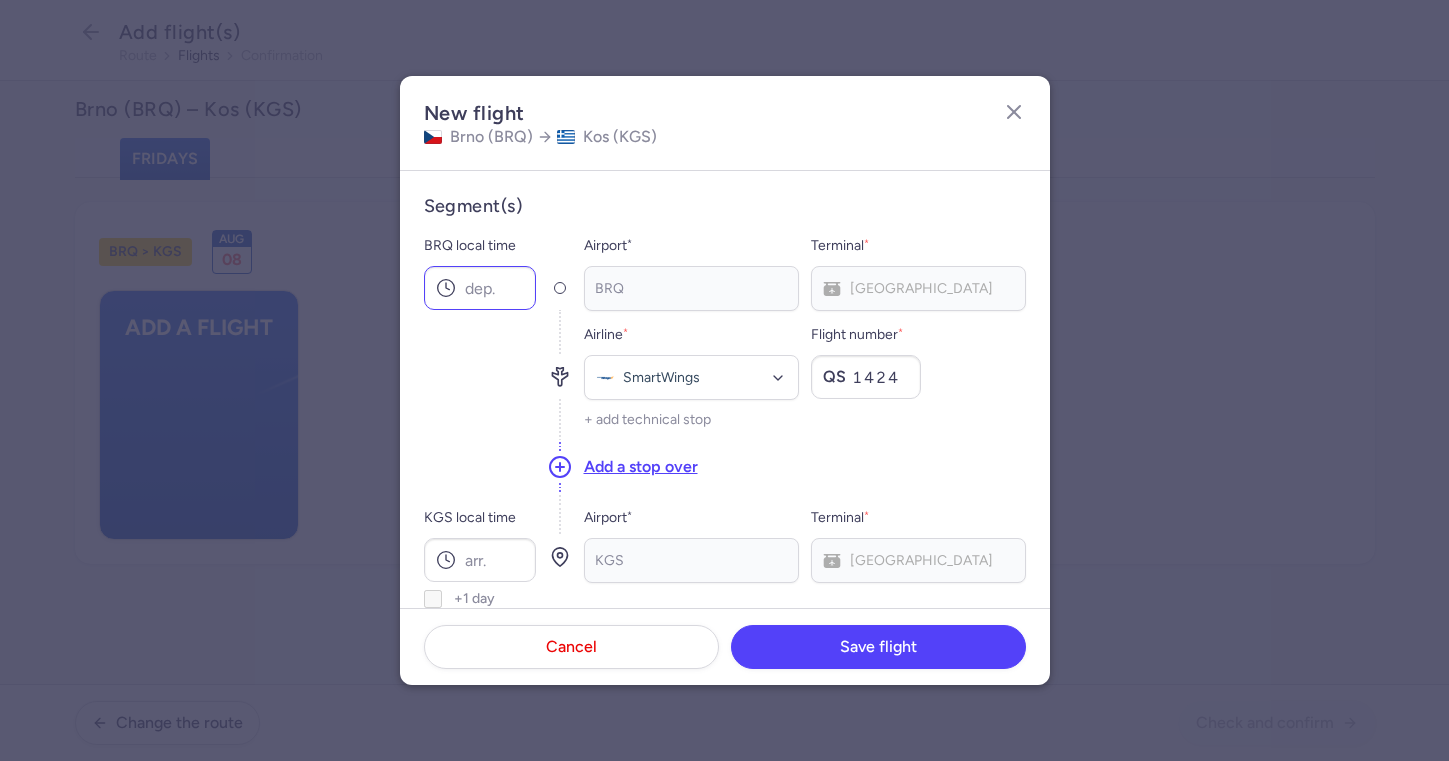 type on "1424" 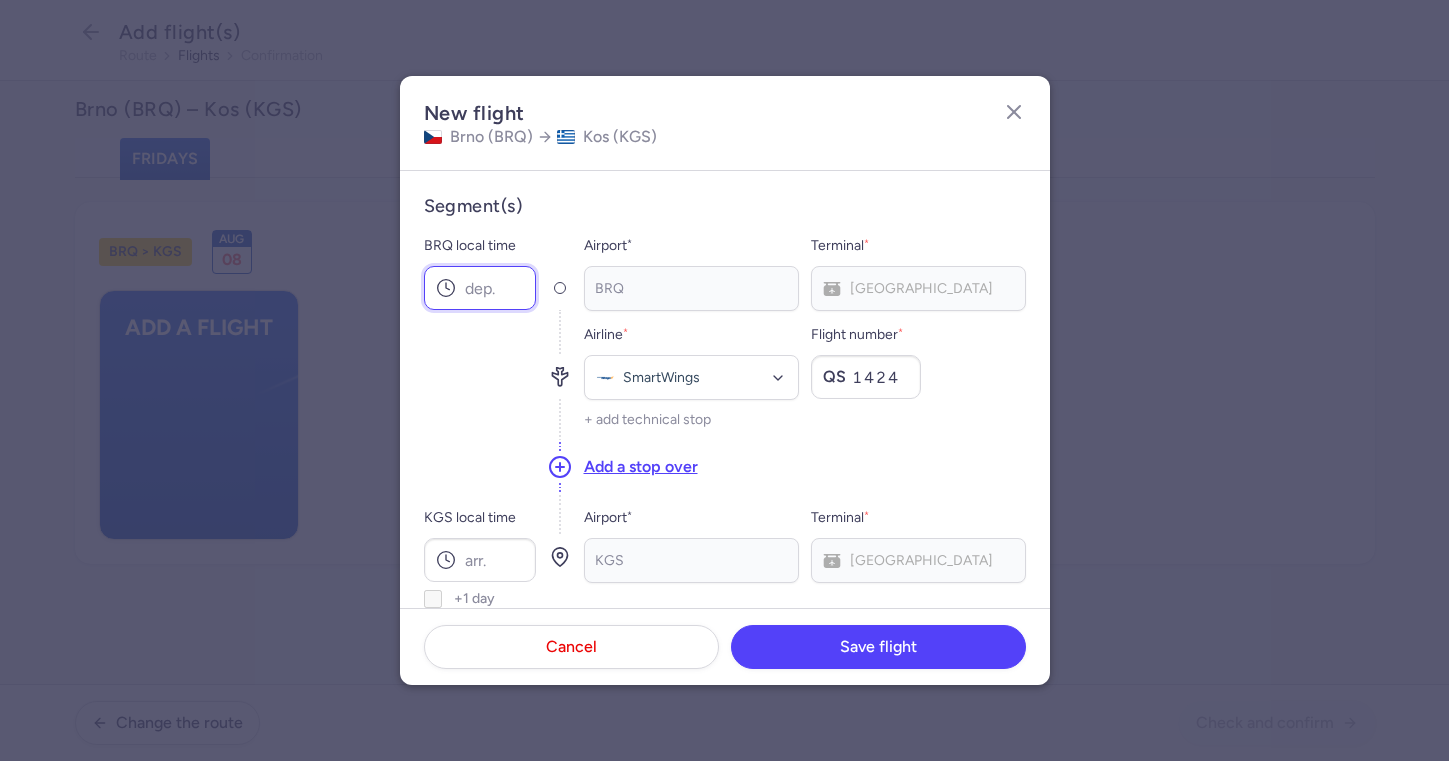click on "BRQ local time" at bounding box center (480, 288) 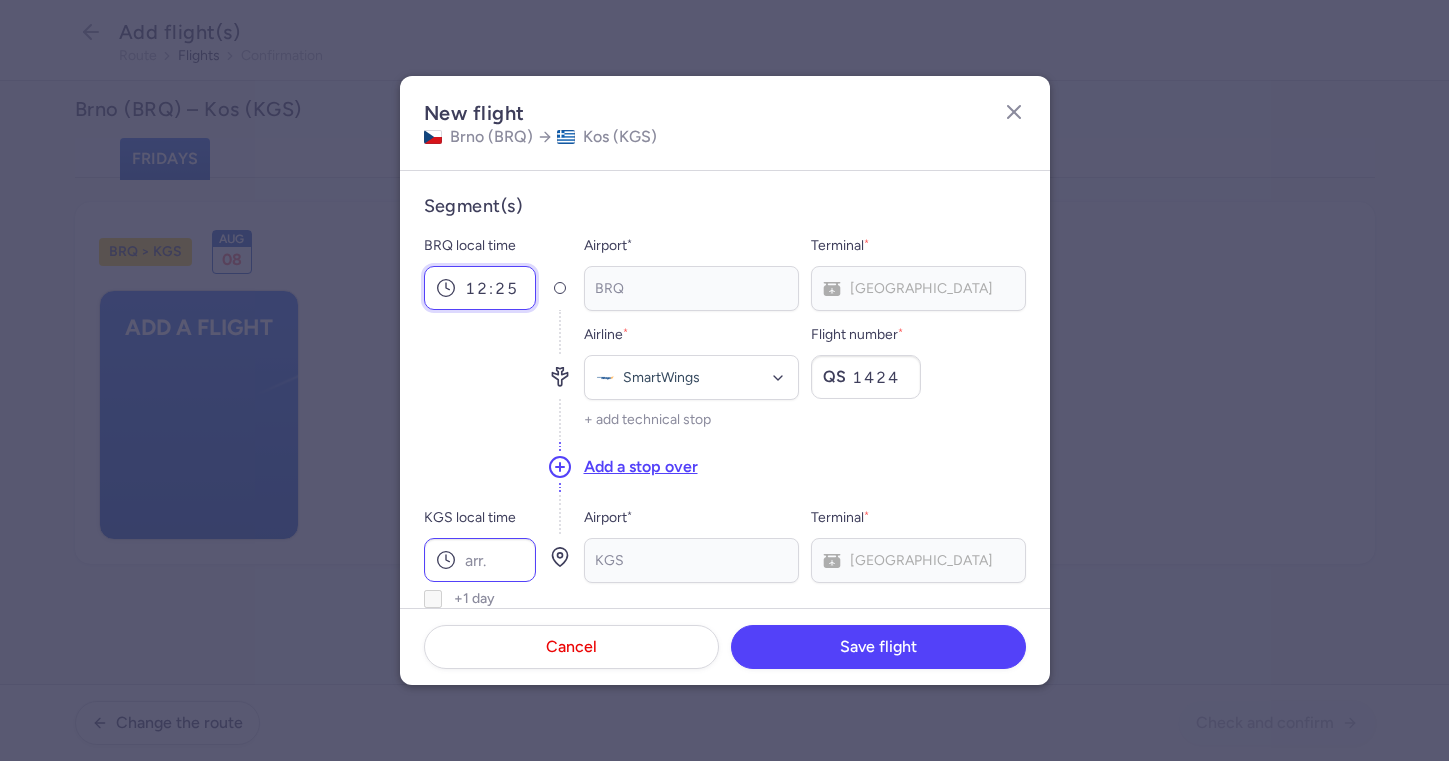 type on "12:25" 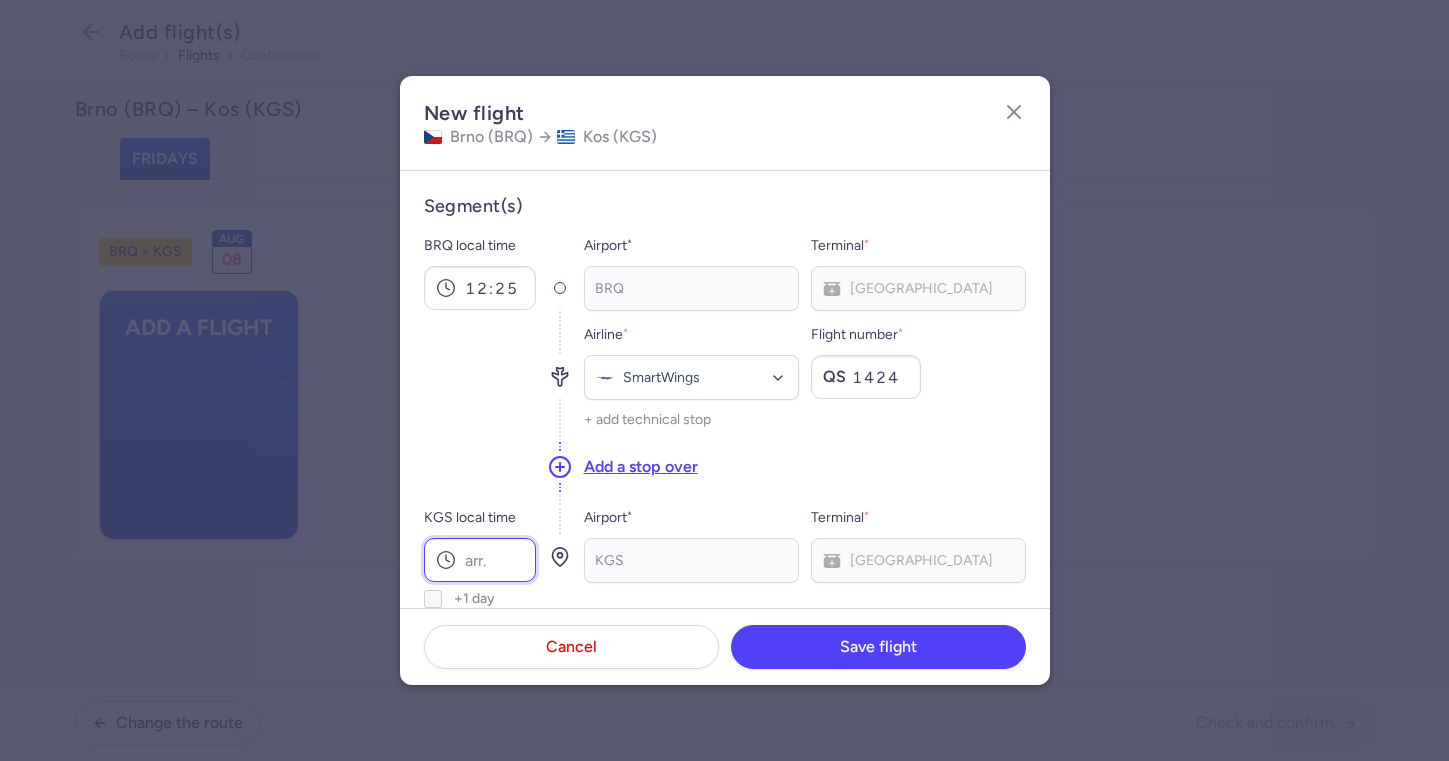 click on "KGS local time" at bounding box center (480, 560) 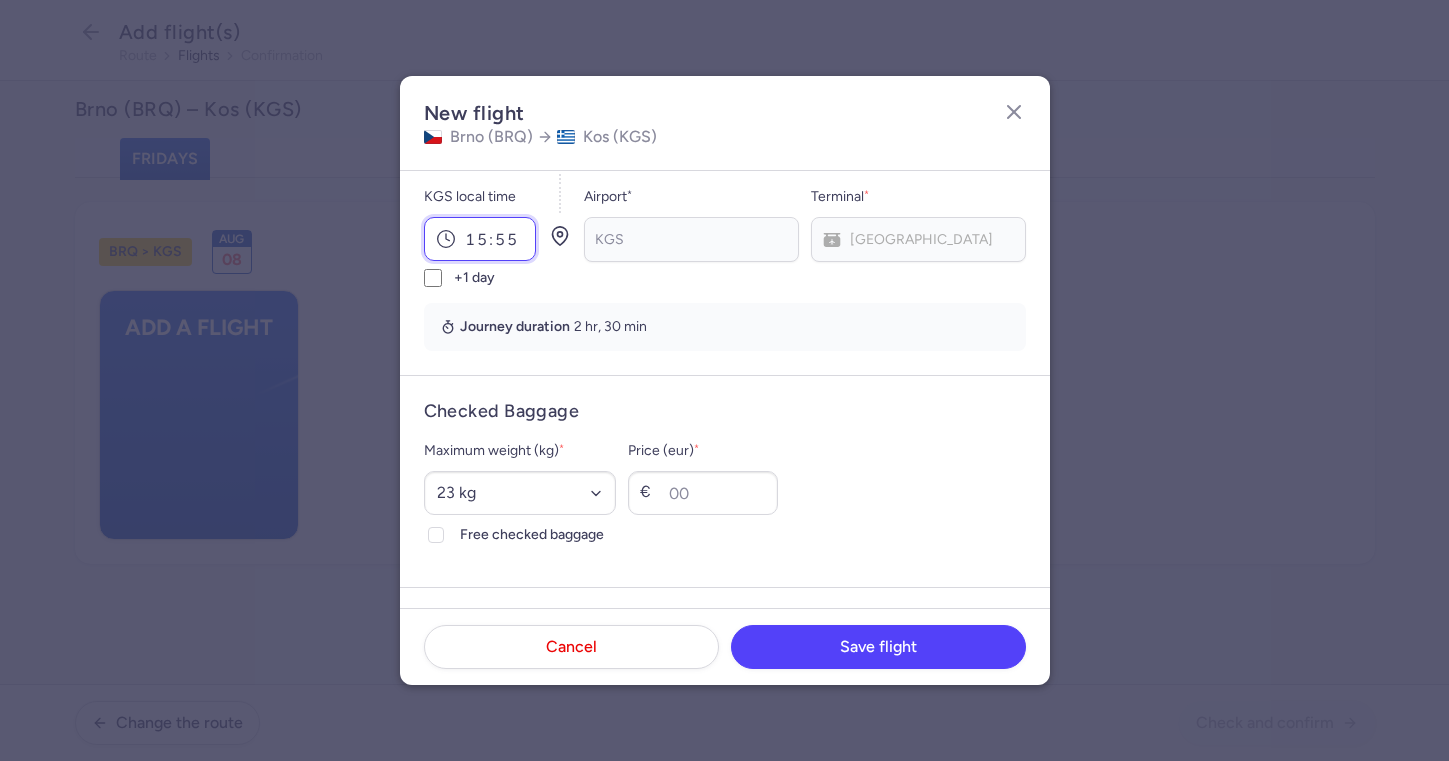 scroll, scrollTop: 340, scrollLeft: 0, axis: vertical 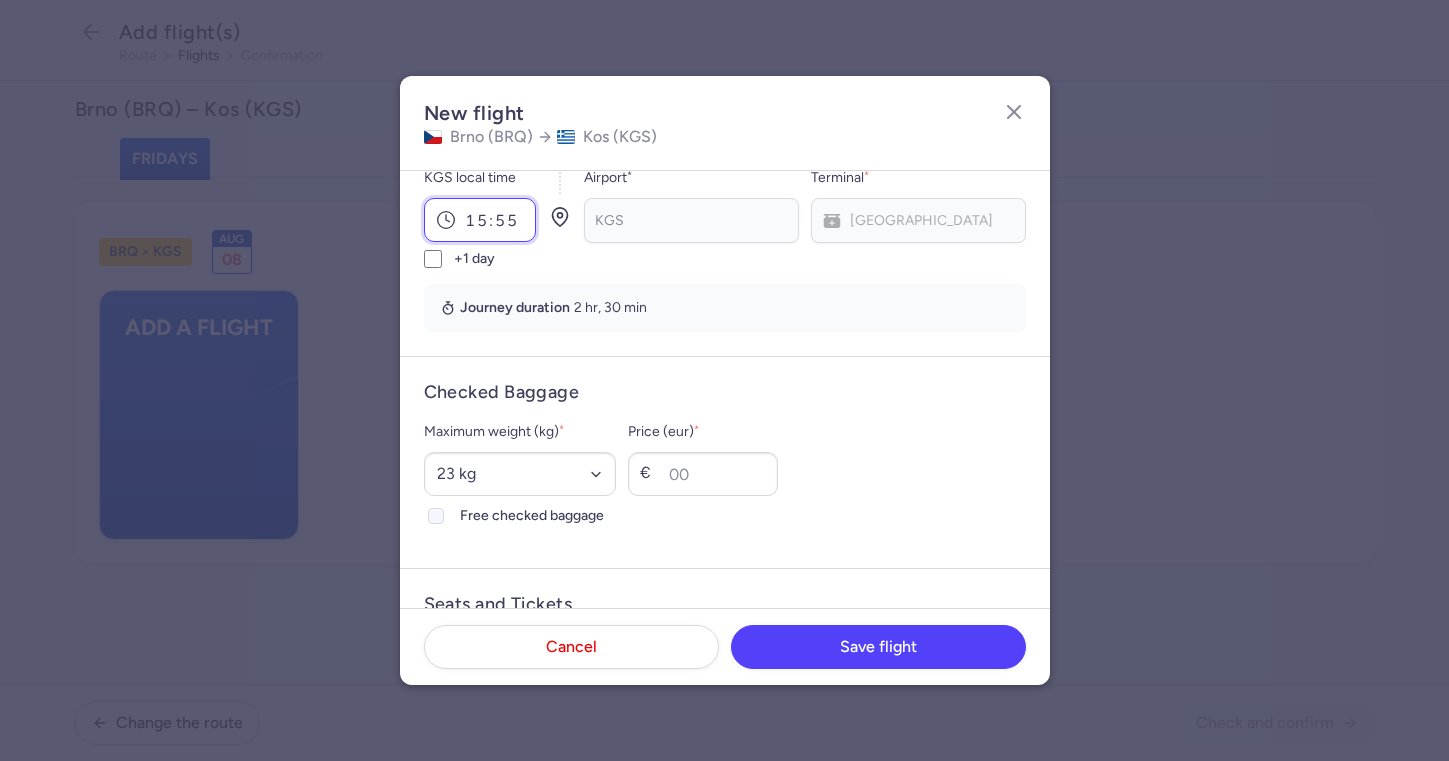 type on "15:55" 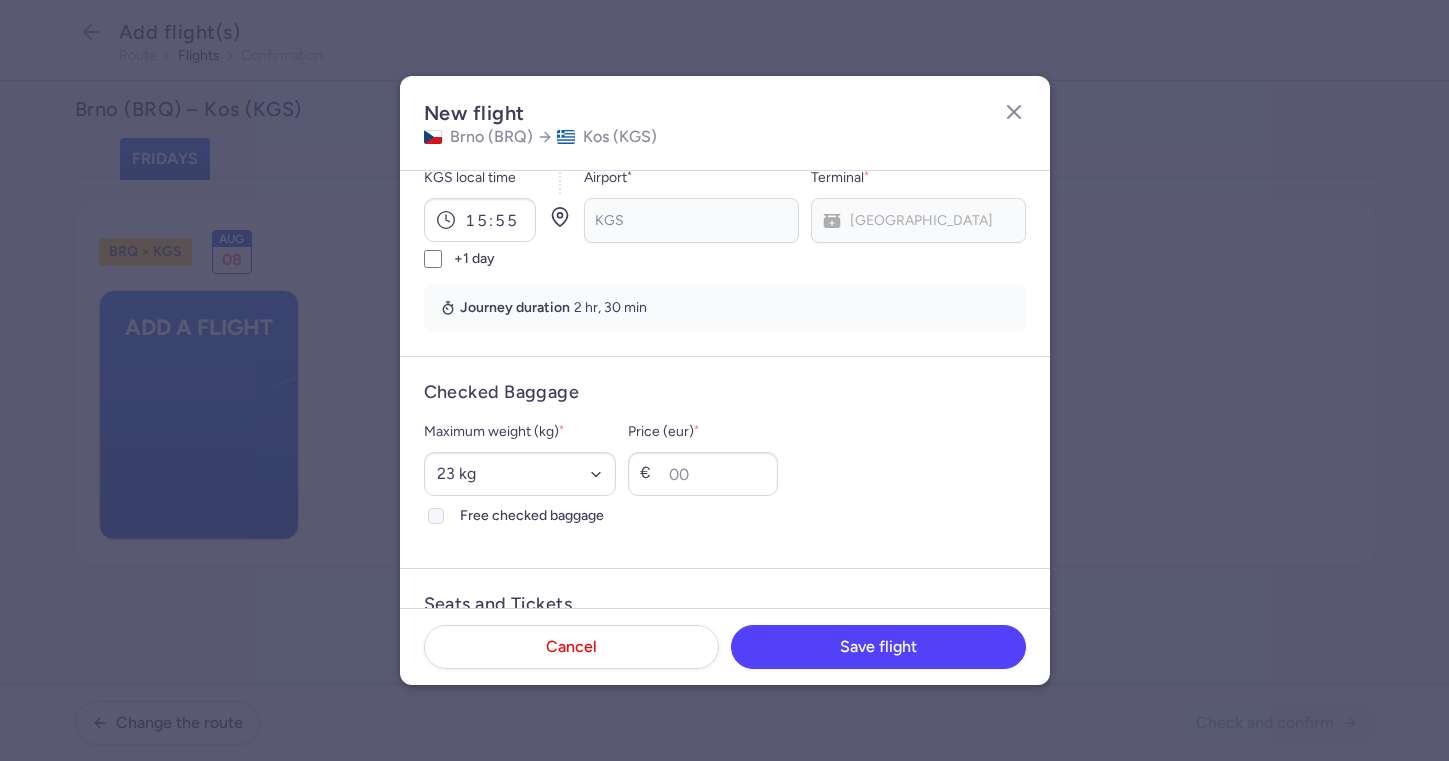 click on "Free checked baggage" 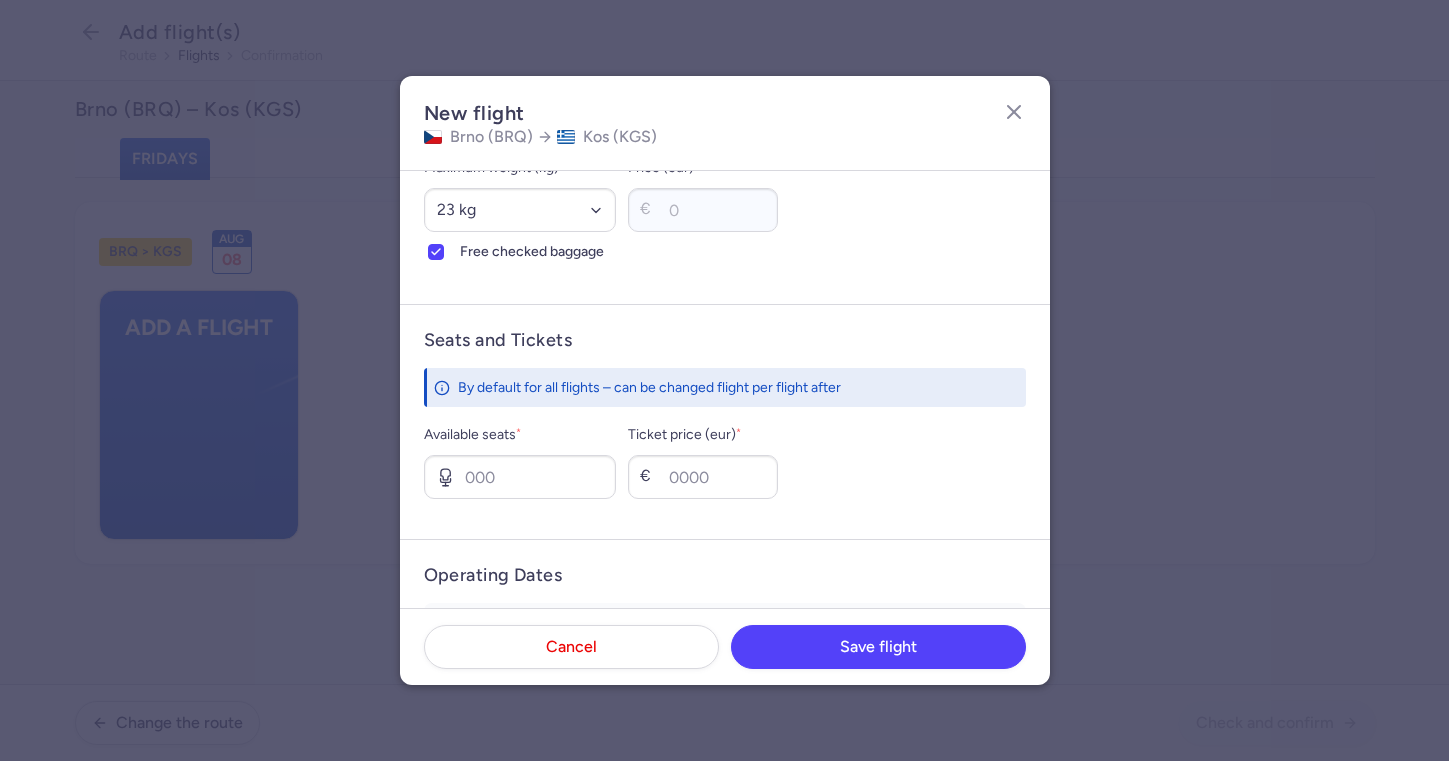 scroll, scrollTop: 606, scrollLeft: 0, axis: vertical 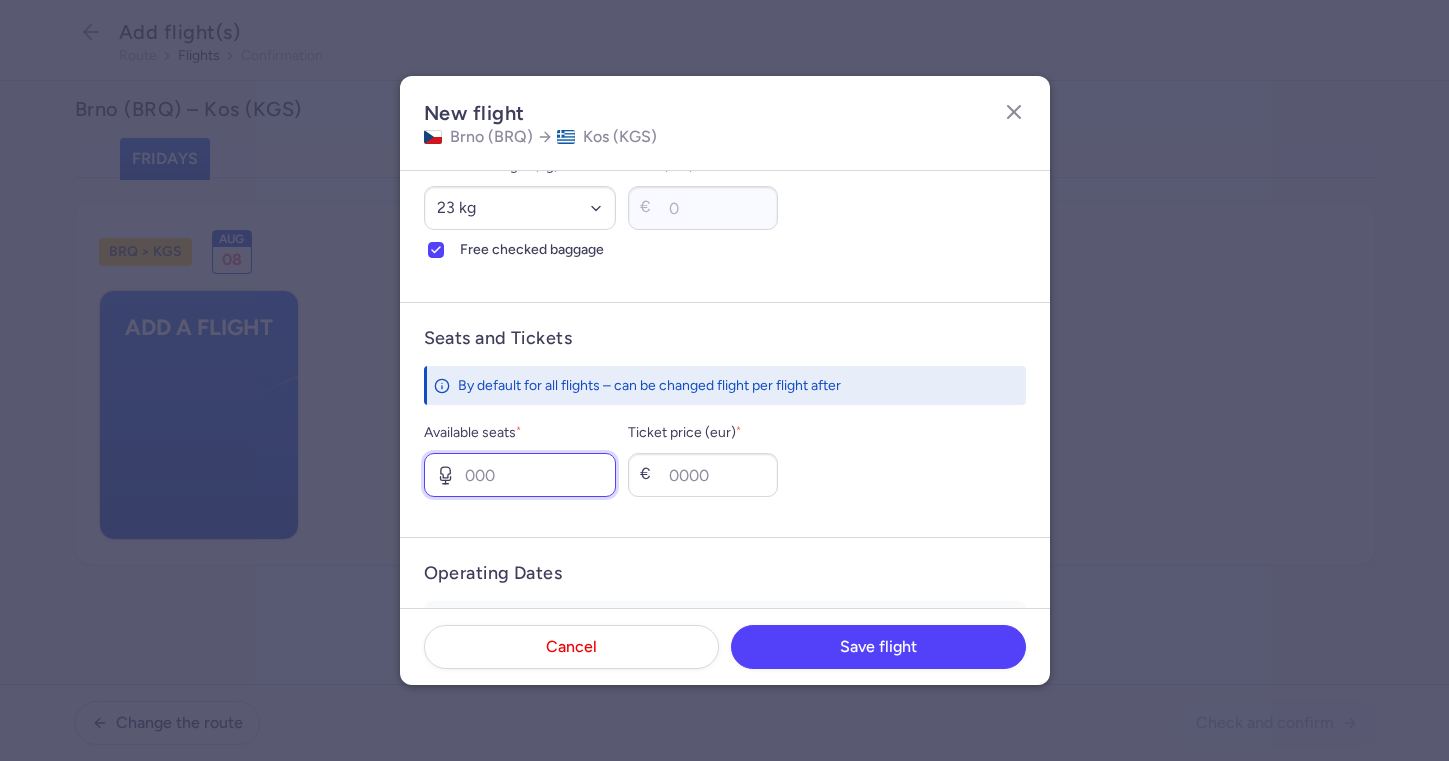 click on "Available seats  *" at bounding box center (520, 475) 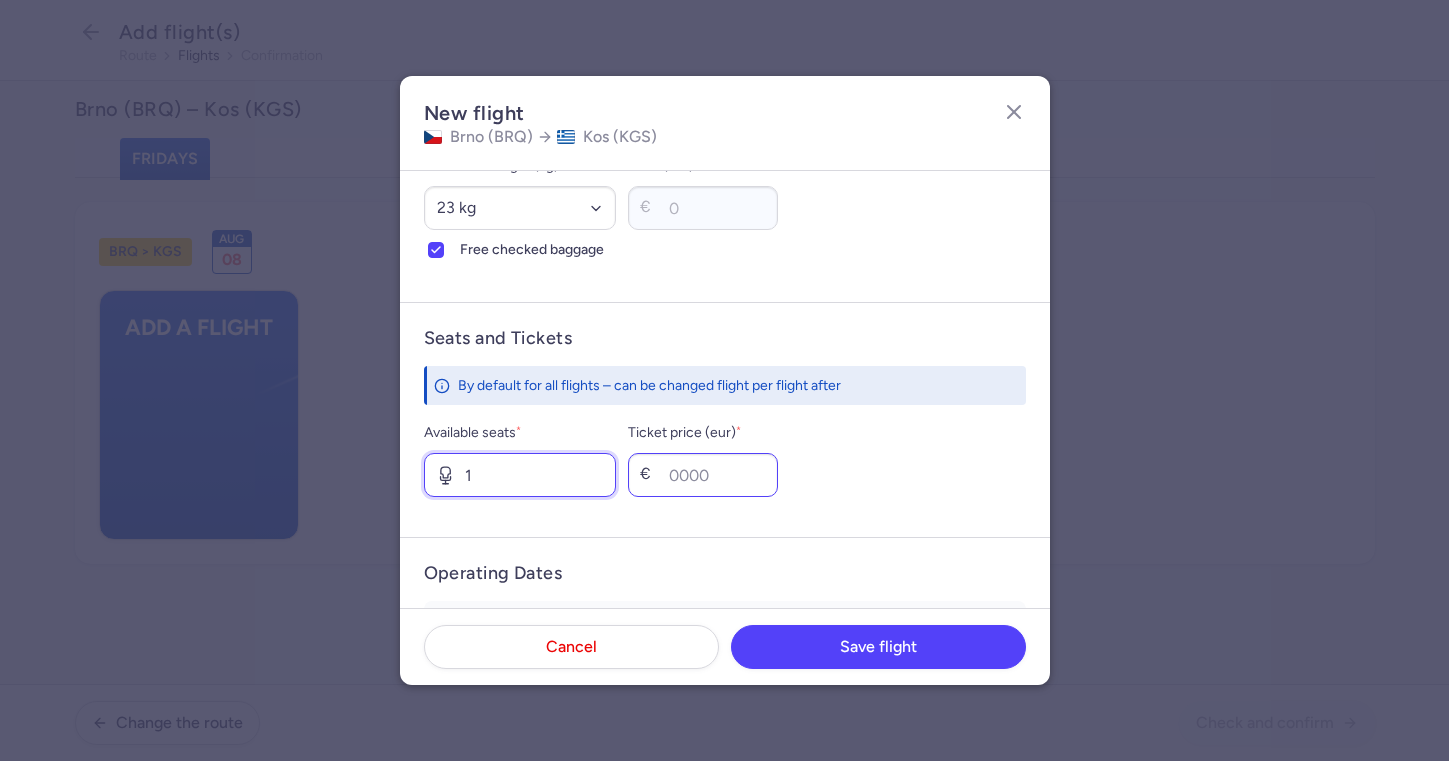 type on "1" 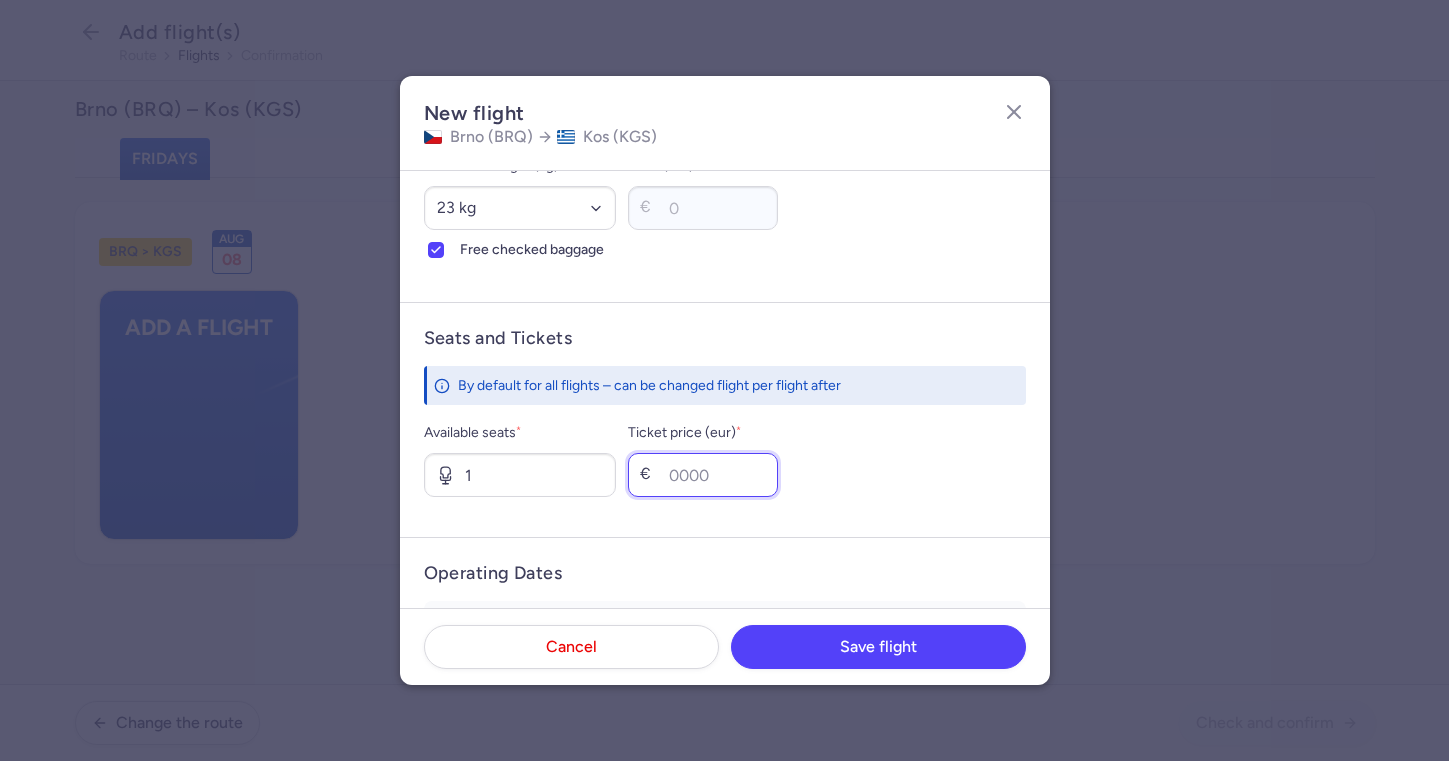 click on "Ticket price (eur)  *" at bounding box center [703, 475] 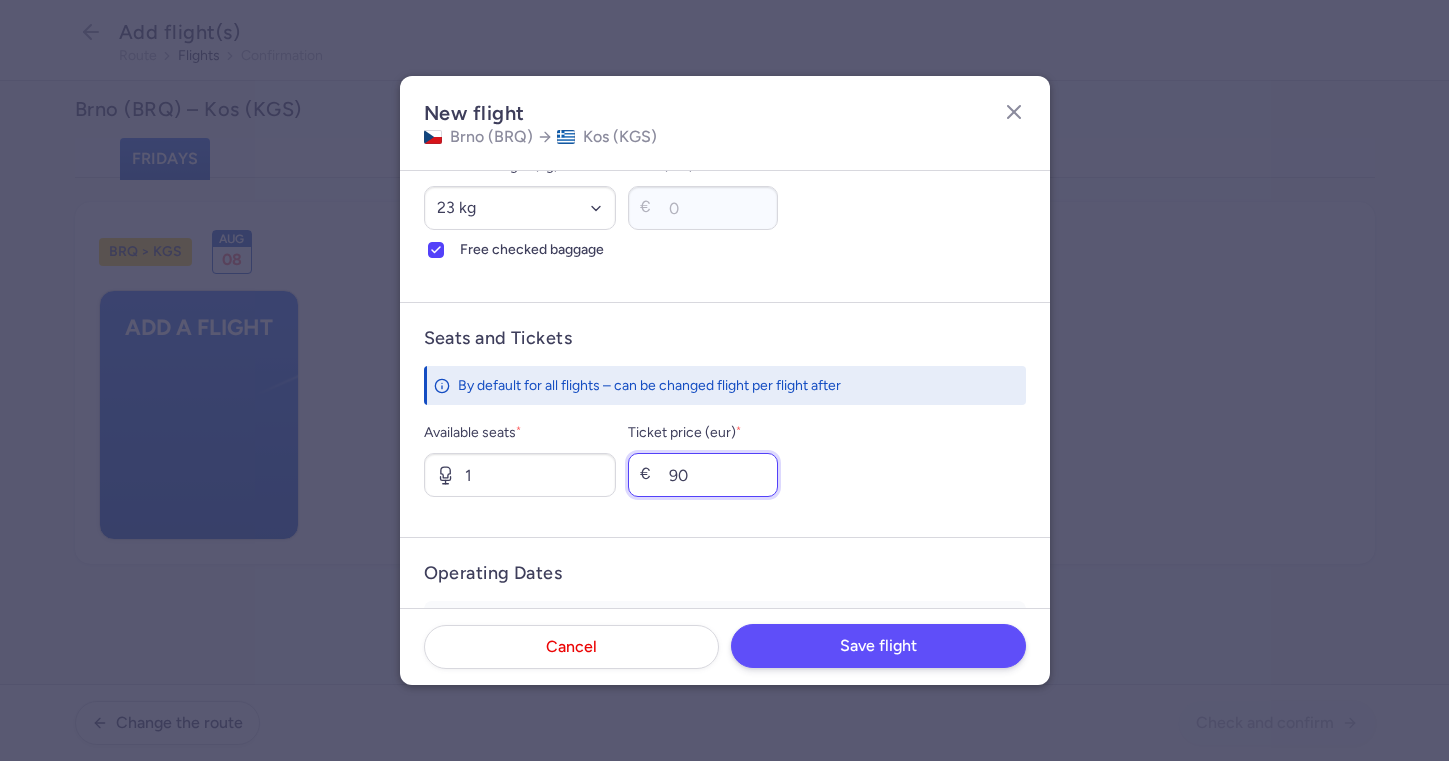 type on "90" 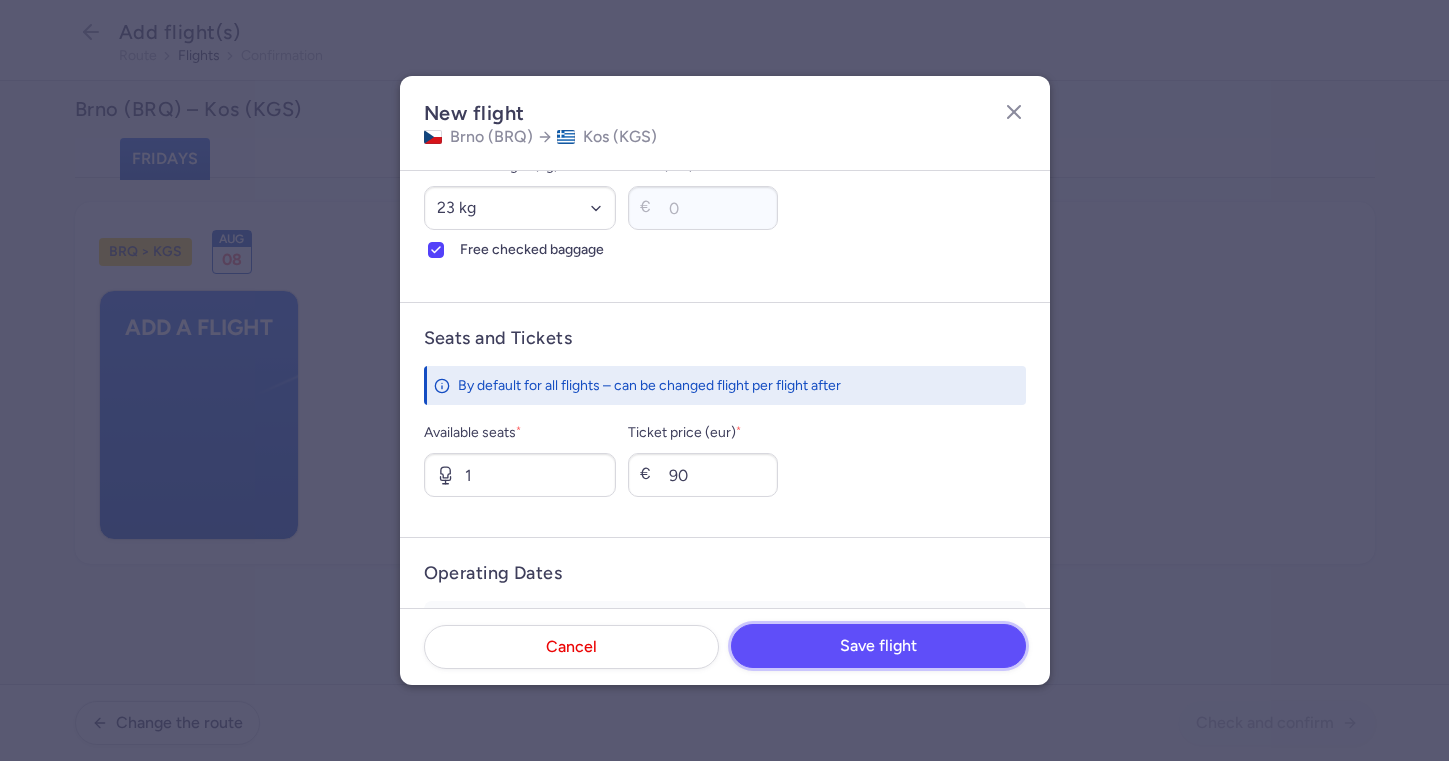 click on "Save flight" at bounding box center (878, 646) 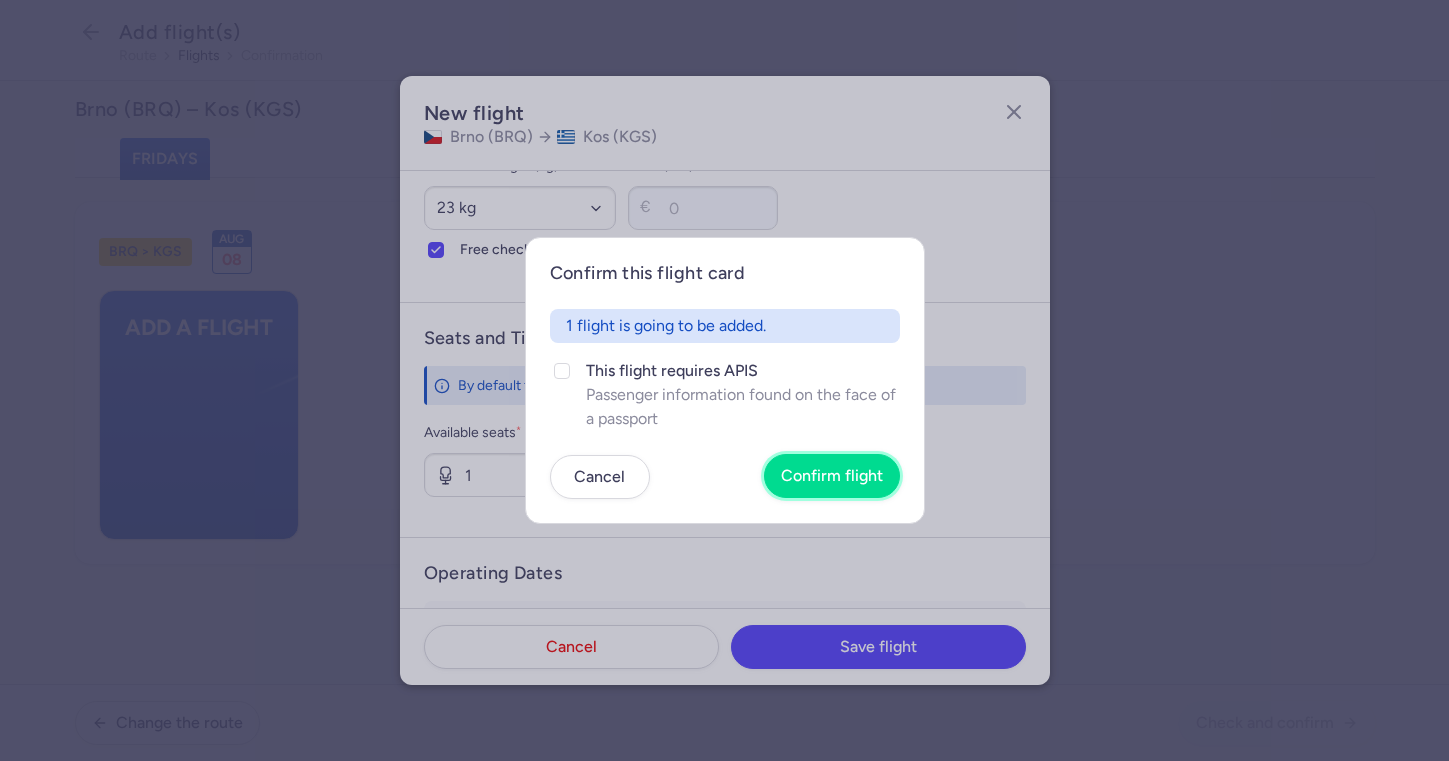 click on "Confirm flight" at bounding box center [832, 476] 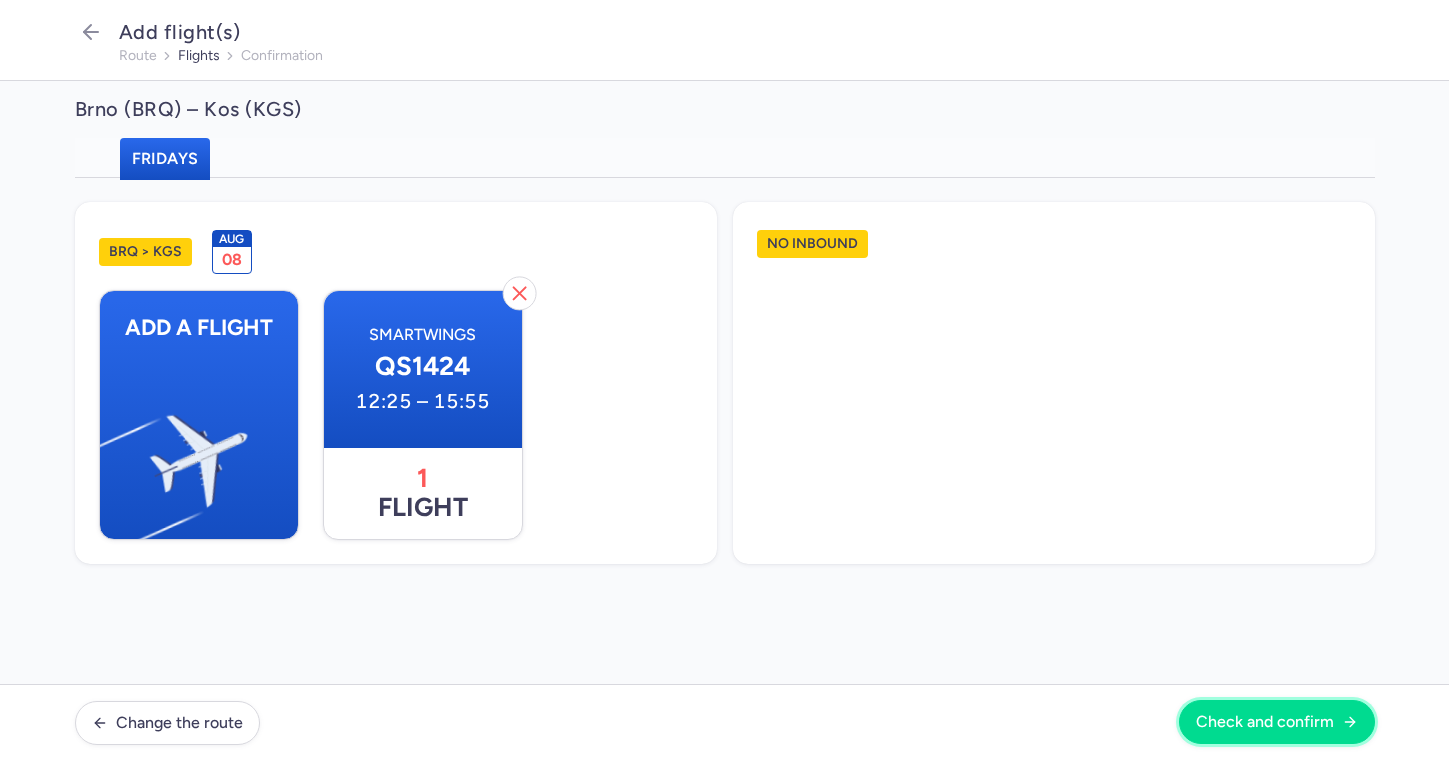 click on "Check and confirm" at bounding box center (1265, 722) 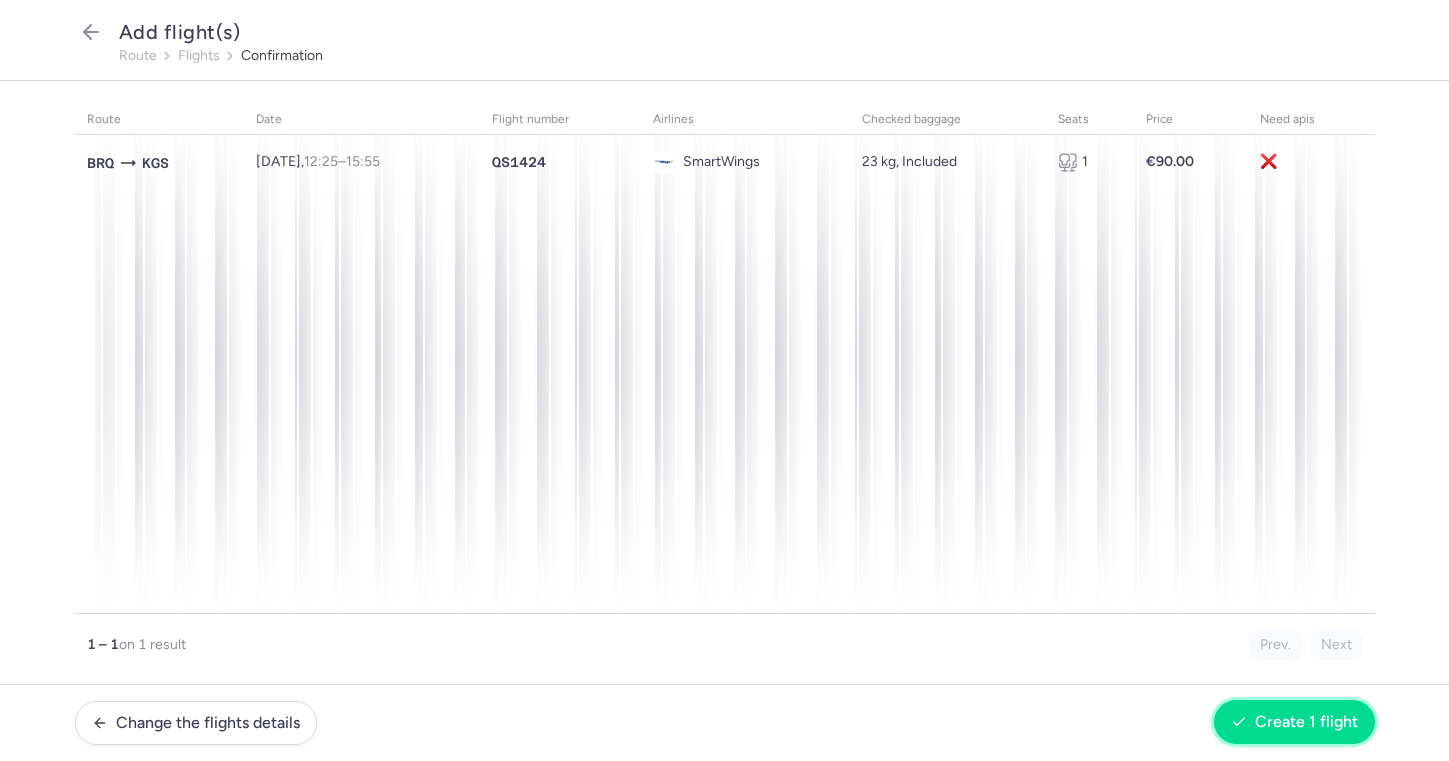 click on "Create 1 flight" at bounding box center (1306, 722) 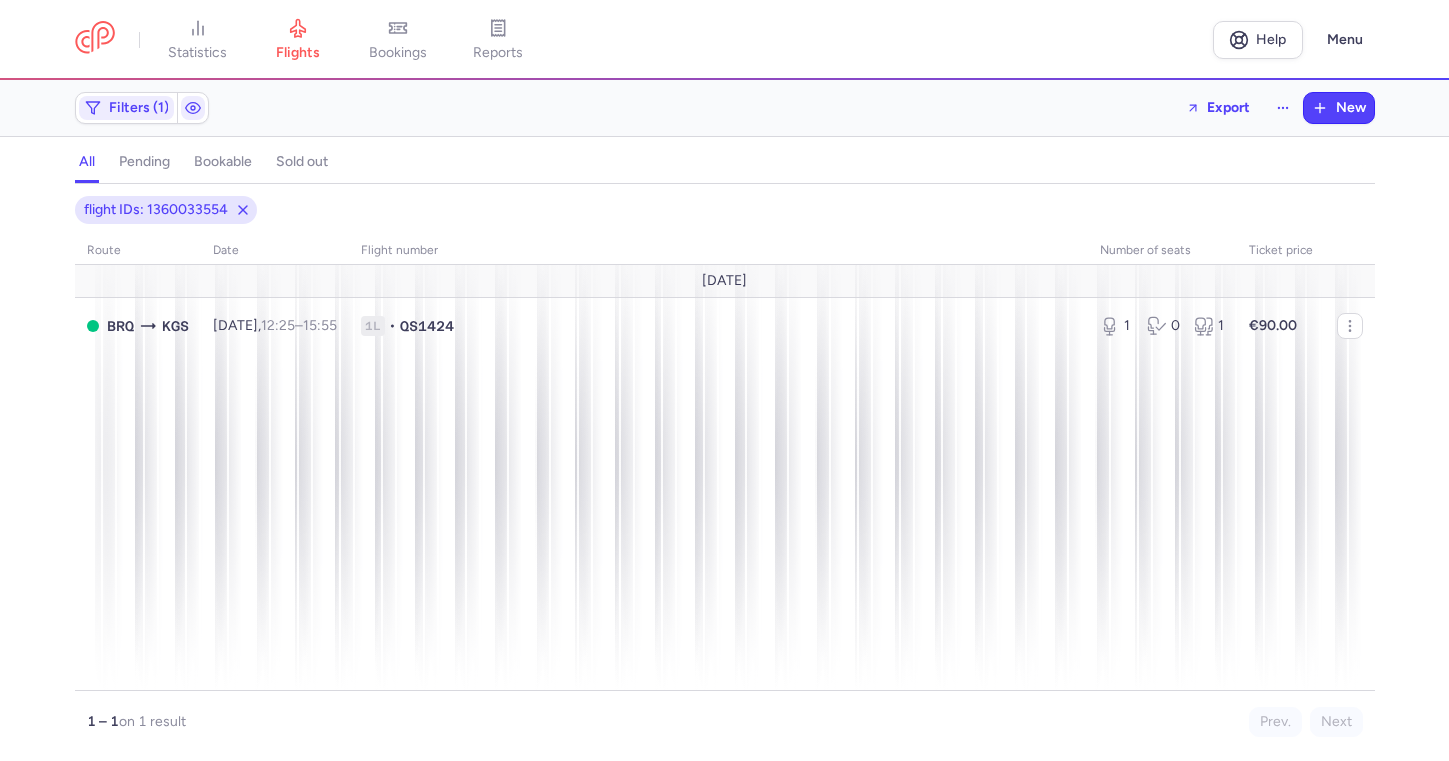 click on "bookable" at bounding box center (223, 162) 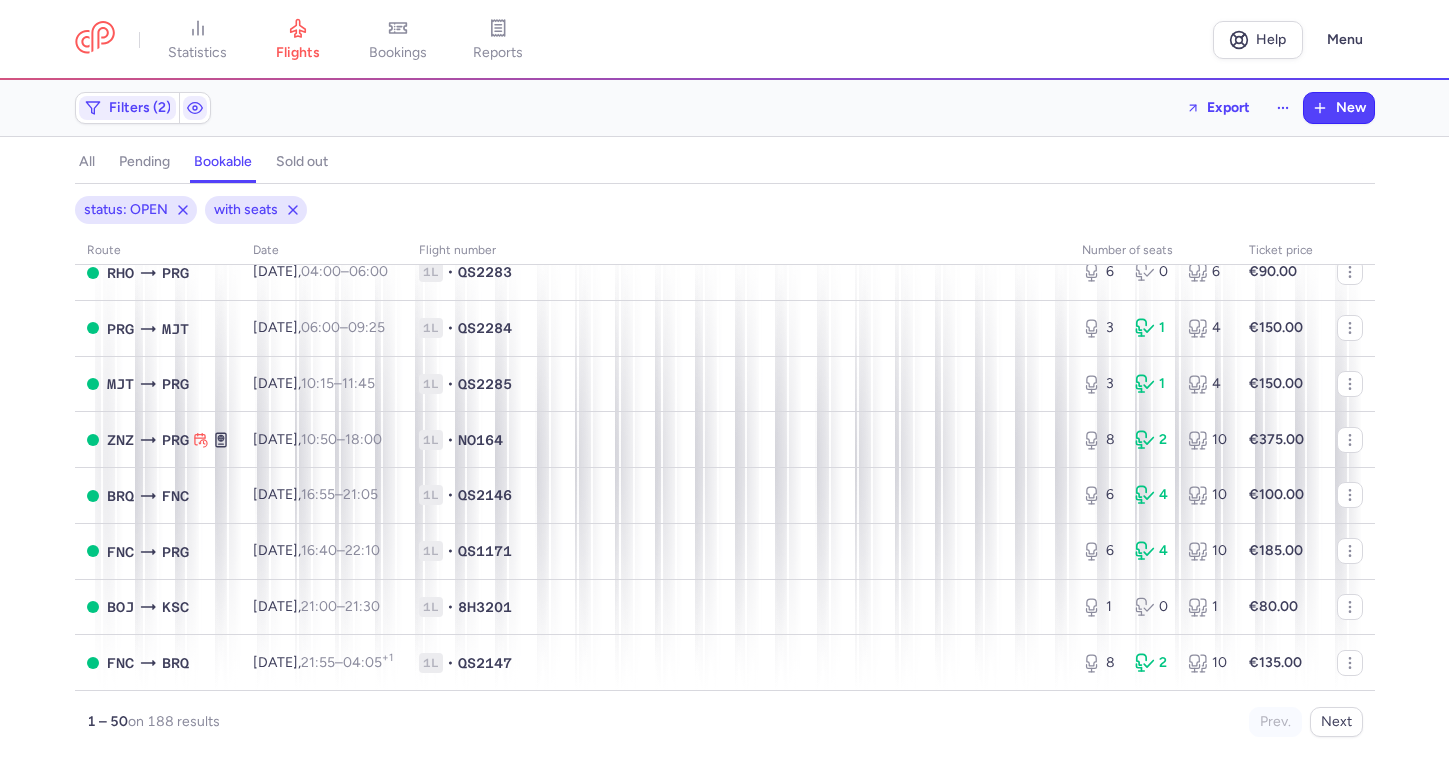 scroll, scrollTop: 2427, scrollLeft: 0, axis: vertical 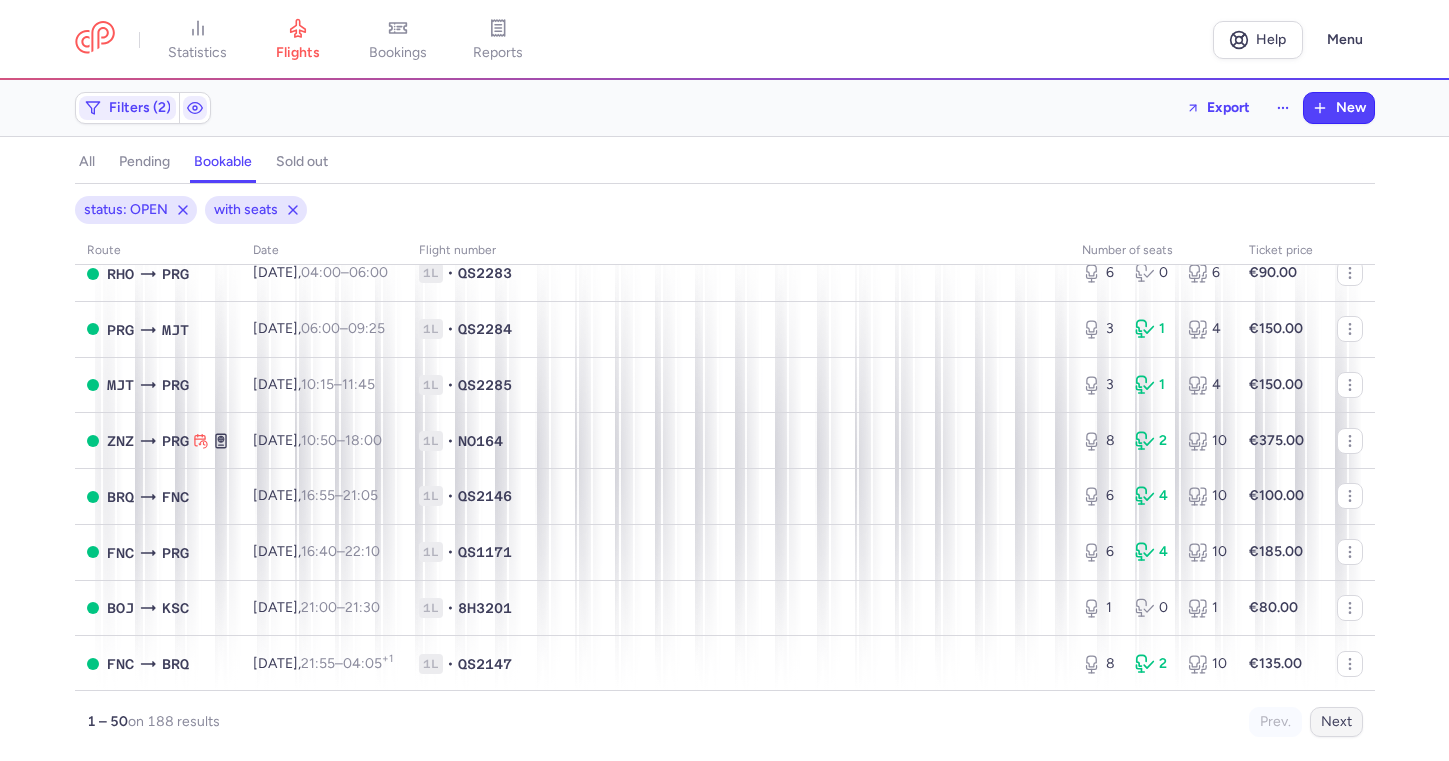 click on "Next" at bounding box center [1336, 722] 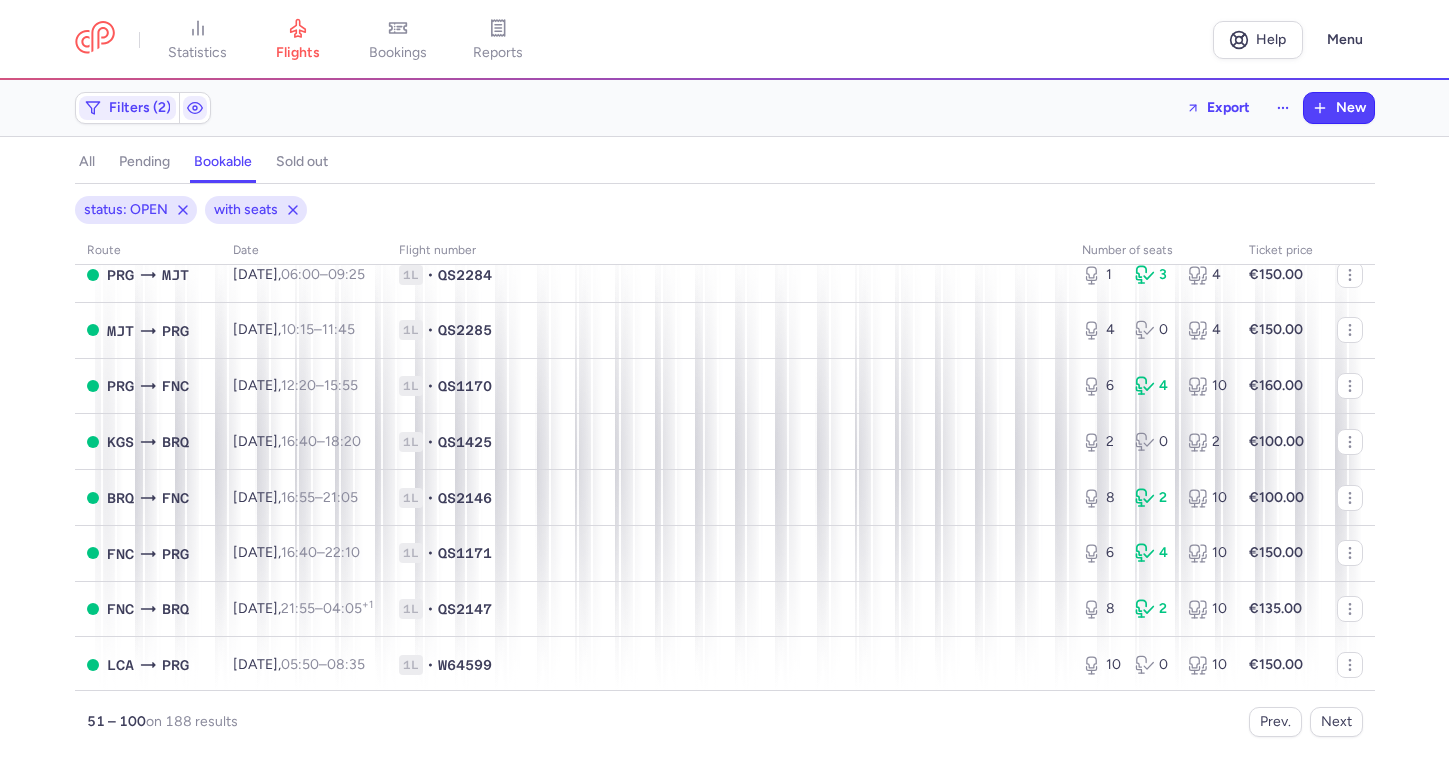 scroll, scrollTop: 1658, scrollLeft: 0, axis: vertical 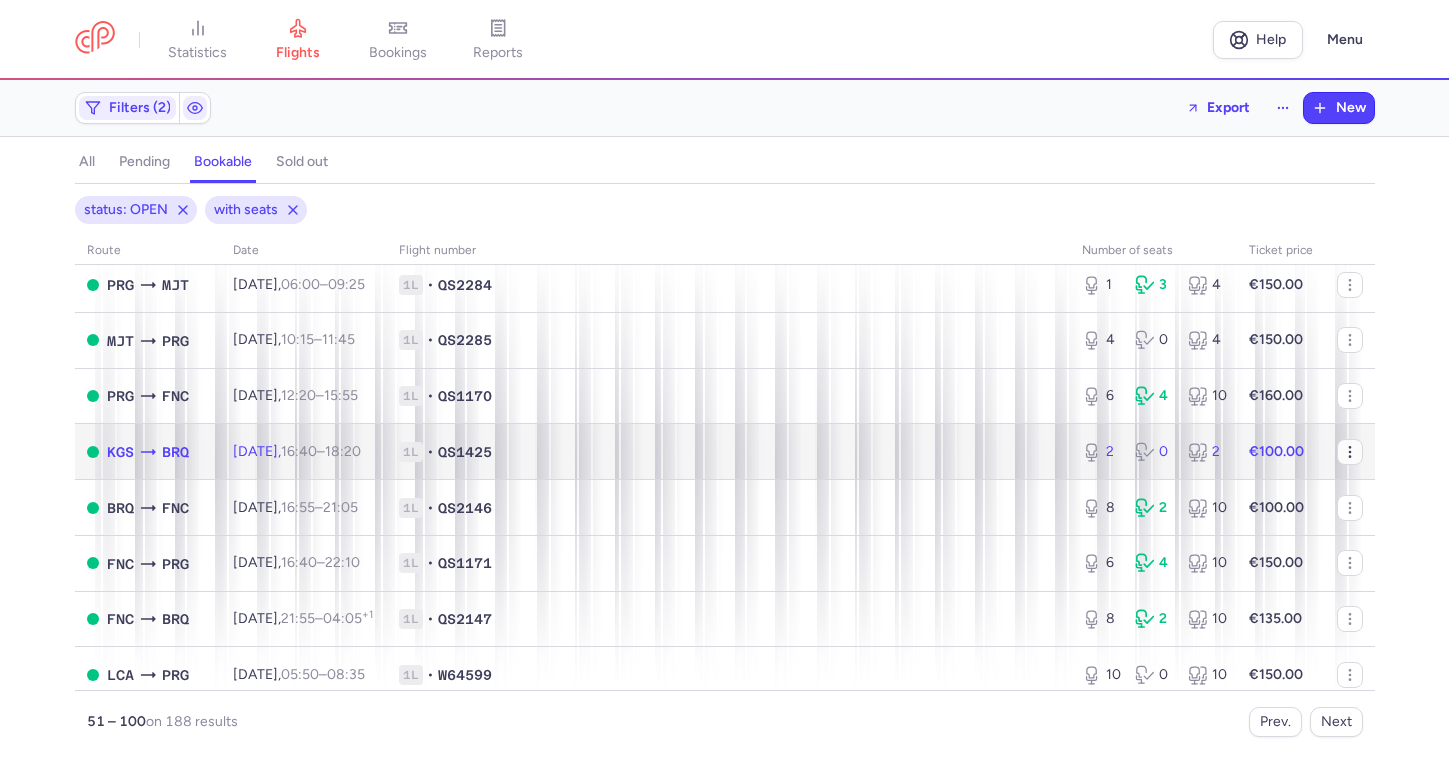click 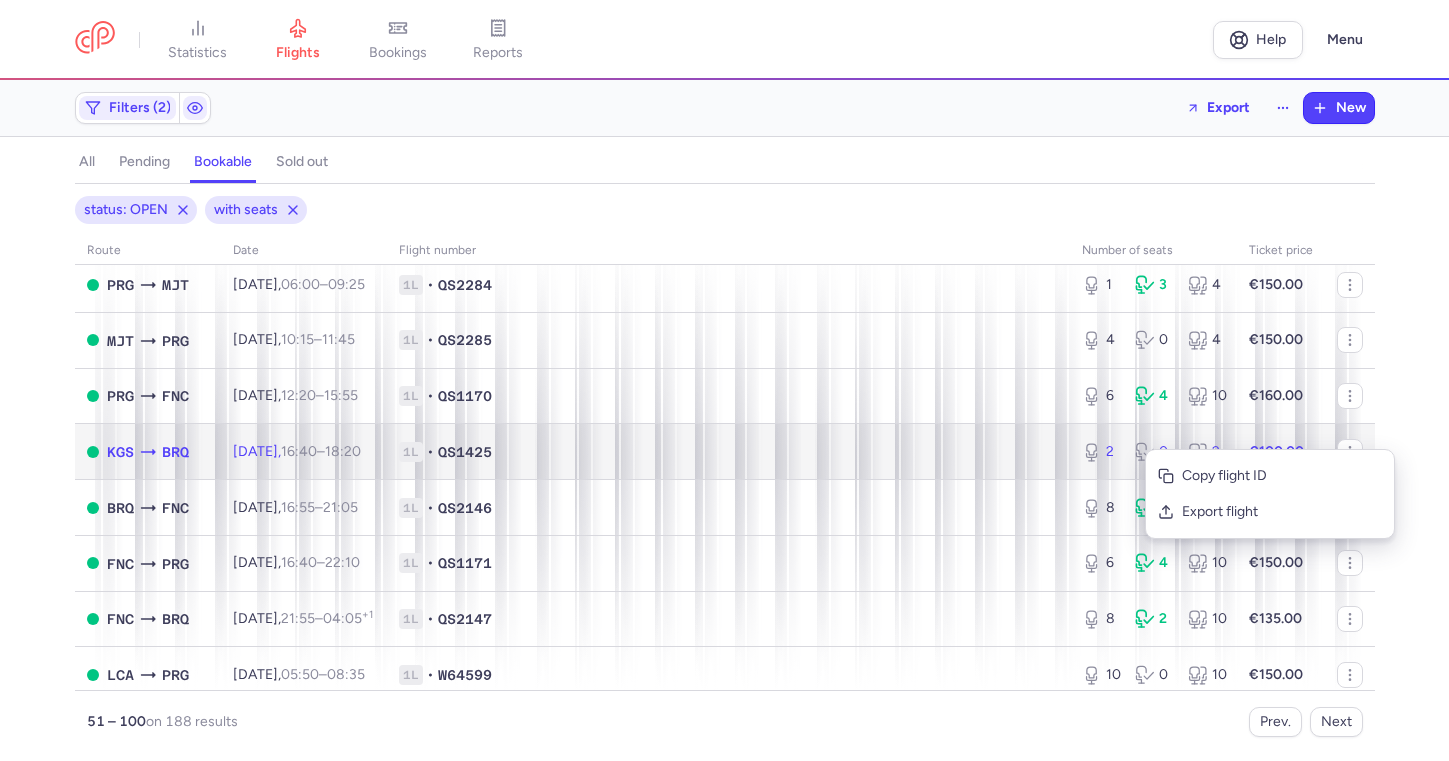 click on "1L • QS1425" 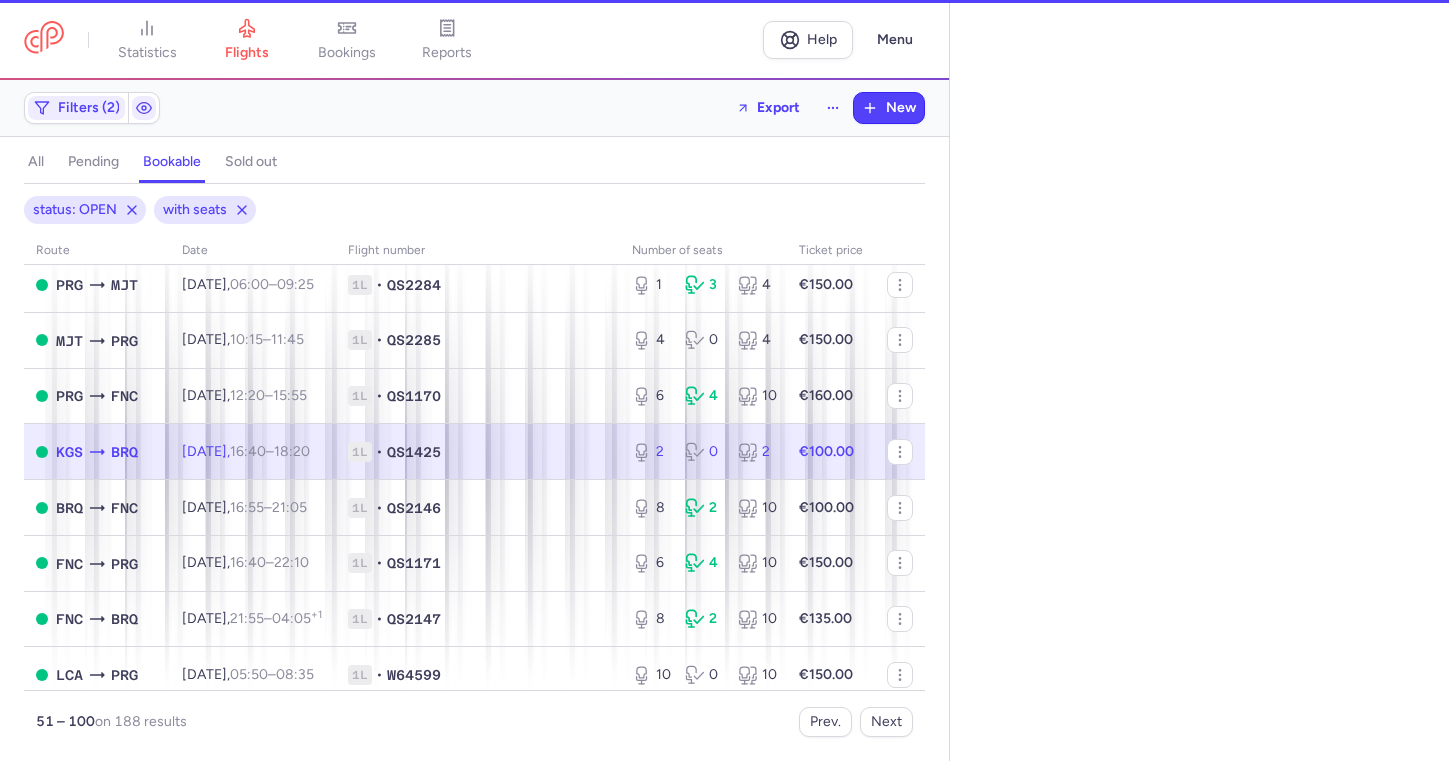 select on "days" 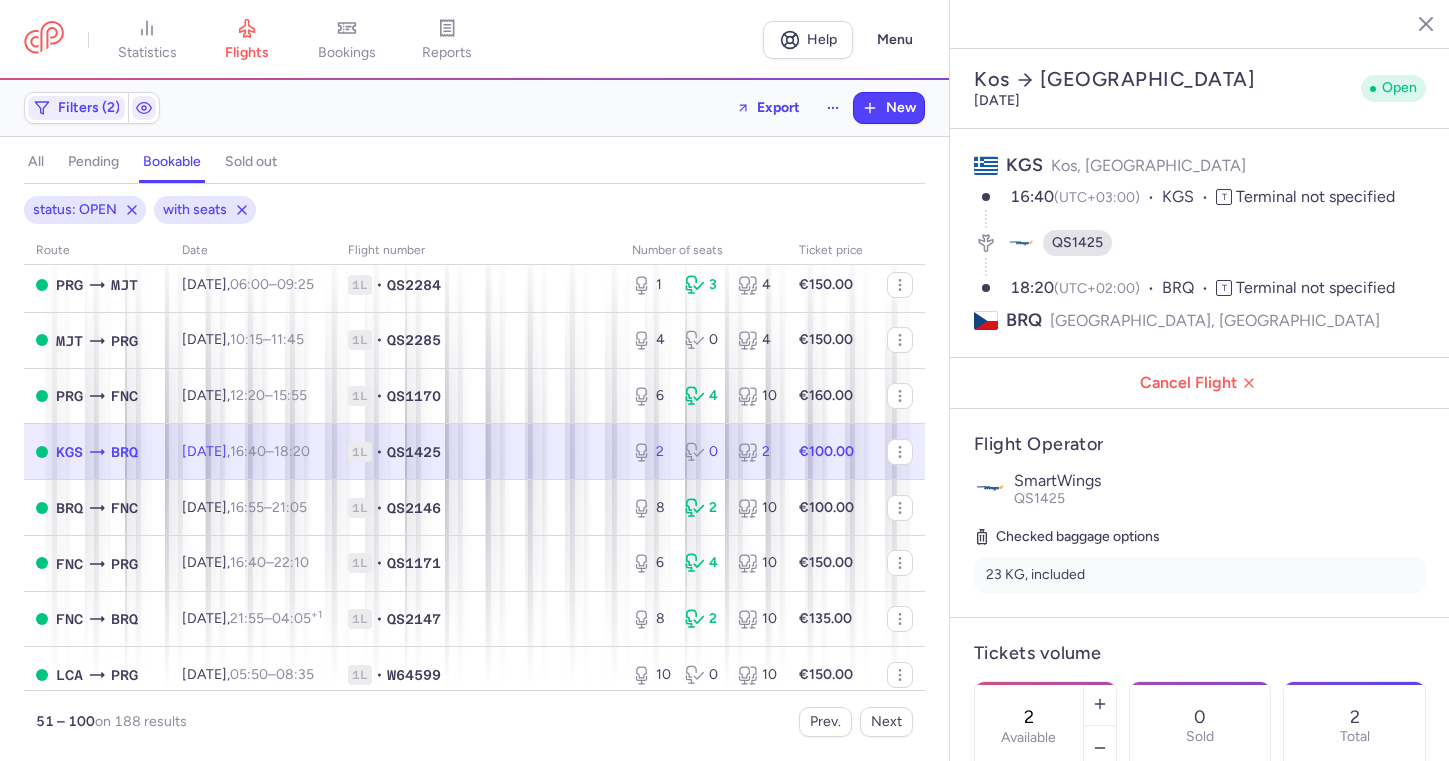 scroll, scrollTop: 0, scrollLeft: 0, axis: both 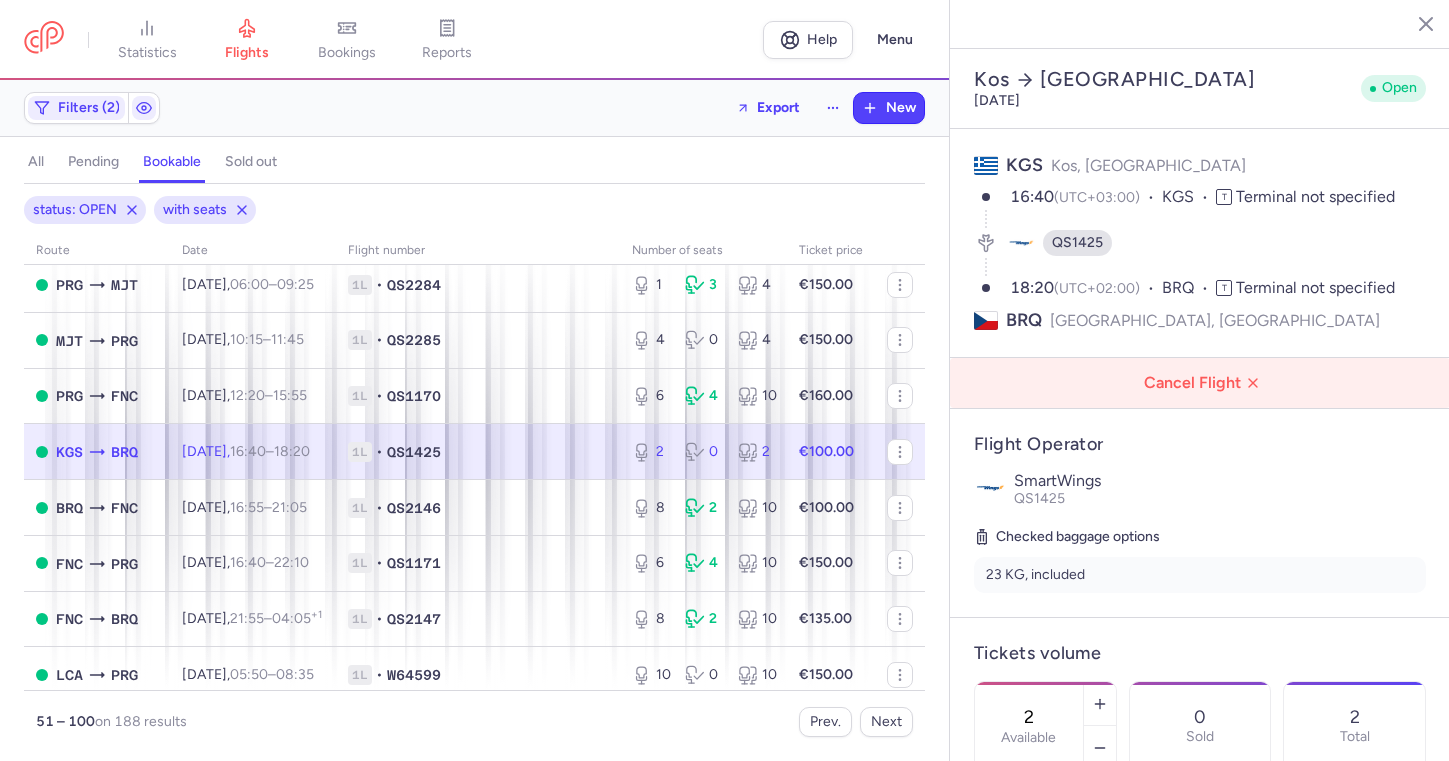 click on "Cancel Flight" at bounding box center (1204, 383) 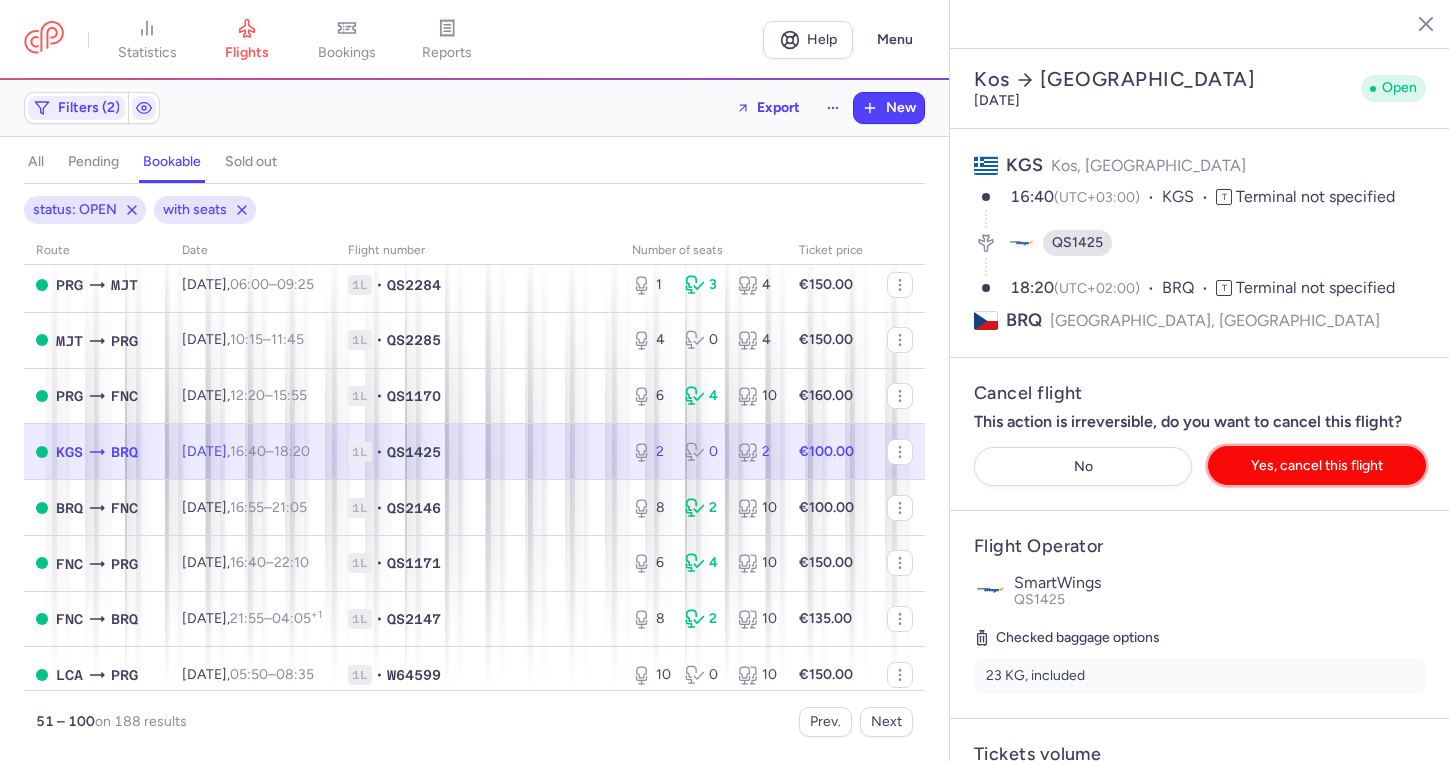 click on "Yes, cancel this flight" at bounding box center (1317, 465) 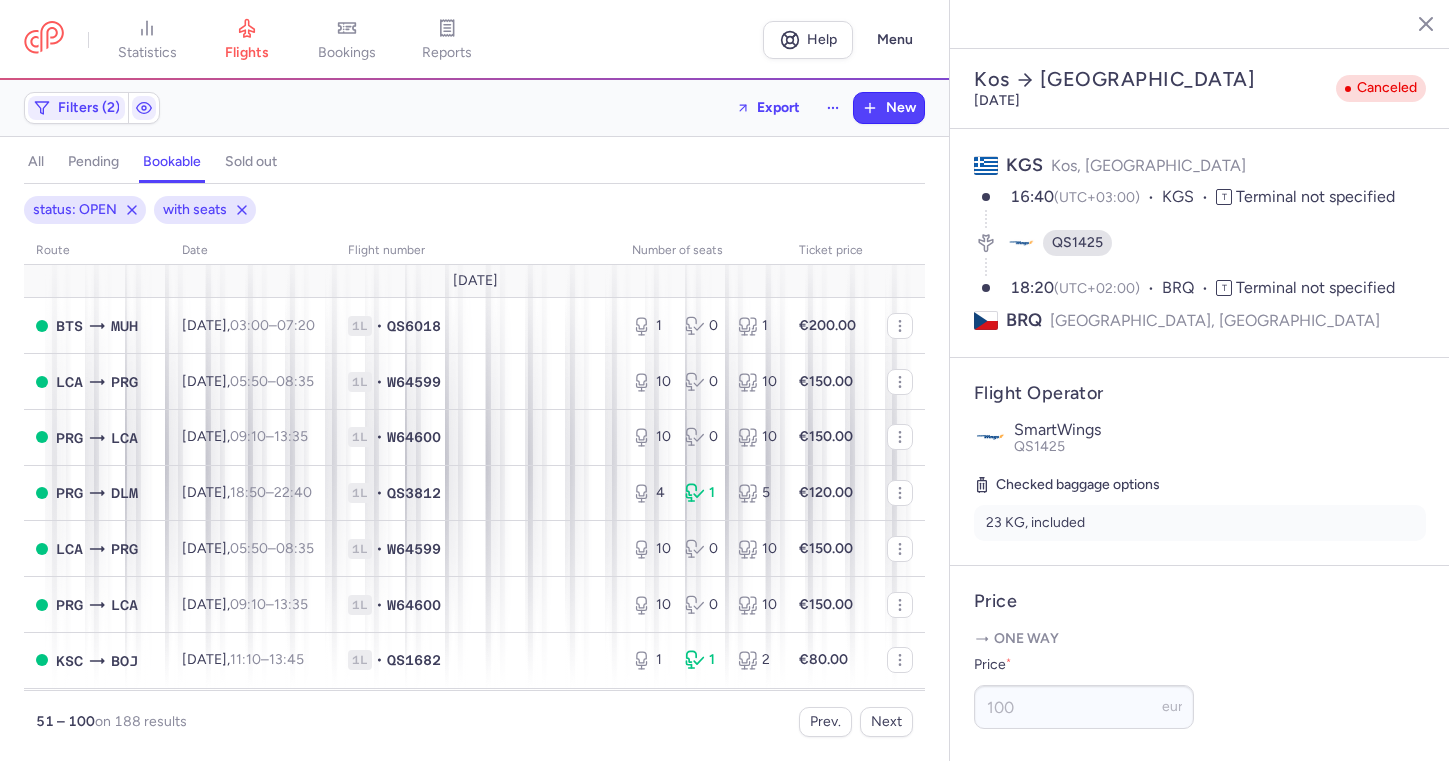 scroll, scrollTop: 0, scrollLeft: 0, axis: both 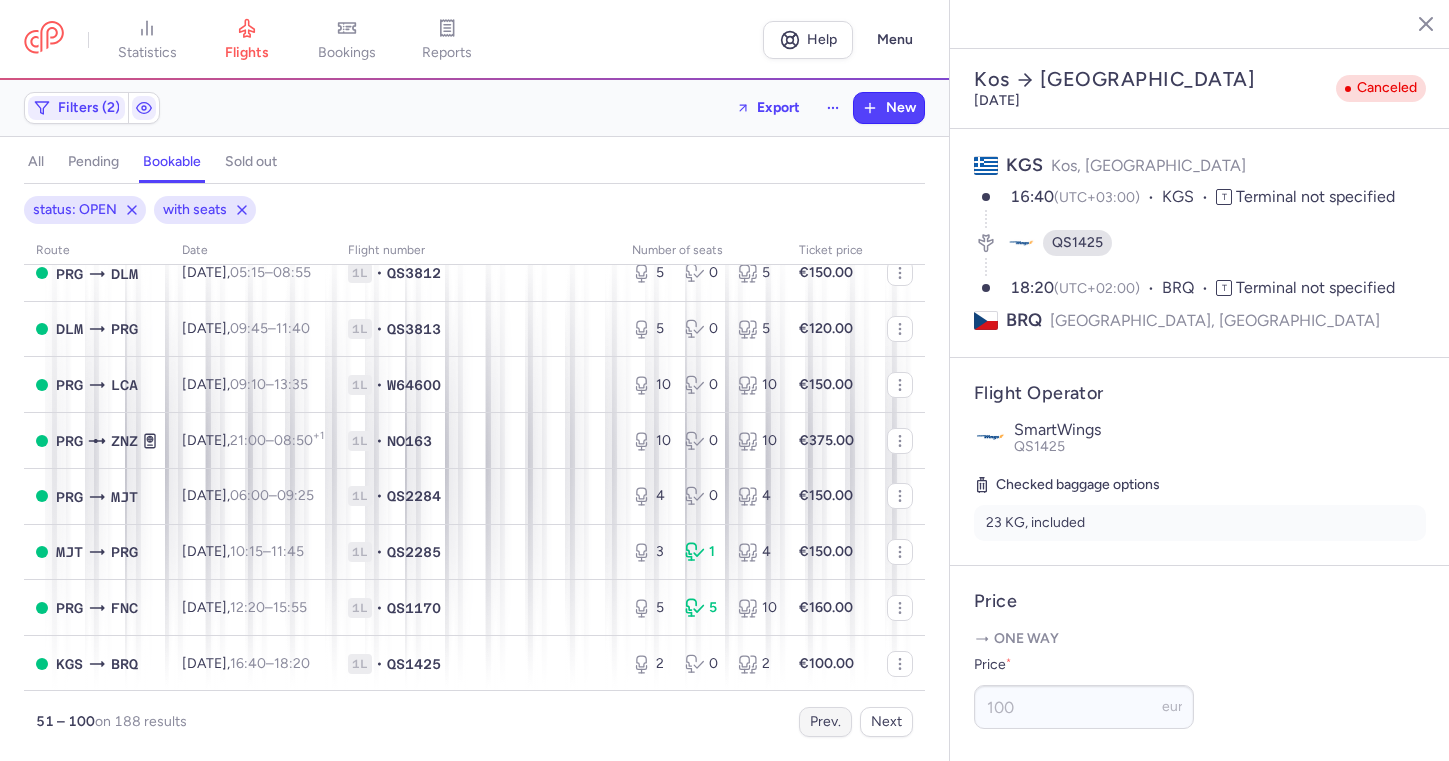 click on "Prev." at bounding box center (825, 722) 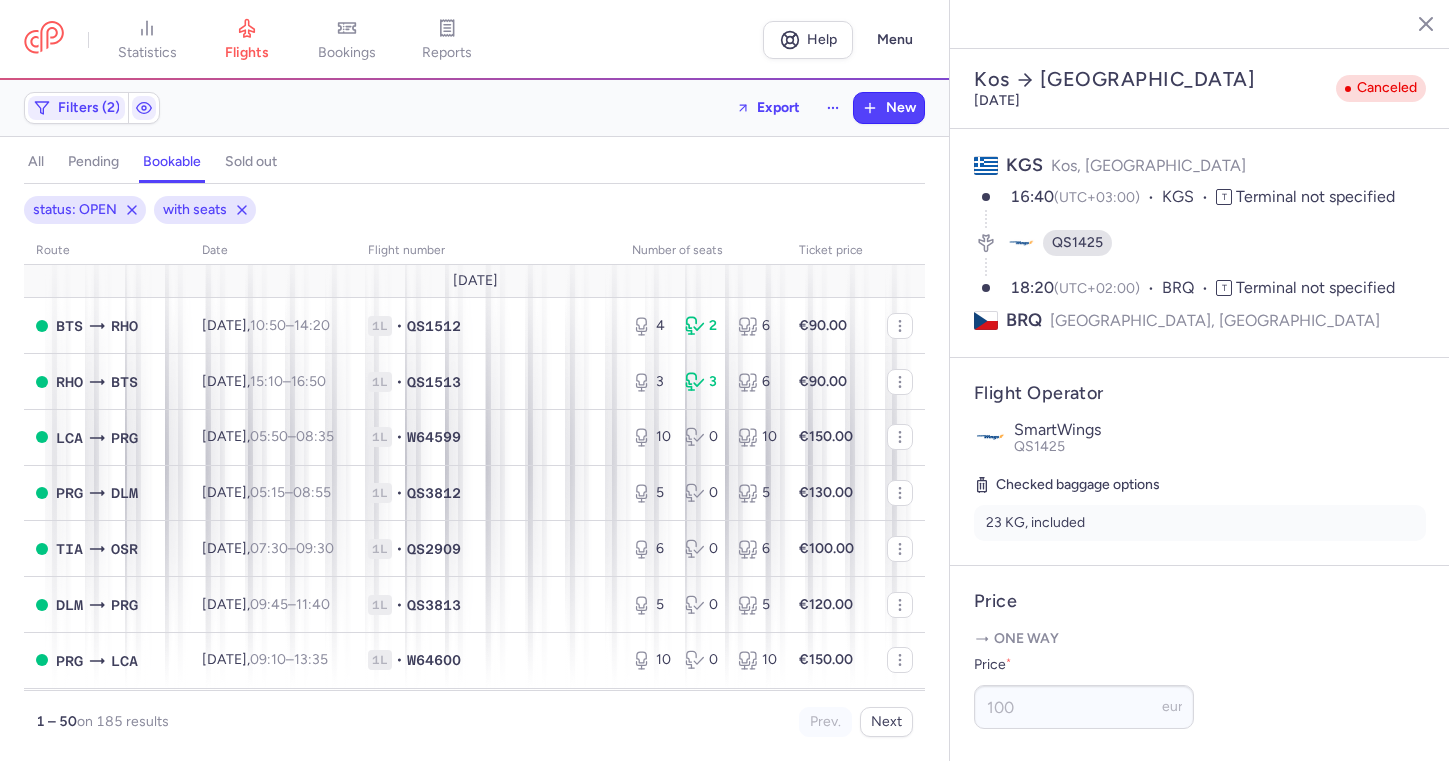 scroll, scrollTop: 0, scrollLeft: 0, axis: both 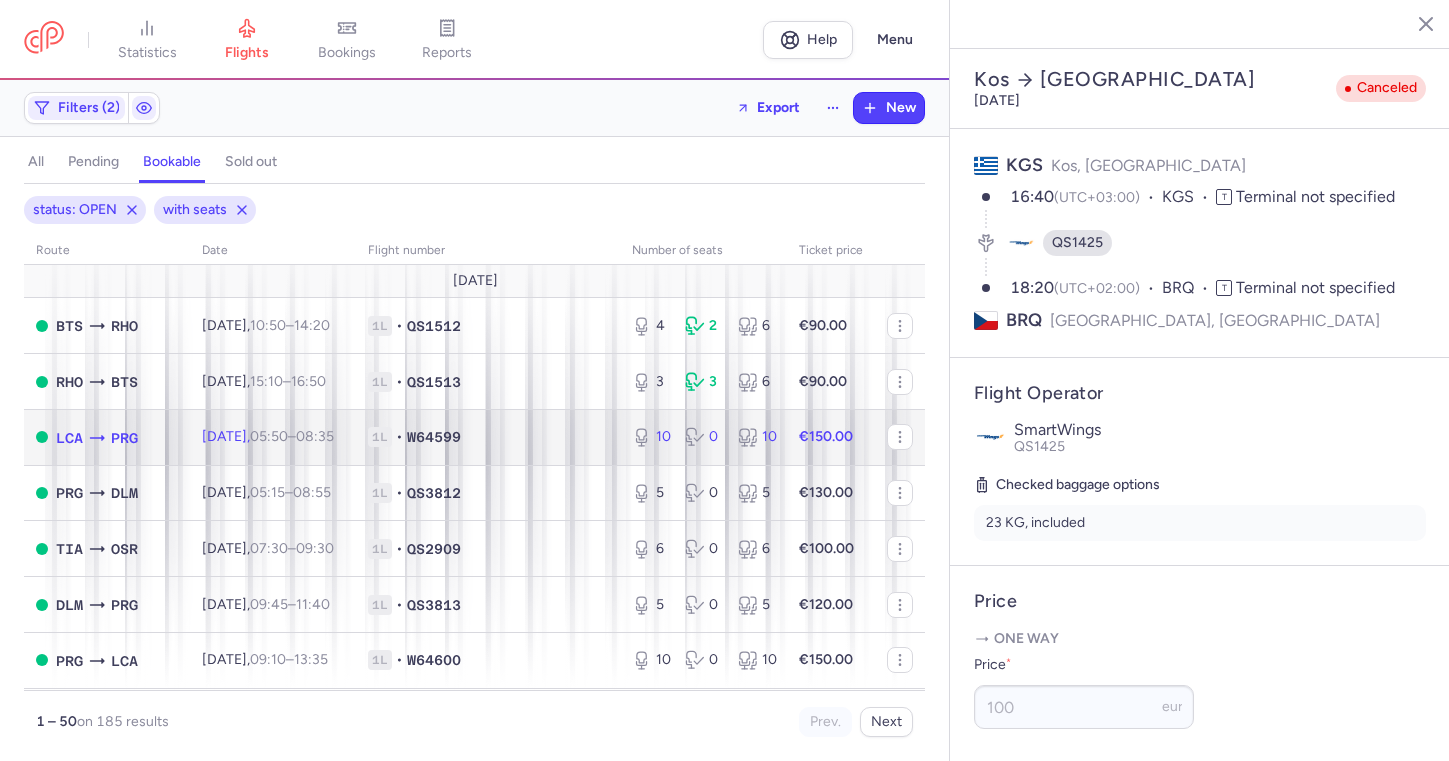 click on "€150.00" 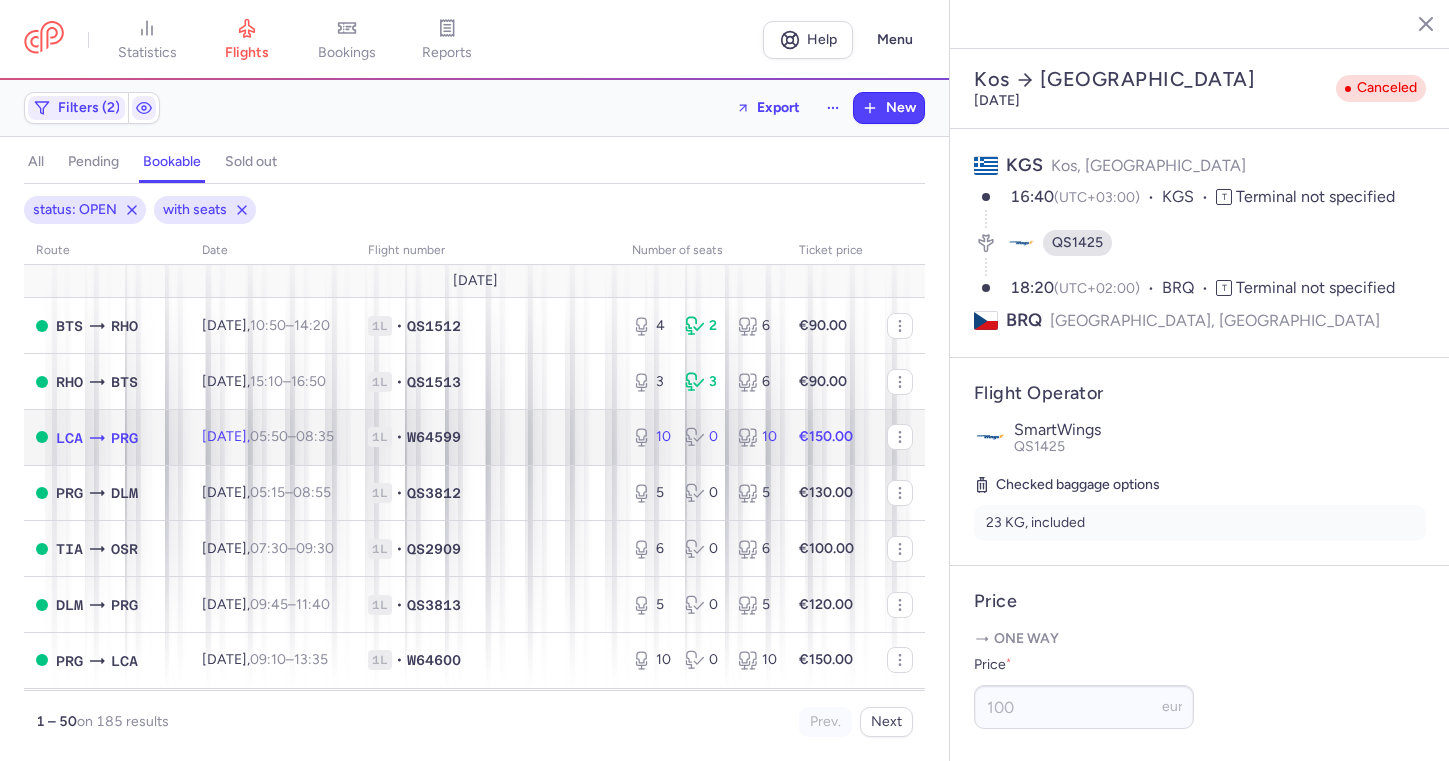 click on "1L • W64599" 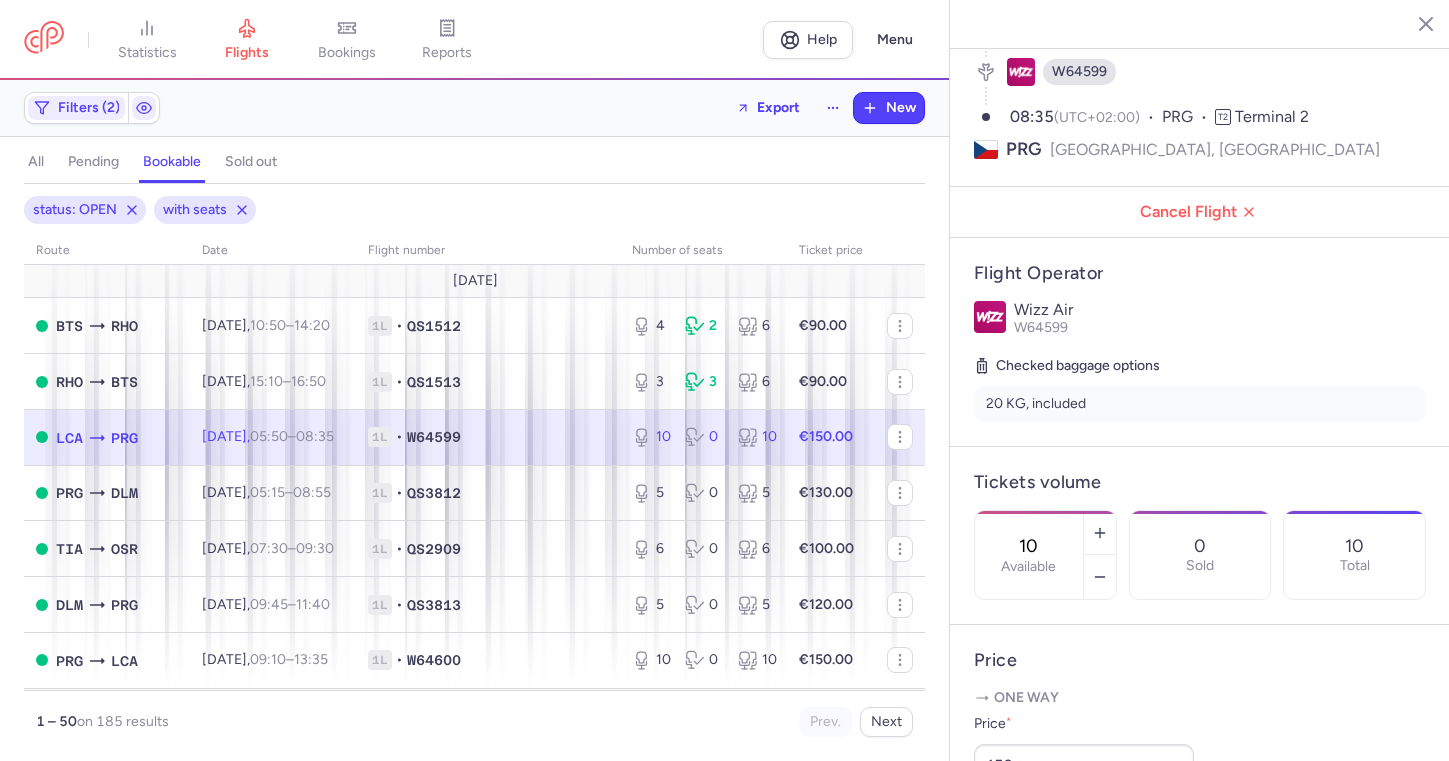 scroll, scrollTop: 283, scrollLeft: 0, axis: vertical 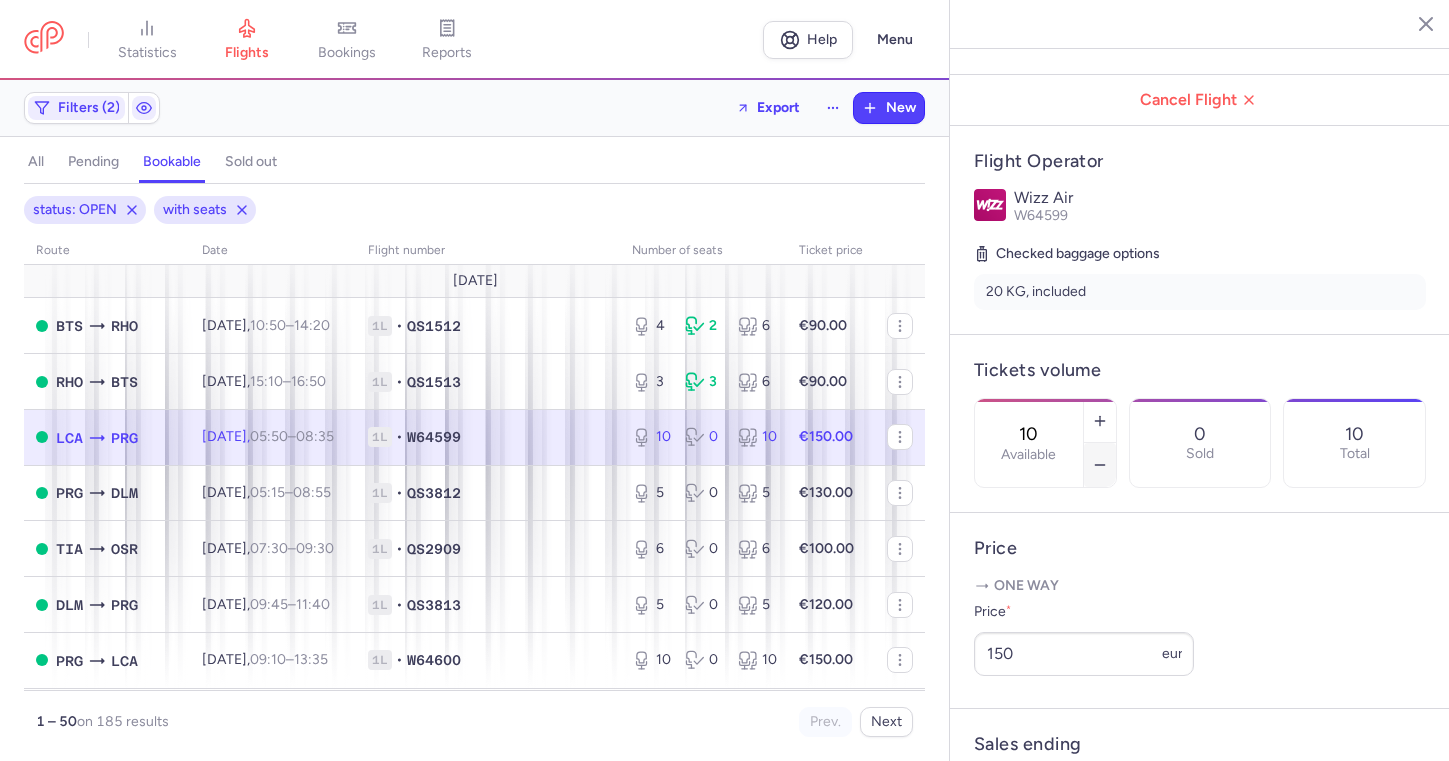 click 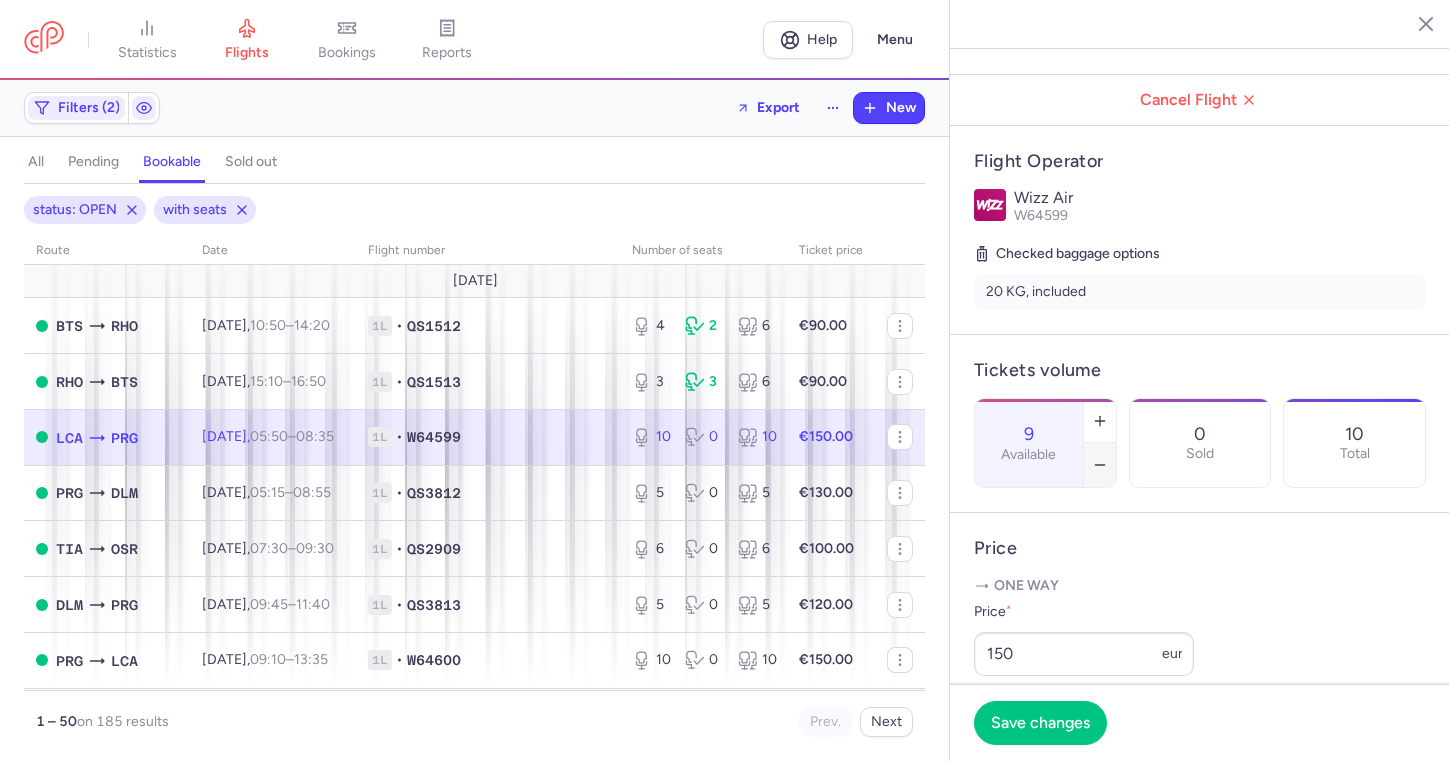 click 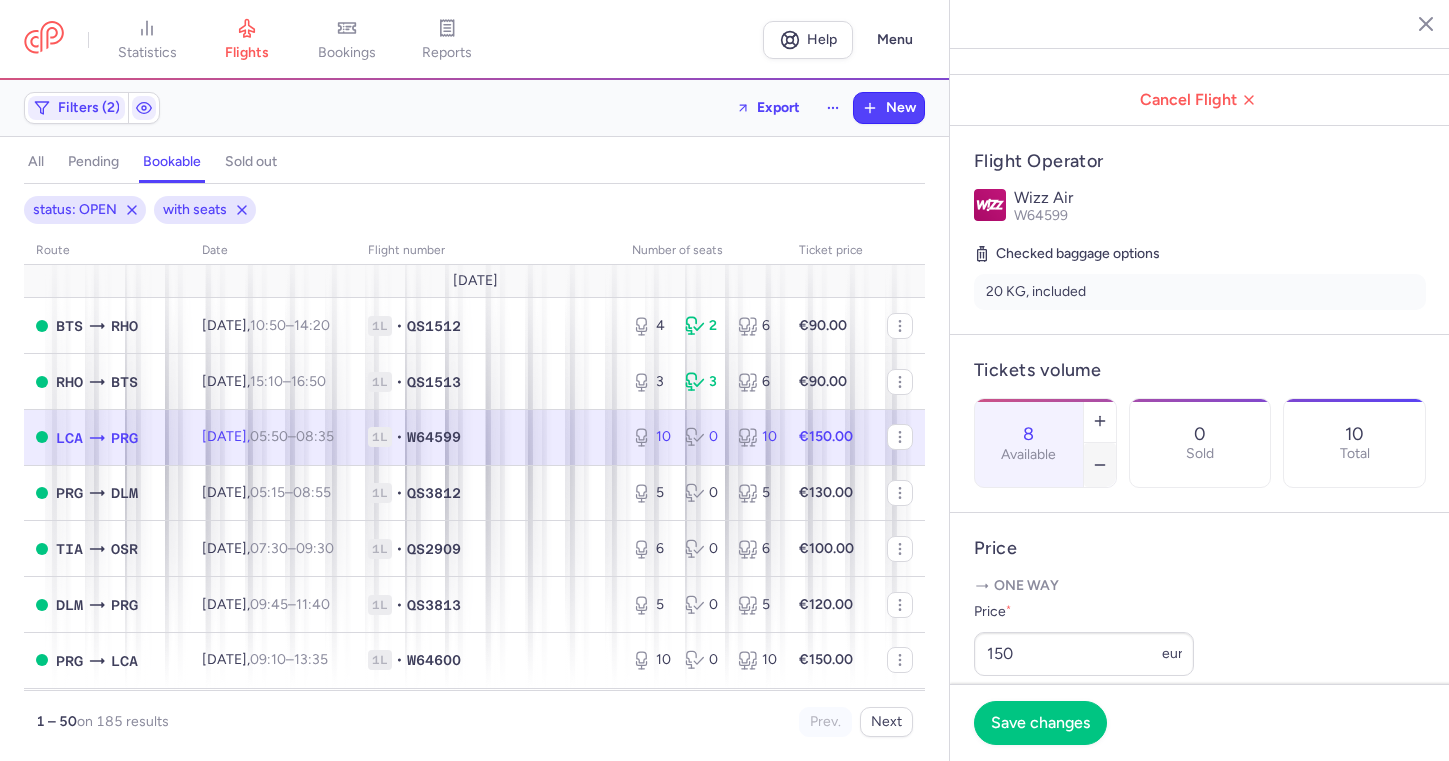 click 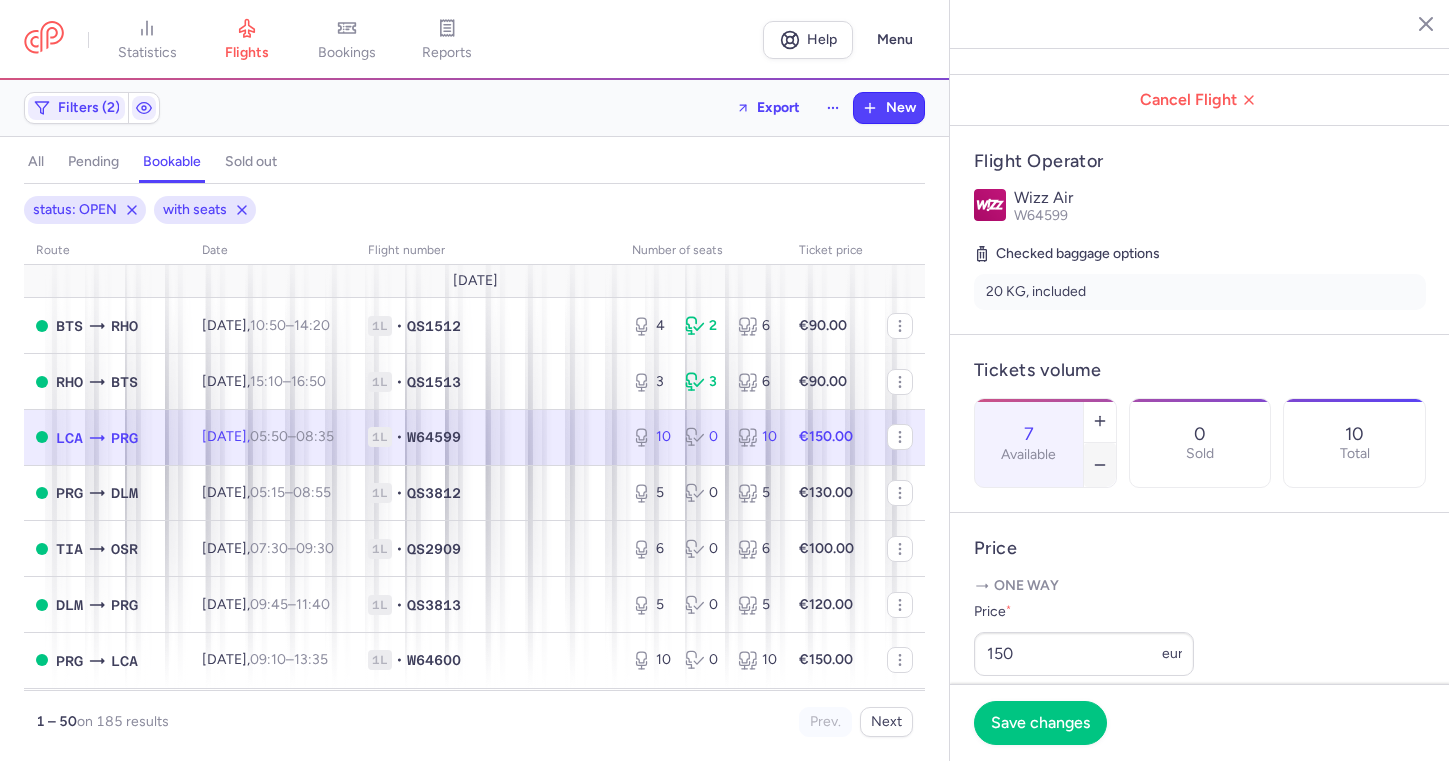 click 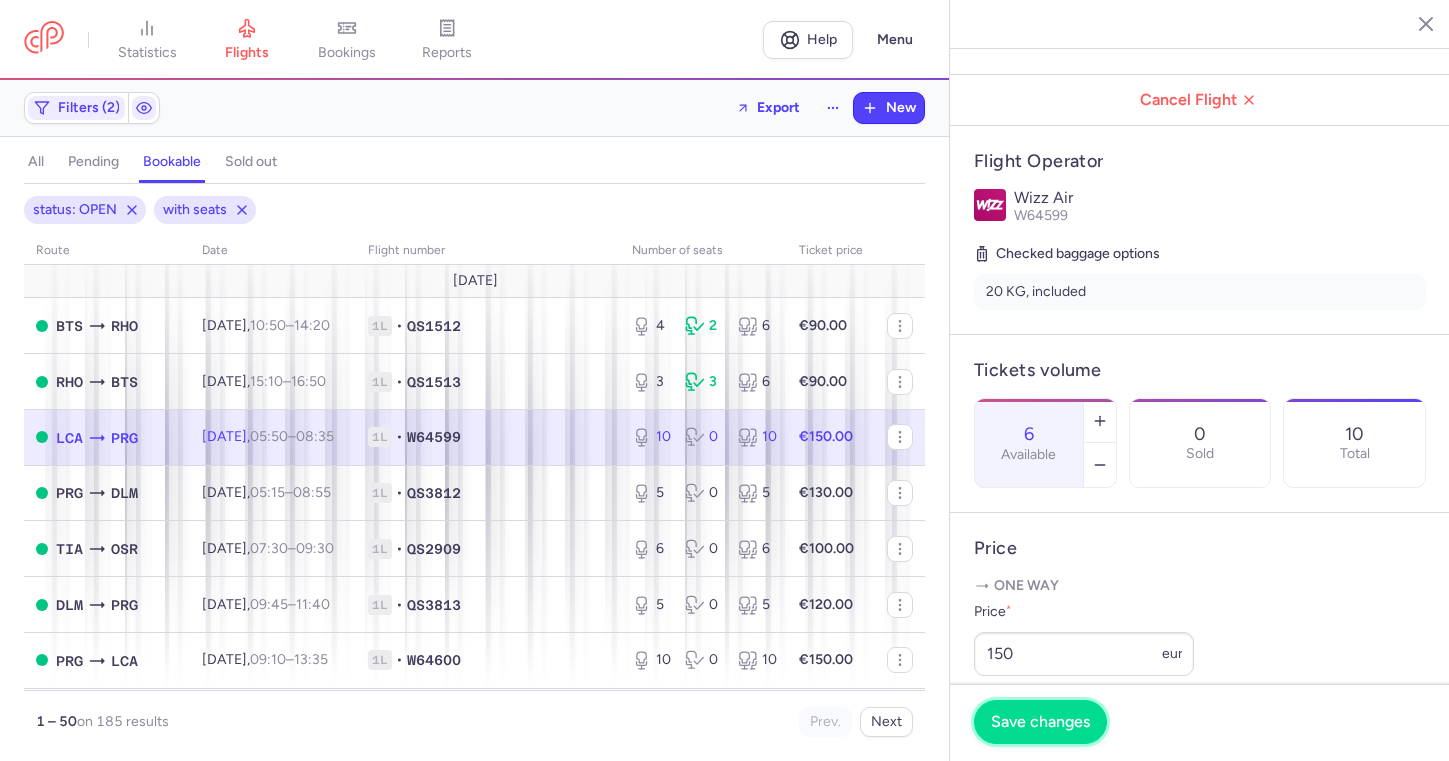click on "Save changes" at bounding box center [1040, 722] 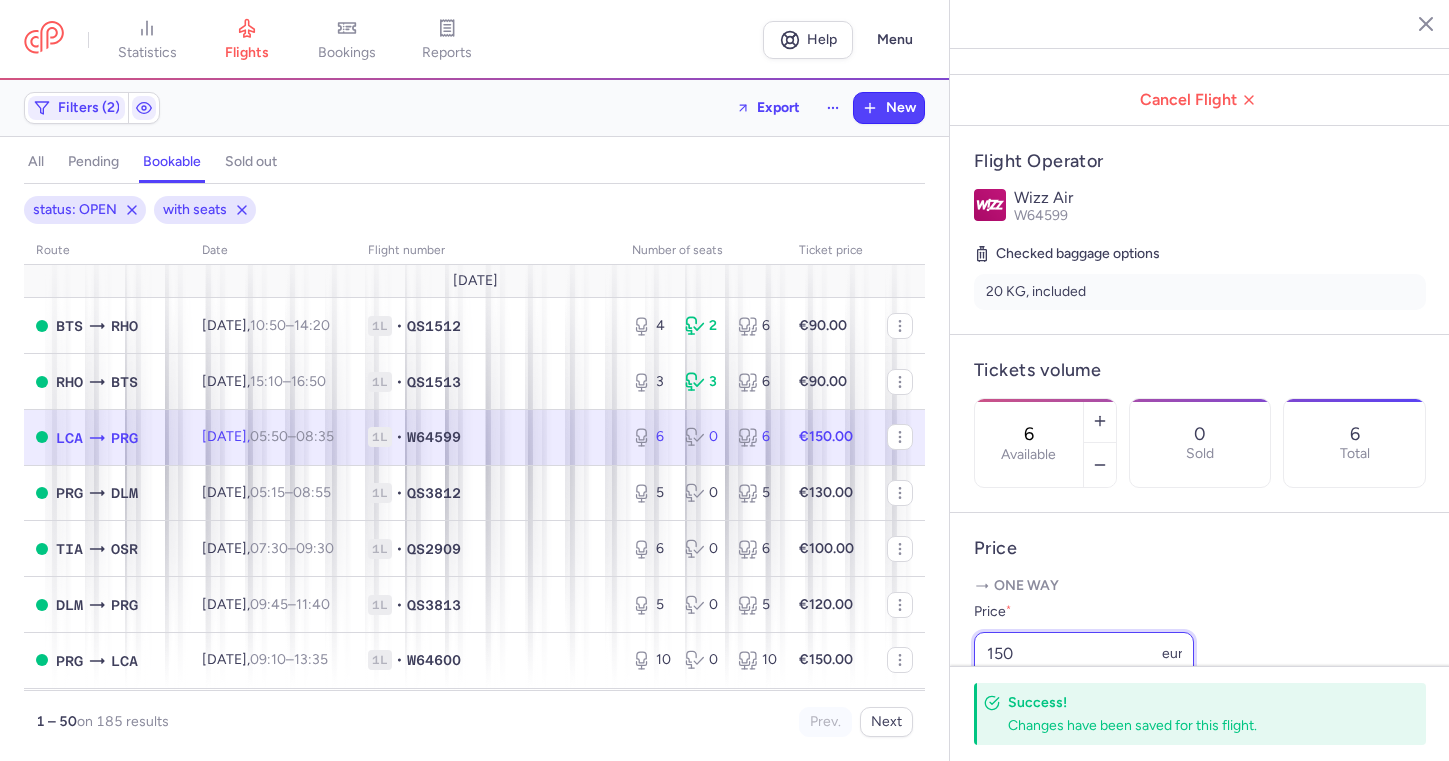 drag, startPoint x: 1065, startPoint y: 606, endPoint x: 958, endPoint y: 608, distance: 107.01869 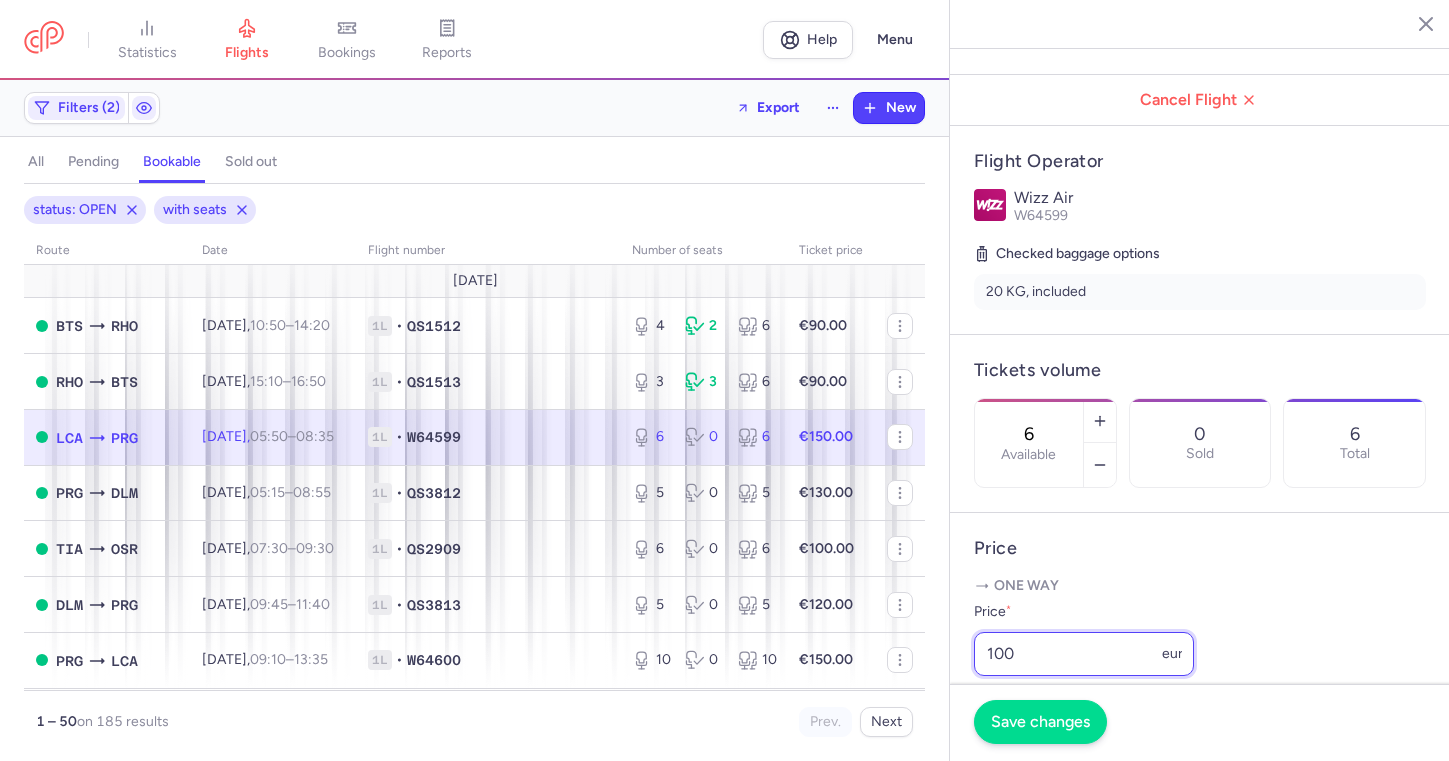 type on "100" 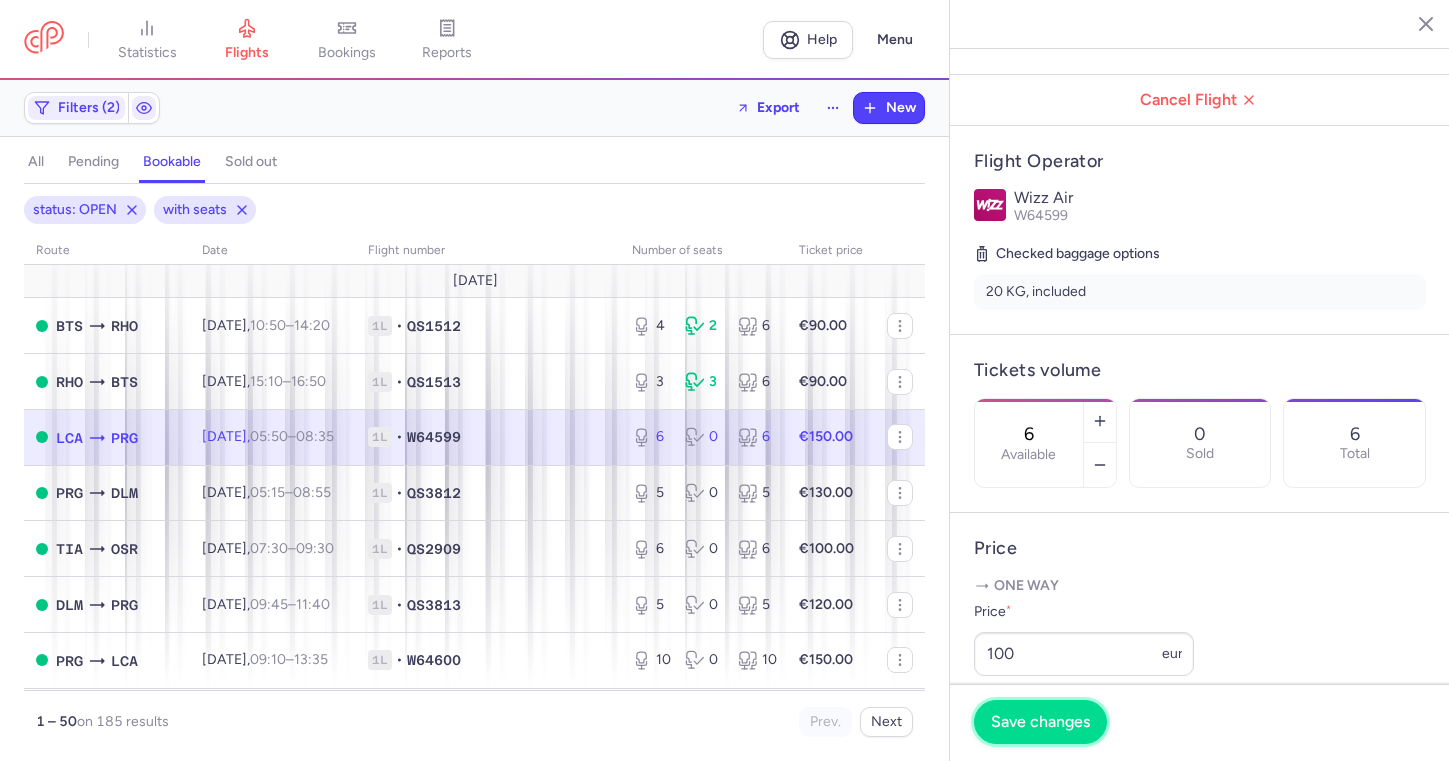 click on "Save changes" at bounding box center [1040, 722] 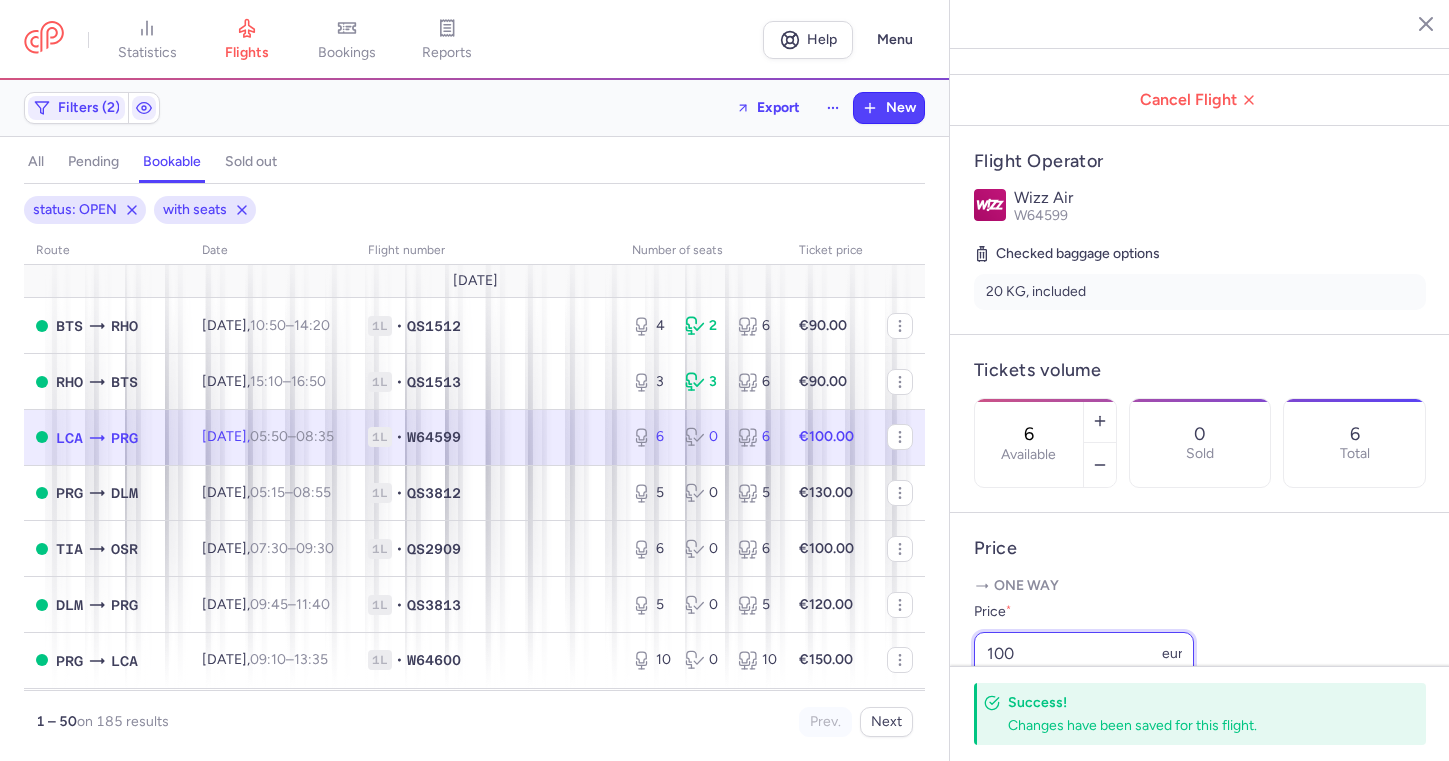 drag, startPoint x: 1042, startPoint y: 603, endPoint x: 946, endPoint y: 603, distance: 96 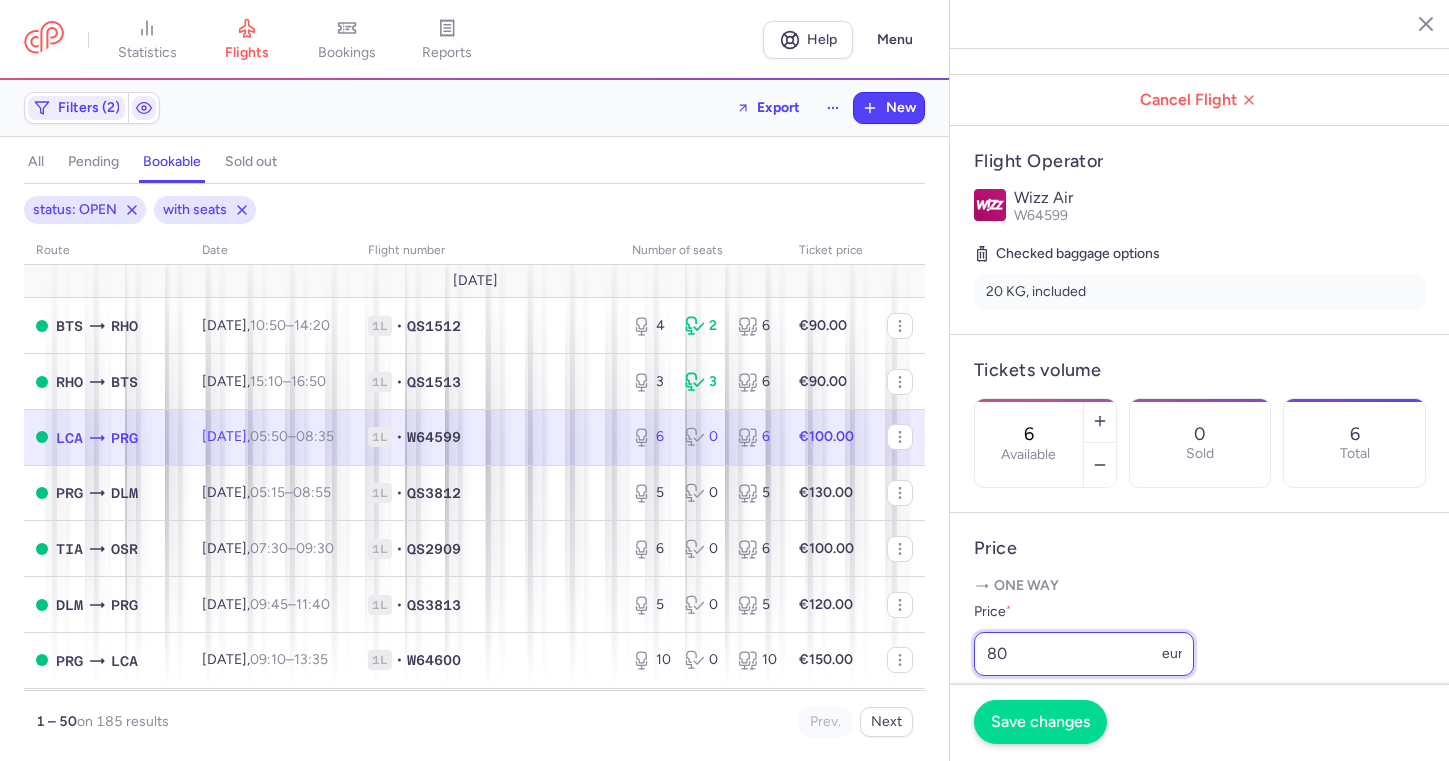 type on "80" 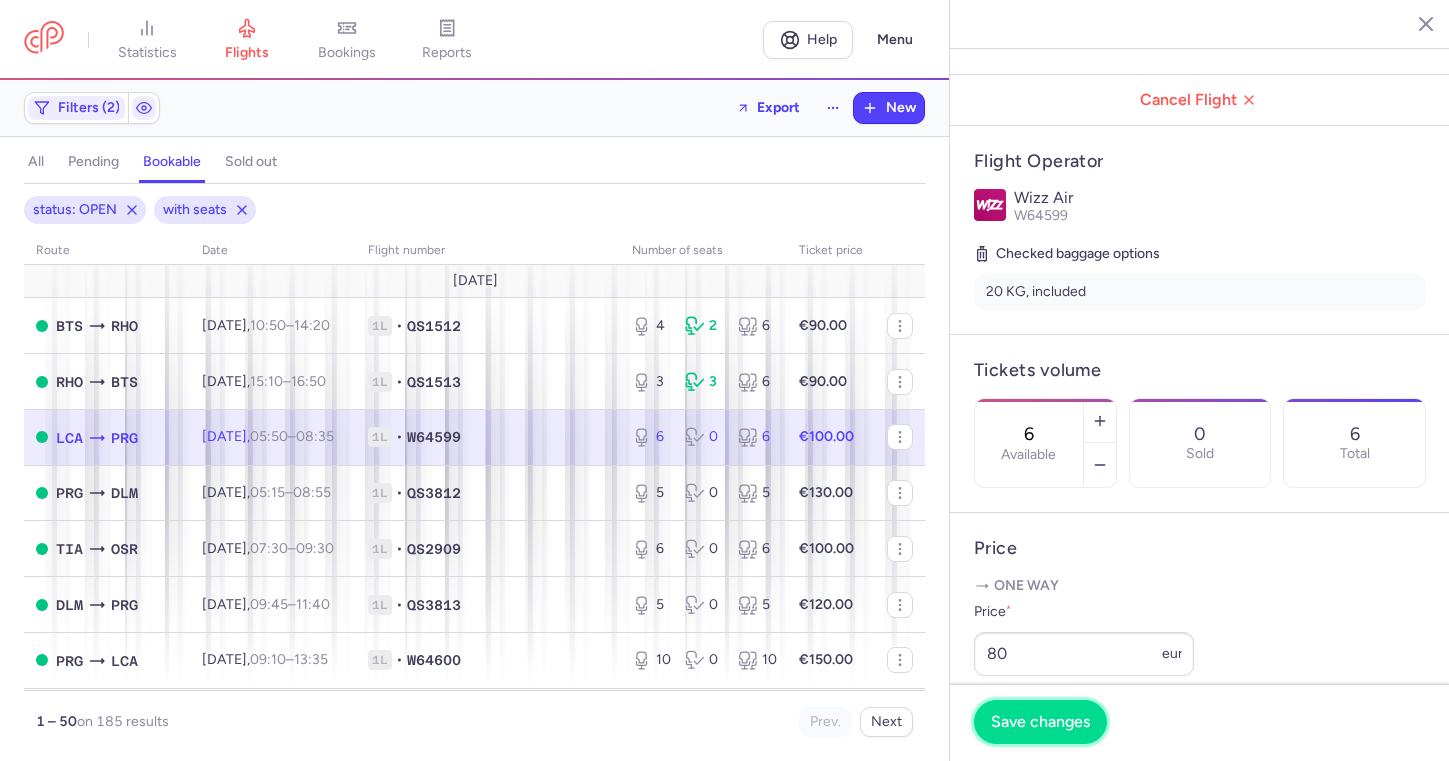 click on "Save changes" at bounding box center [1040, 722] 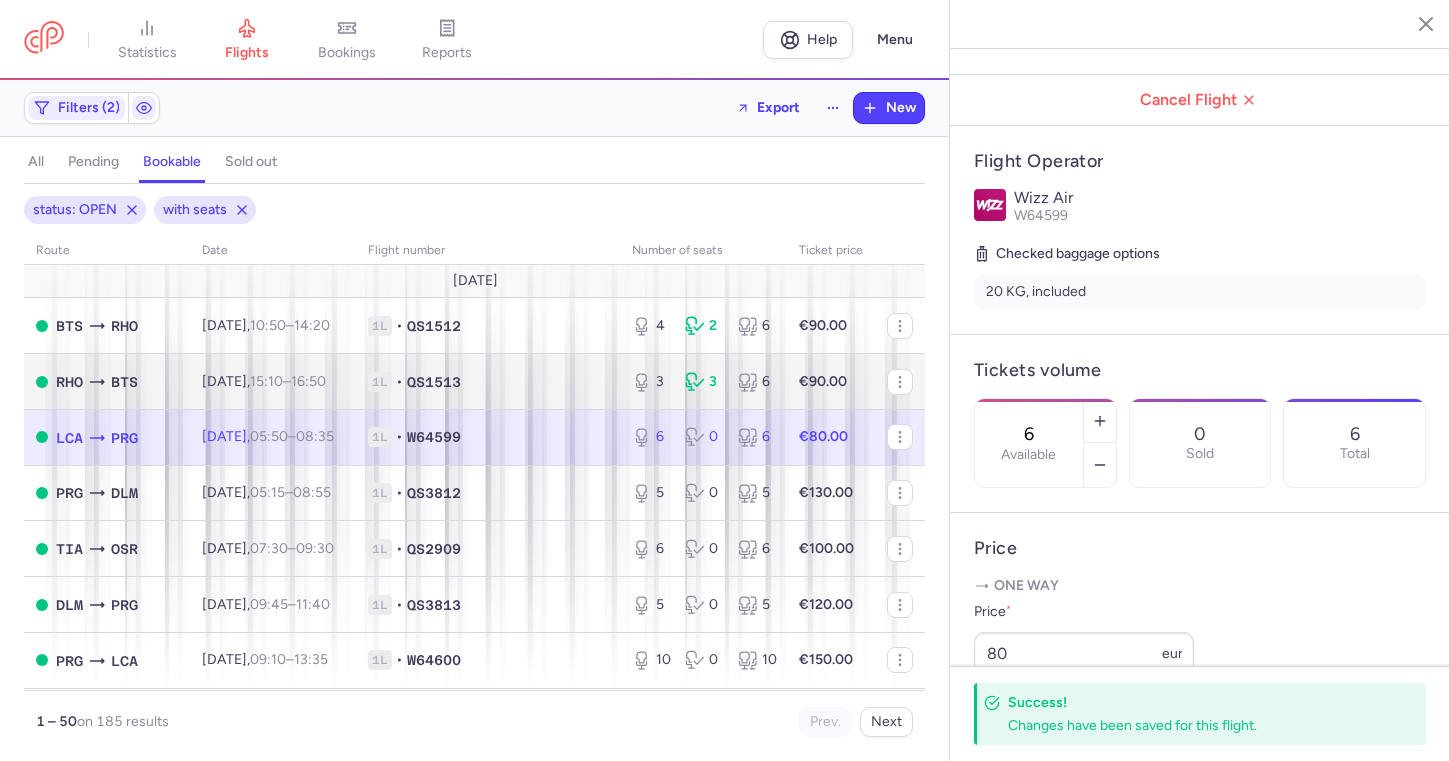 scroll, scrollTop: 0, scrollLeft: 0, axis: both 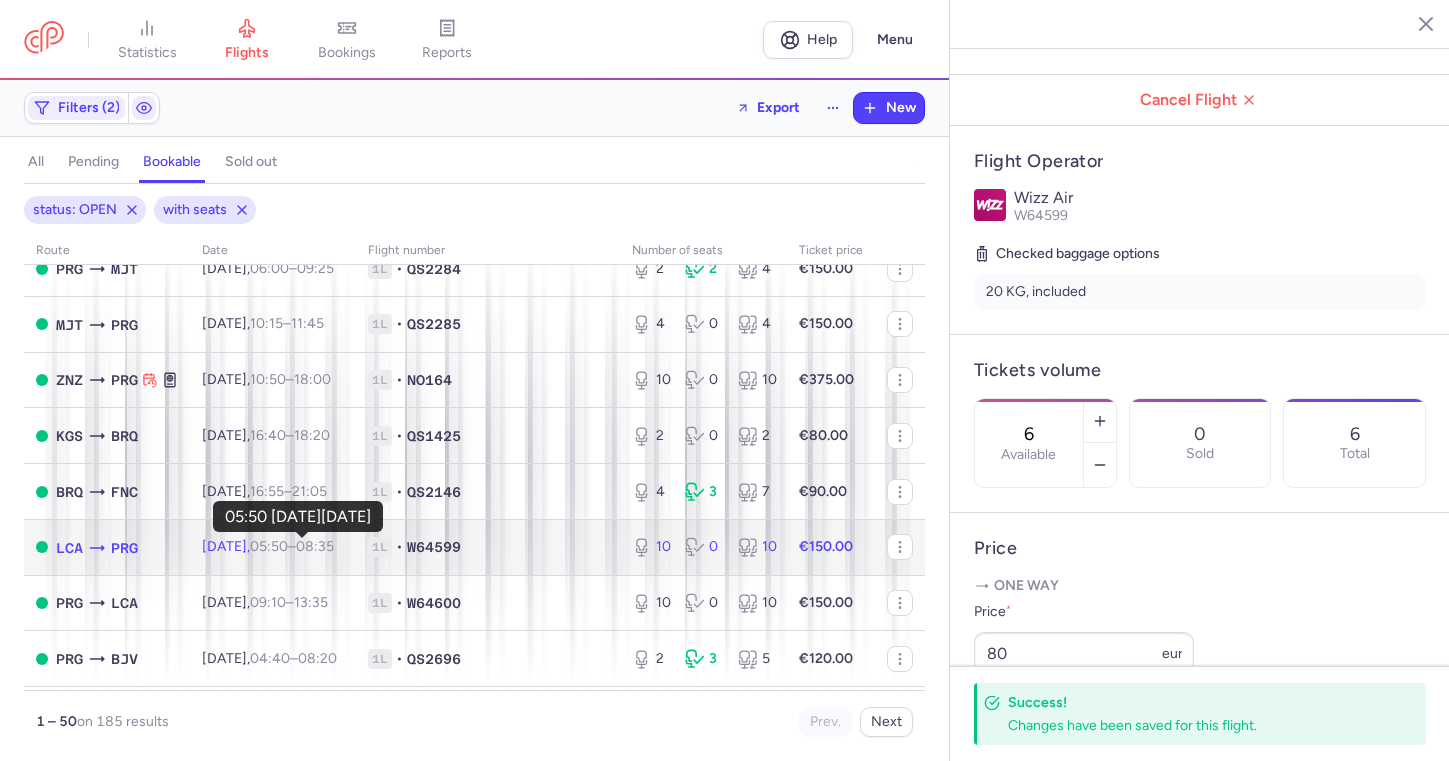 click on "05:50" at bounding box center [269, 546] 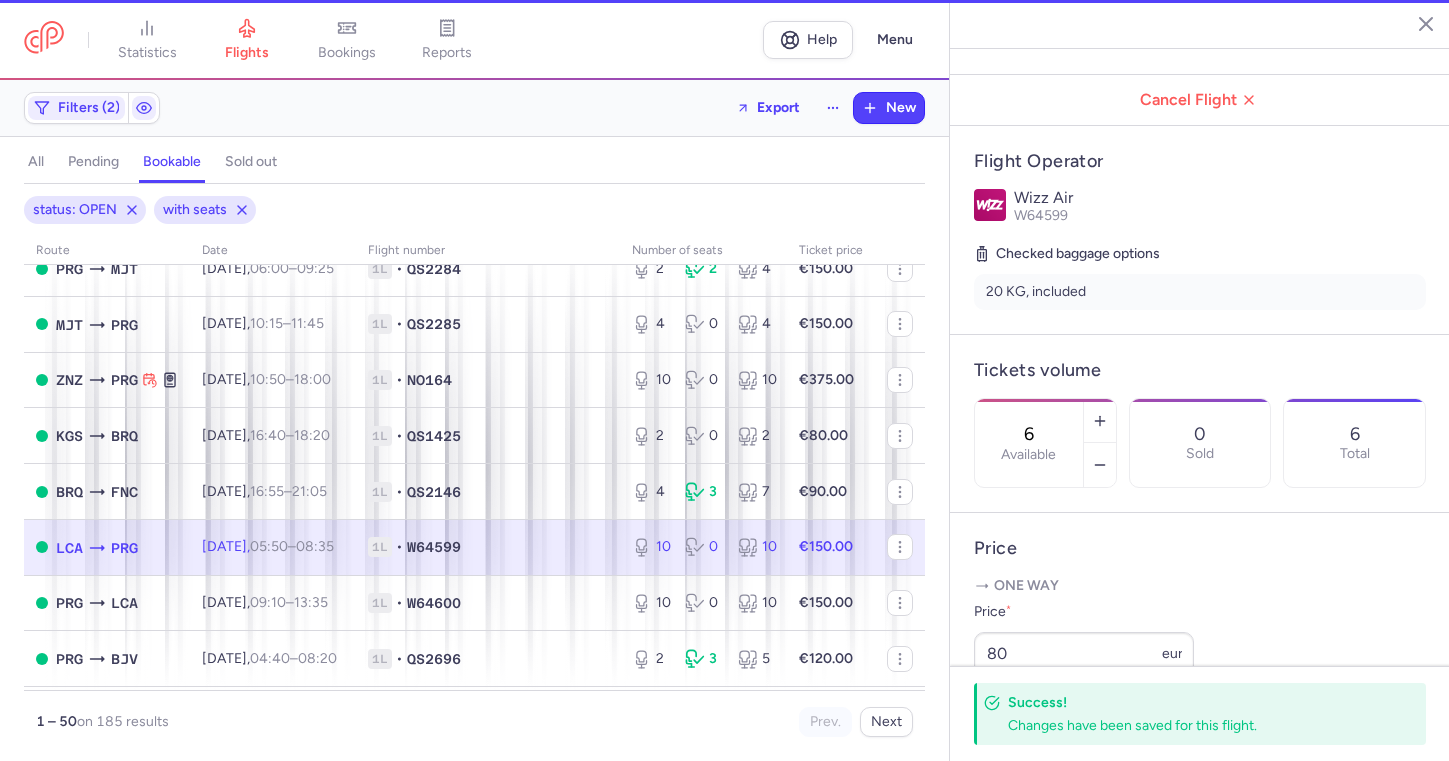 type on "10" 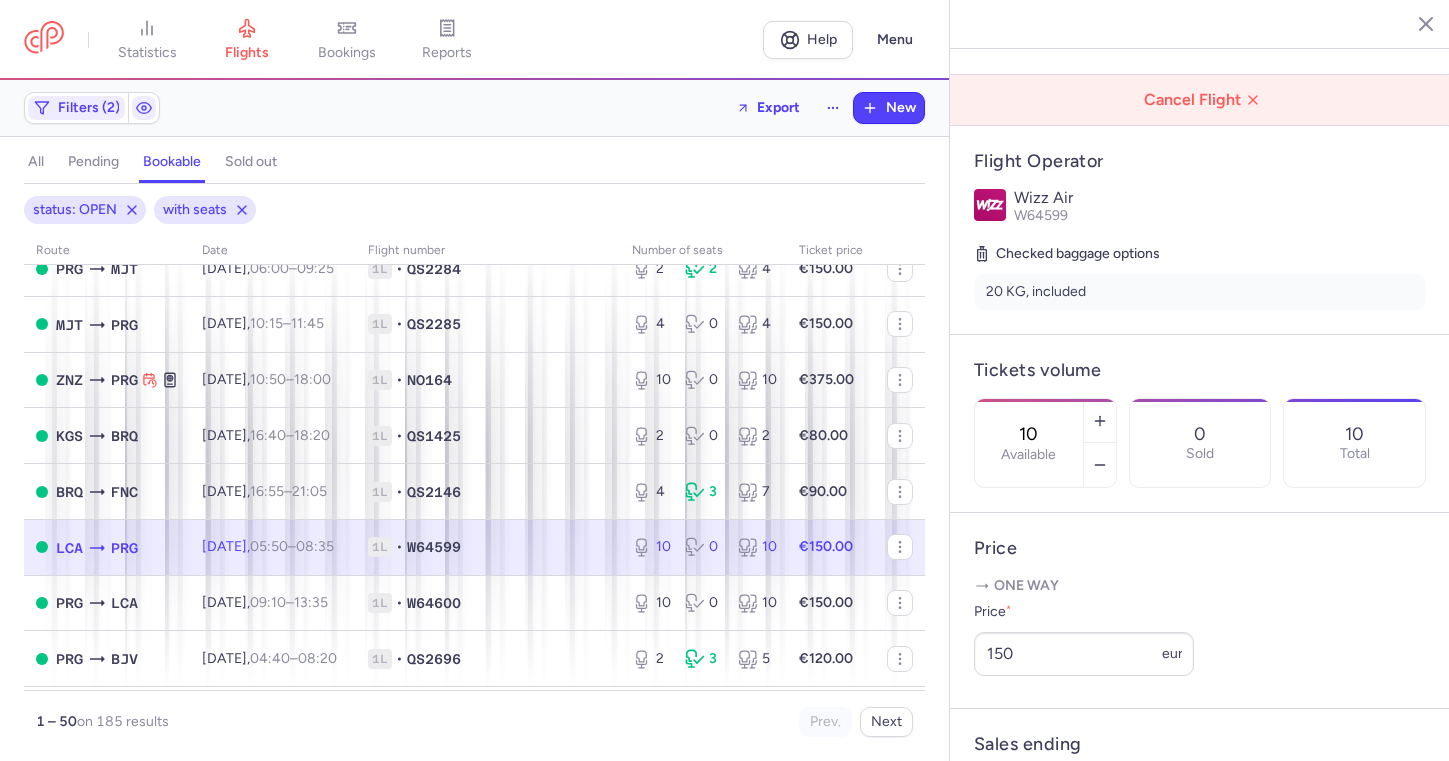 click on "Cancel Flight" at bounding box center [1204, 100] 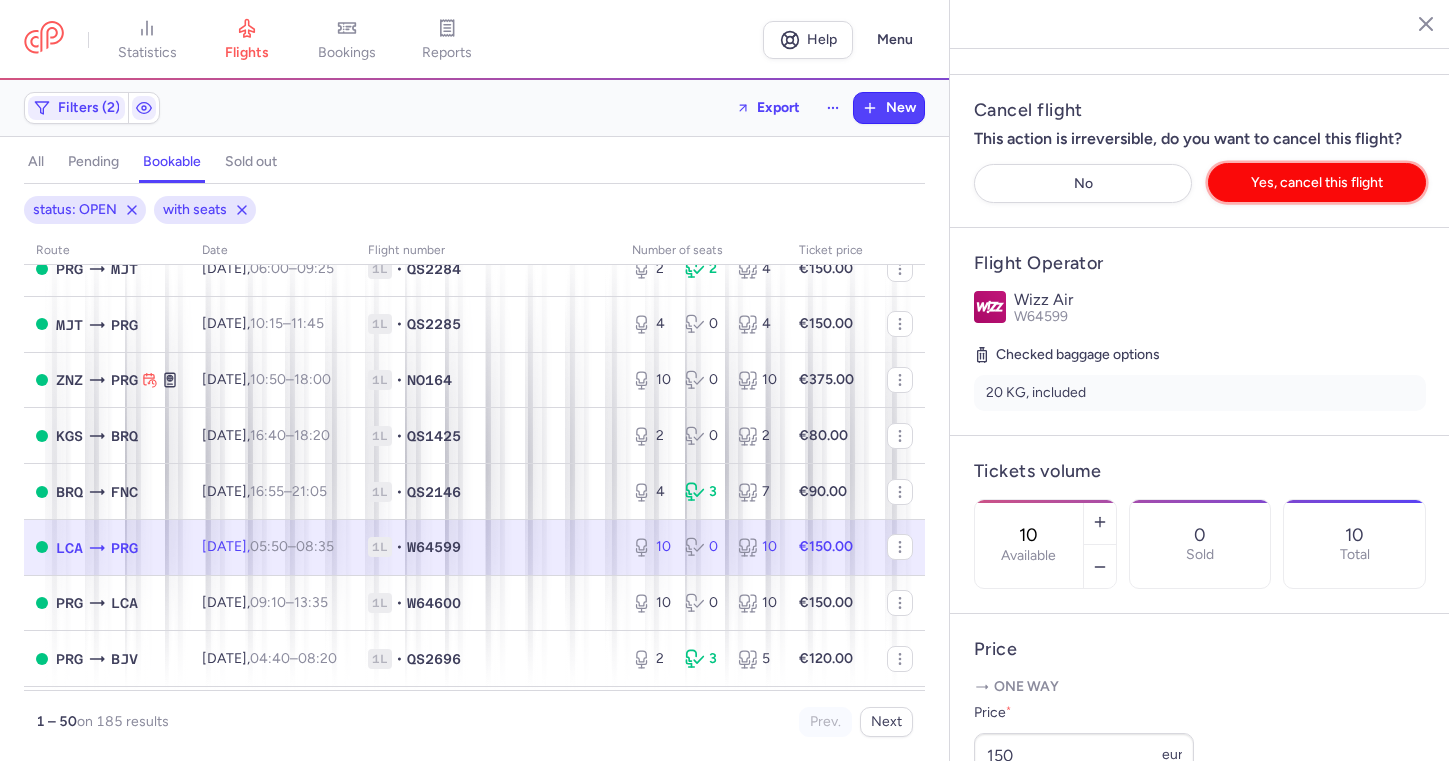 click on "Yes, cancel this flight" at bounding box center (1317, 182) 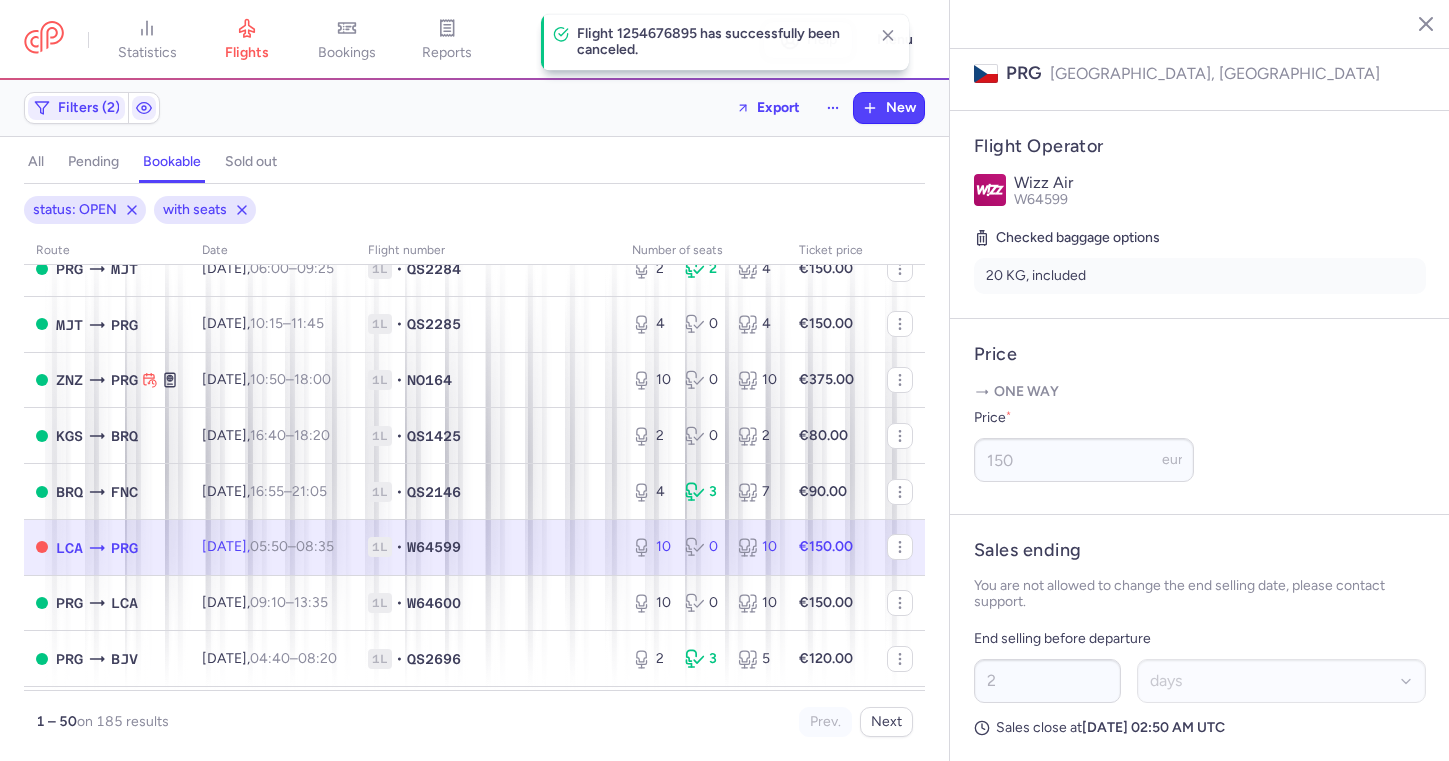 scroll, scrollTop: 197, scrollLeft: 0, axis: vertical 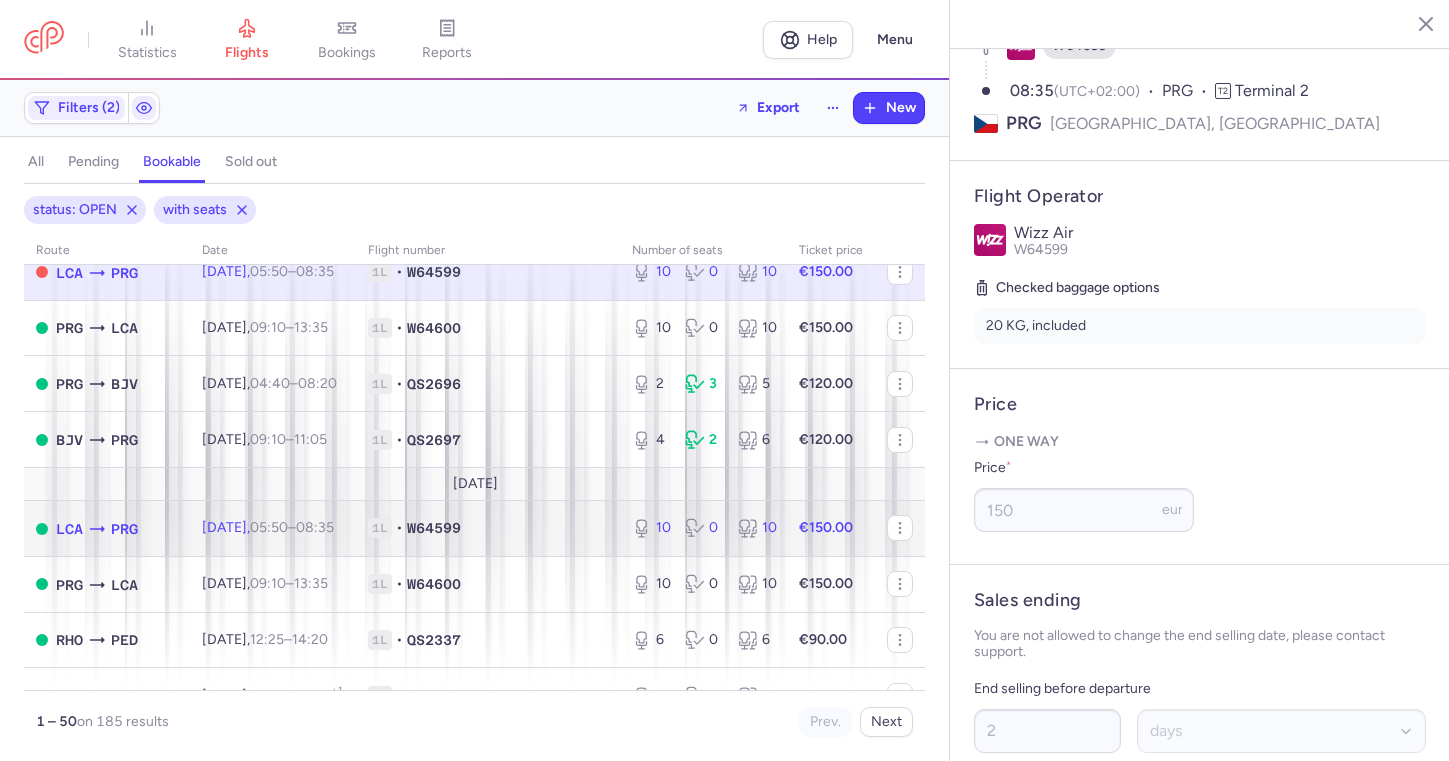 click on "1L • W64599" 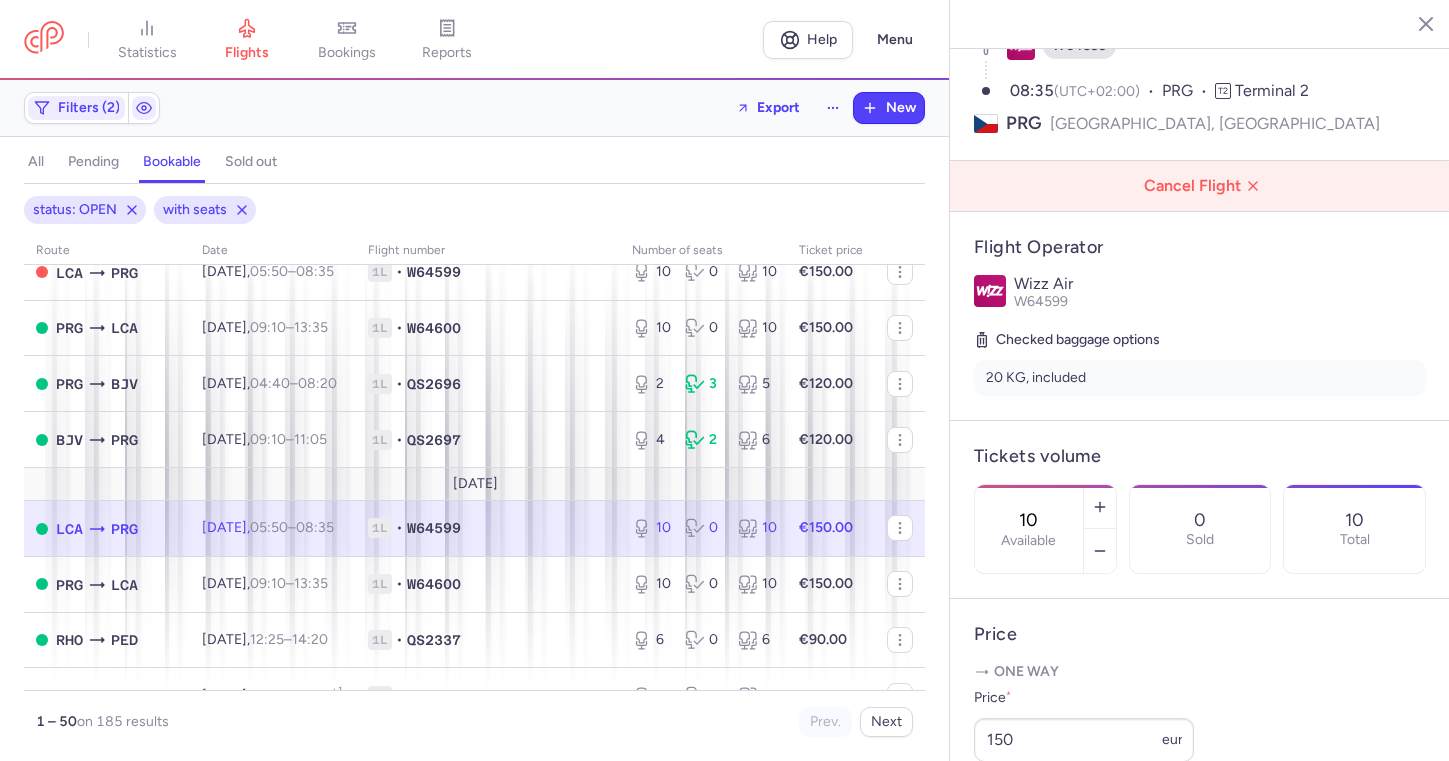 click on "Cancel Flight" at bounding box center (1204, 186) 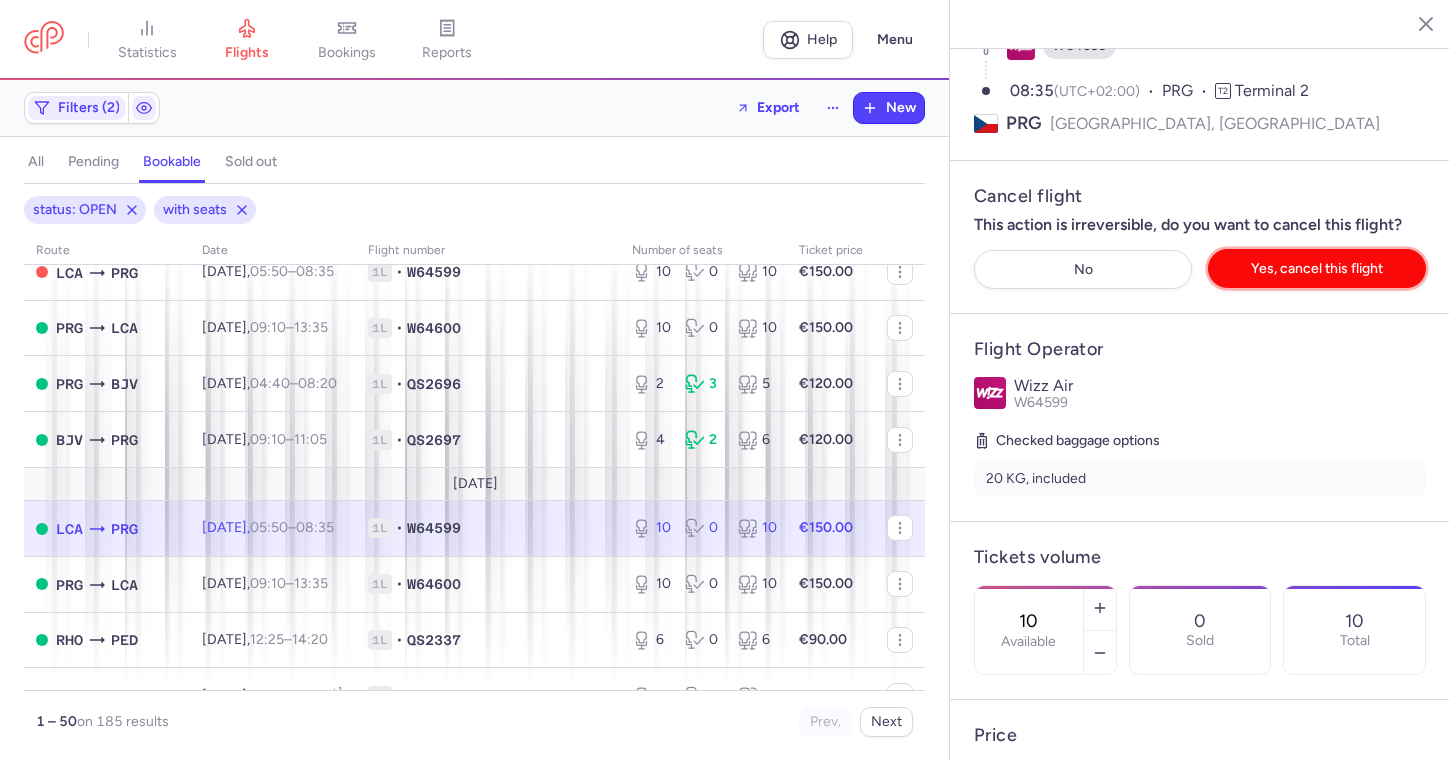 click on "Yes, cancel this flight" at bounding box center [1317, 268] 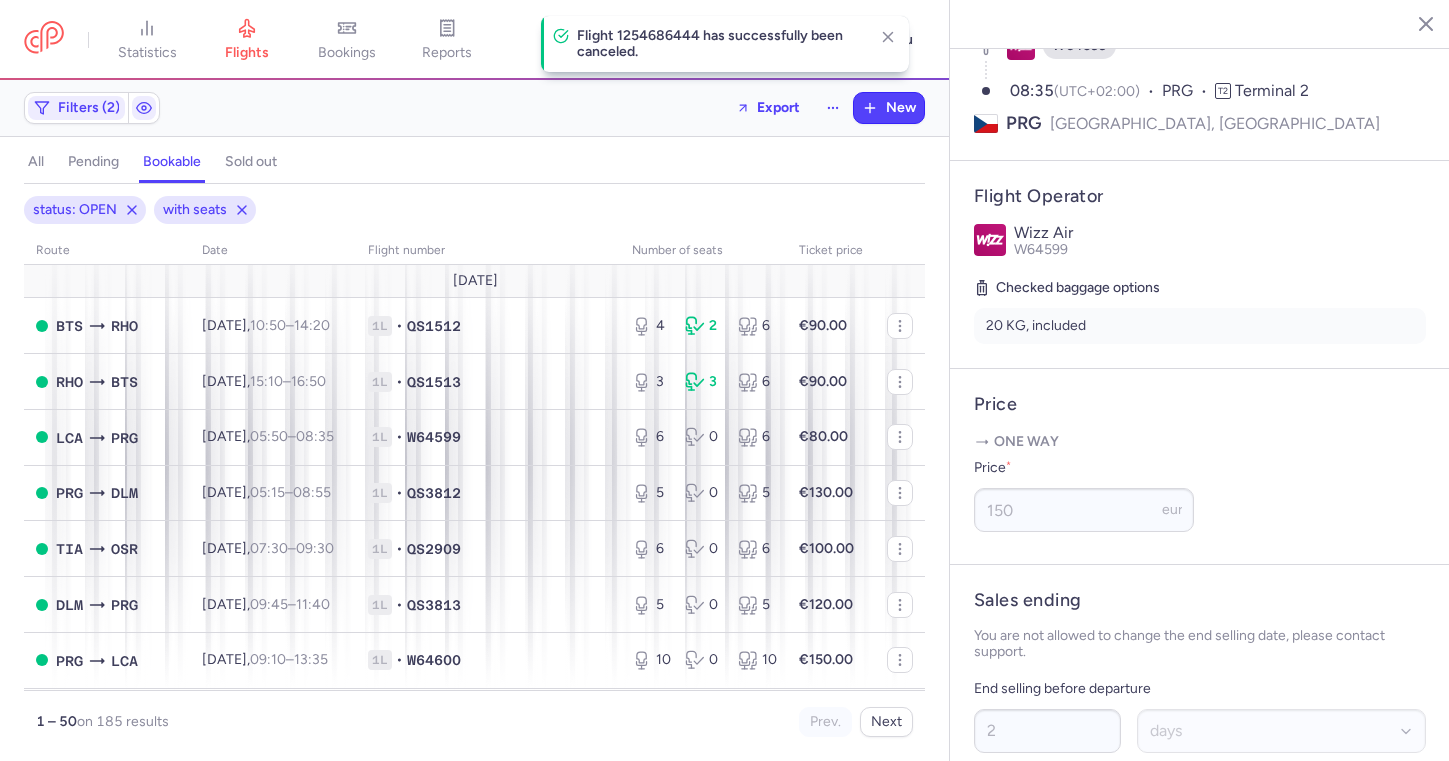 scroll, scrollTop: 0, scrollLeft: 0, axis: both 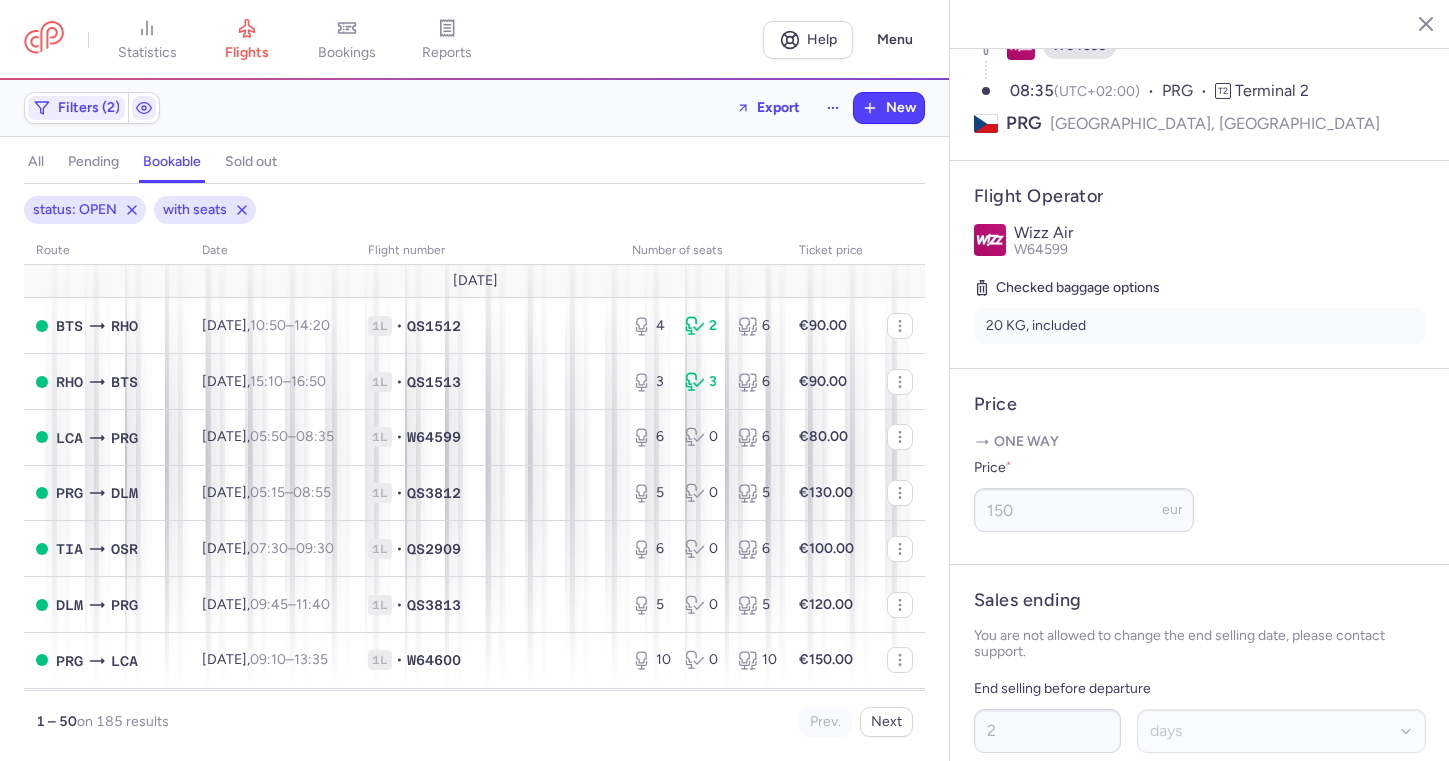click 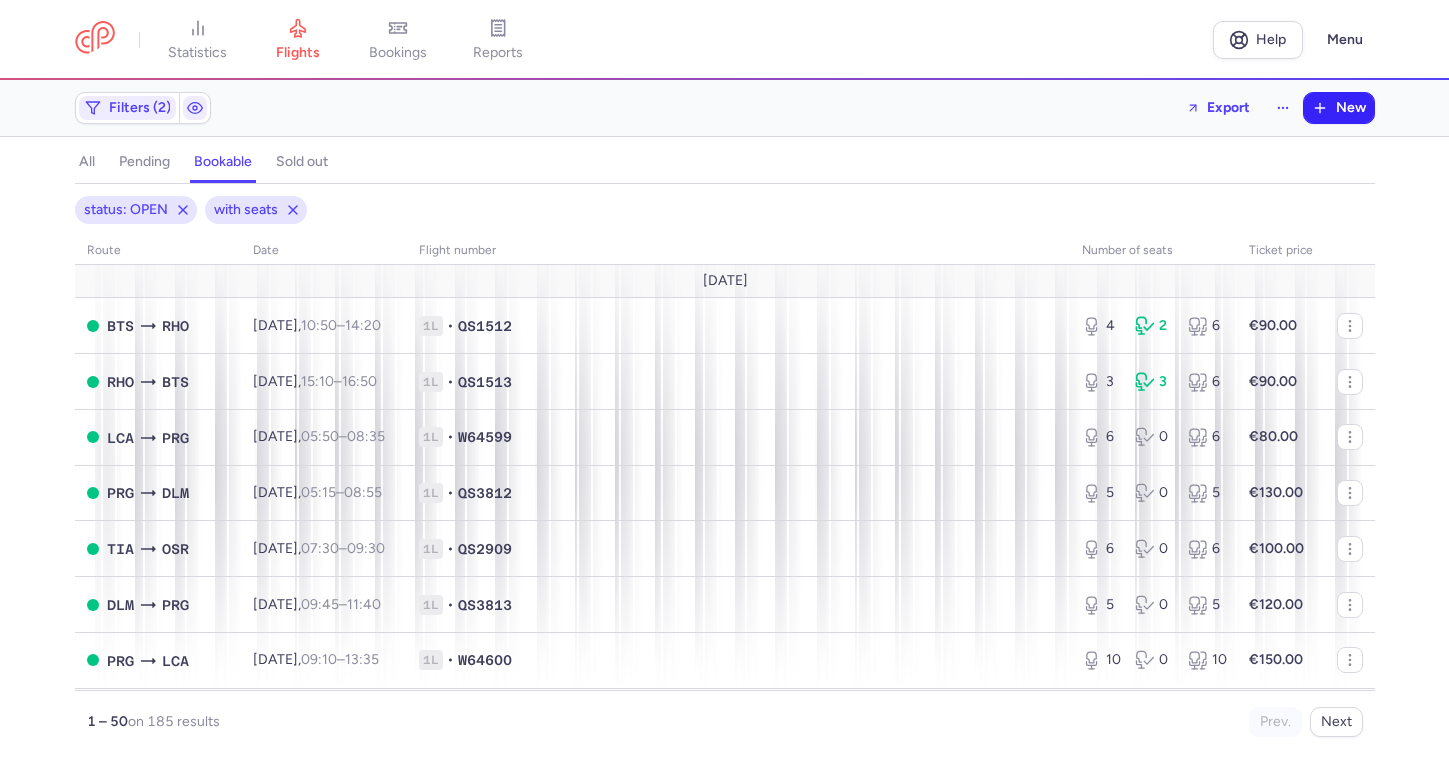 click on "New" at bounding box center (1351, 108) 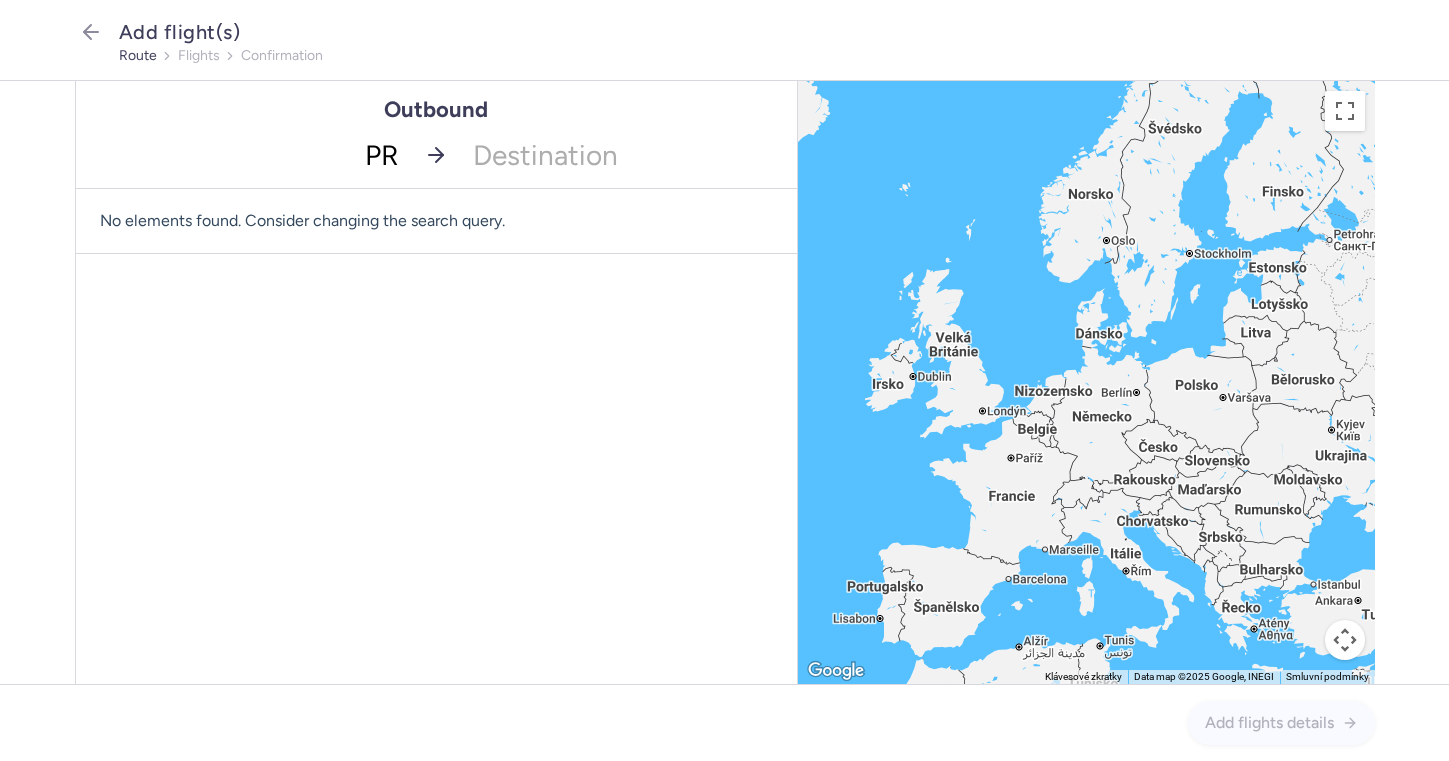 type on "PRG" 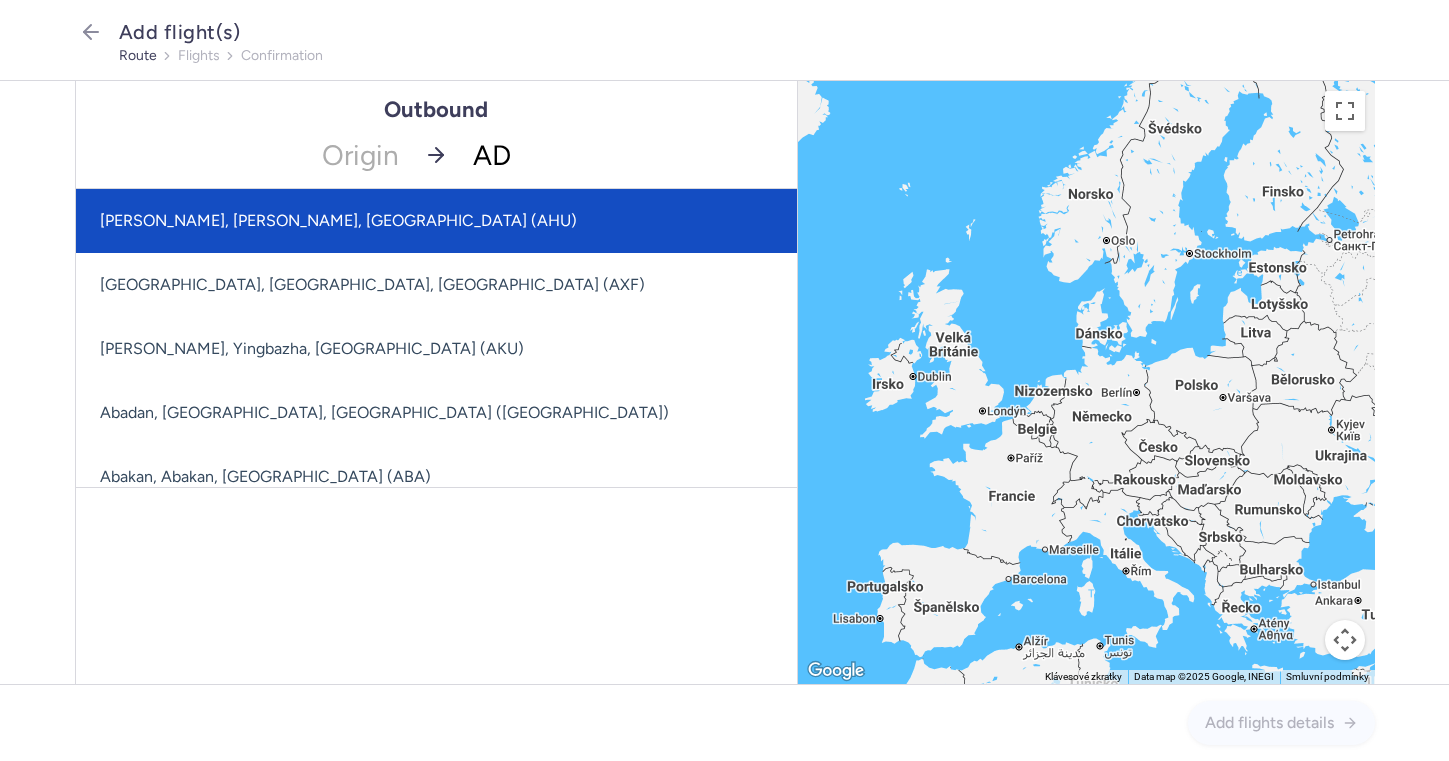 type on "ADB" 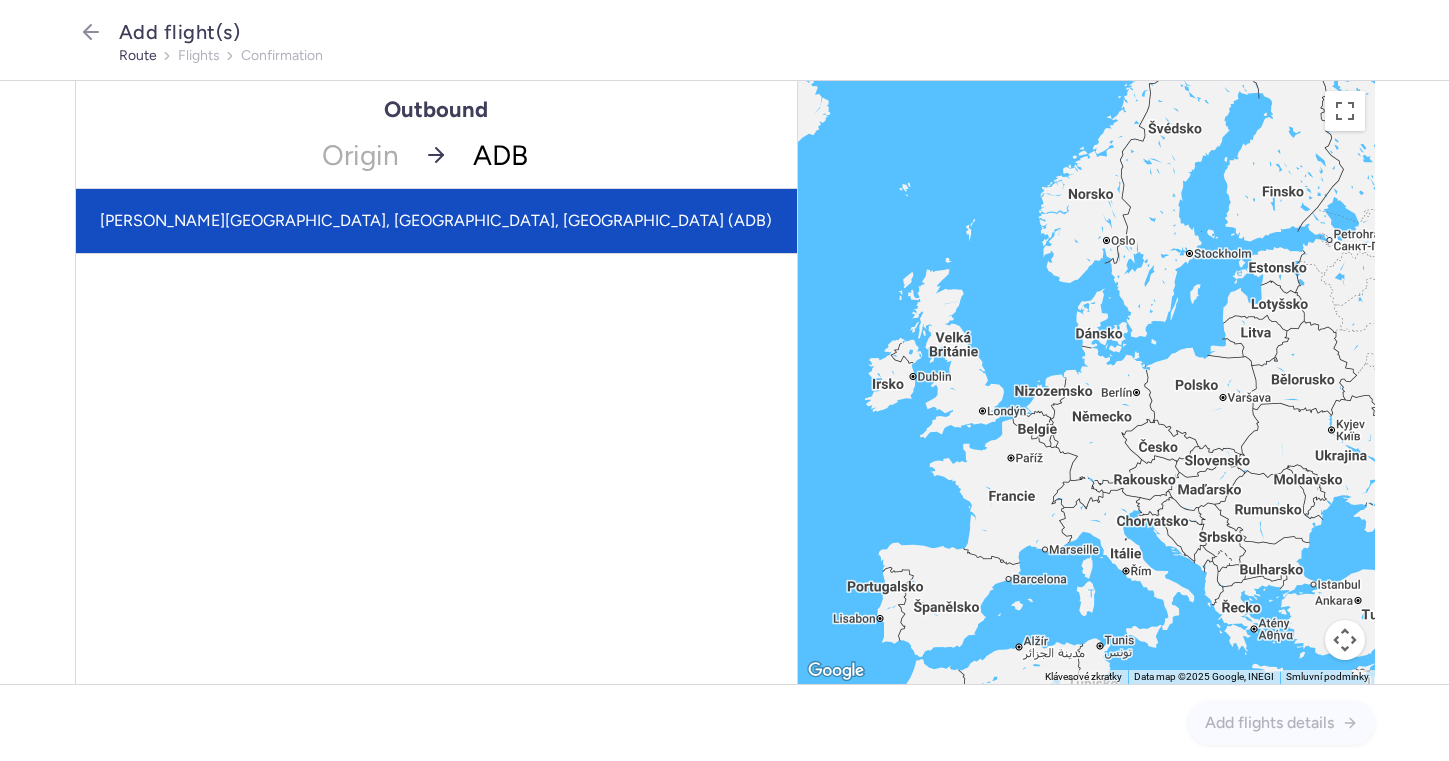 click on "[PERSON_NAME][GEOGRAPHIC_DATA], [GEOGRAPHIC_DATA], [GEOGRAPHIC_DATA] (ADB)" 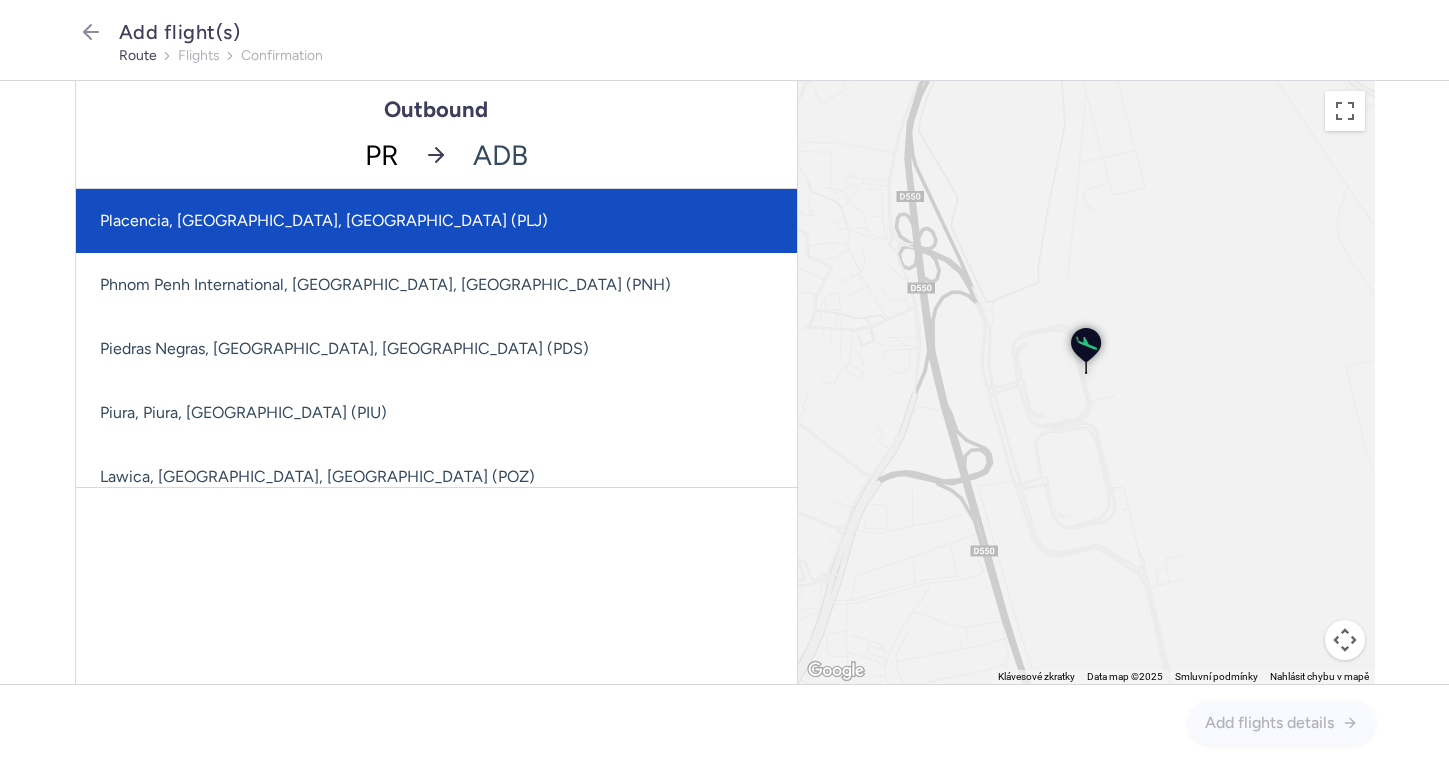 type on "PRG" 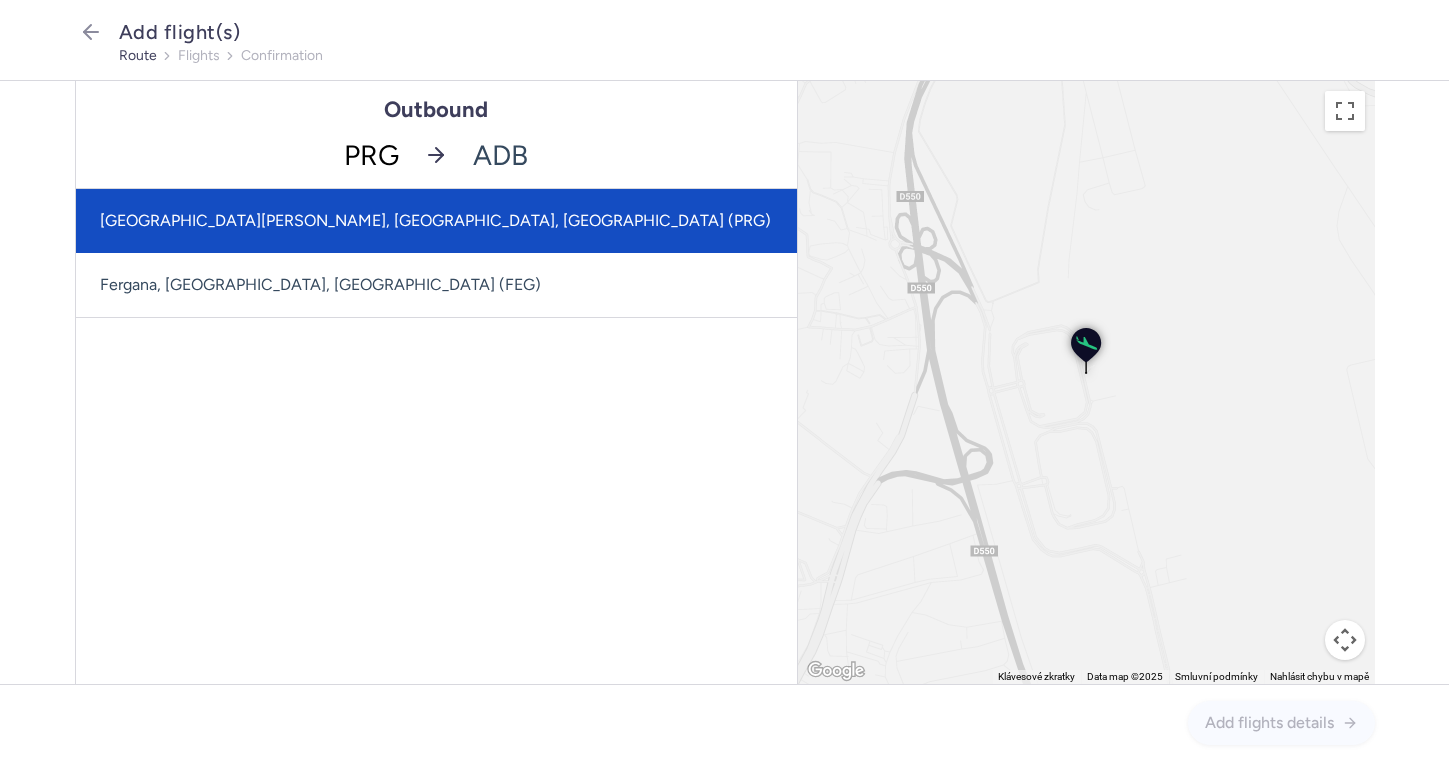 click on "[GEOGRAPHIC_DATA][PERSON_NAME], [GEOGRAPHIC_DATA], [GEOGRAPHIC_DATA] (PRG)" 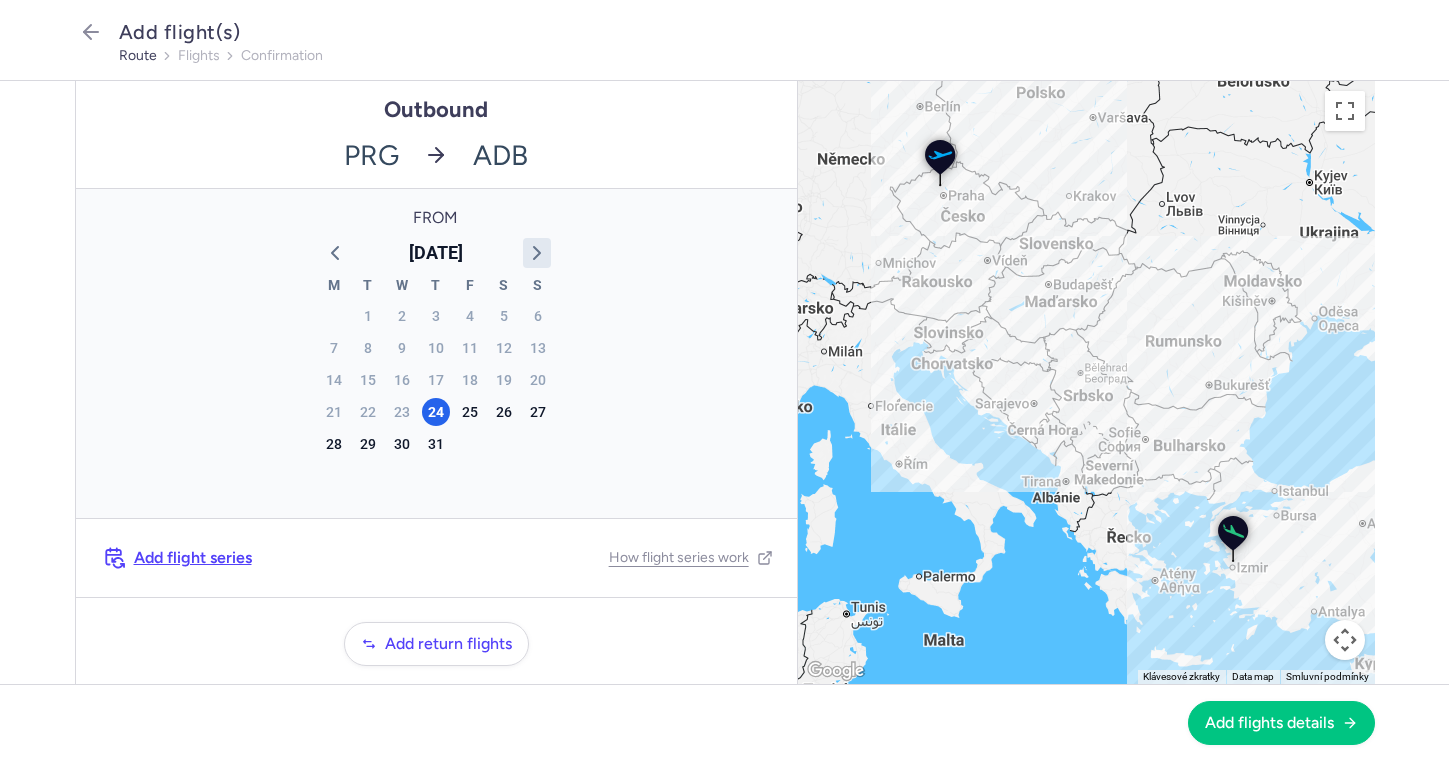 click 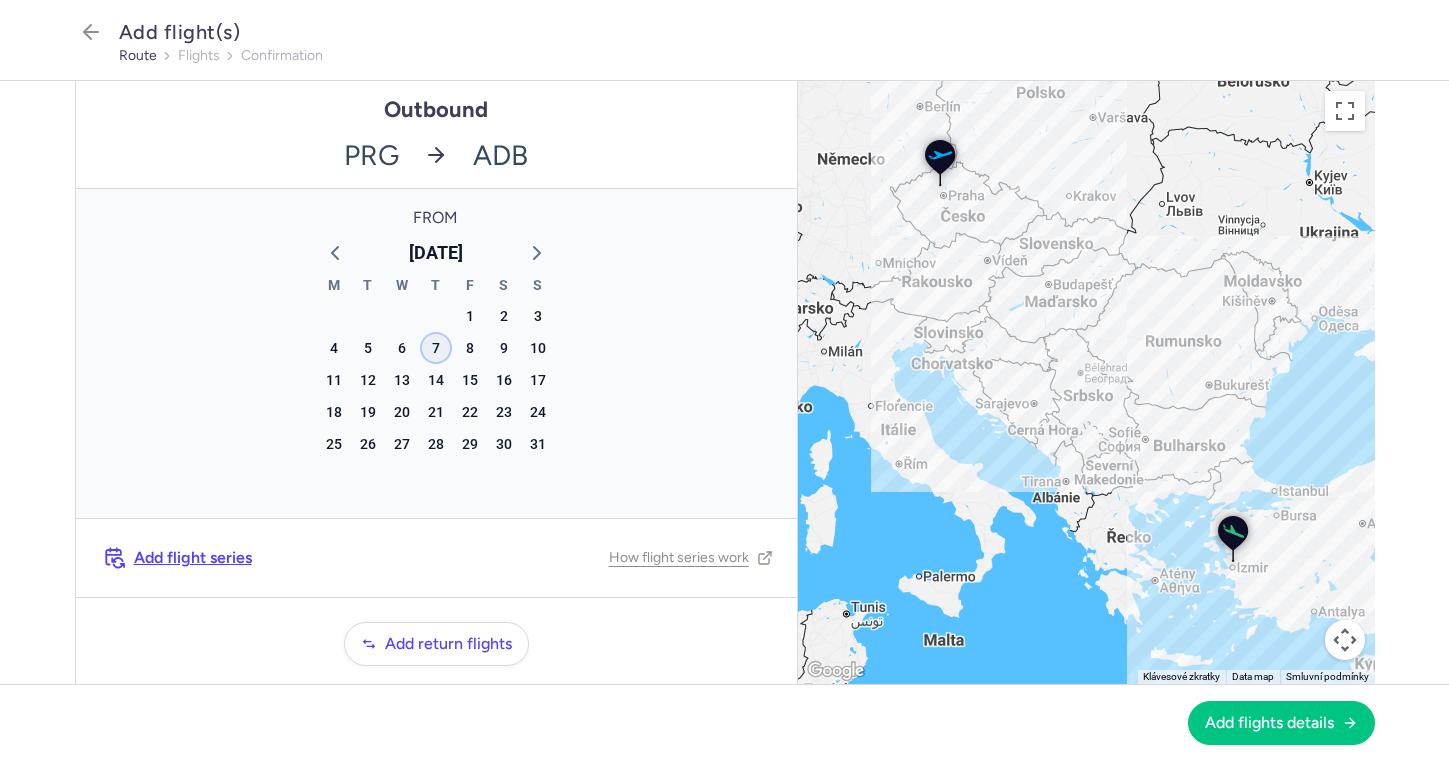 click on "7" 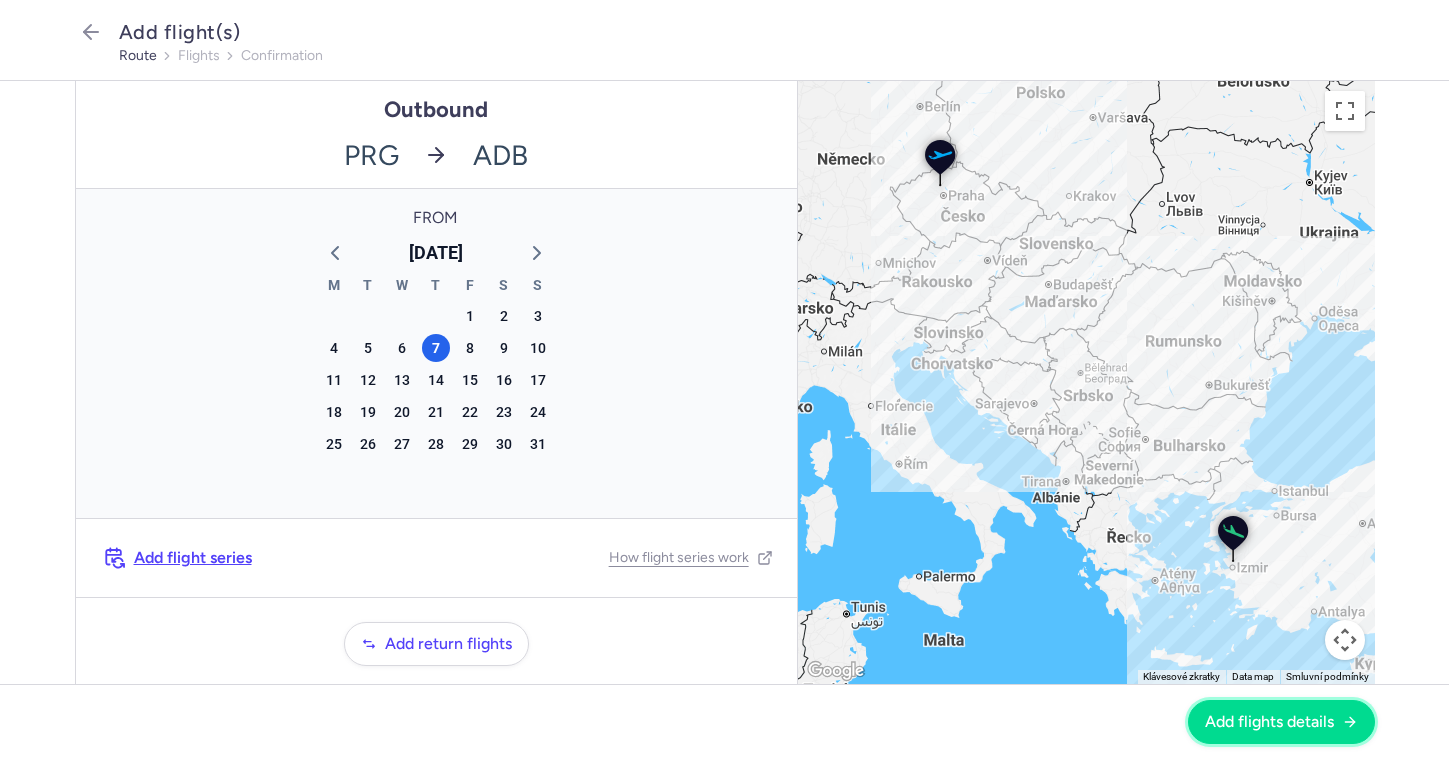 click on "Add flights details" at bounding box center [1269, 722] 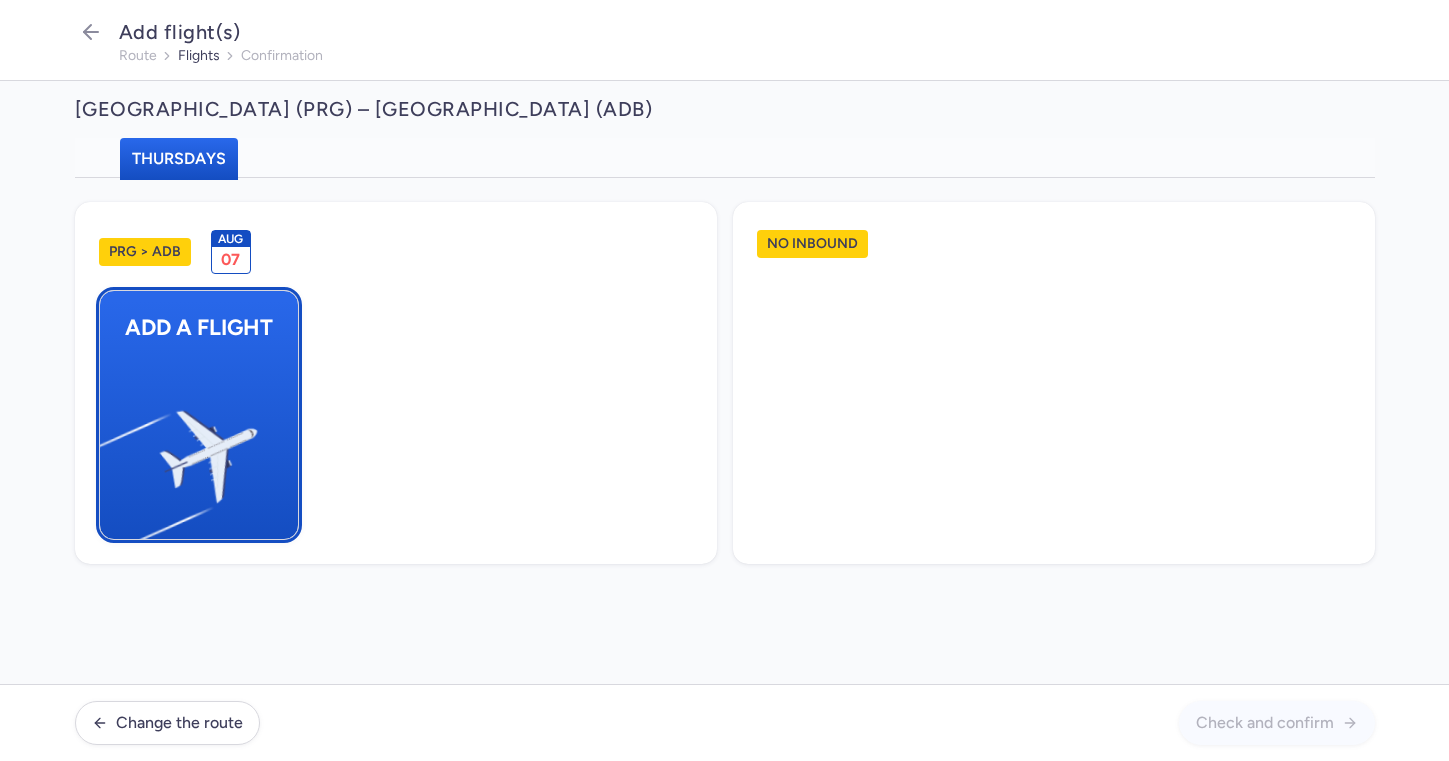 click on "Add a flight" at bounding box center (199, 327) 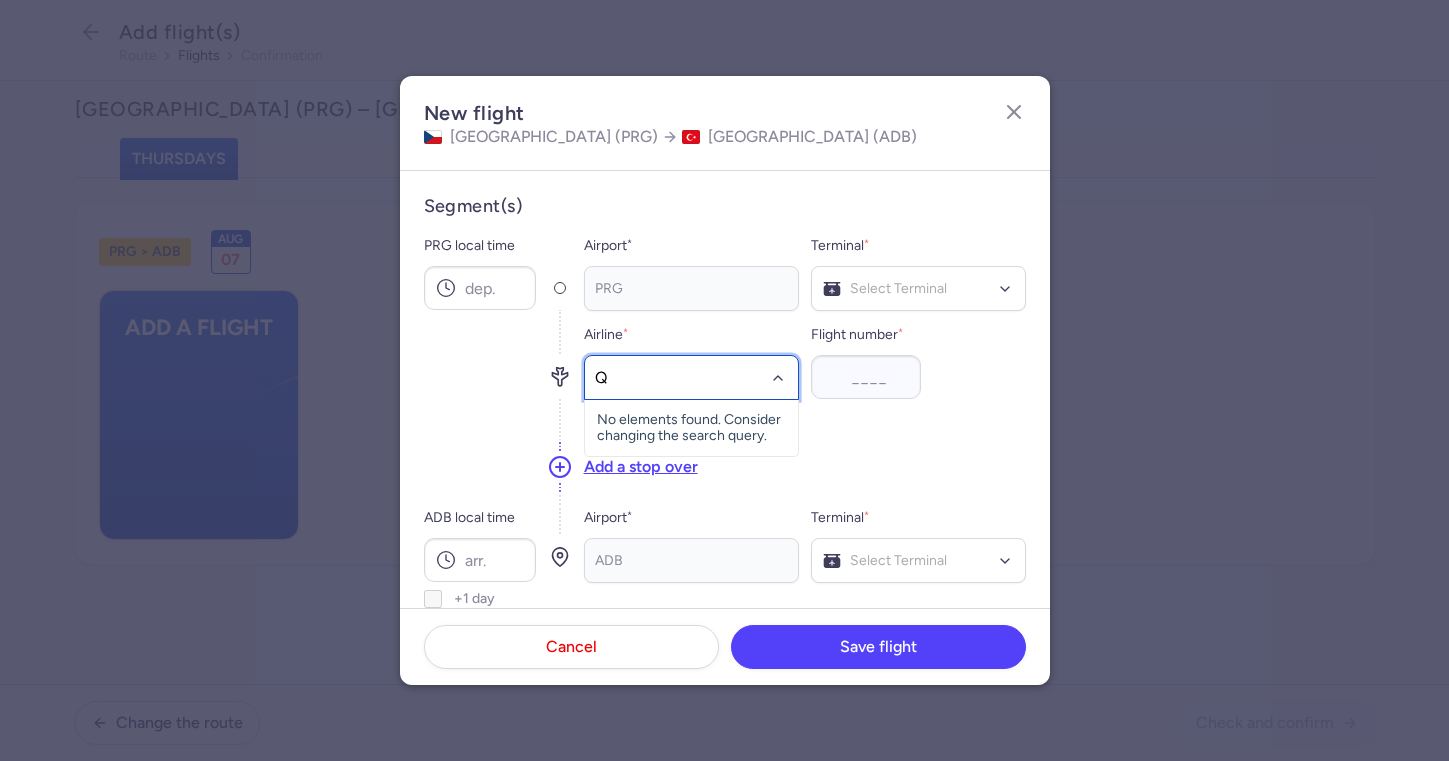type on "QS" 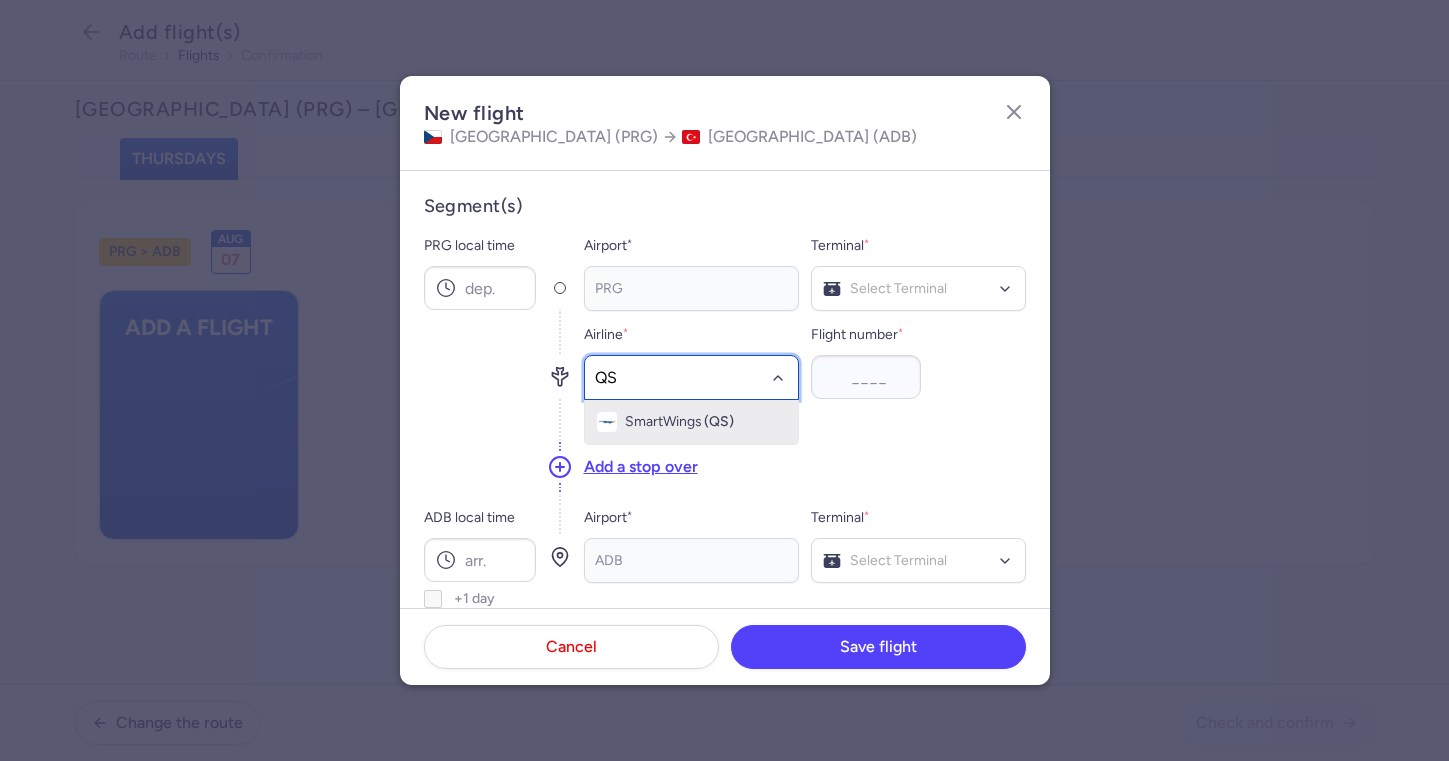 click on "SmartWings" at bounding box center (663, 422) 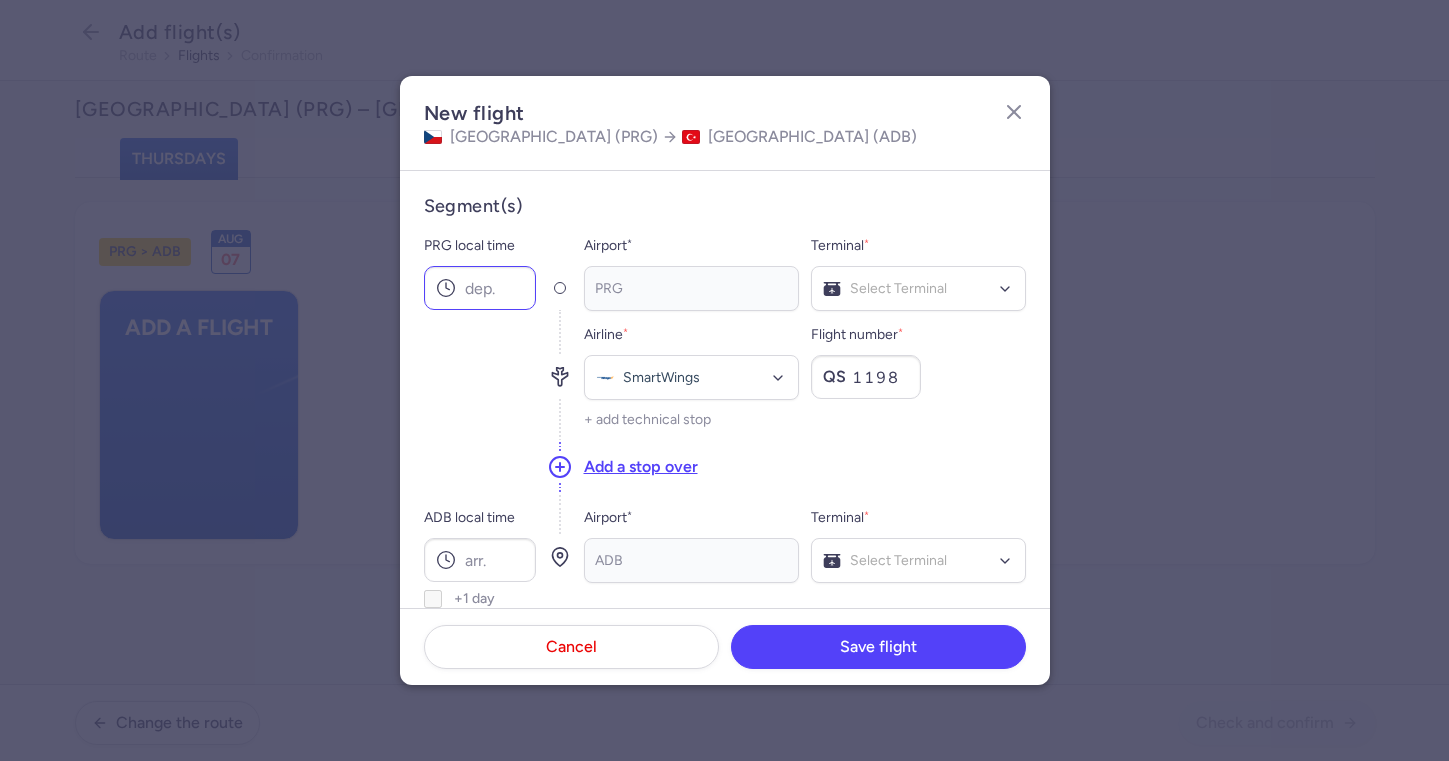 type on "1198" 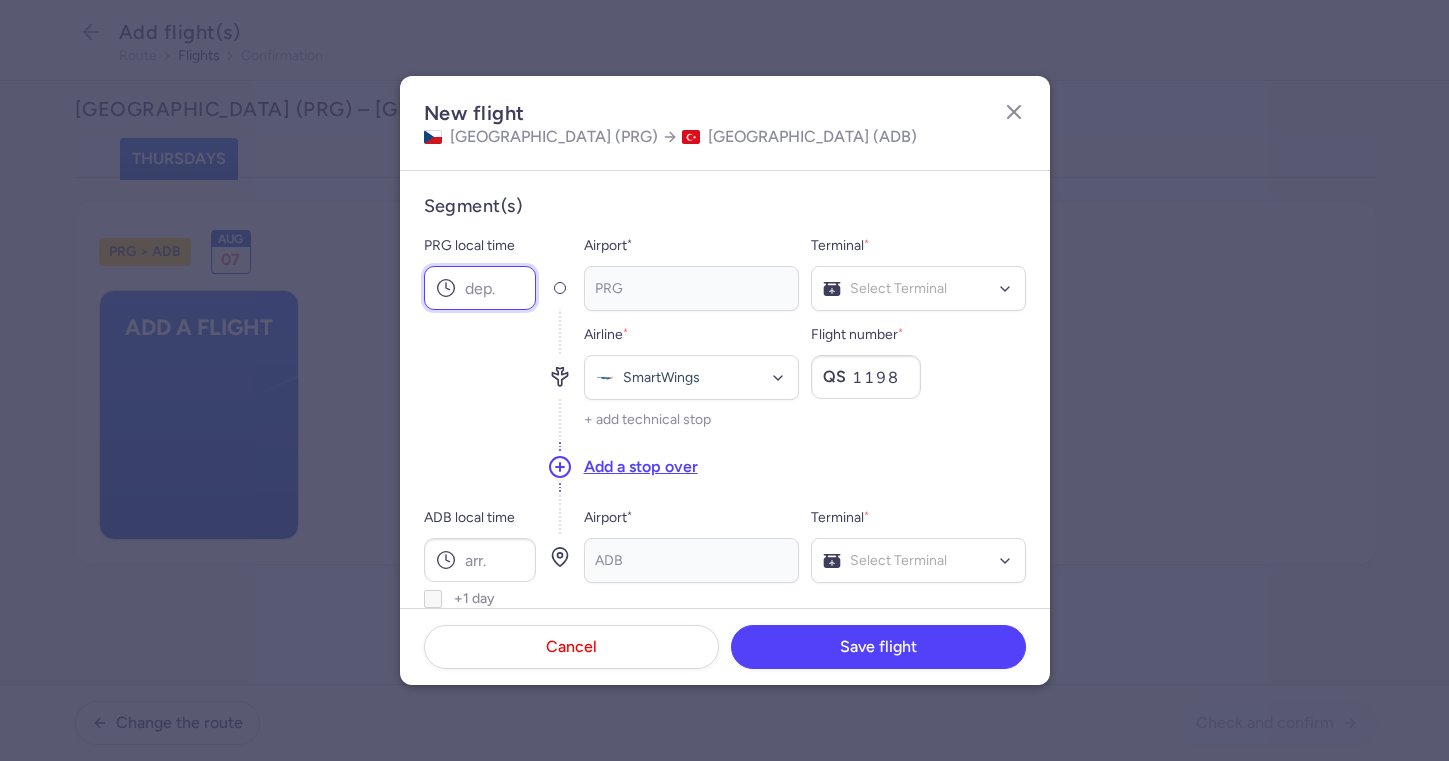 click on "PRG local time" at bounding box center [480, 288] 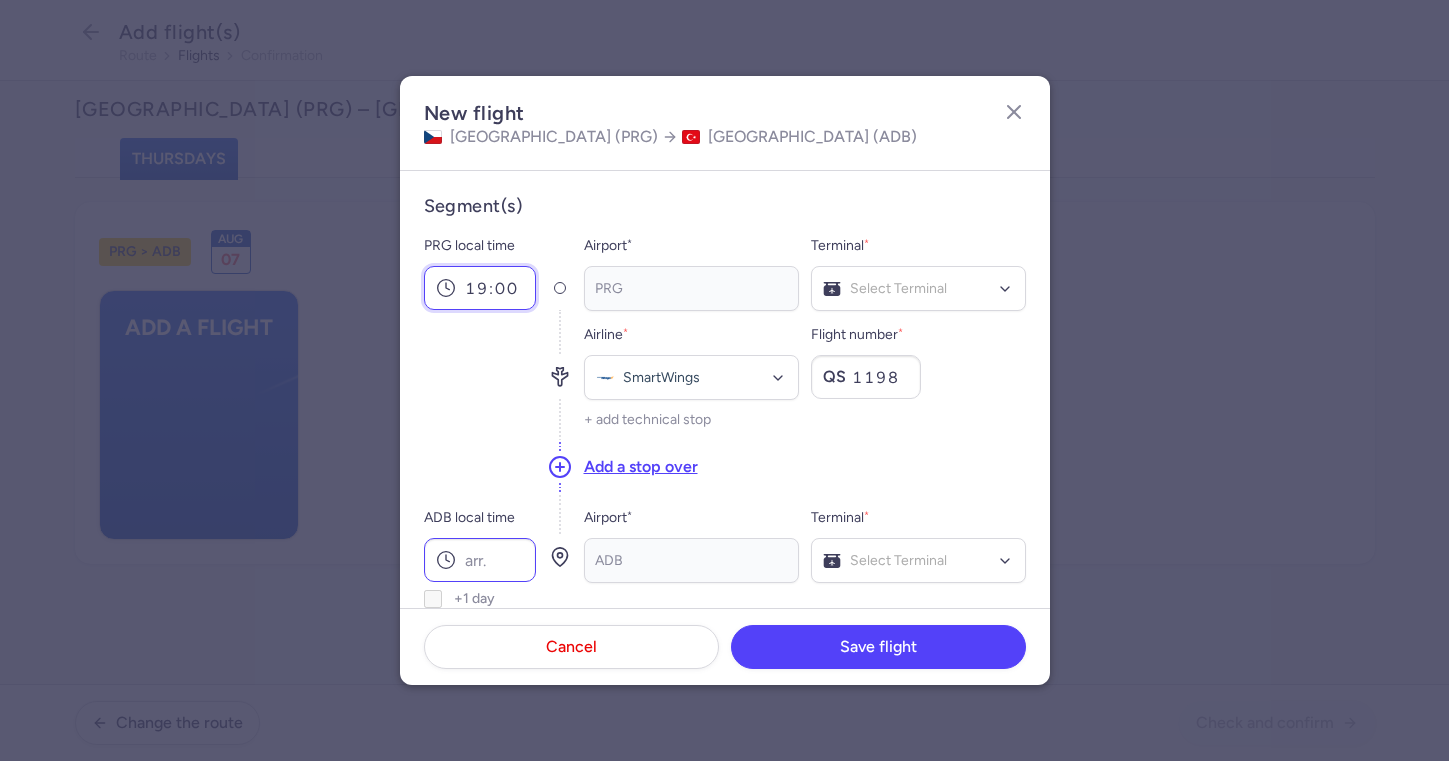 type on "19:00" 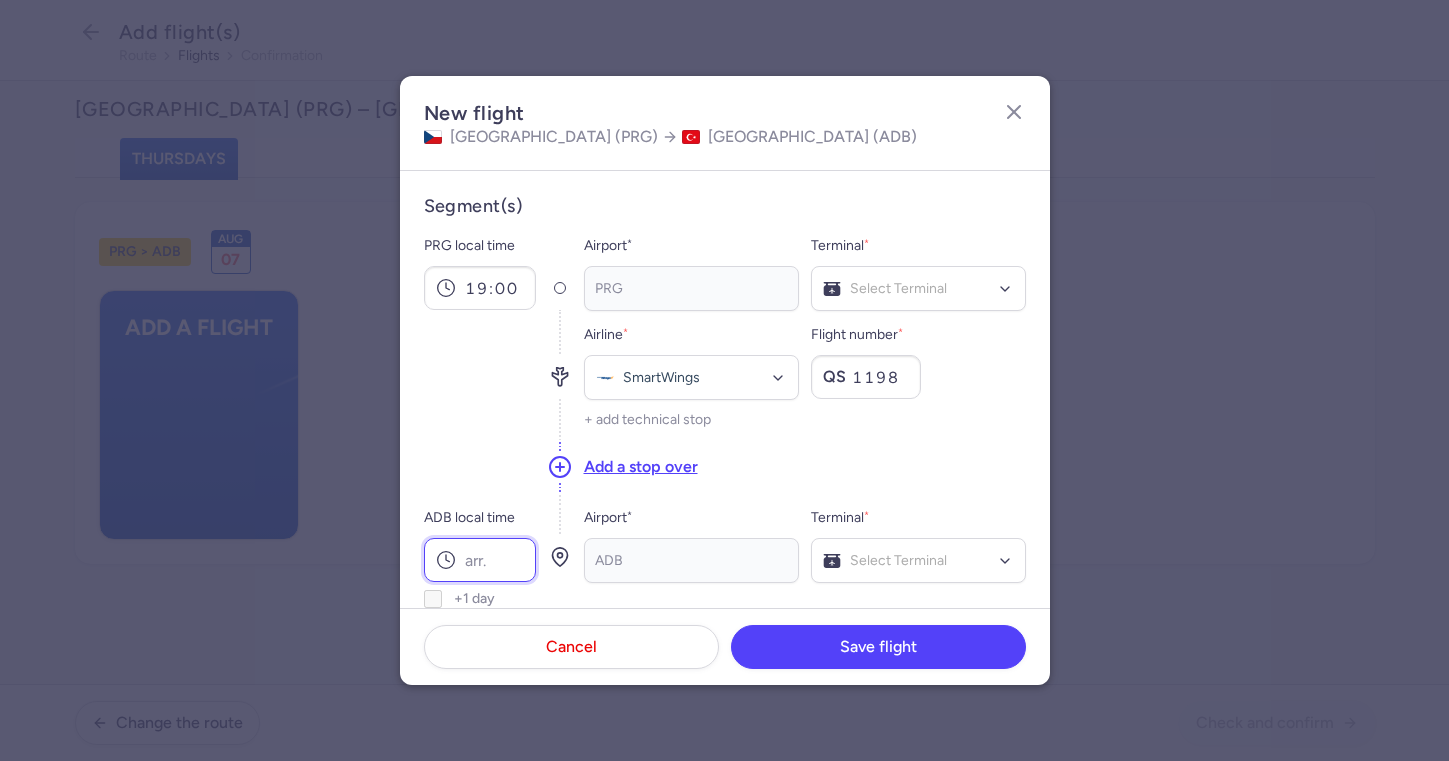 click on "ADB local time" at bounding box center (480, 560) 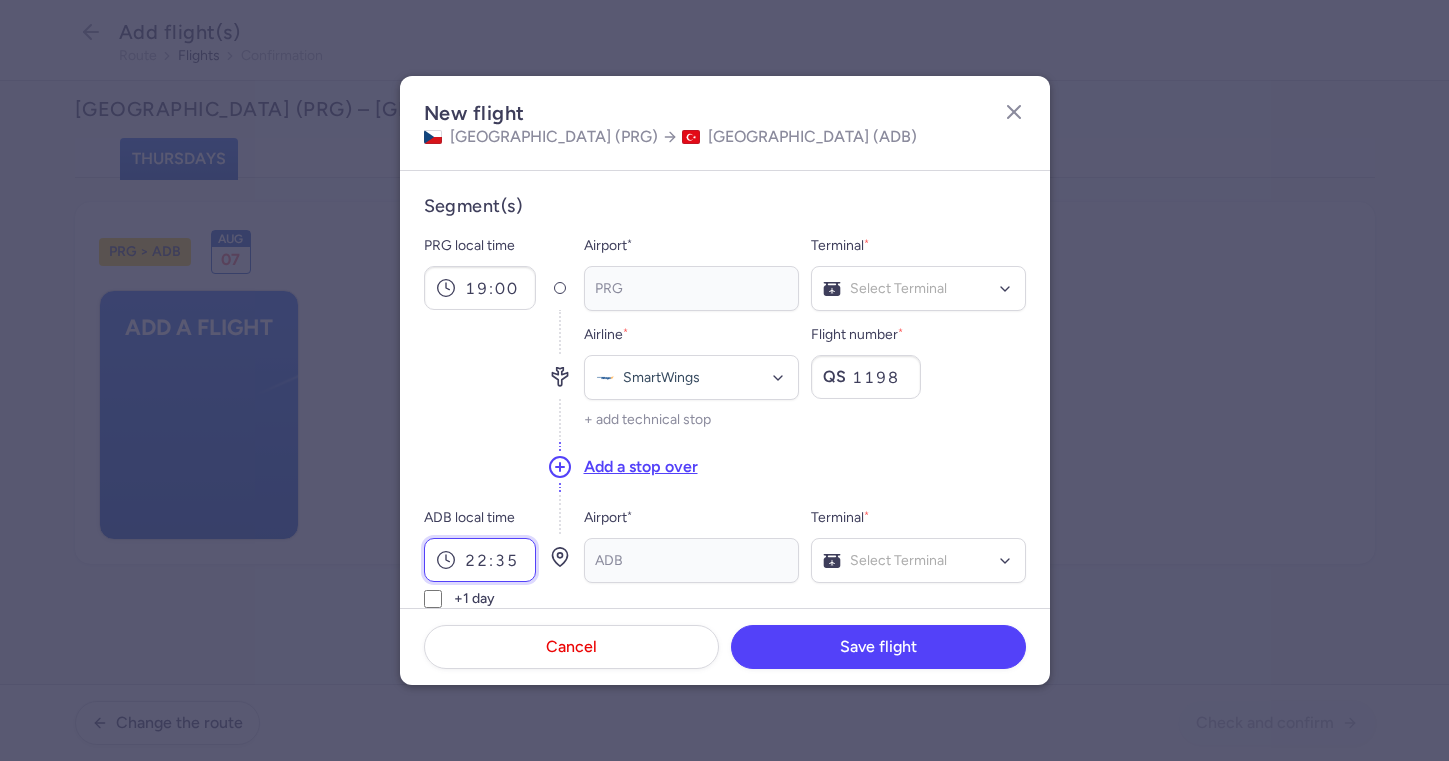 scroll, scrollTop: 0, scrollLeft: 0, axis: both 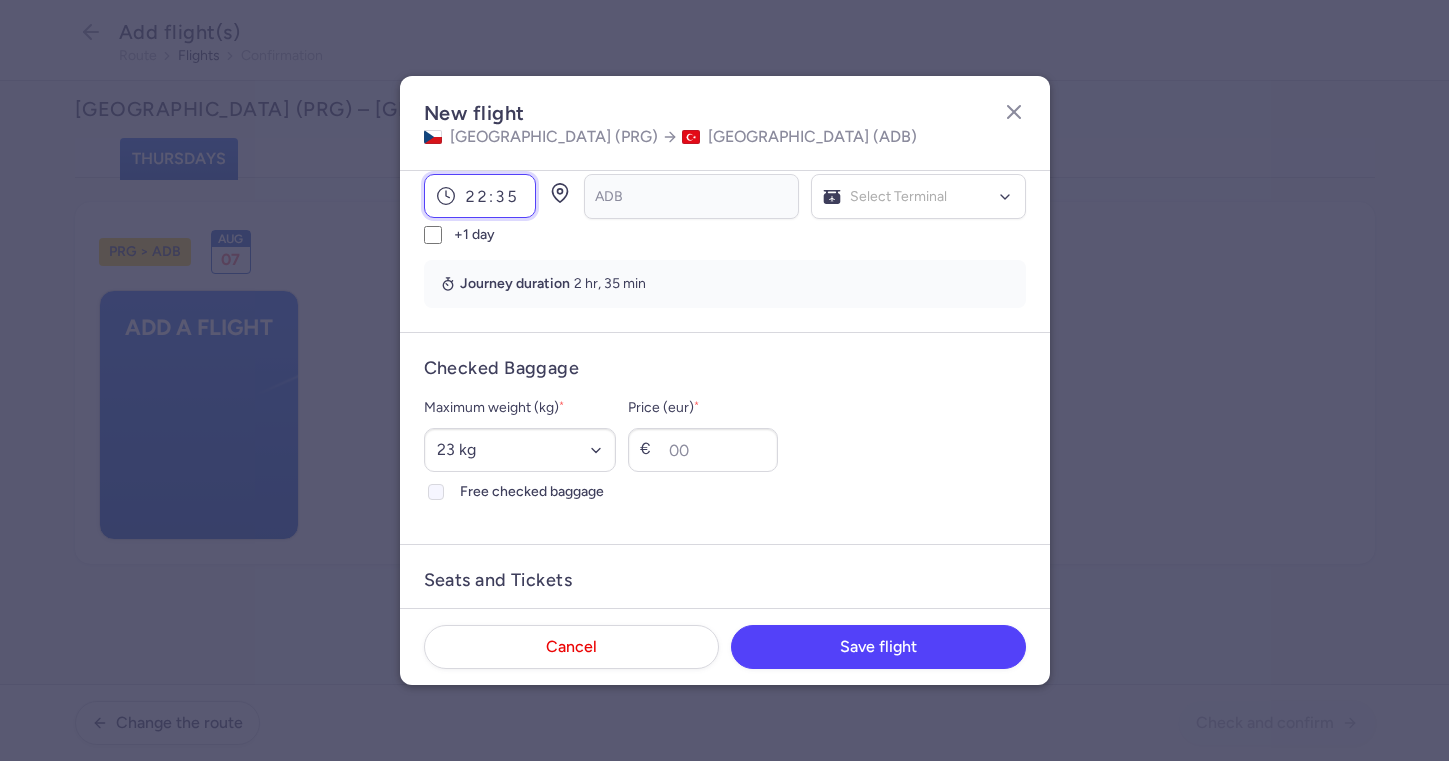 type on "22:35" 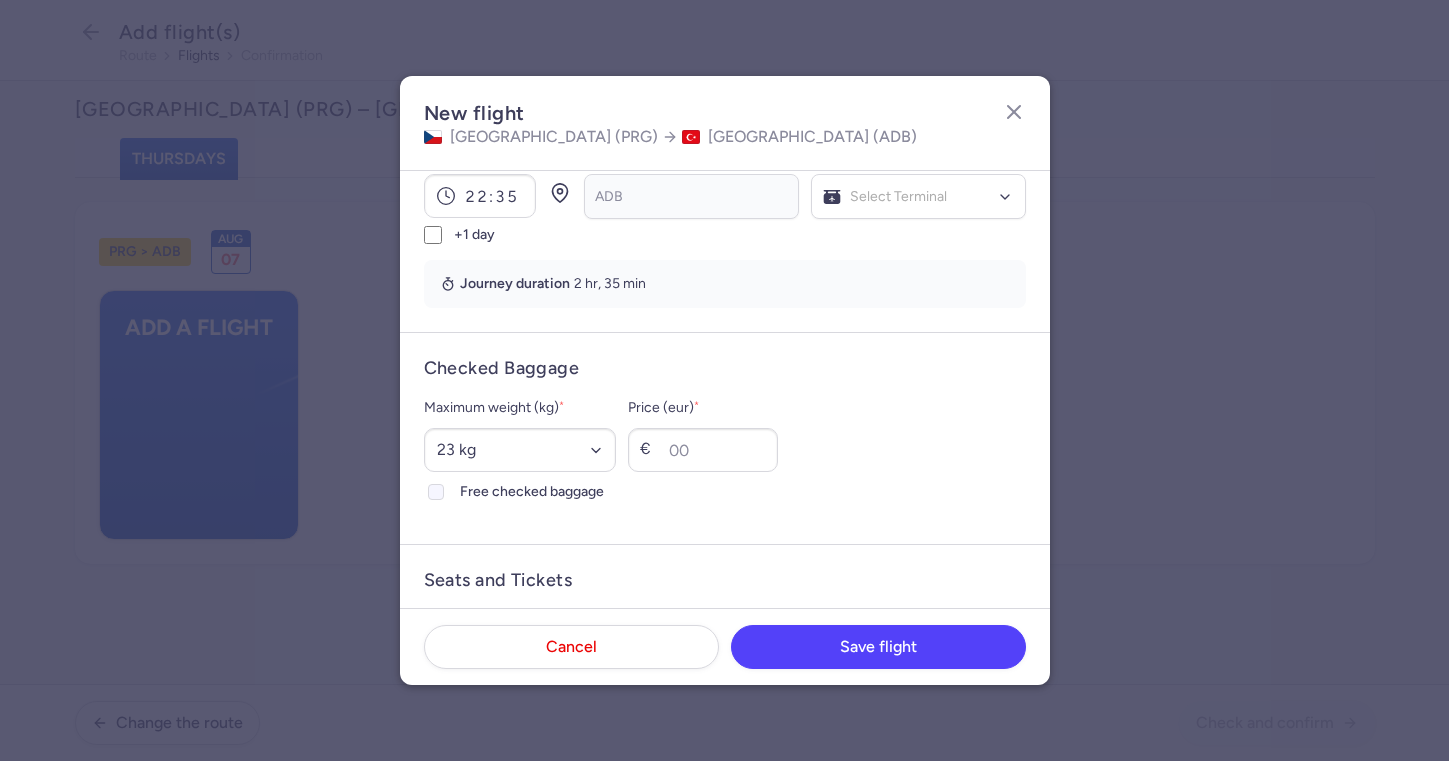 click on "Free checked baggage" 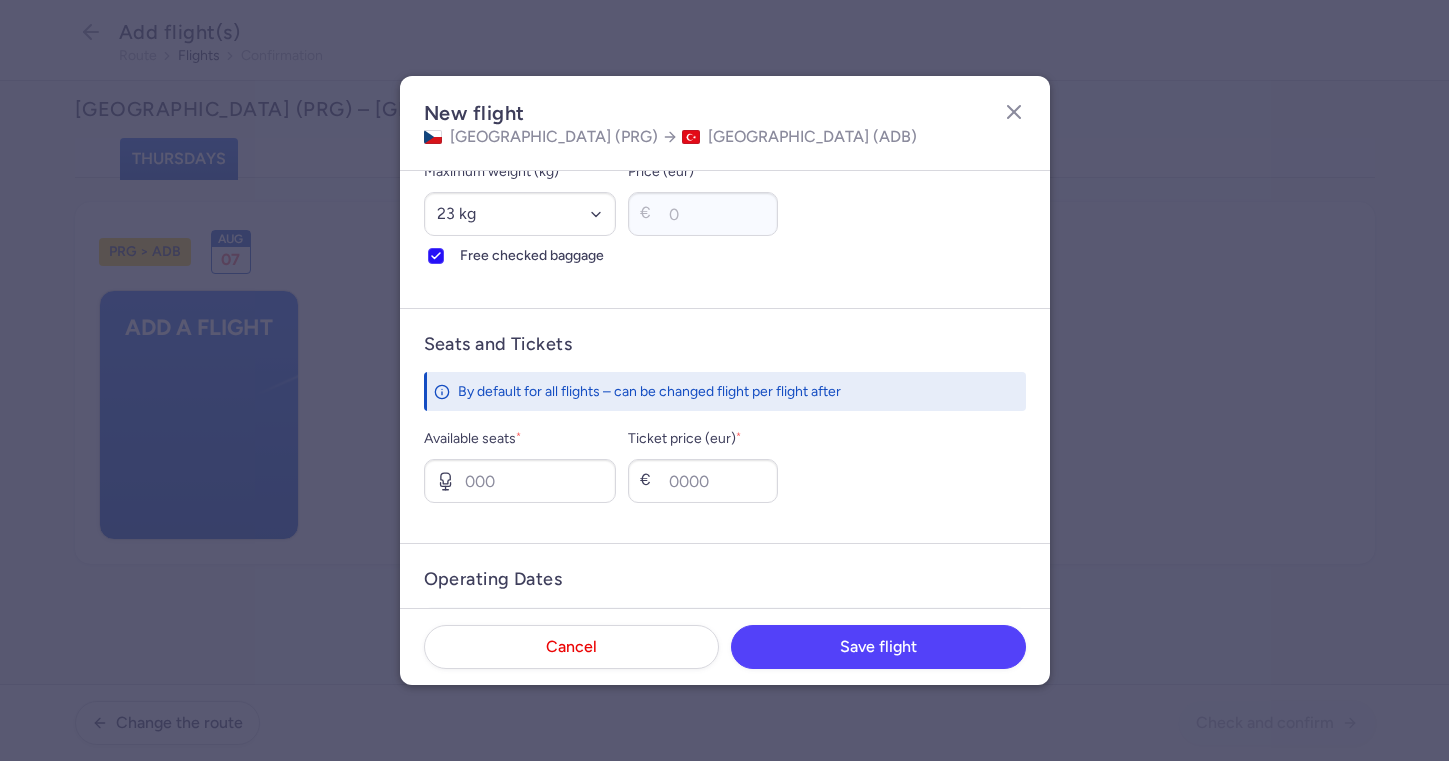 scroll, scrollTop: 664, scrollLeft: 0, axis: vertical 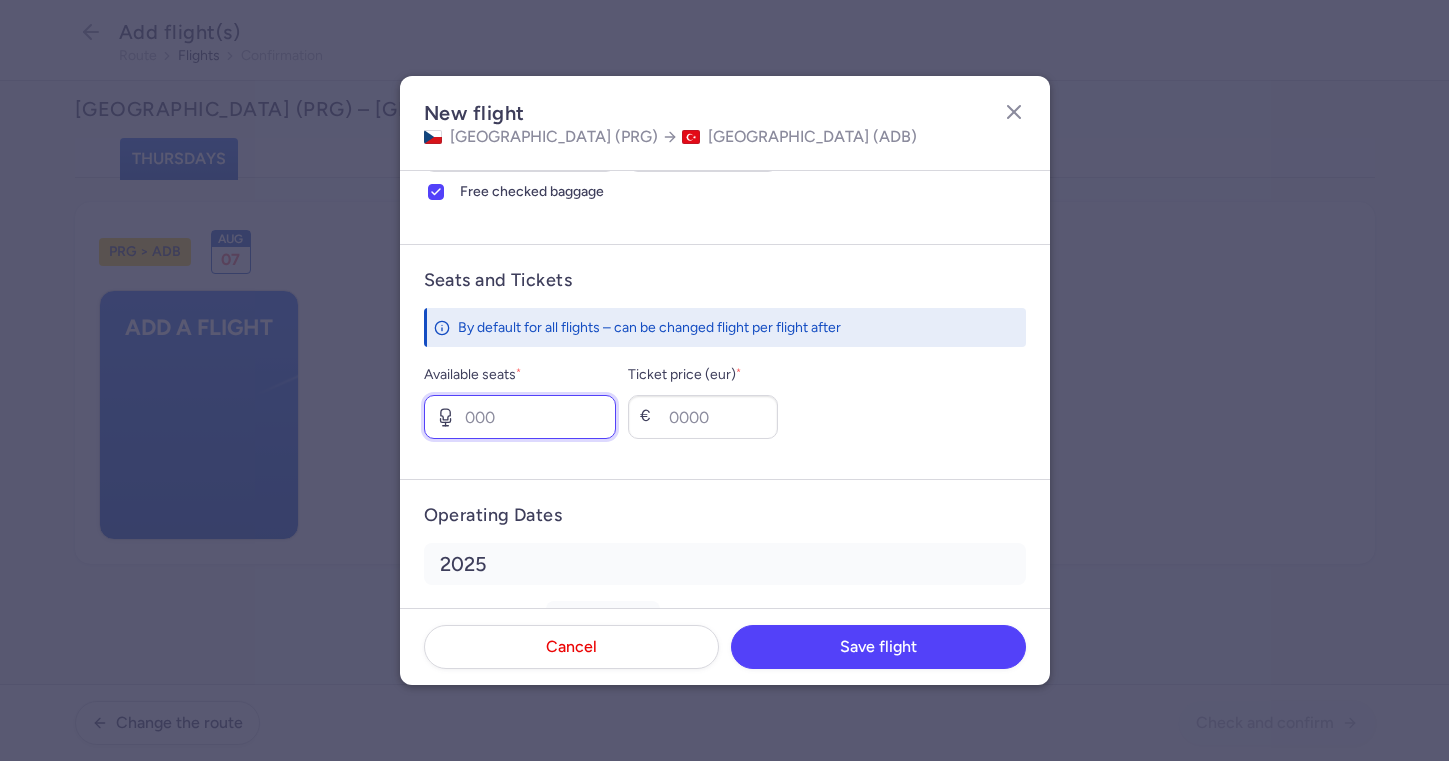 click on "Available seats  *" at bounding box center [520, 417] 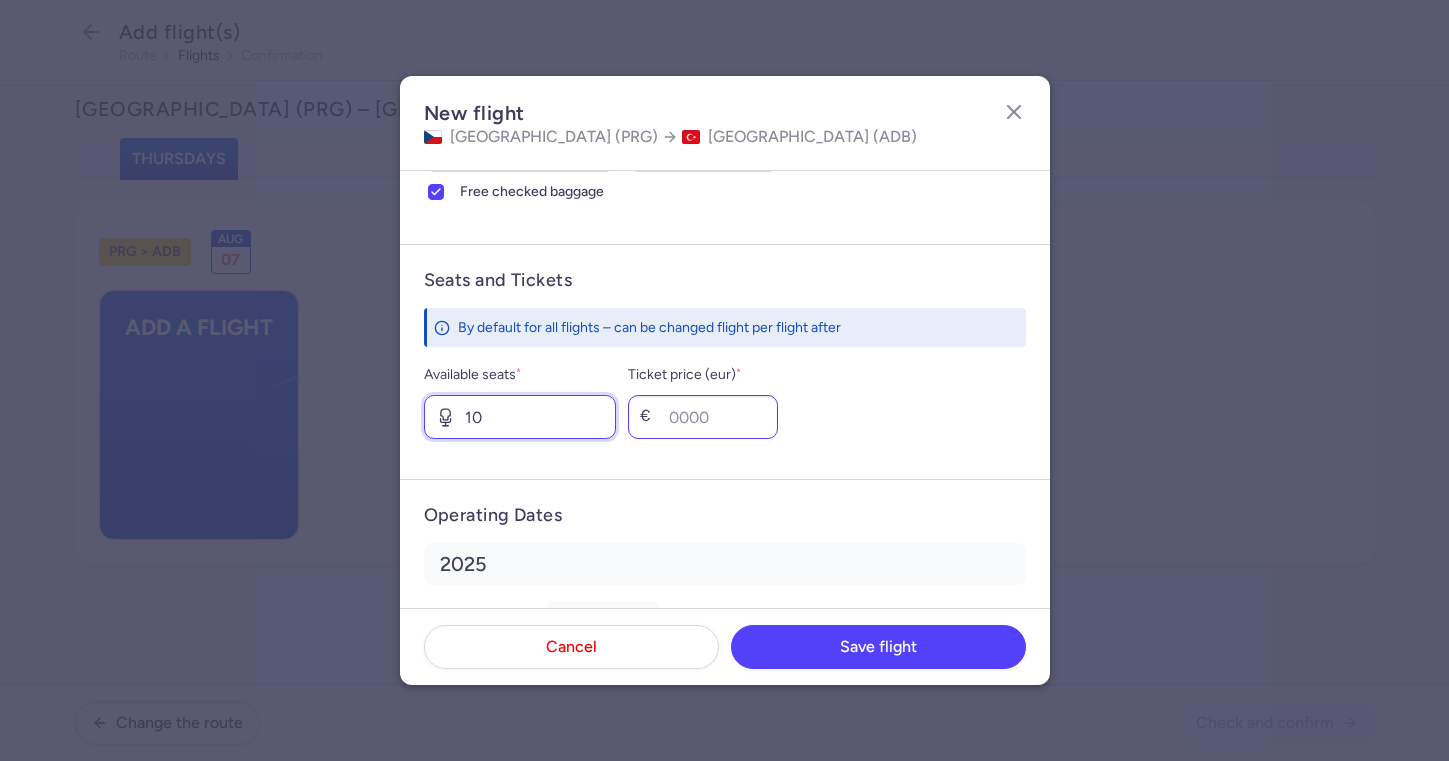 type on "10" 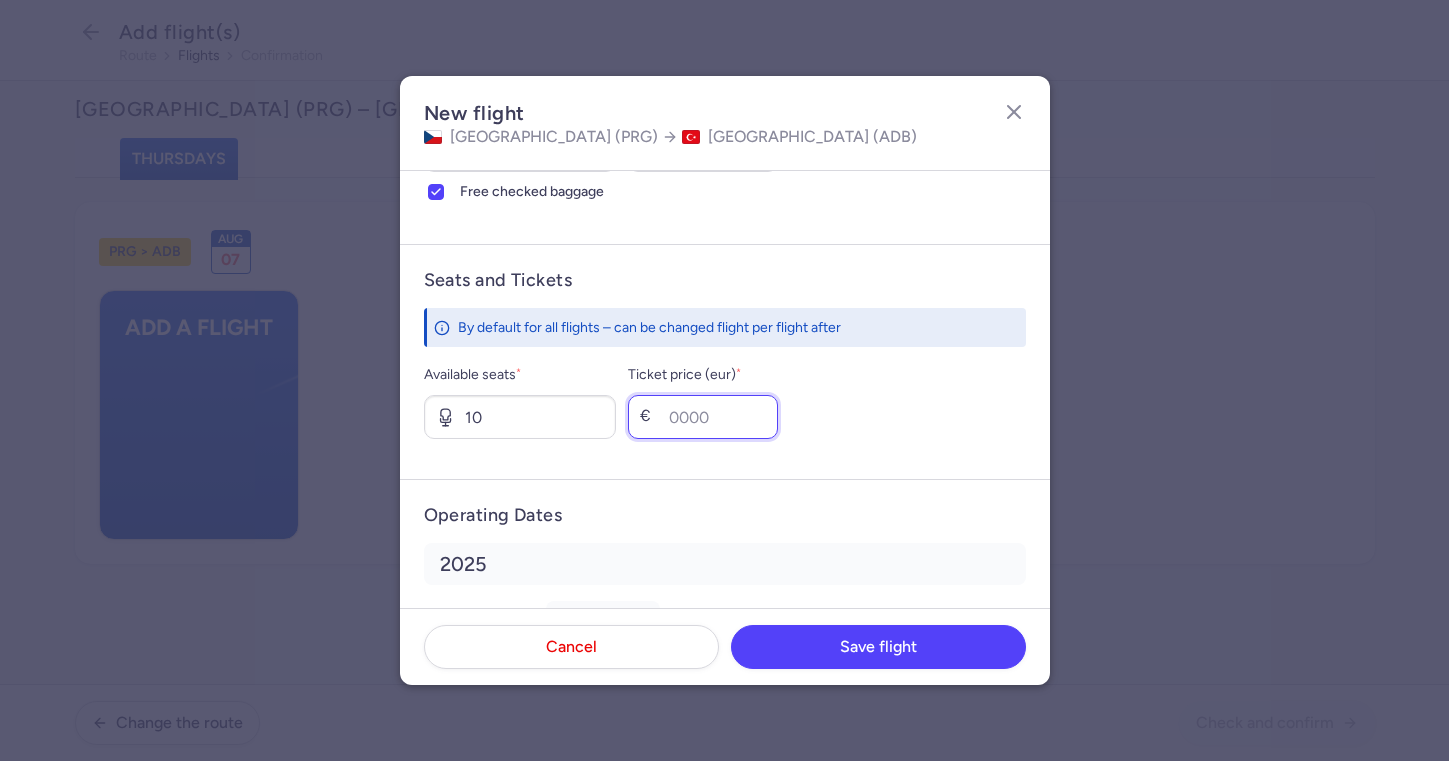 click on "Ticket price (eur)  *" at bounding box center [703, 417] 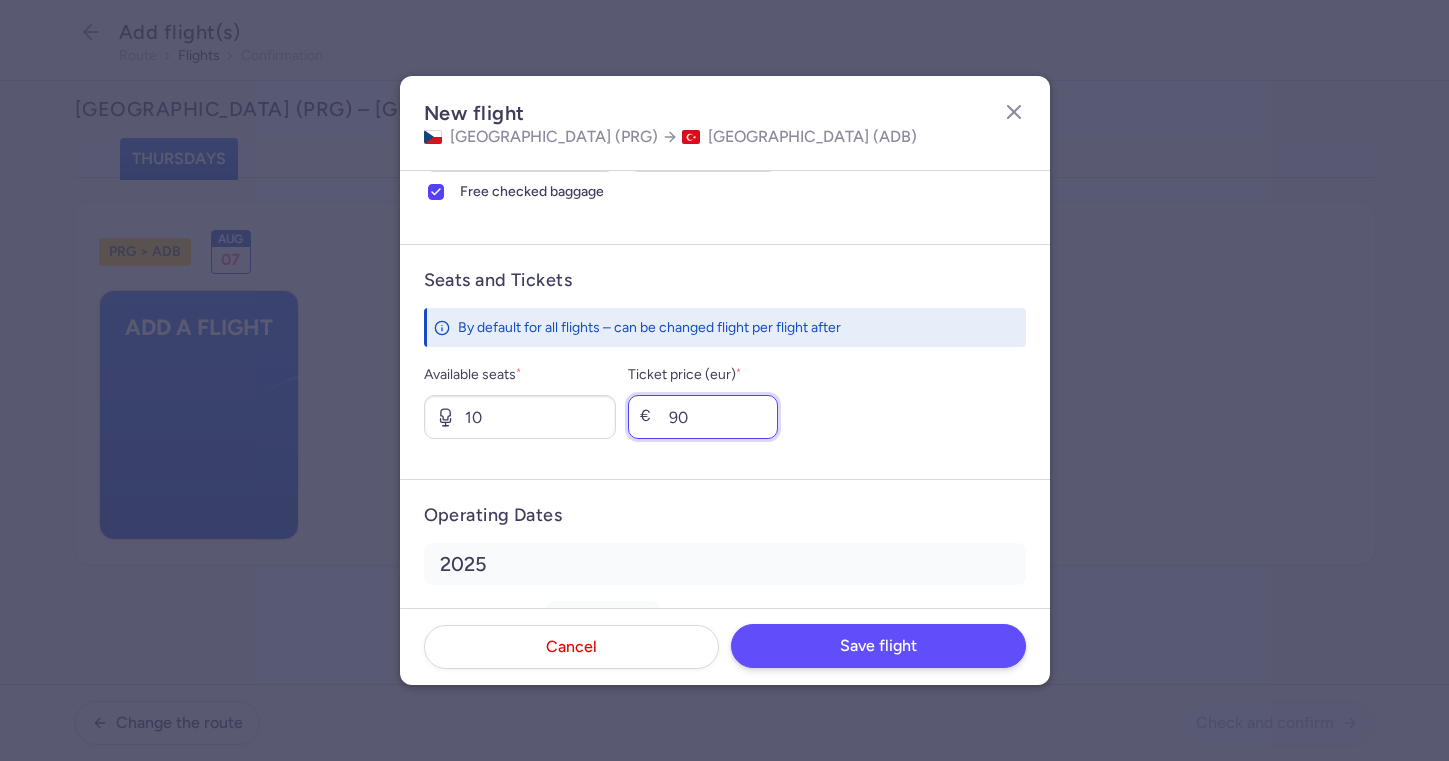 type on "90" 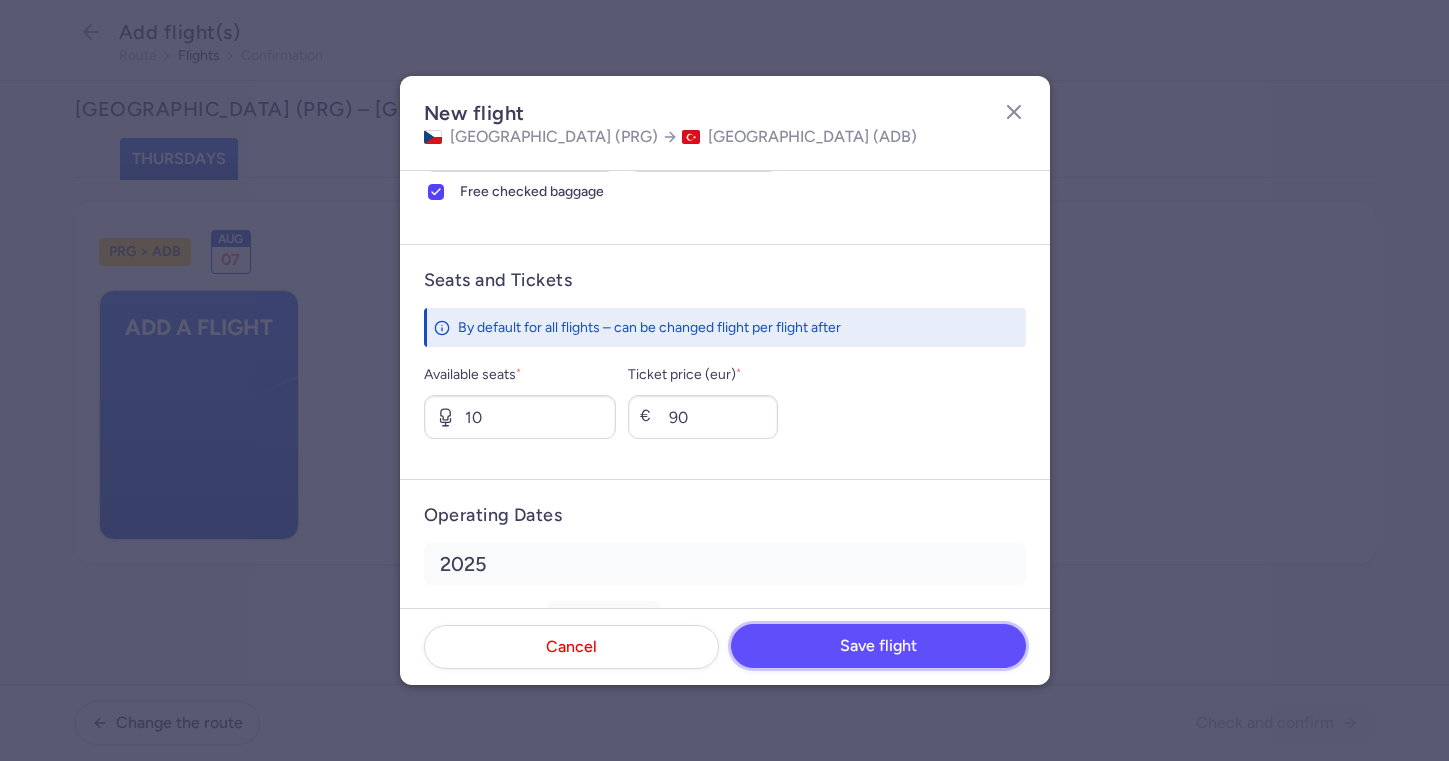 click on "Save flight" at bounding box center (878, 646) 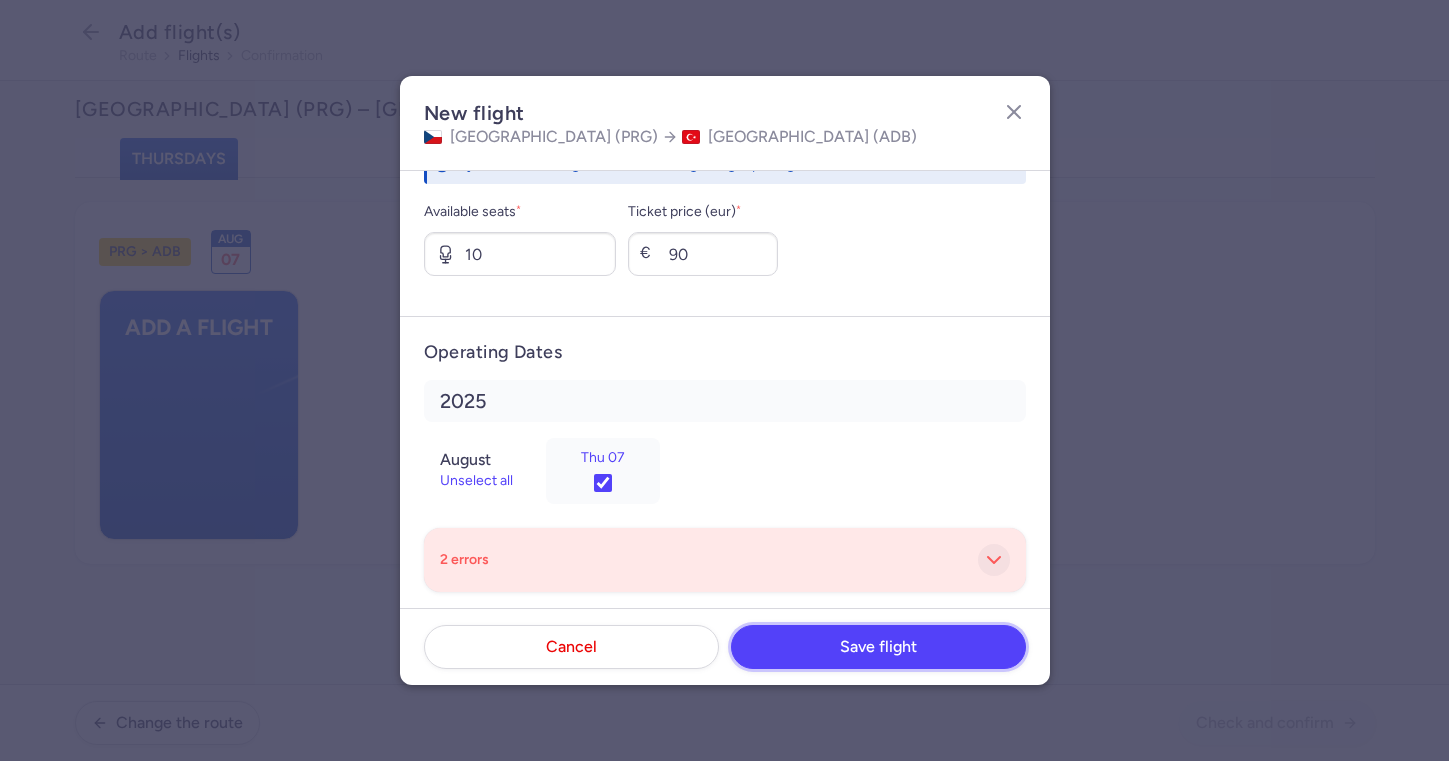 scroll, scrollTop: 827, scrollLeft: 0, axis: vertical 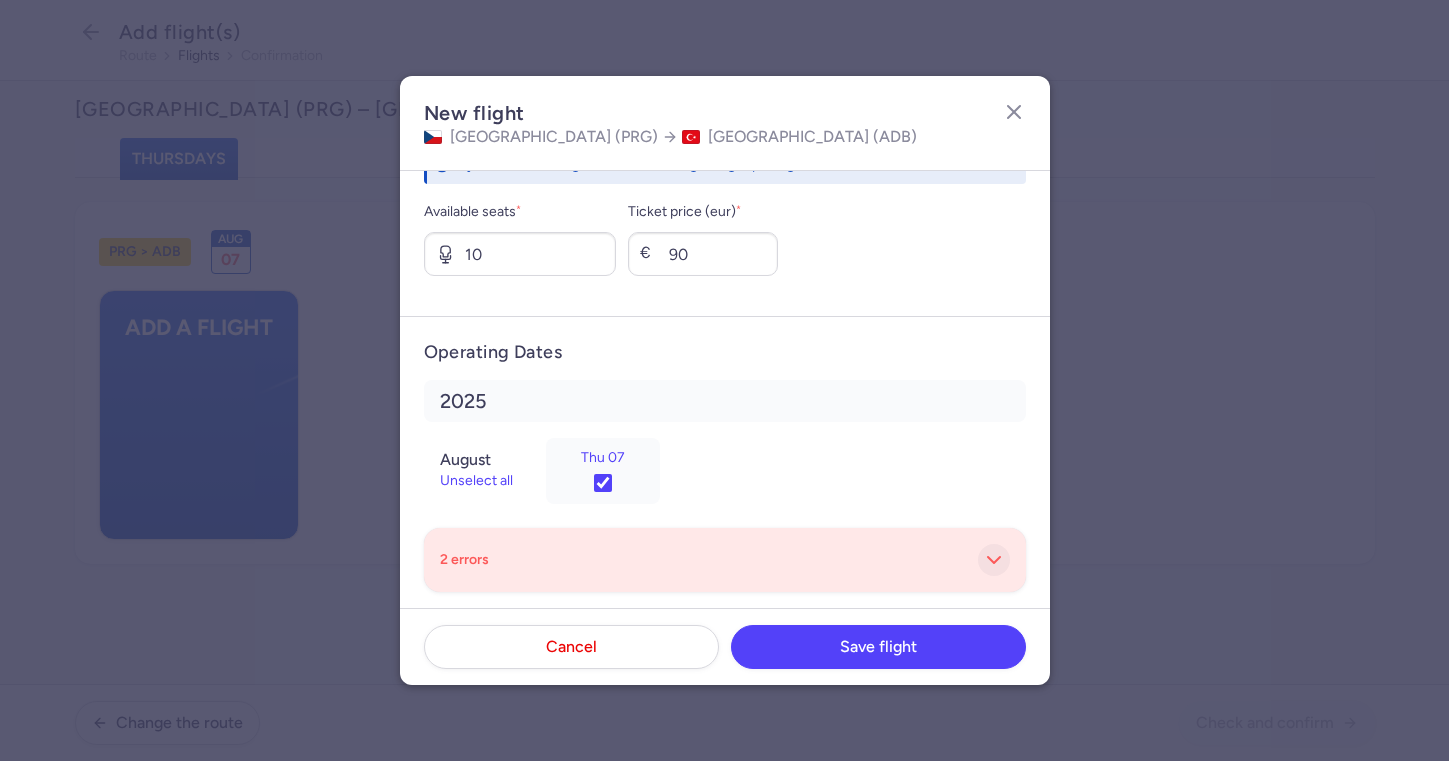 click 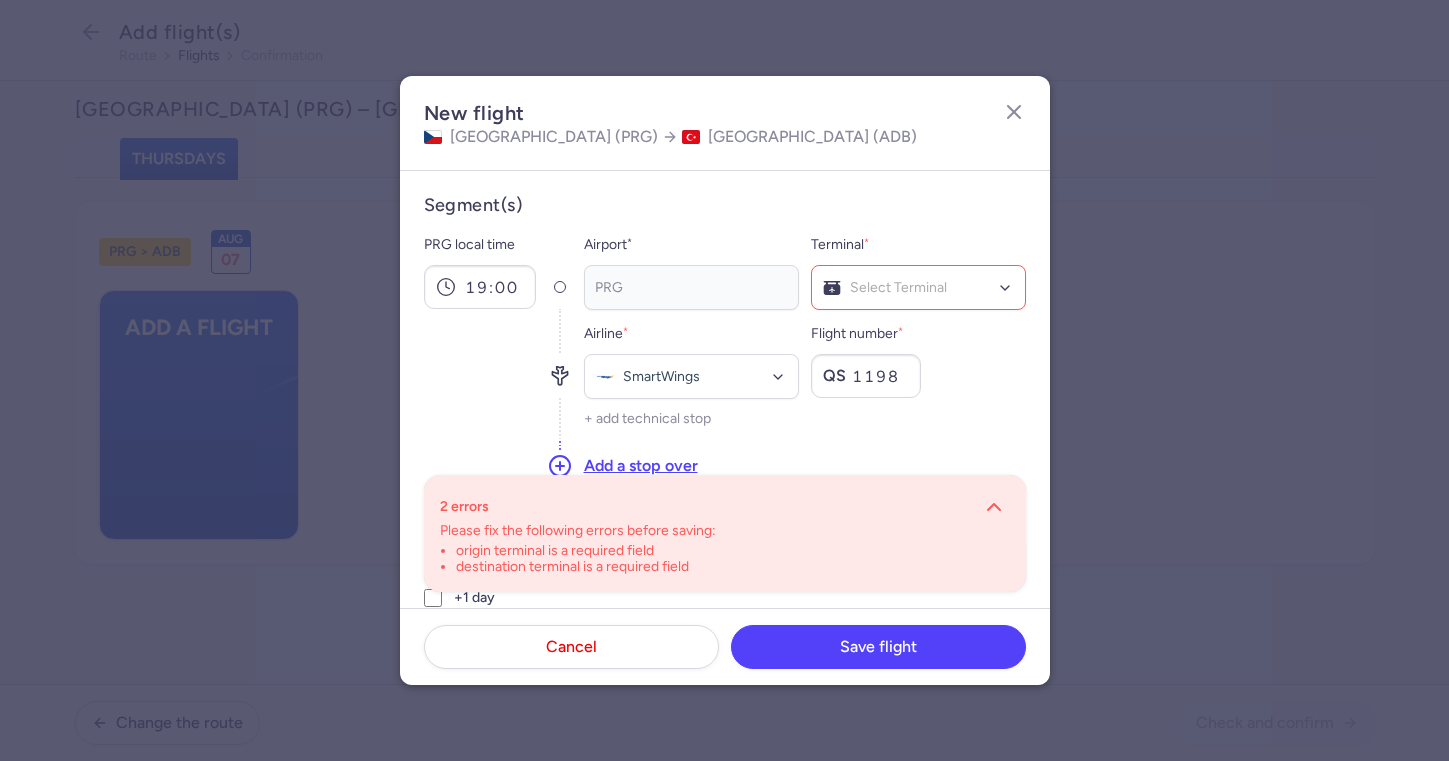 scroll, scrollTop: 0, scrollLeft: 0, axis: both 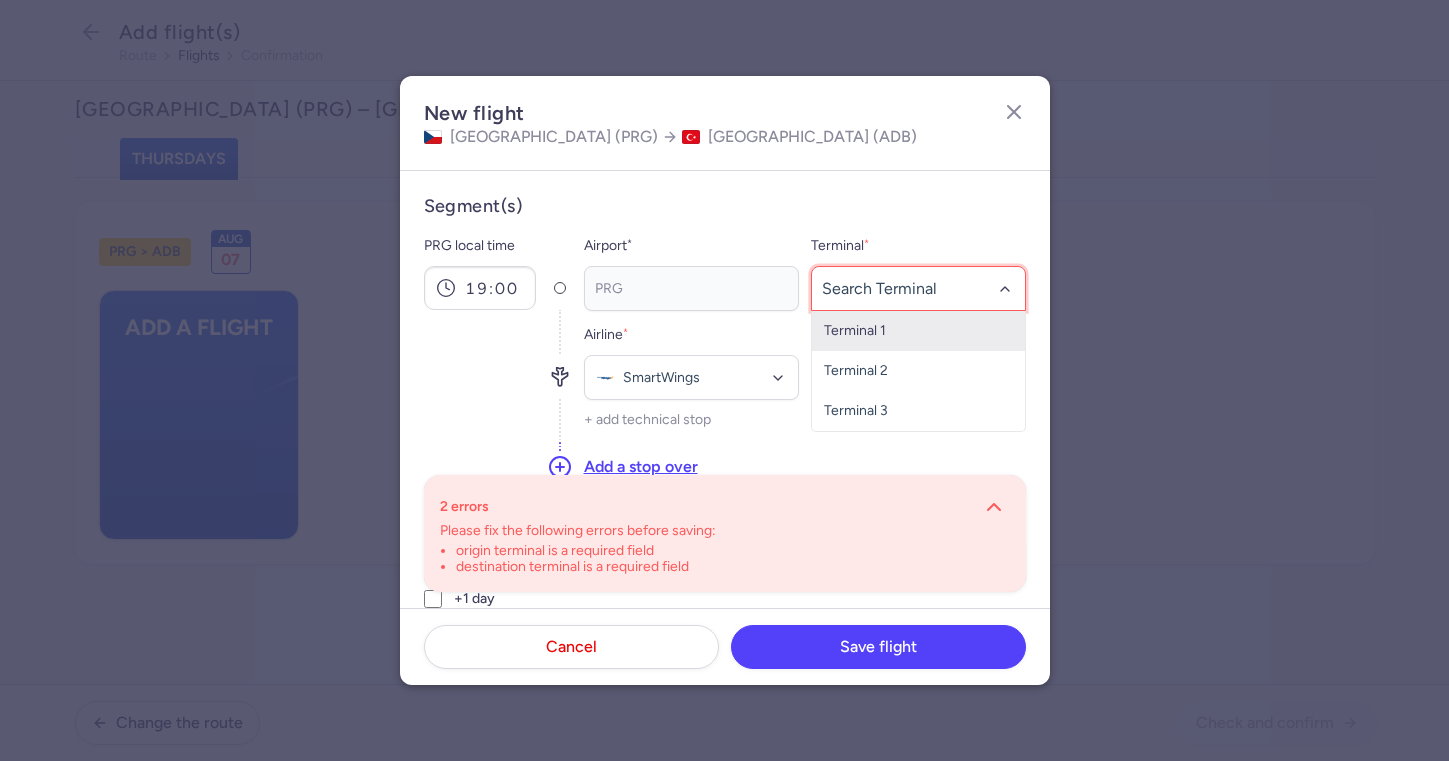 click 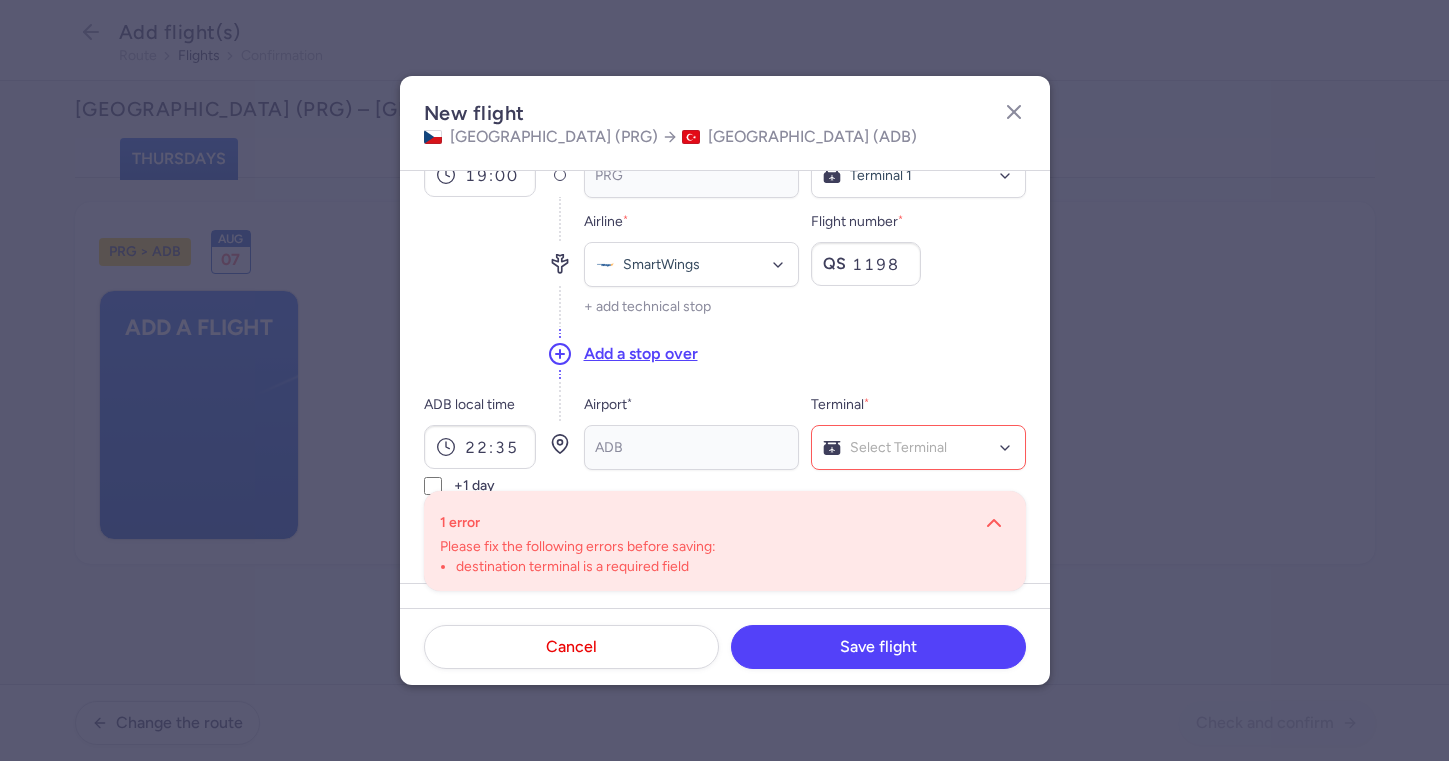 scroll, scrollTop: 161, scrollLeft: 0, axis: vertical 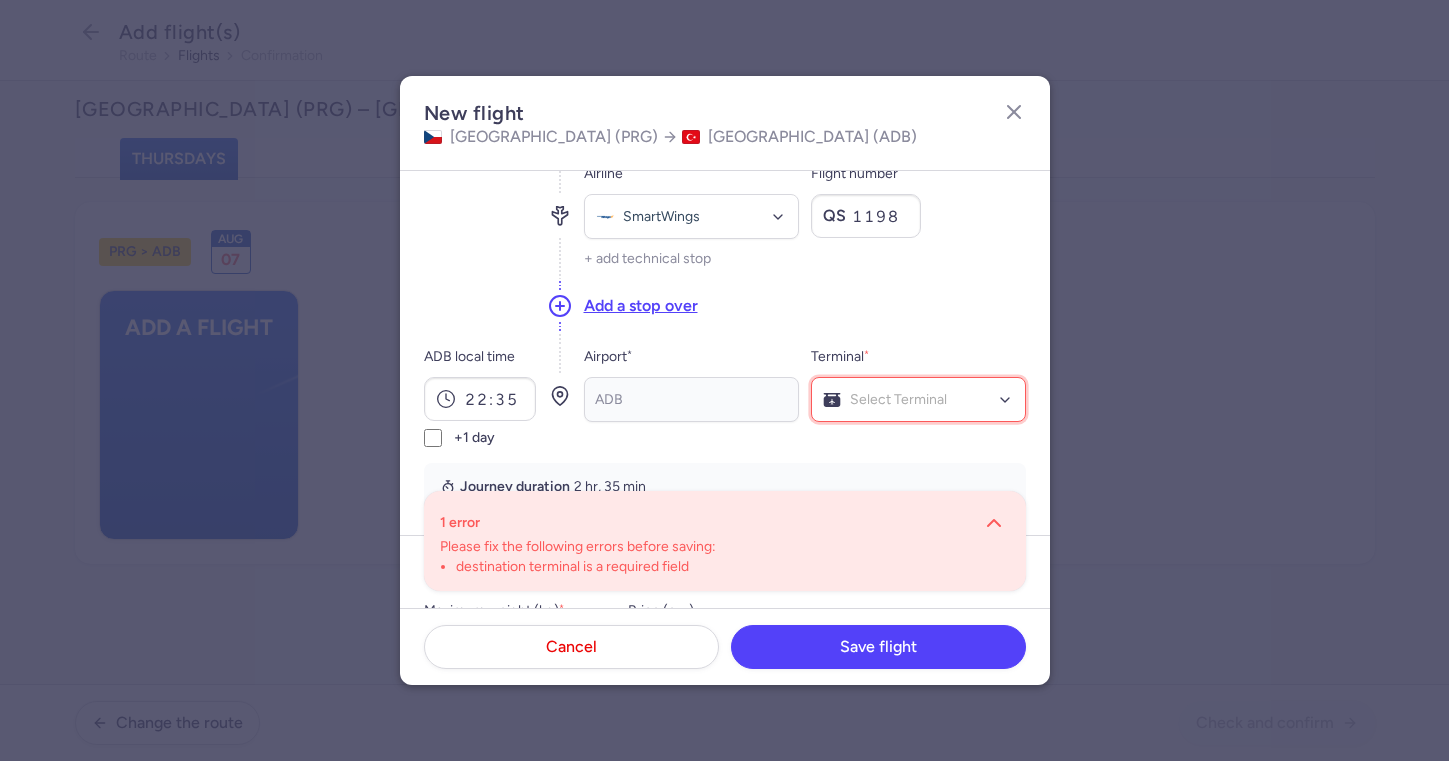 click on "Select Terminal" 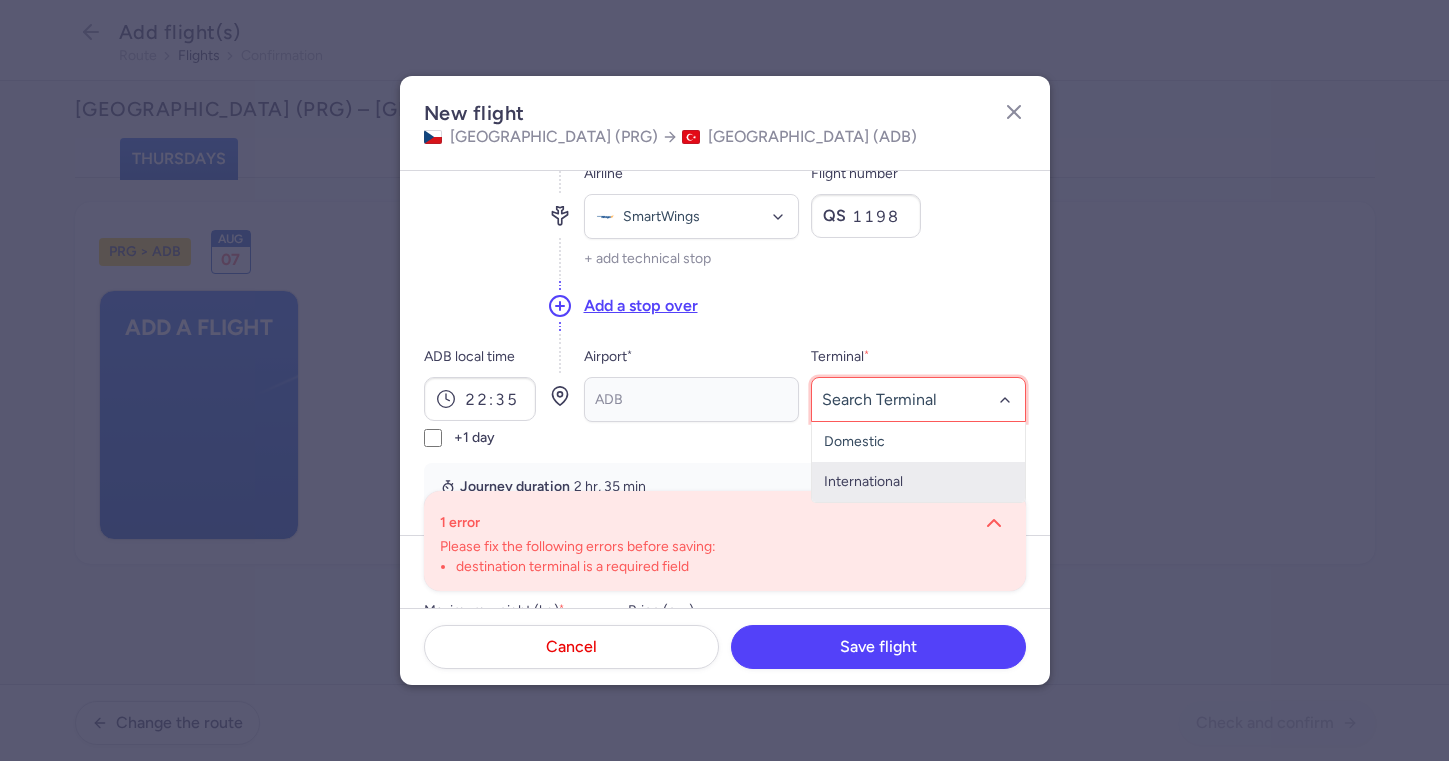 click on "International" 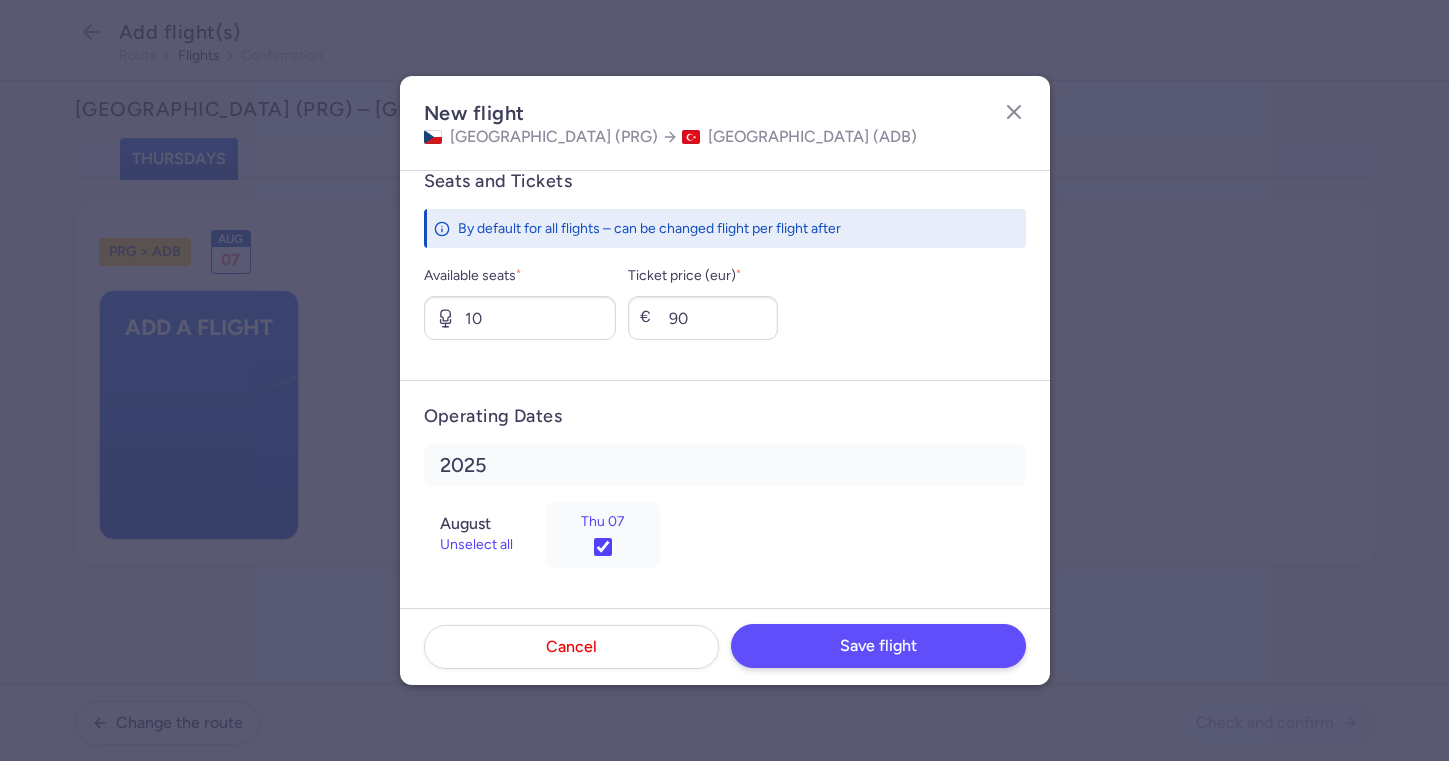 scroll, scrollTop: 763, scrollLeft: 0, axis: vertical 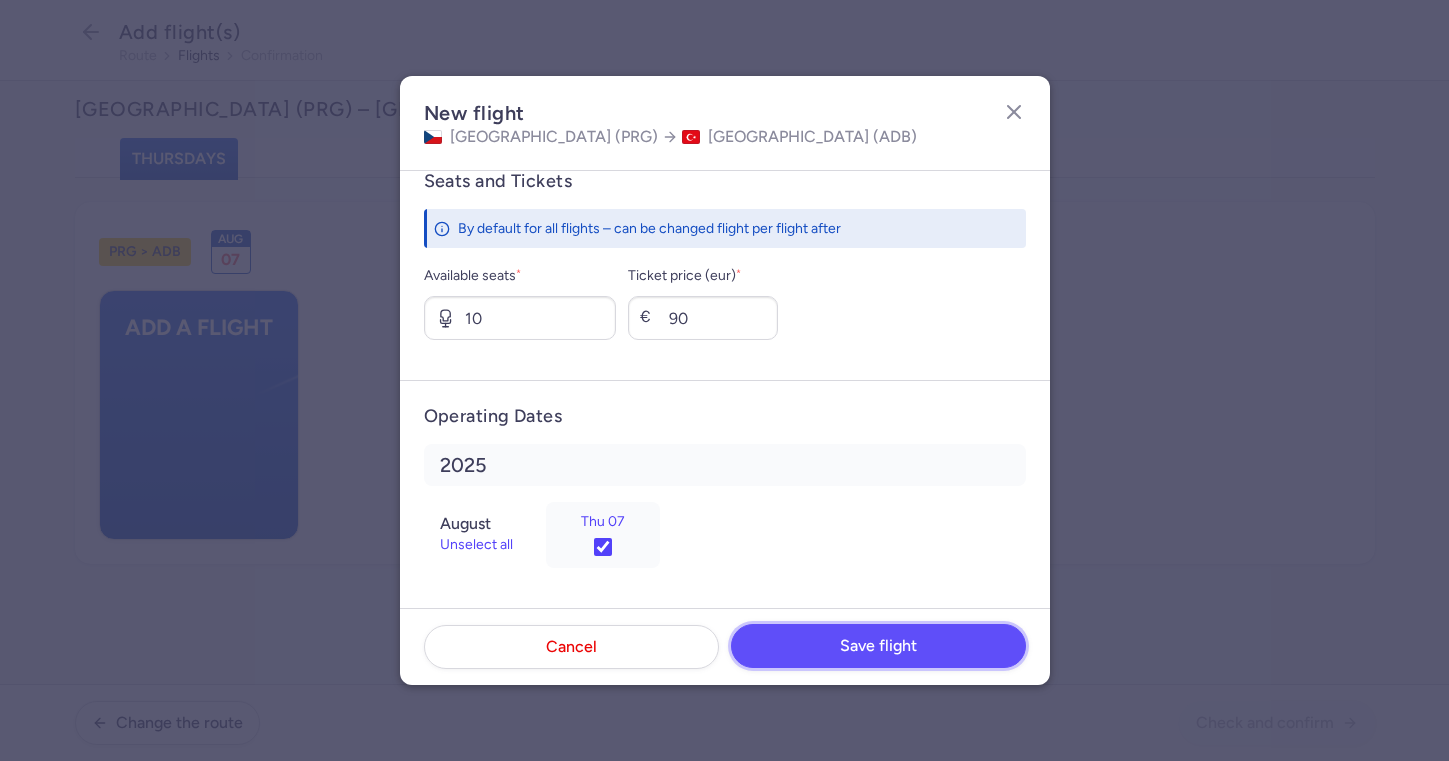 click on "Save flight" at bounding box center (878, 646) 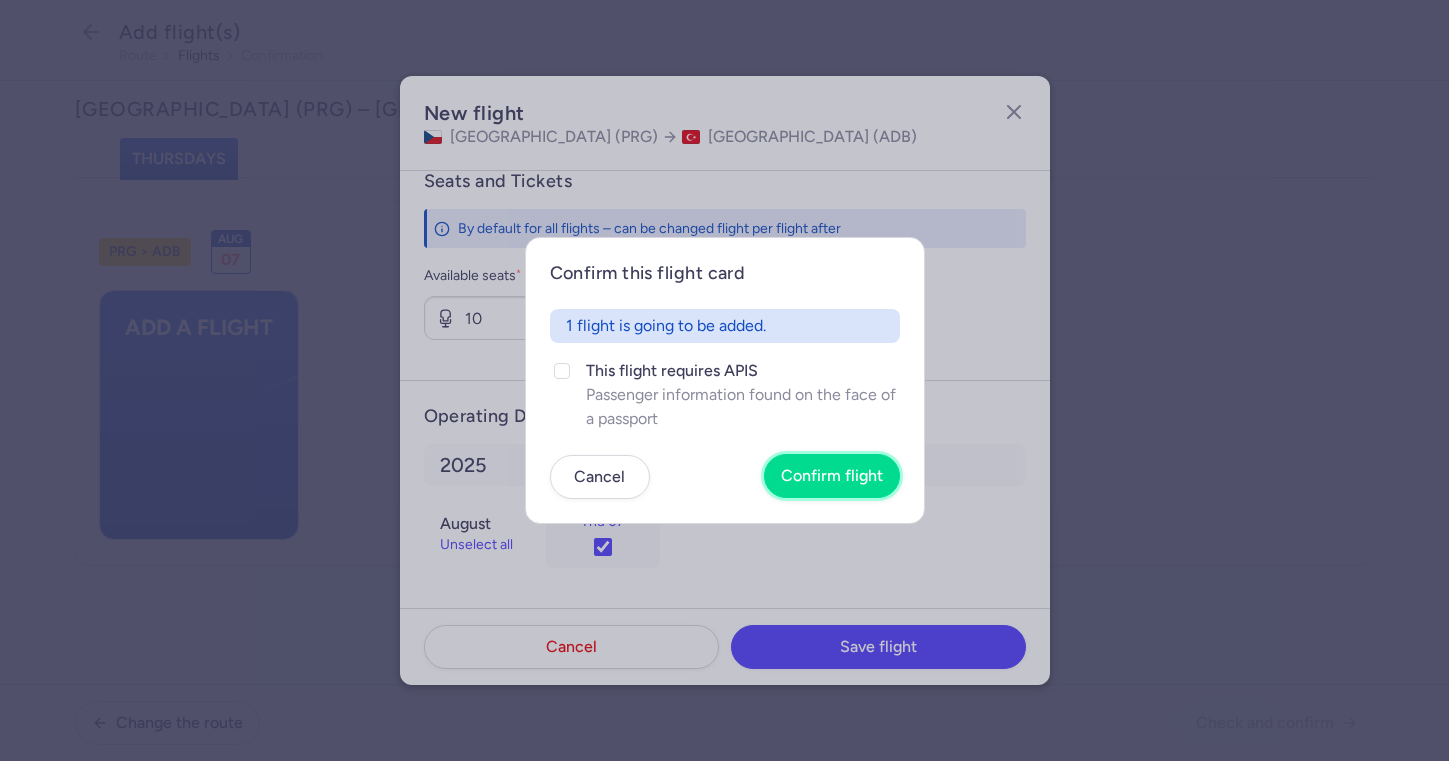 click on "Confirm flight" at bounding box center [832, 476] 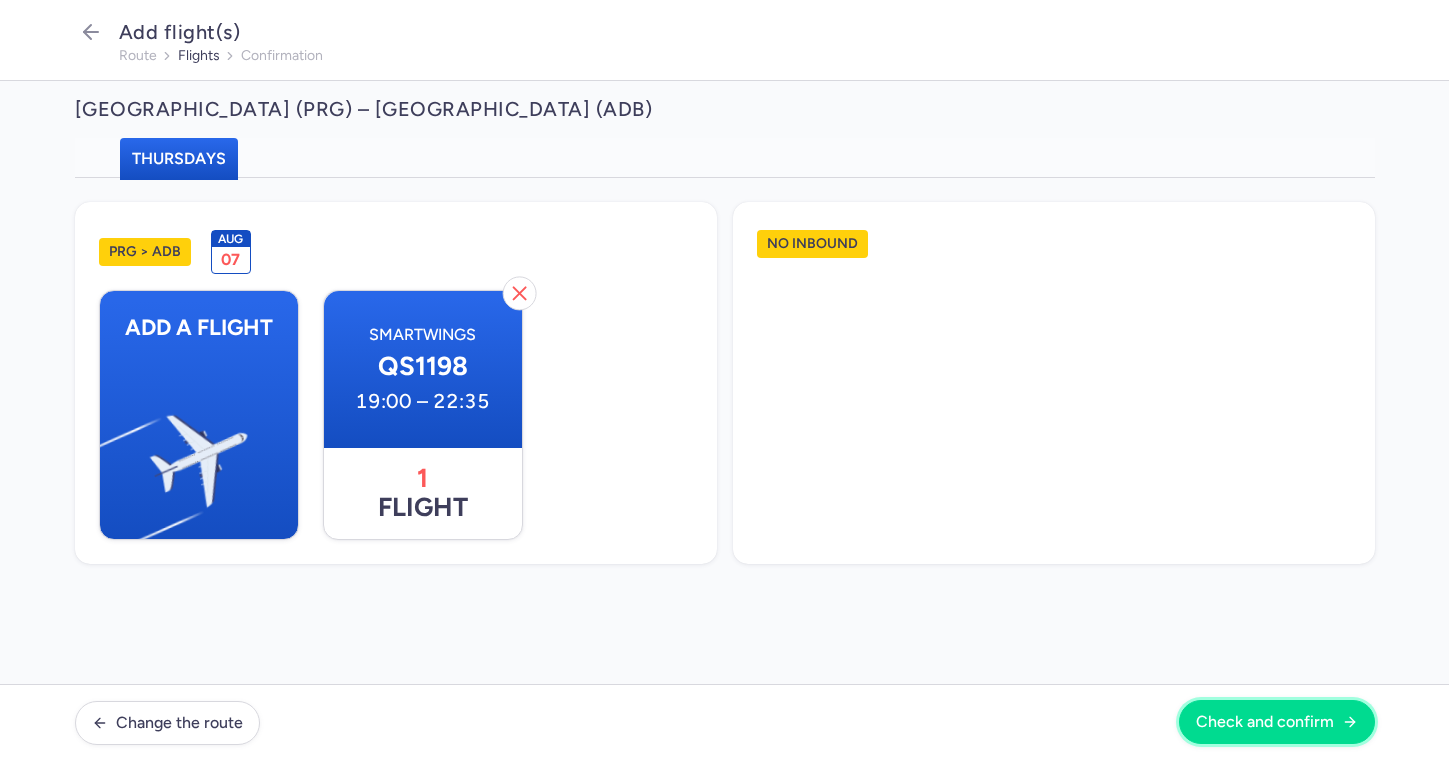 click on "Check and confirm" at bounding box center [1277, 722] 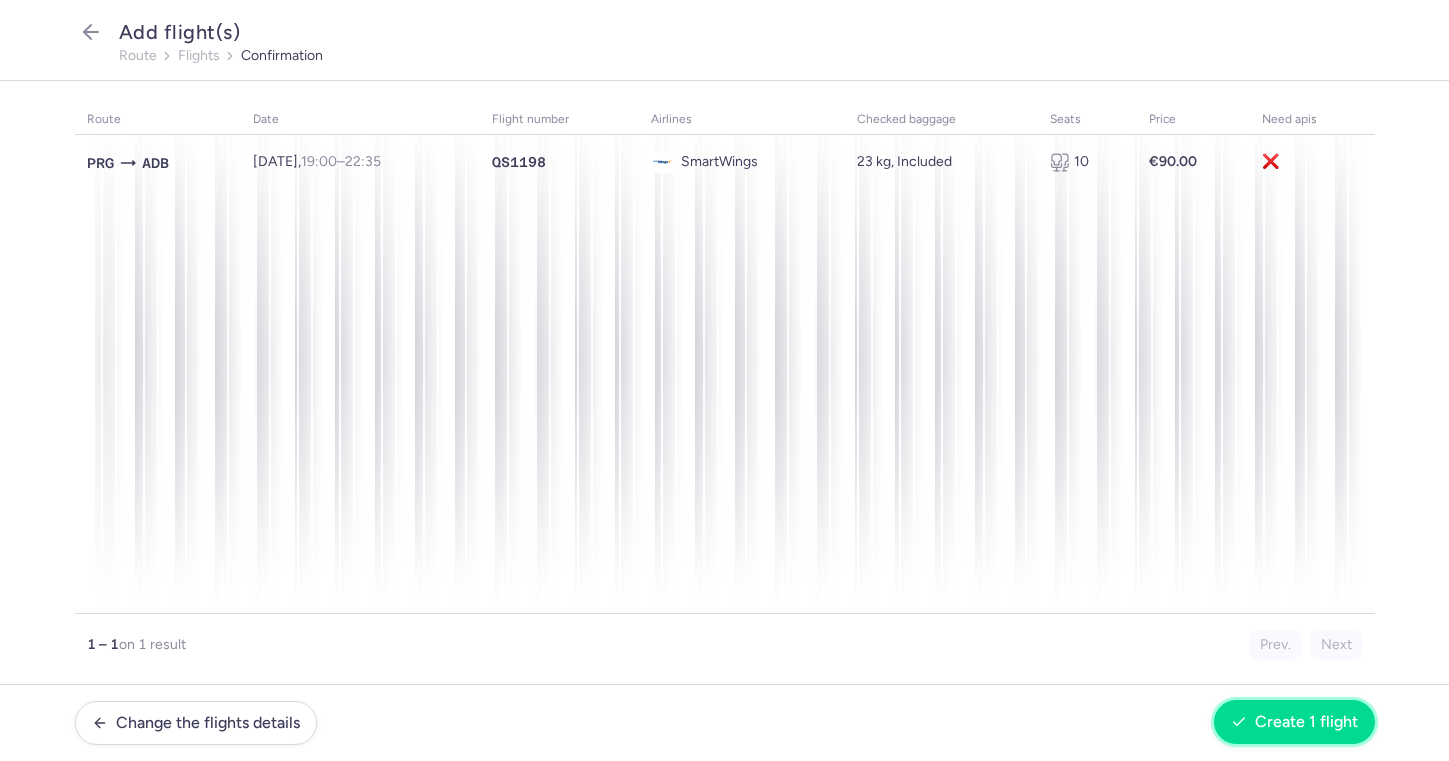 click on "Create 1 flight" at bounding box center [1306, 722] 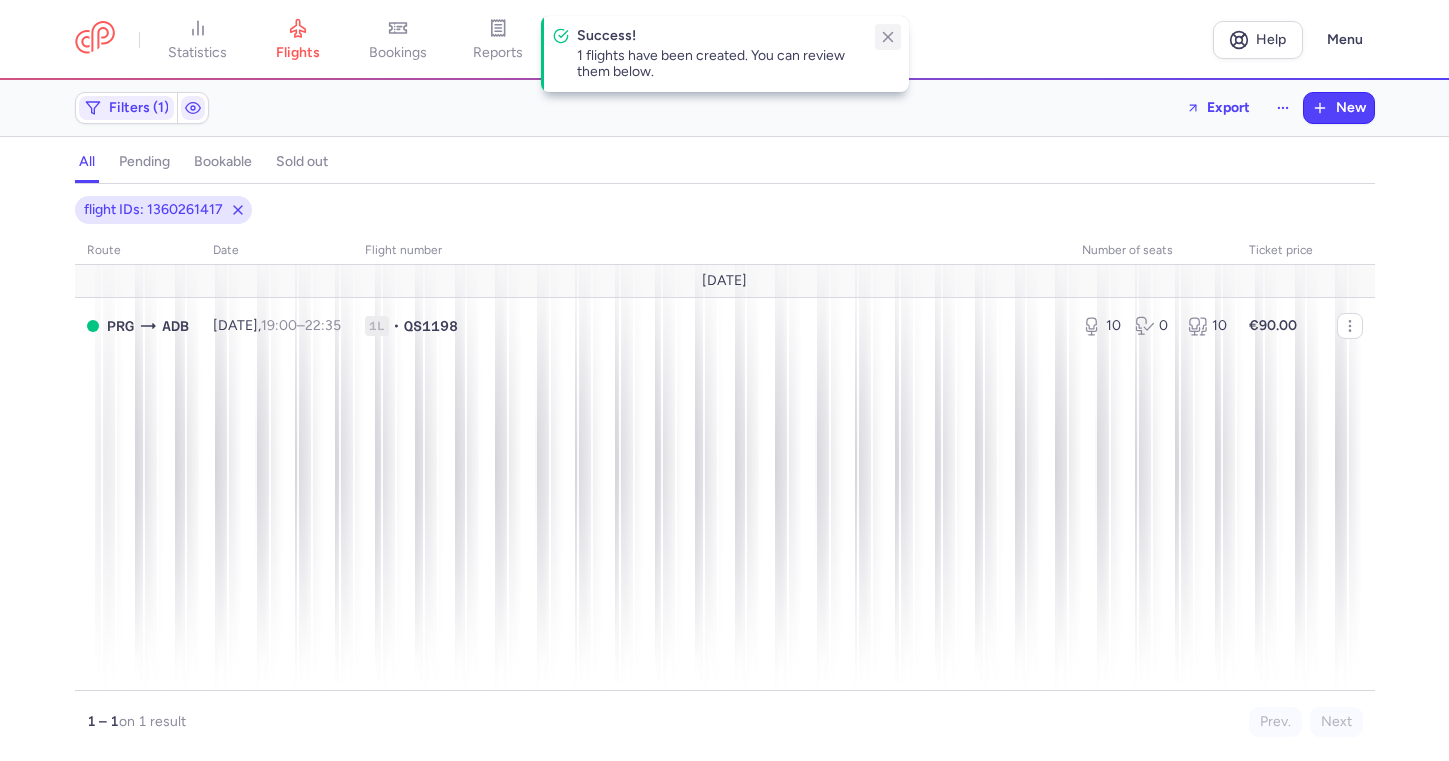 click 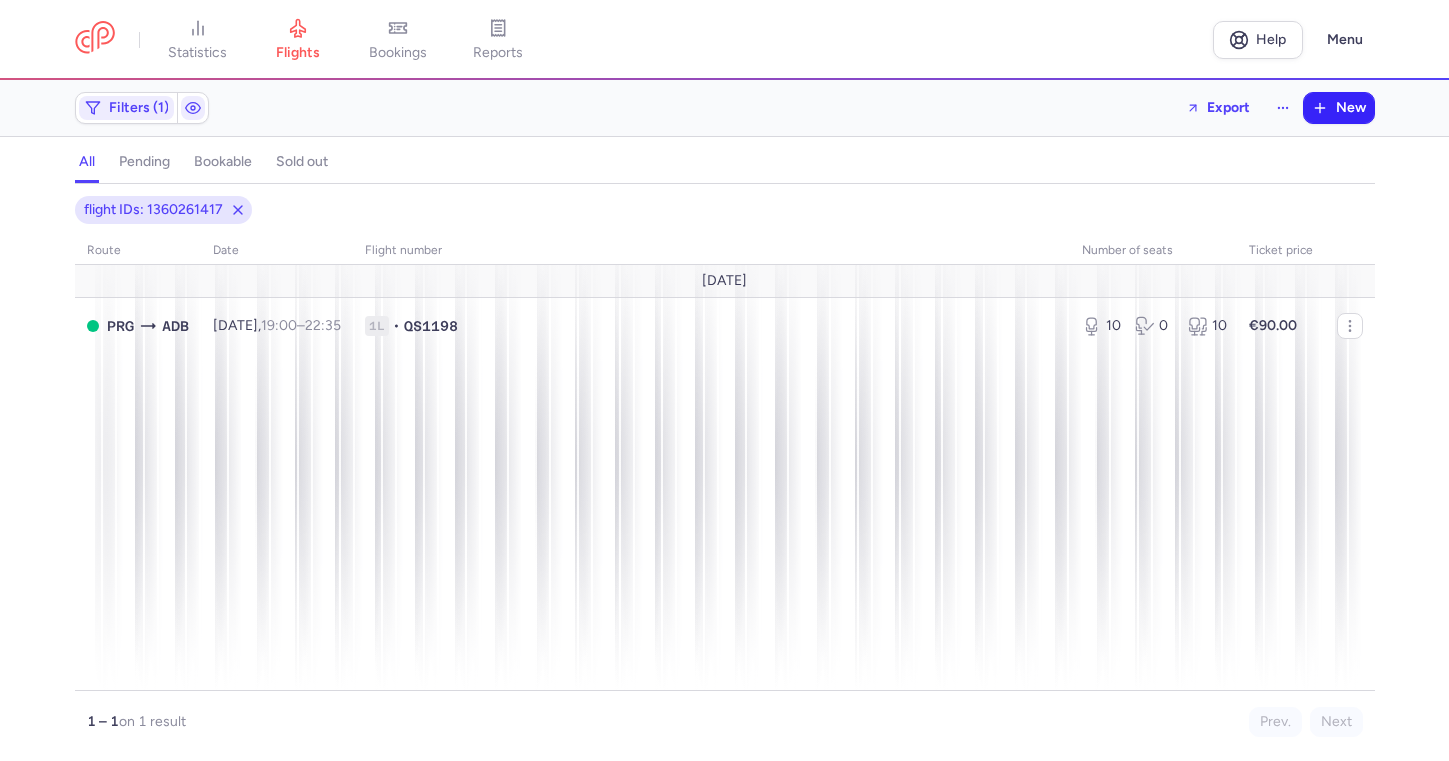 click on "New" at bounding box center (1351, 108) 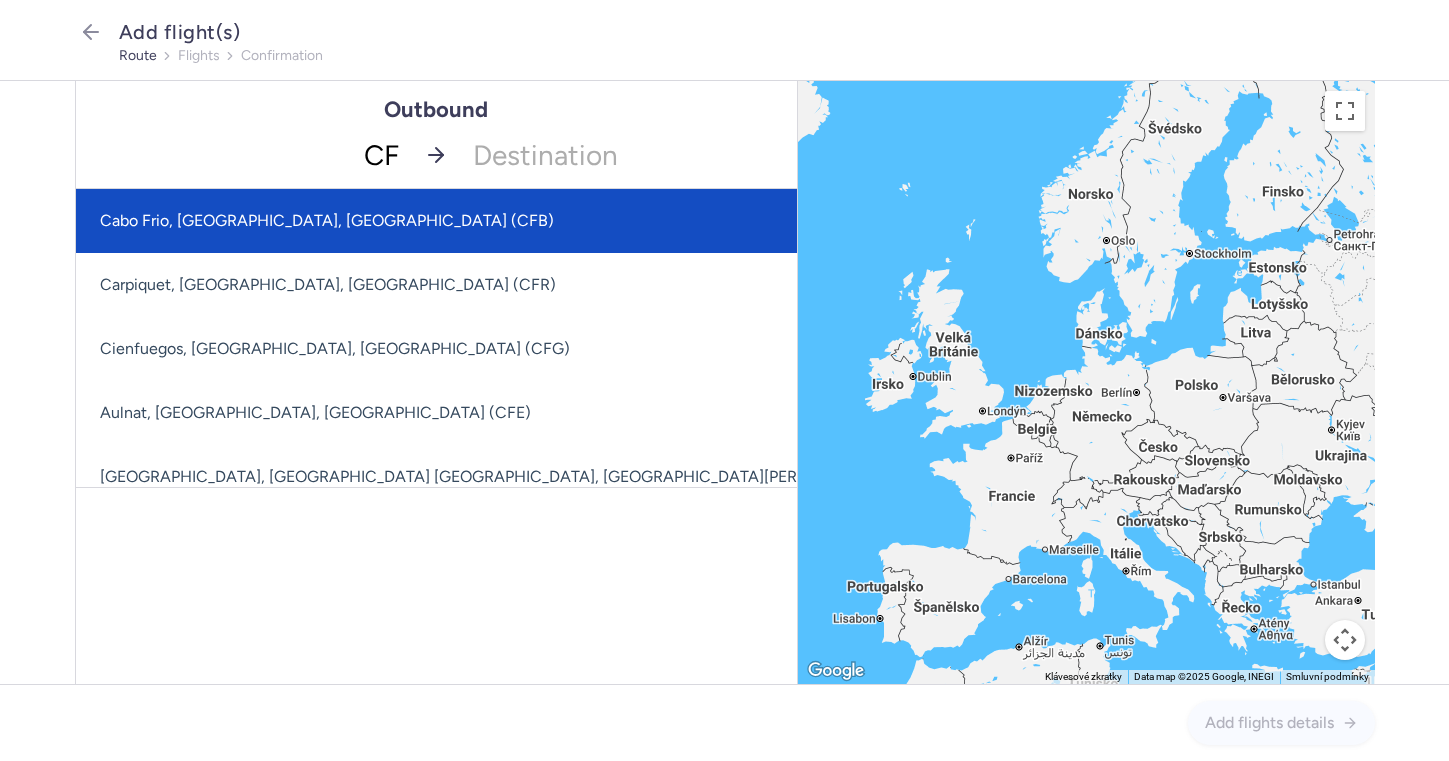 type on "CFU" 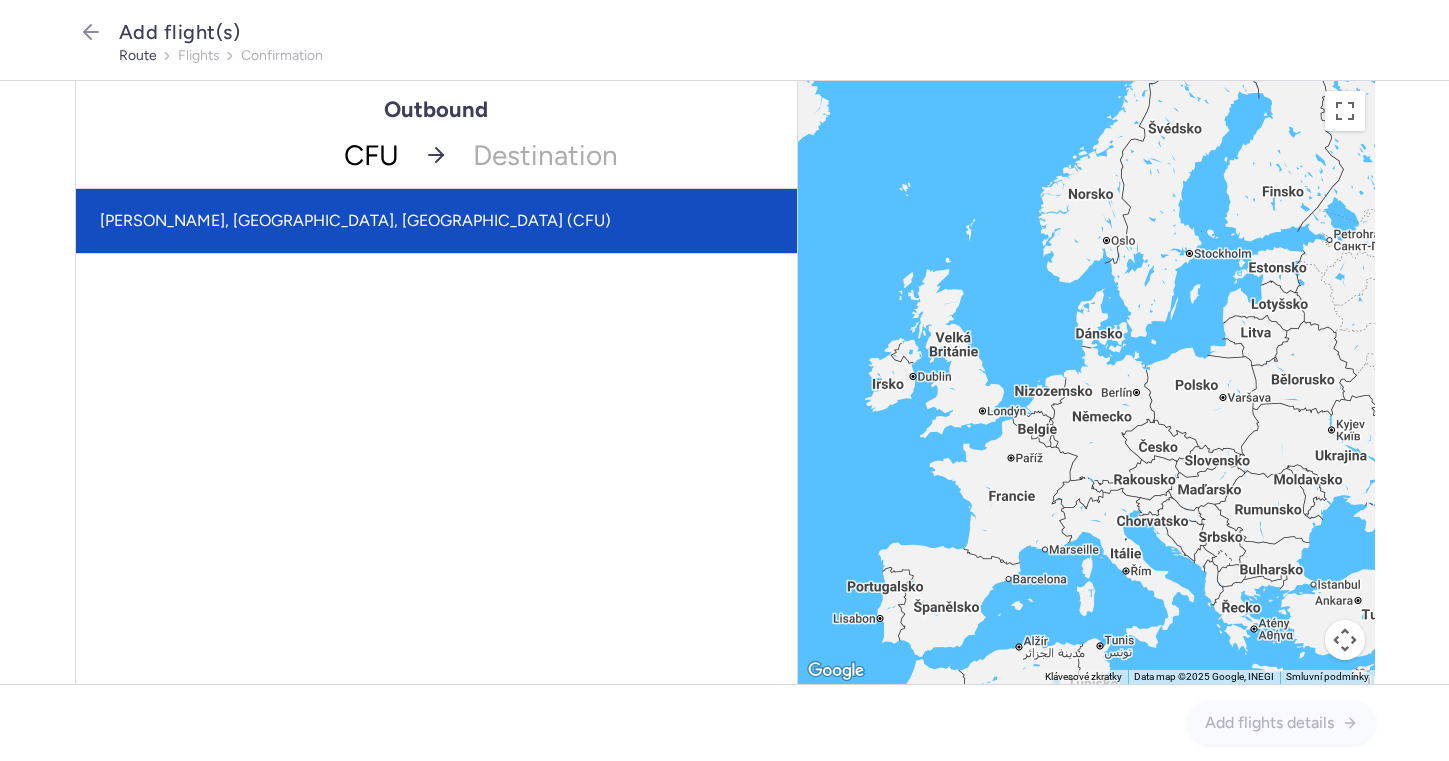 click on "[PERSON_NAME], [GEOGRAPHIC_DATA], [GEOGRAPHIC_DATA] (CFU)" 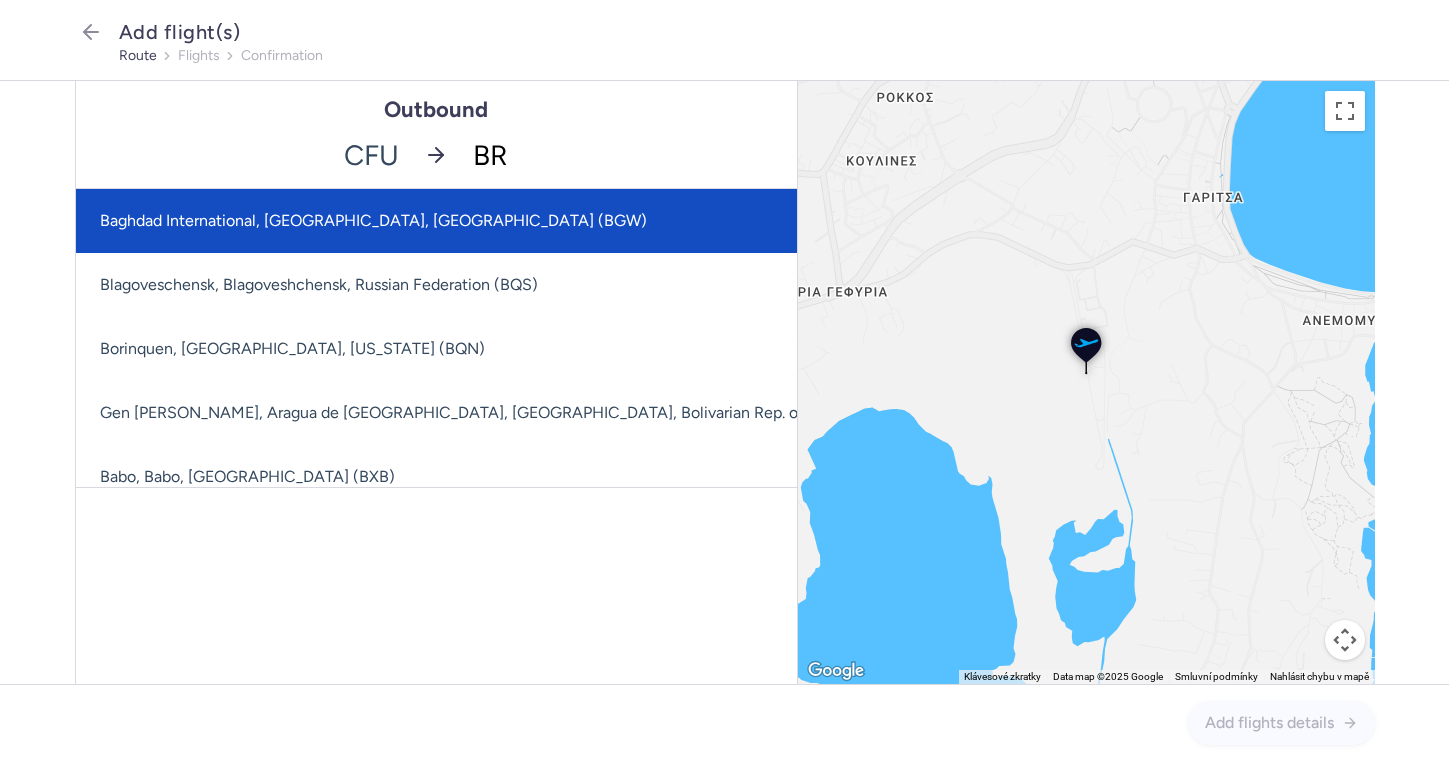 type on "BRQ" 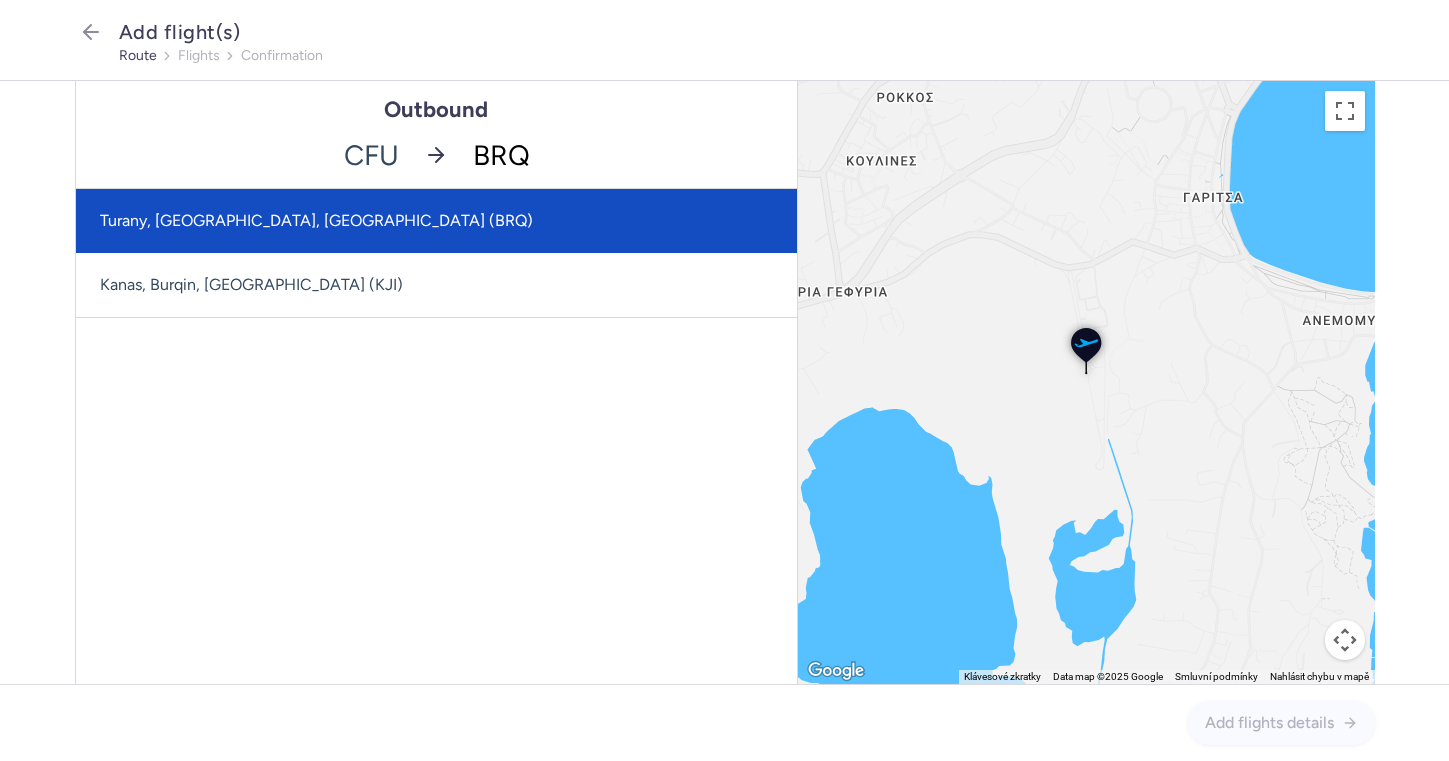 click on "Turany, [GEOGRAPHIC_DATA], [GEOGRAPHIC_DATA] (BRQ)" at bounding box center (436, 221) 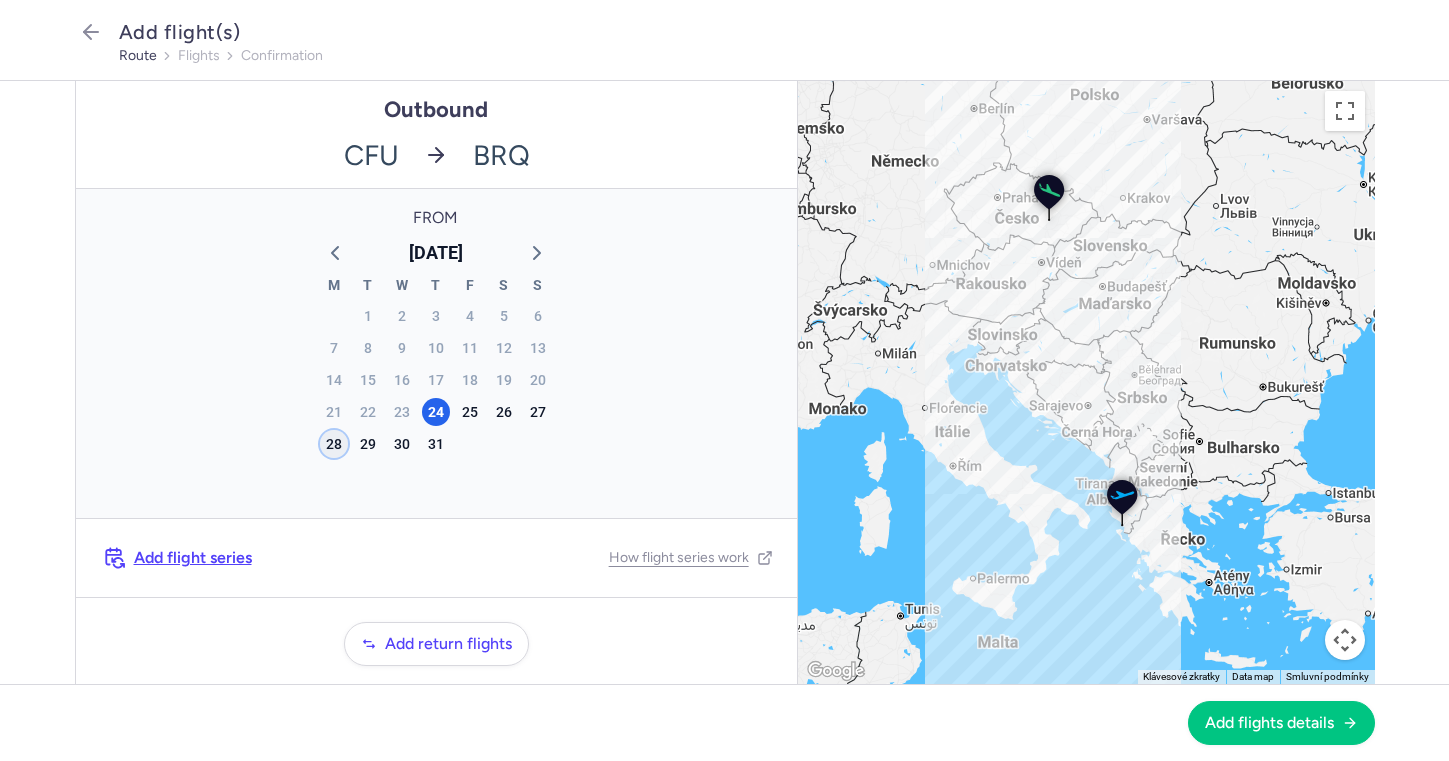 click on "28" 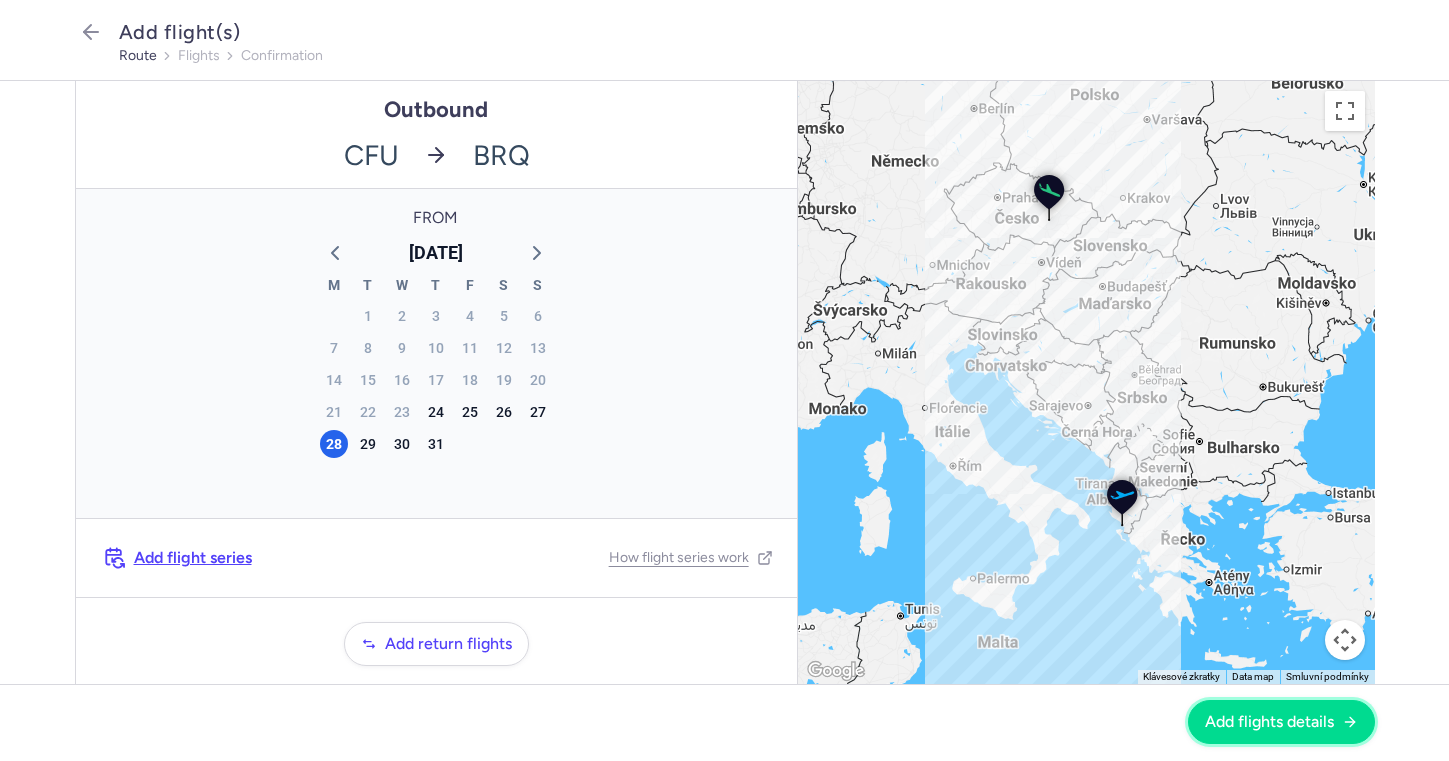 click on "Add flights details" at bounding box center [1269, 722] 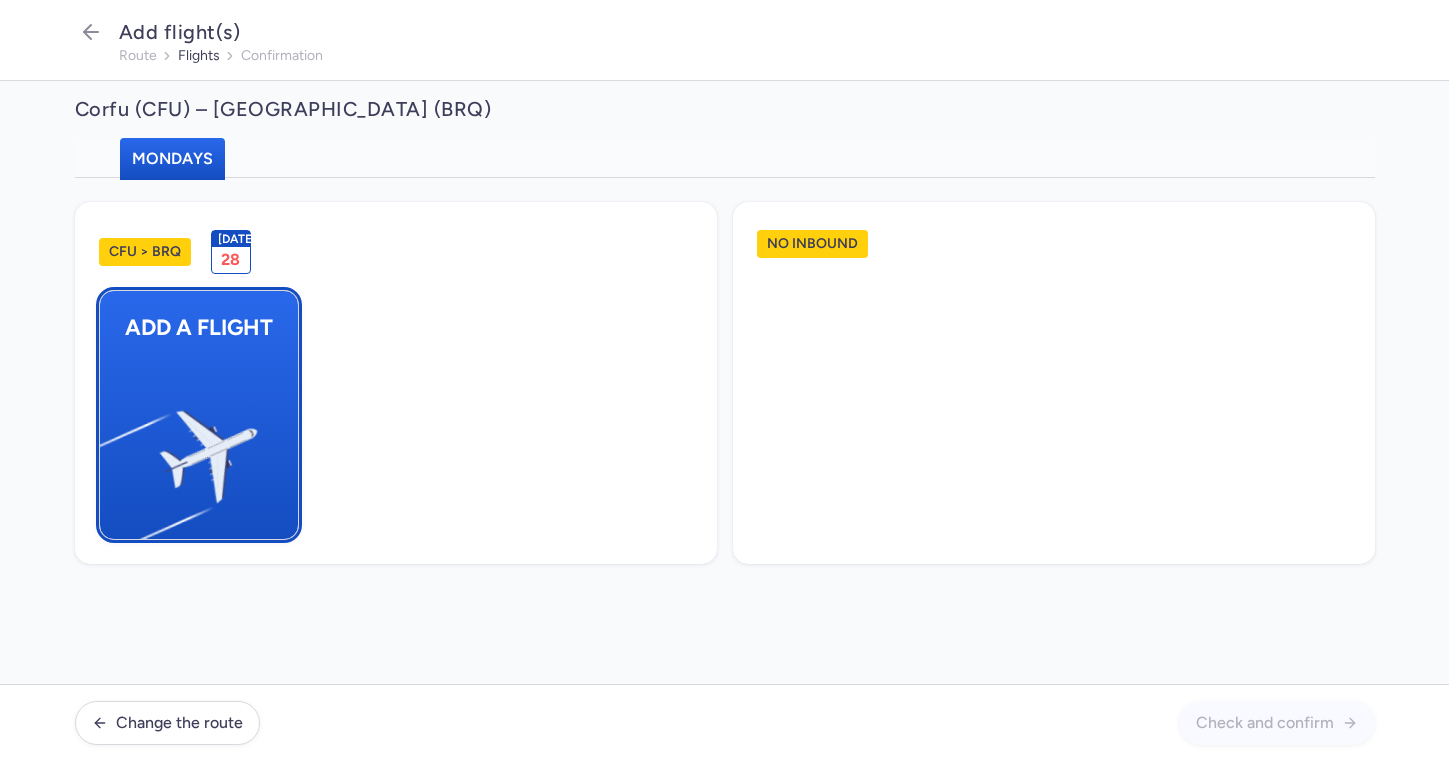 click on "Add a flight" at bounding box center [199, 327] 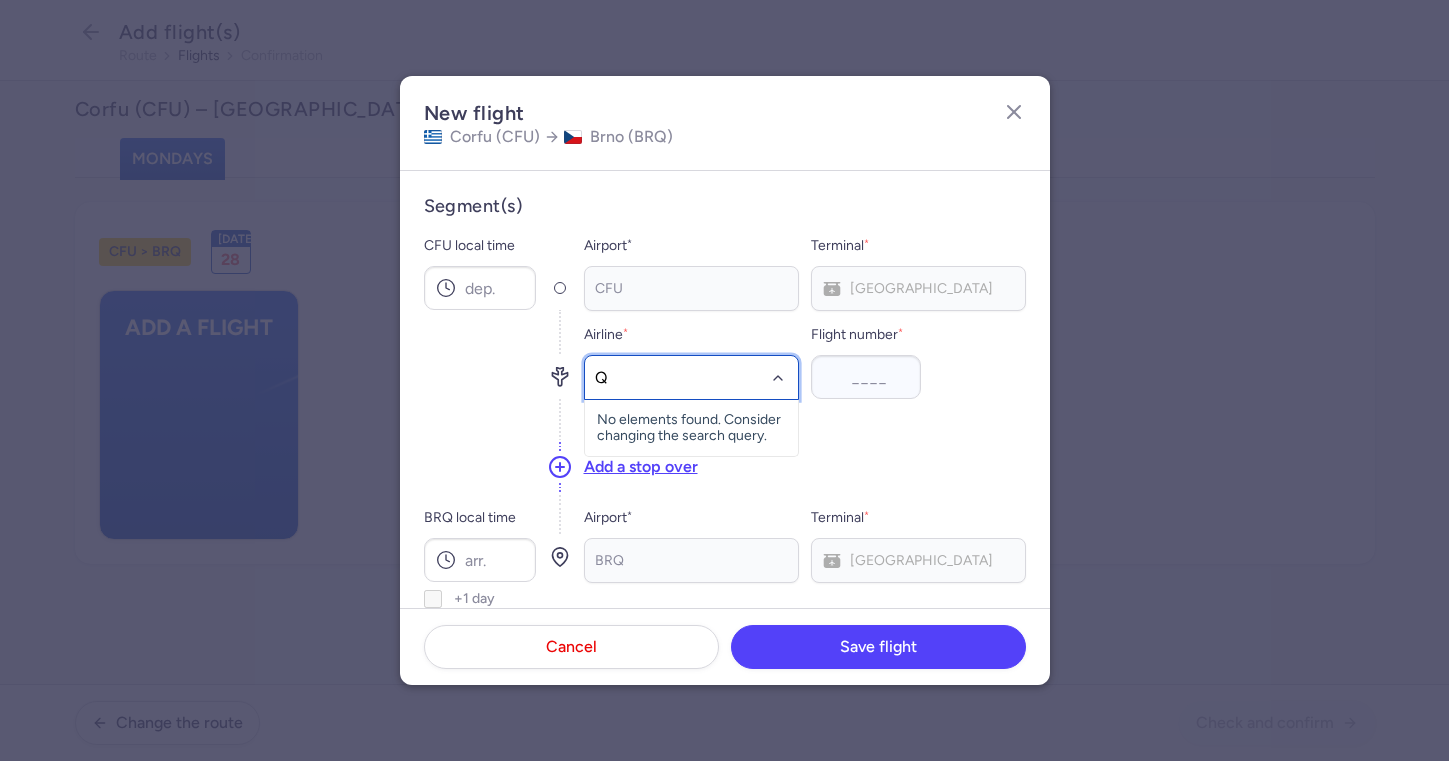 type on "QS" 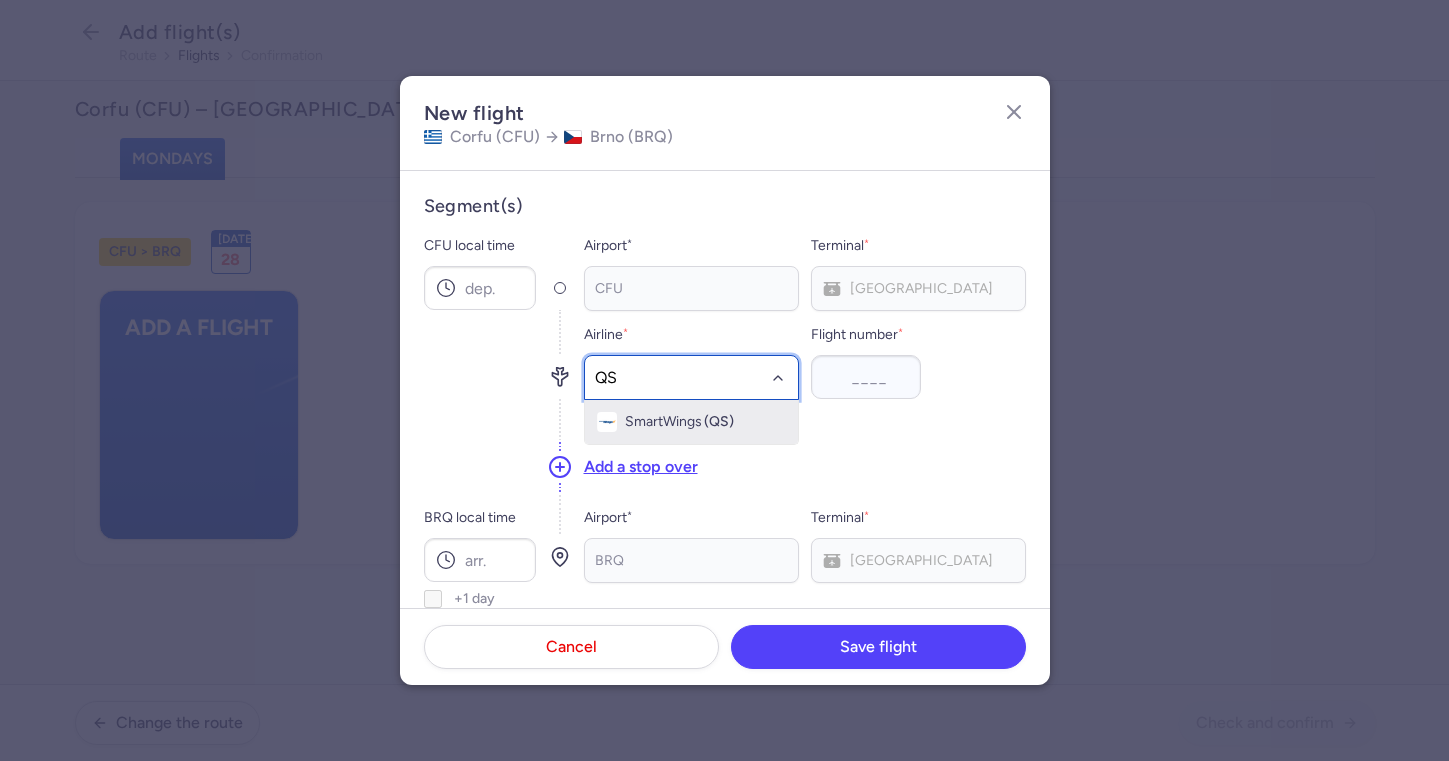click on "SmartWings" at bounding box center (663, 422) 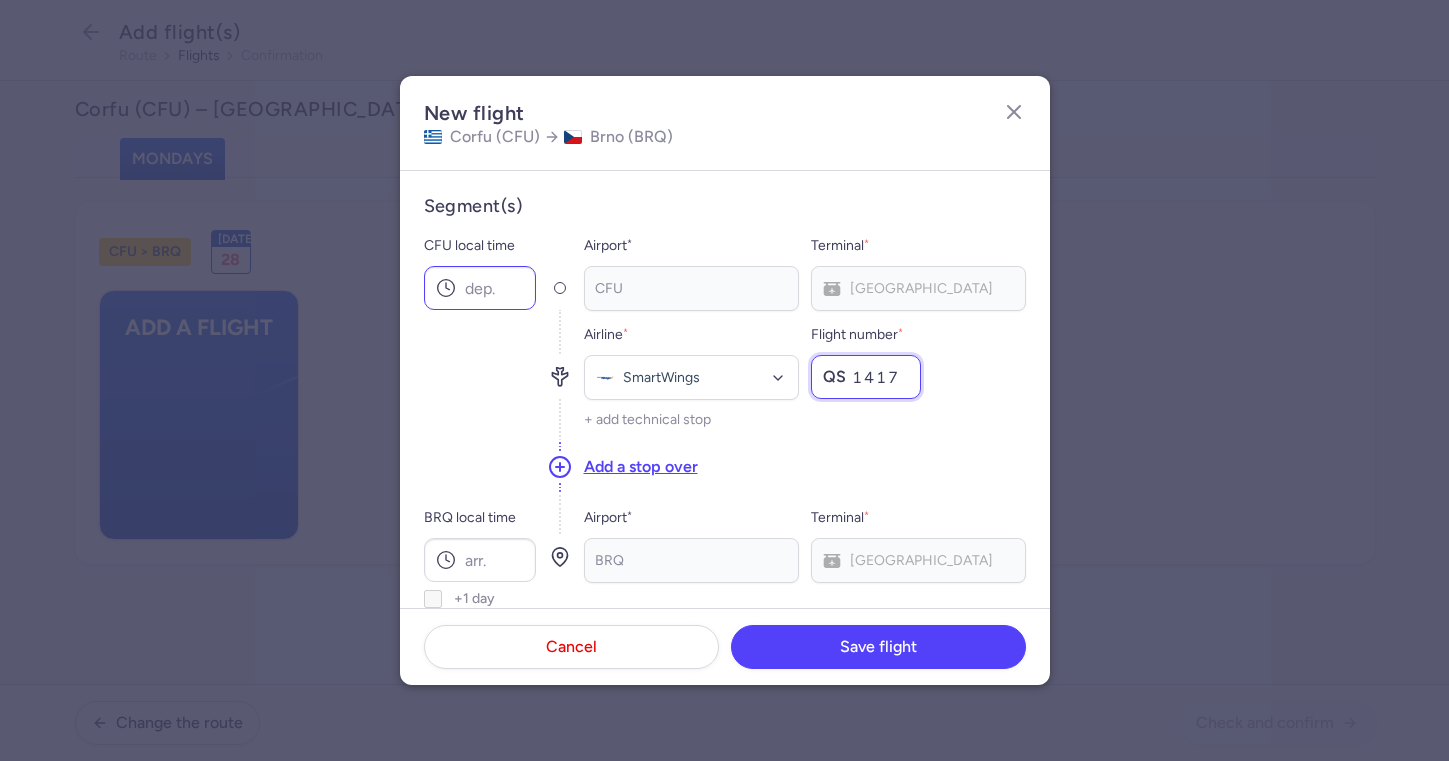 type on "1417" 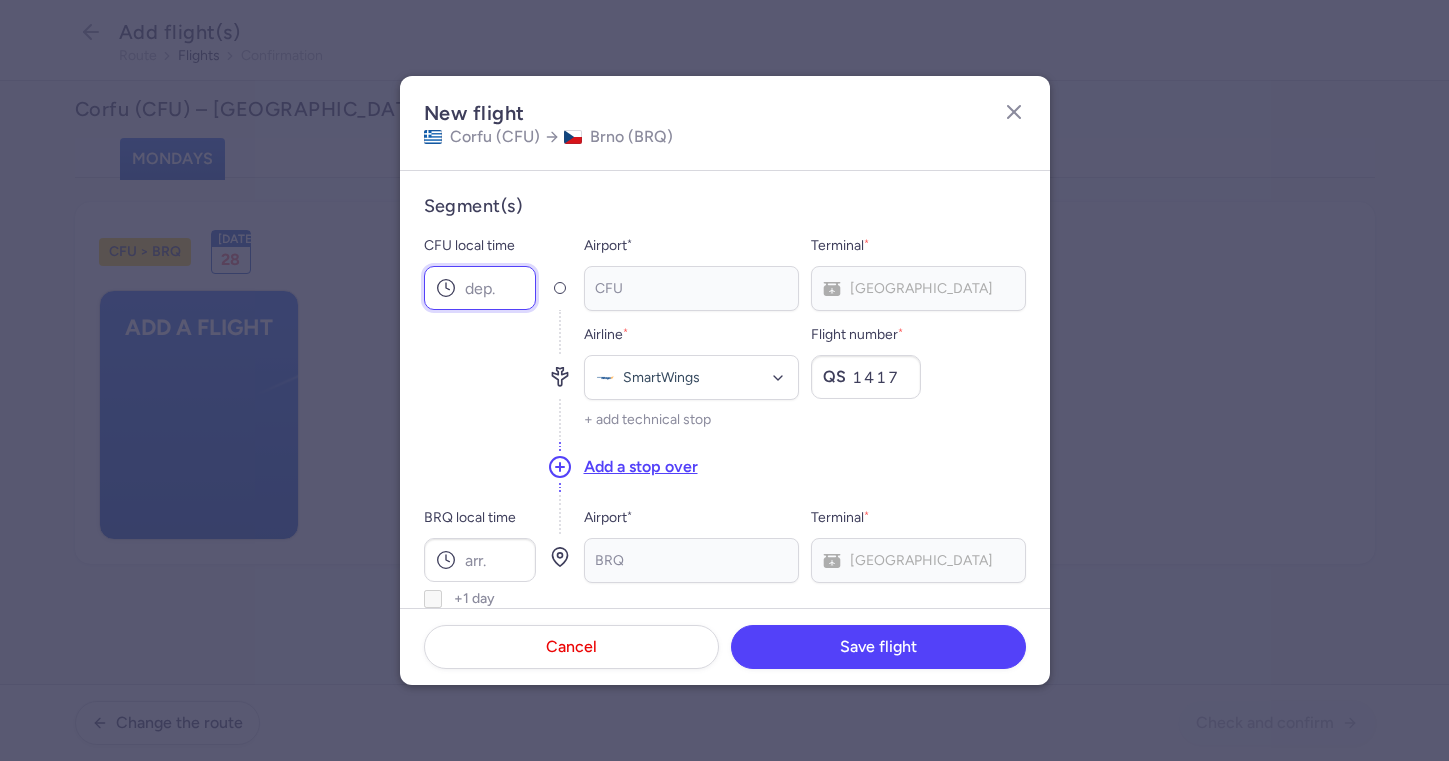 click on "CFU local time" at bounding box center [480, 288] 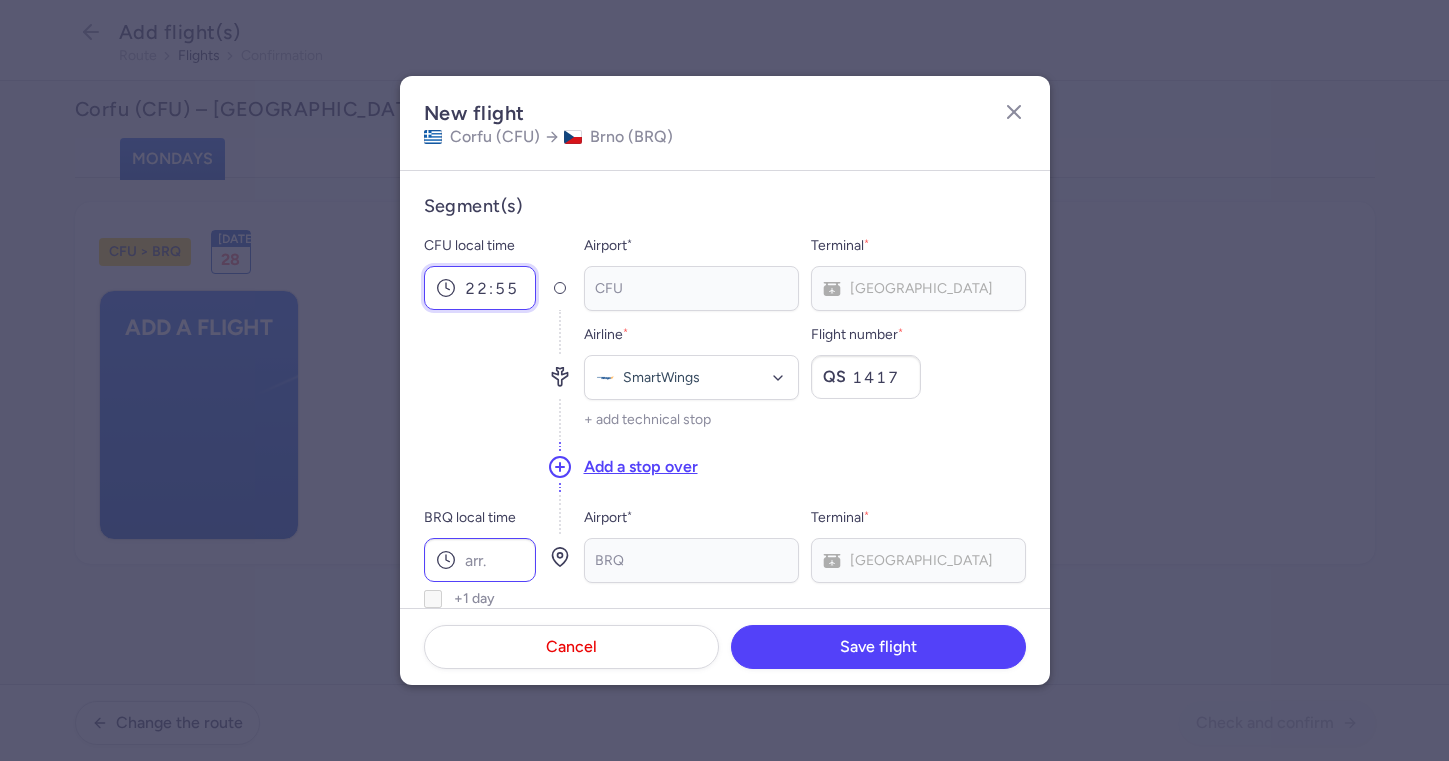 type on "22:55" 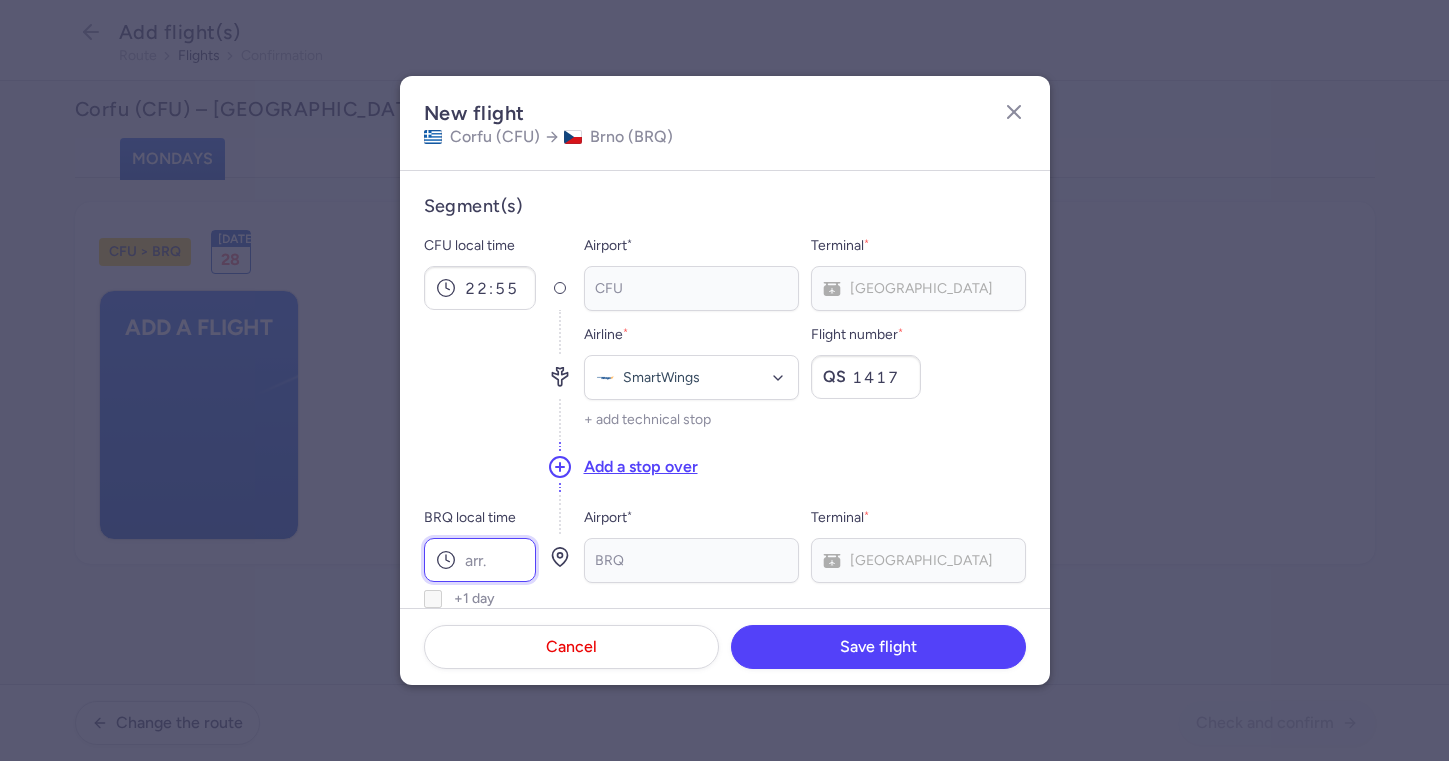 click on "BRQ local time" at bounding box center (480, 560) 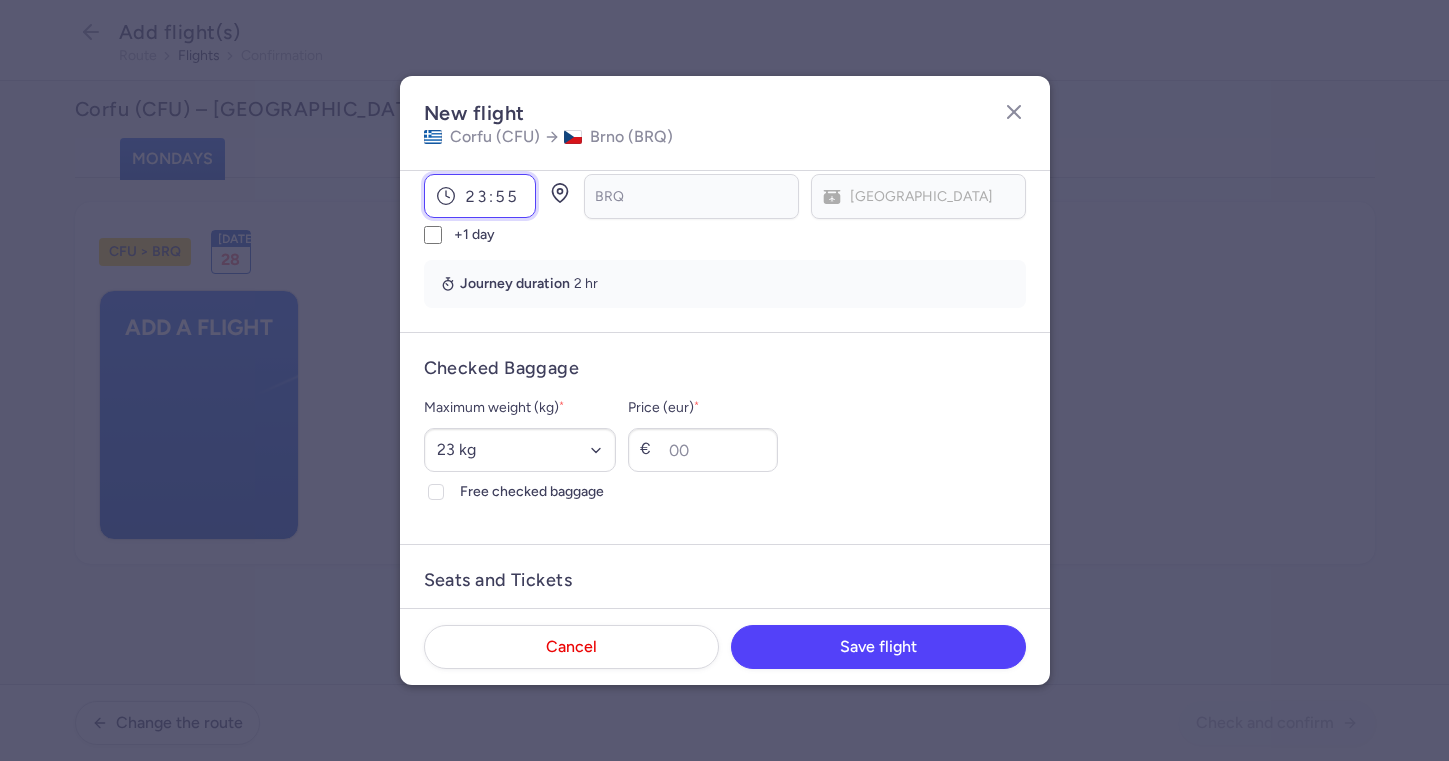 scroll, scrollTop: 366, scrollLeft: 0, axis: vertical 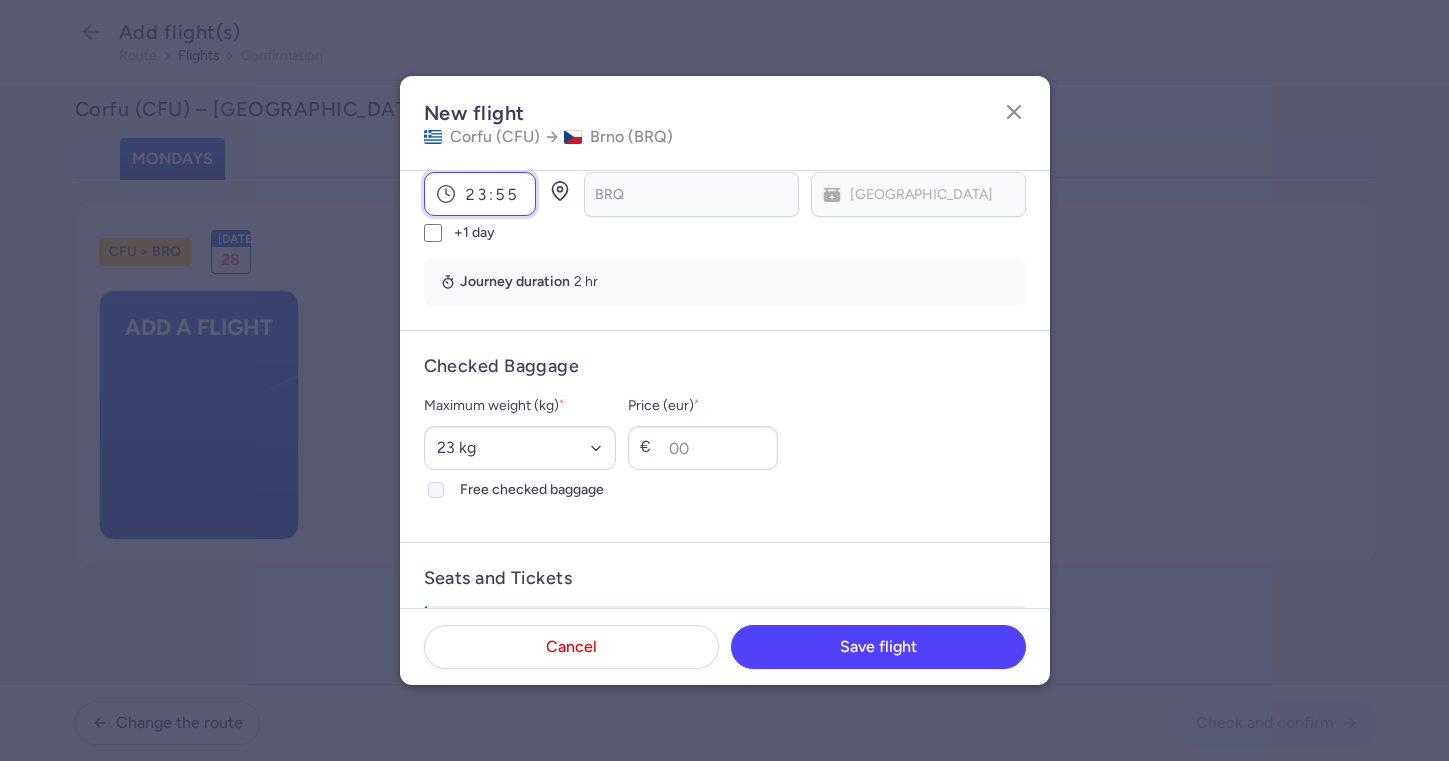 type on "23:55" 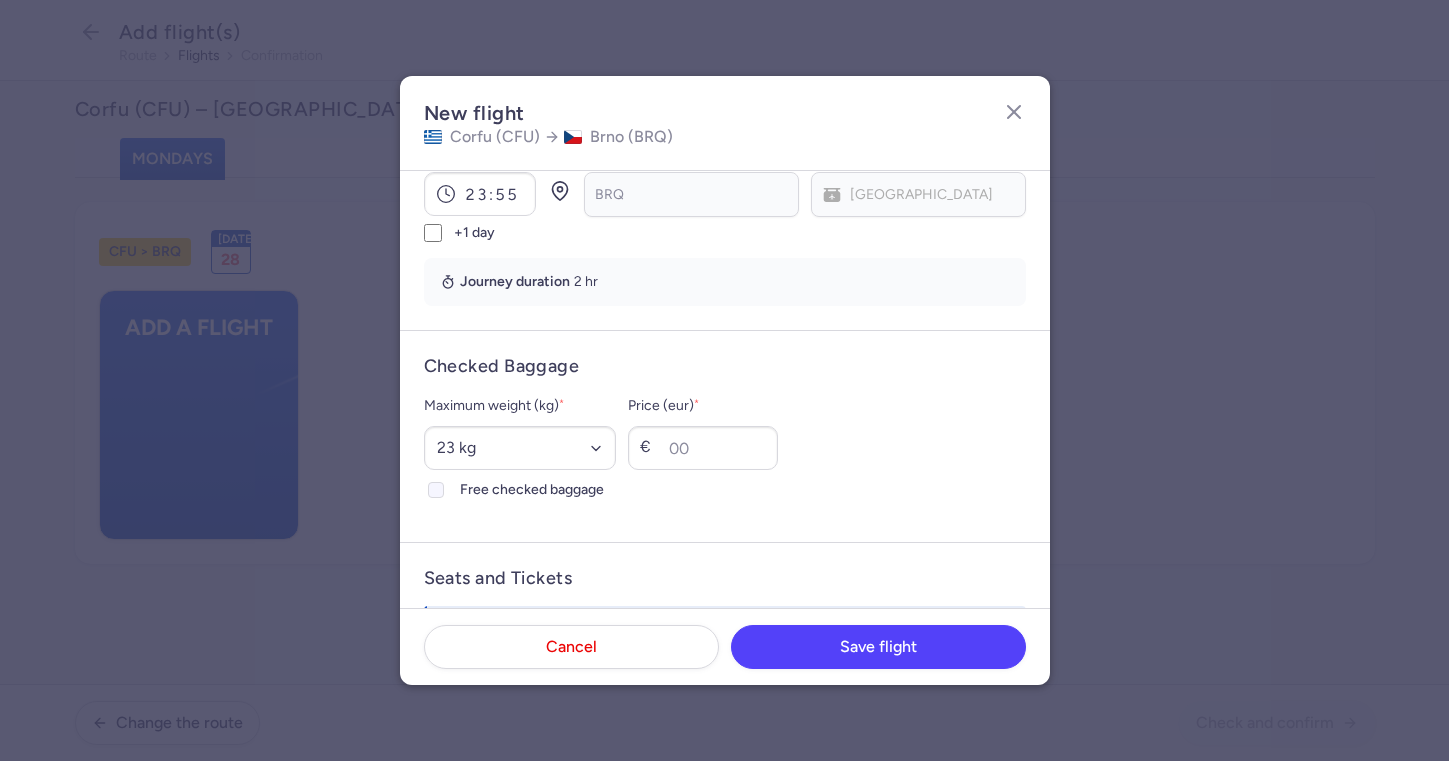 click on "Free checked baggage" 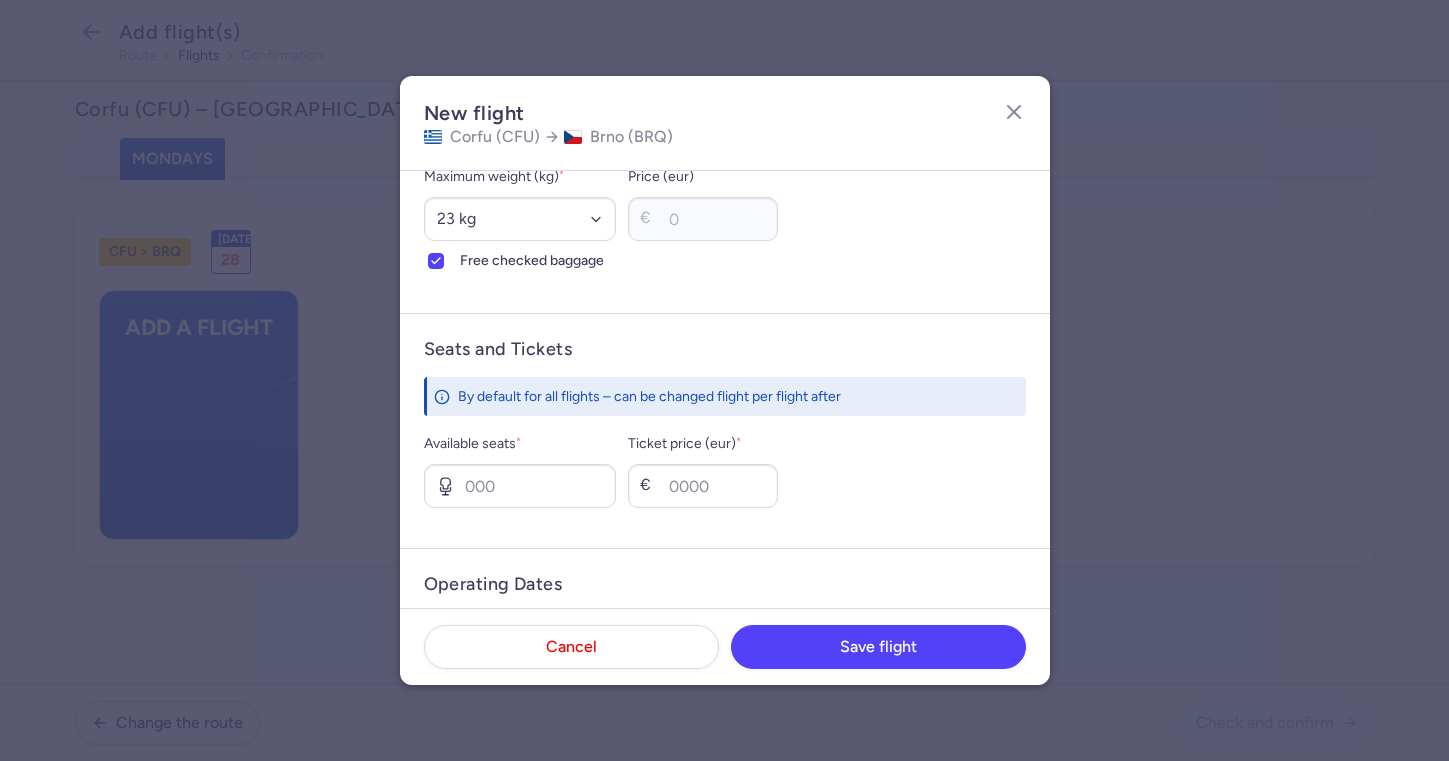scroll, scrollTop: 597, scrollLeft: 0, axis: vertical 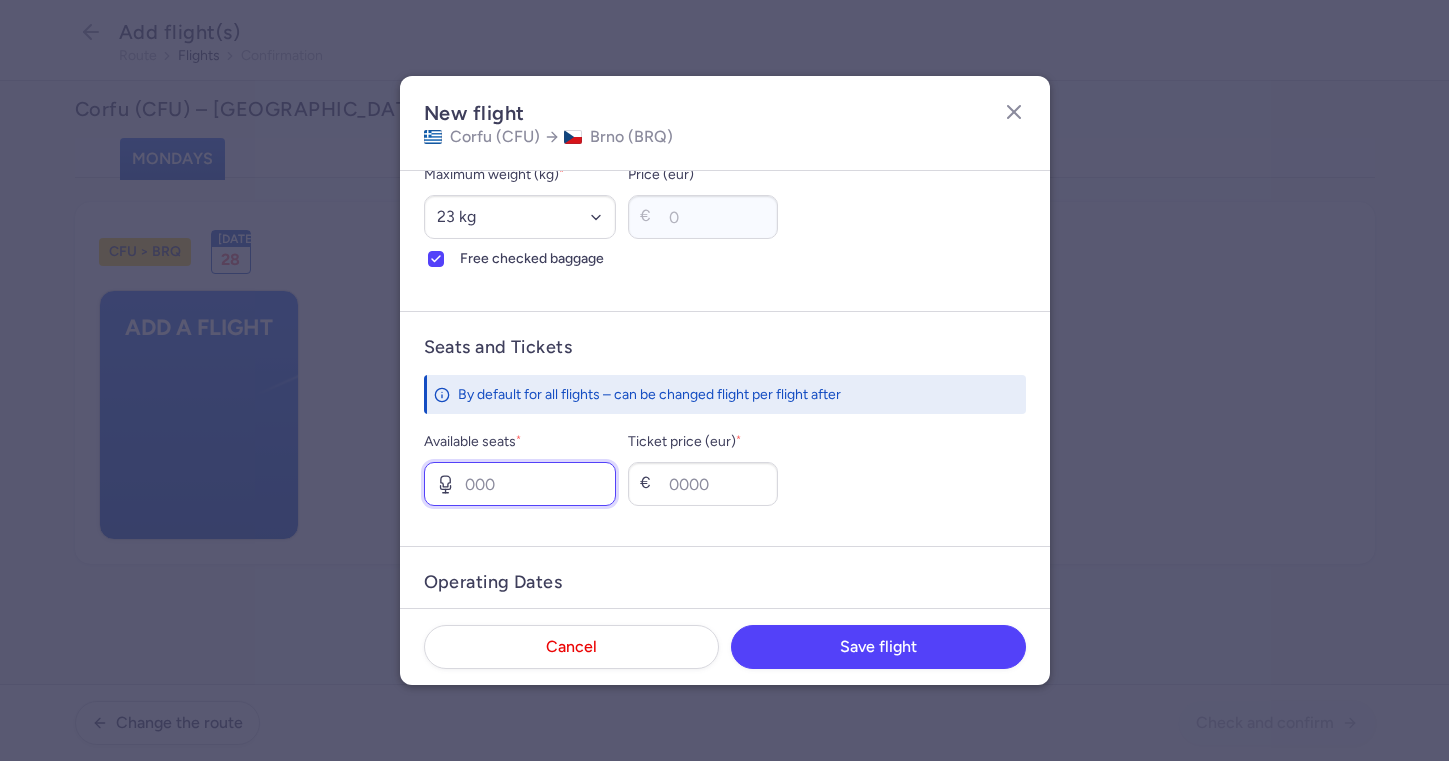 click on "Available seats  *" at bounding box center (520, 484) 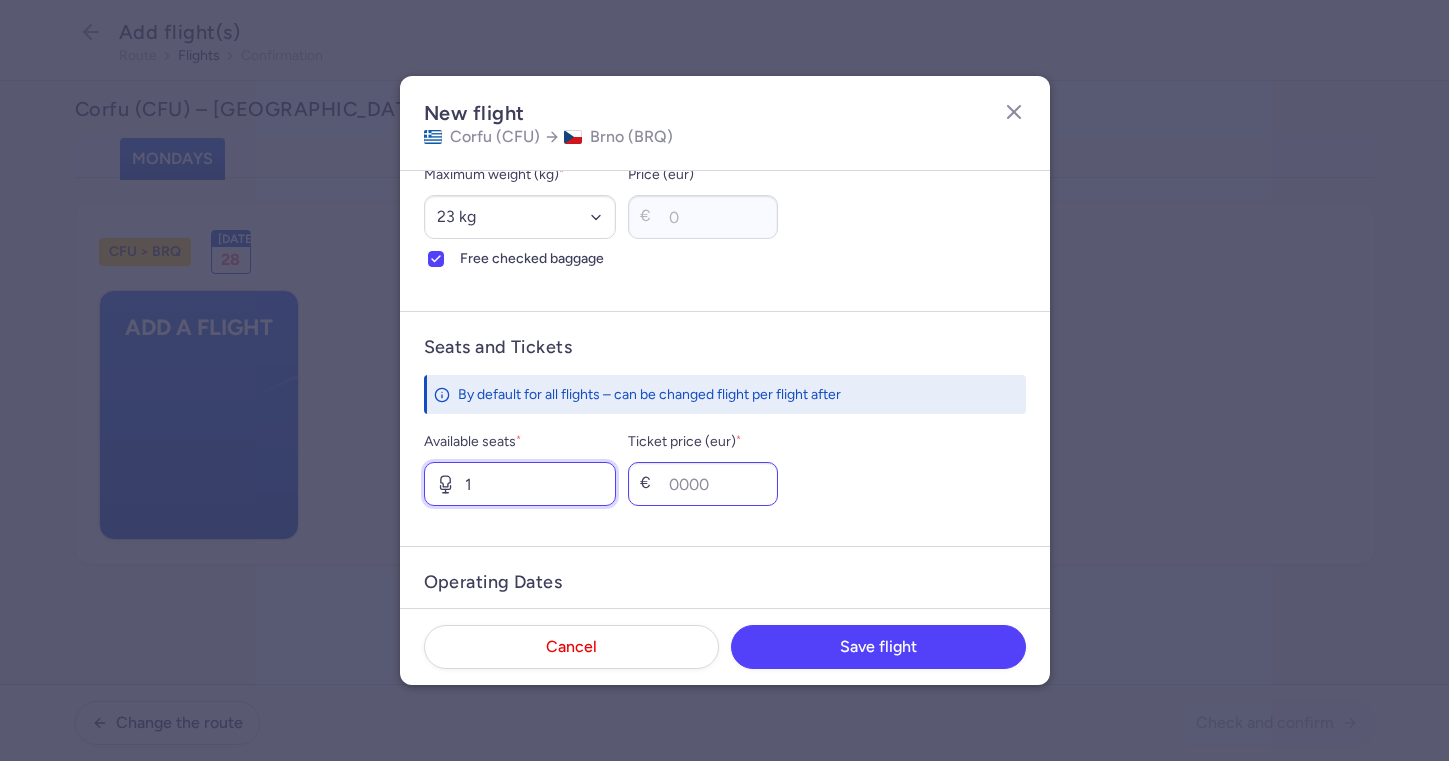 type on "1" 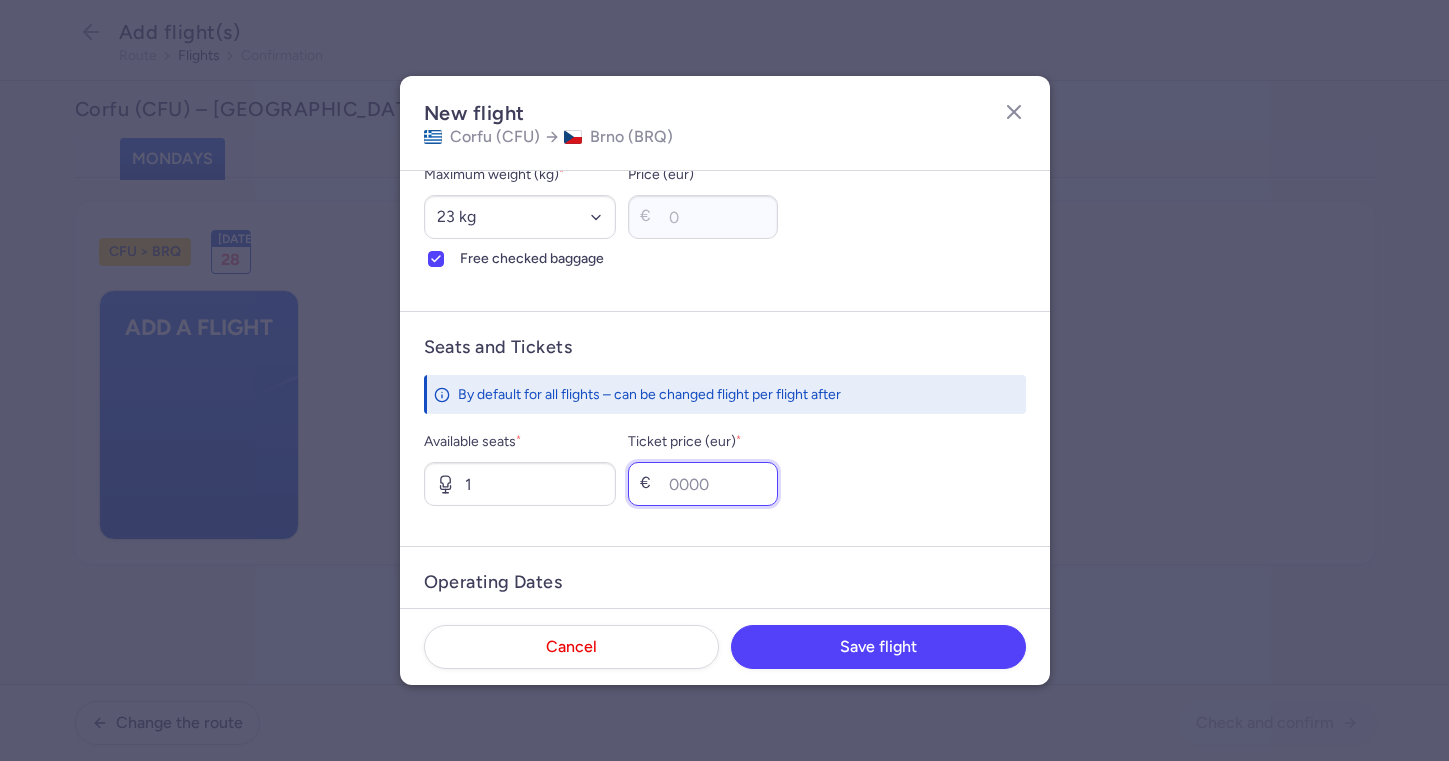 click on "Ticket price (eur)  *" at bounding box center (703, 484) 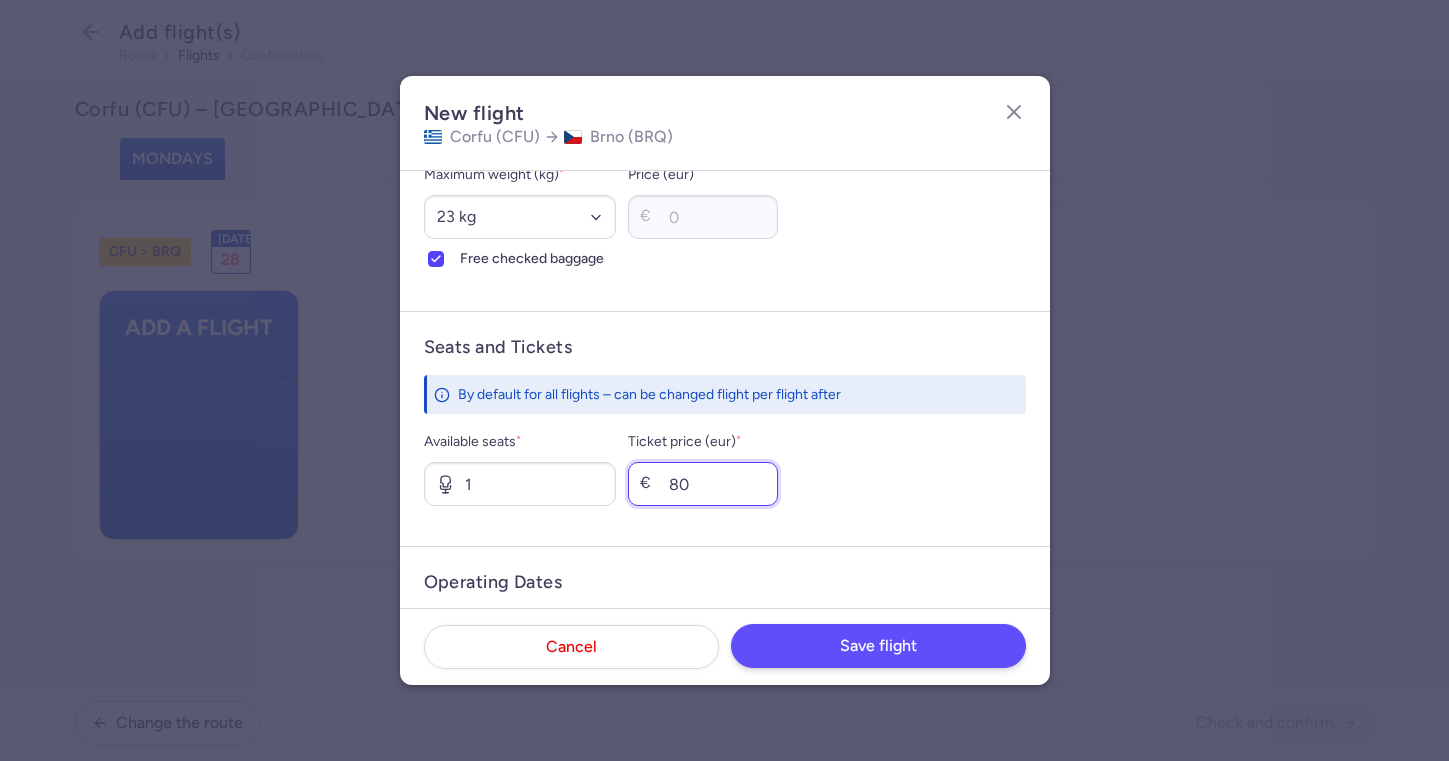 type on "80" 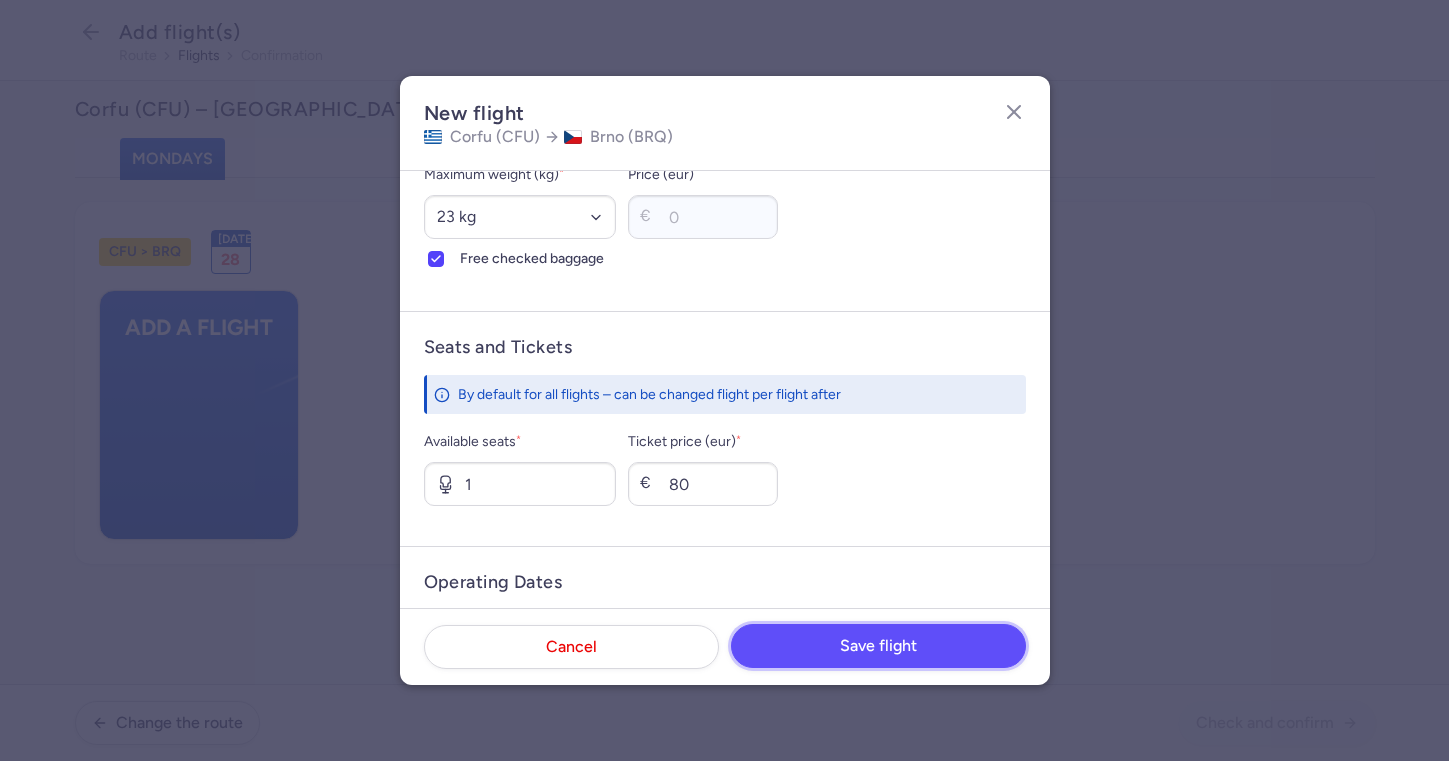 click on "Save flight" at bounding box center [878, 646] 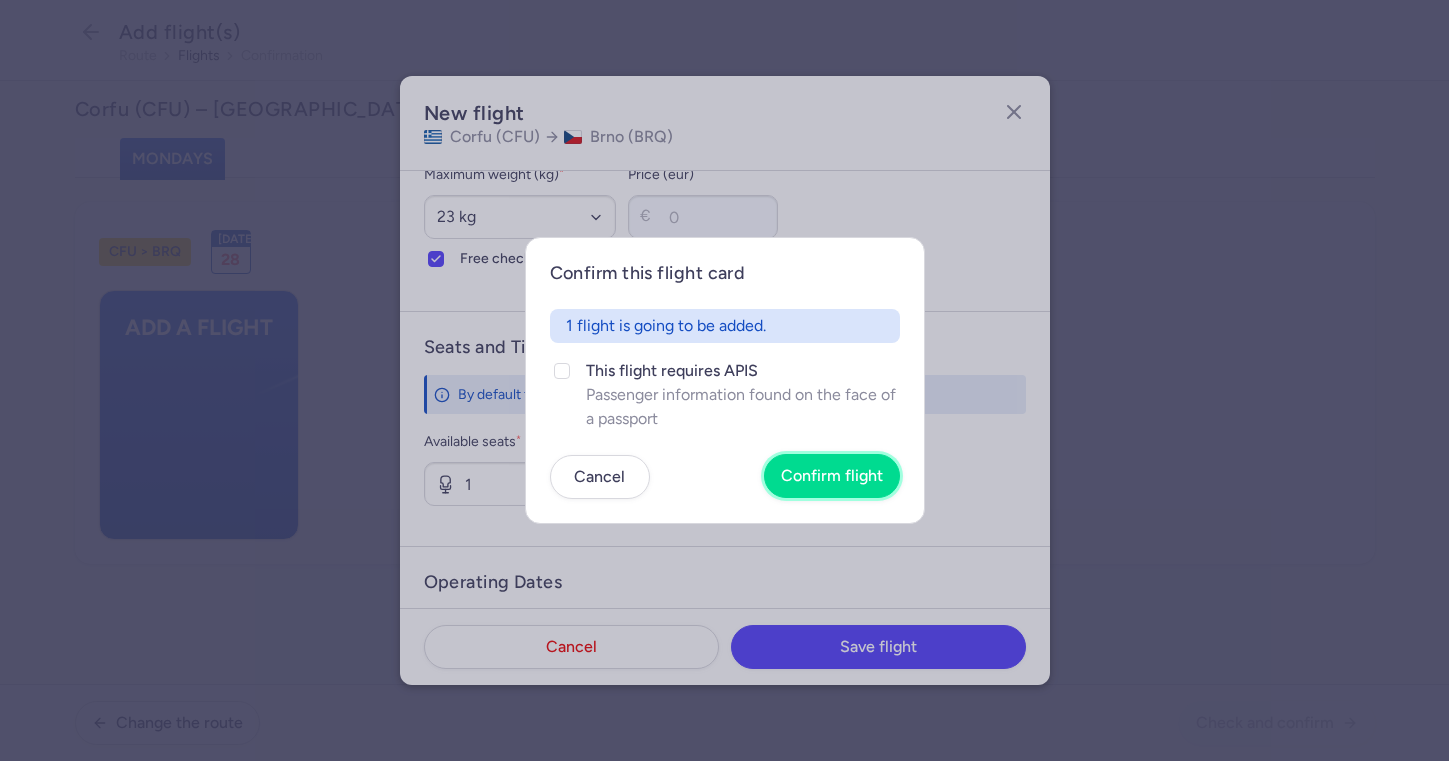 click on "Confirm flight" at bounding box center (832, 476) 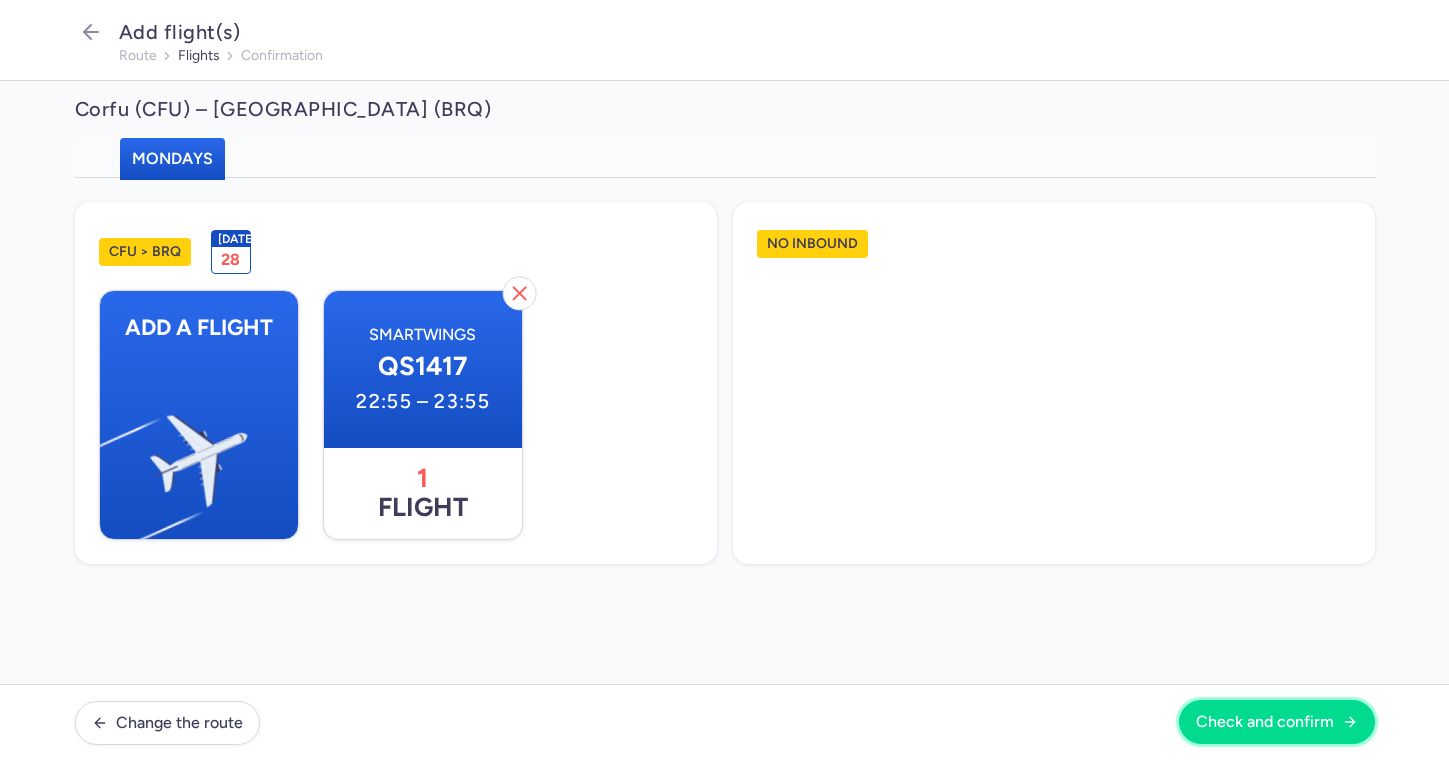 click on "Check and confirm" at bounding box center [1265, 722] 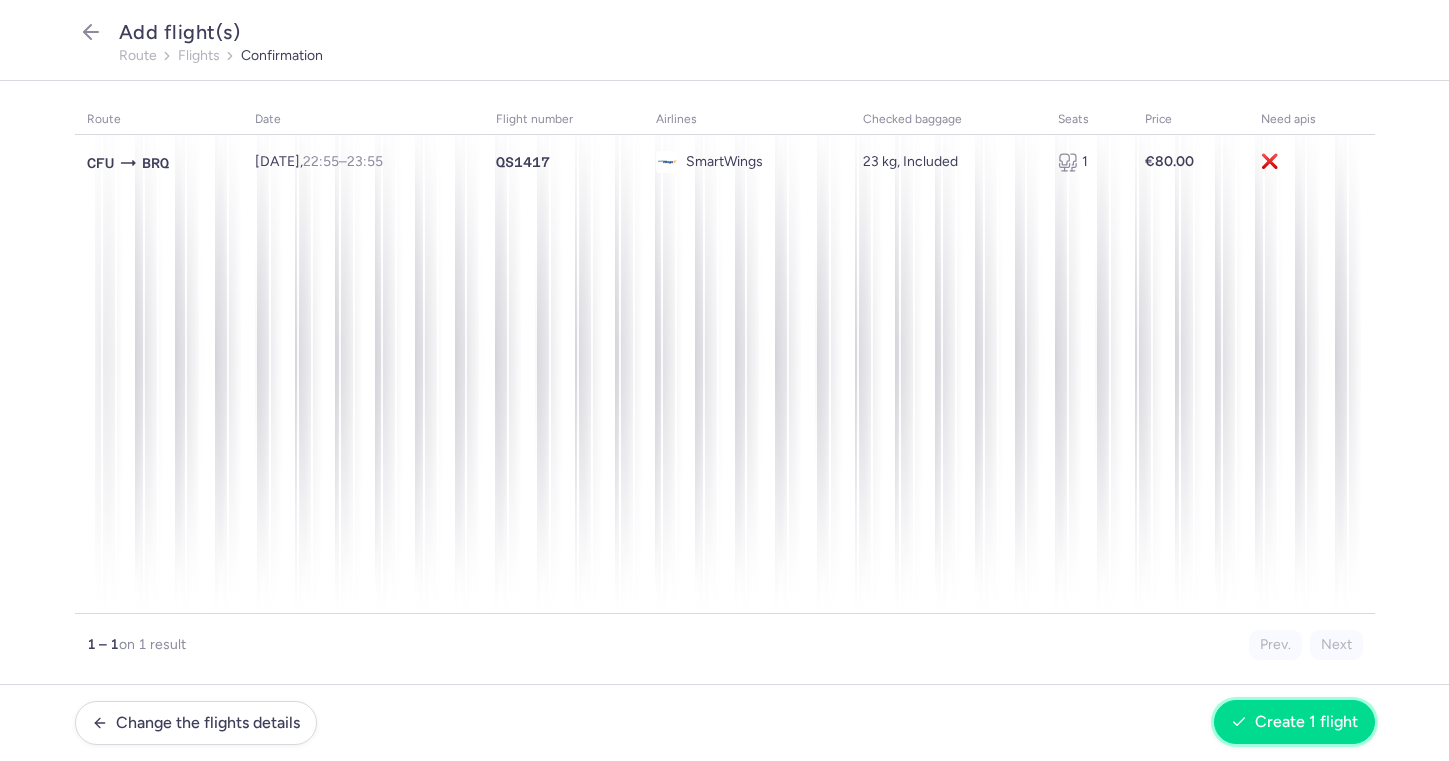 click on "Create 1 flight" at bounding box center [1294, 722] 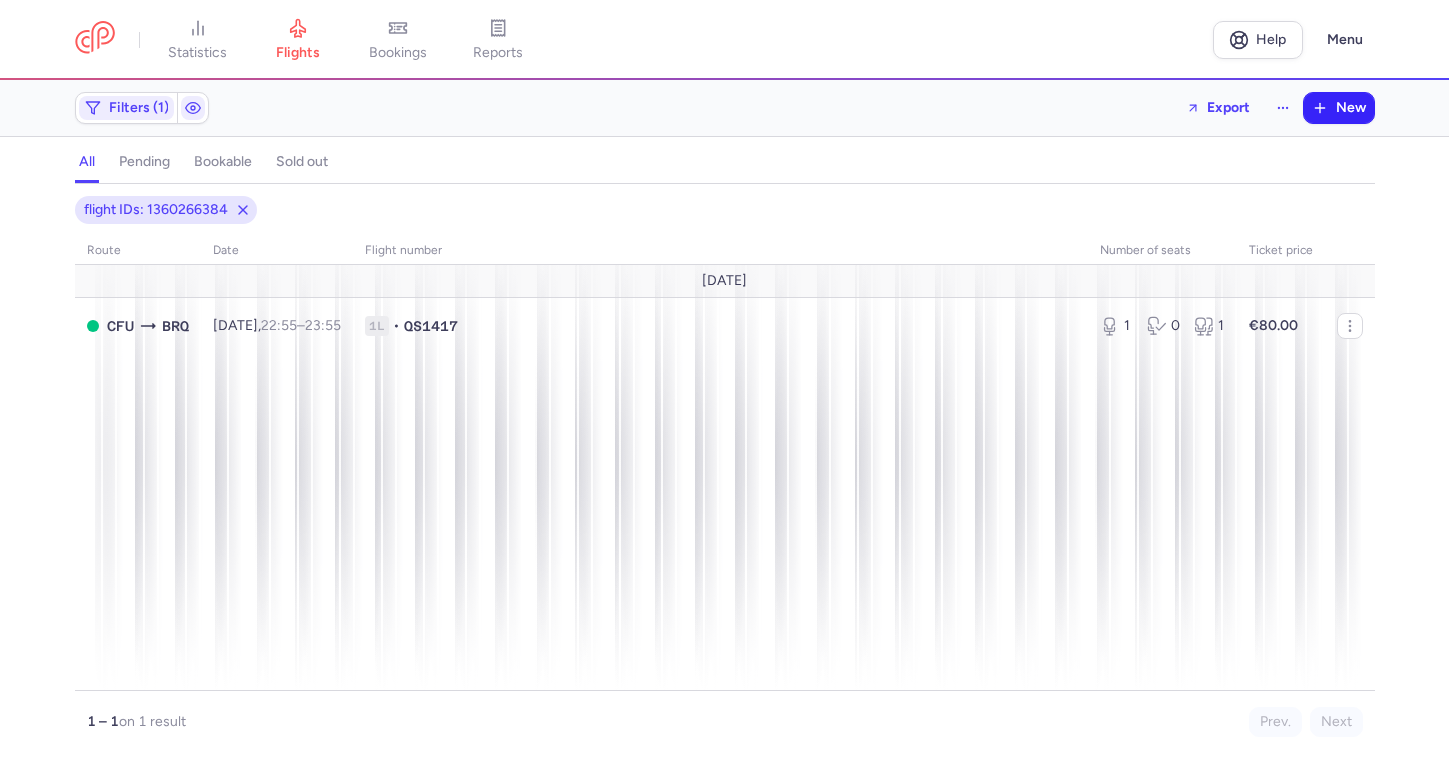 click on "New" at bounding box center (1339, 108) 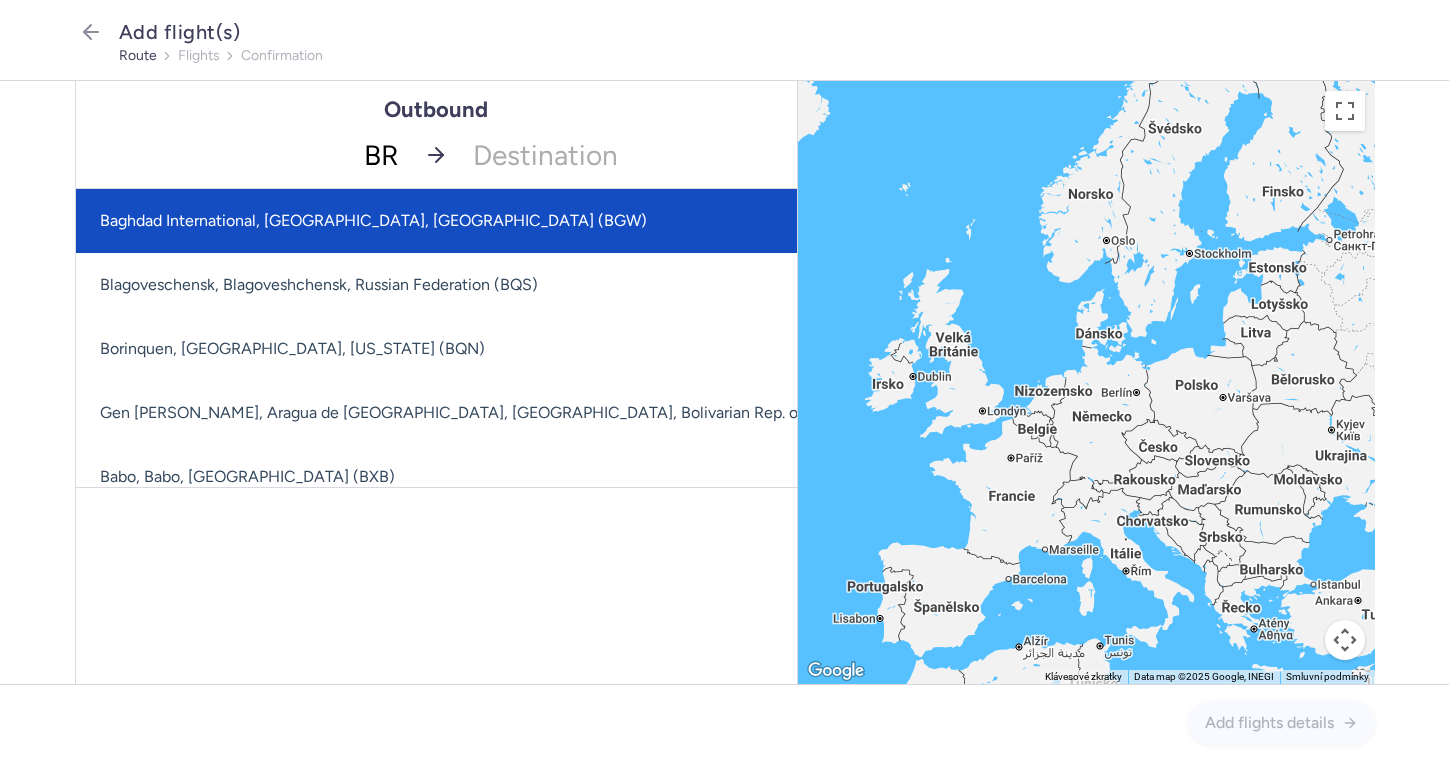 type on "BRQ" 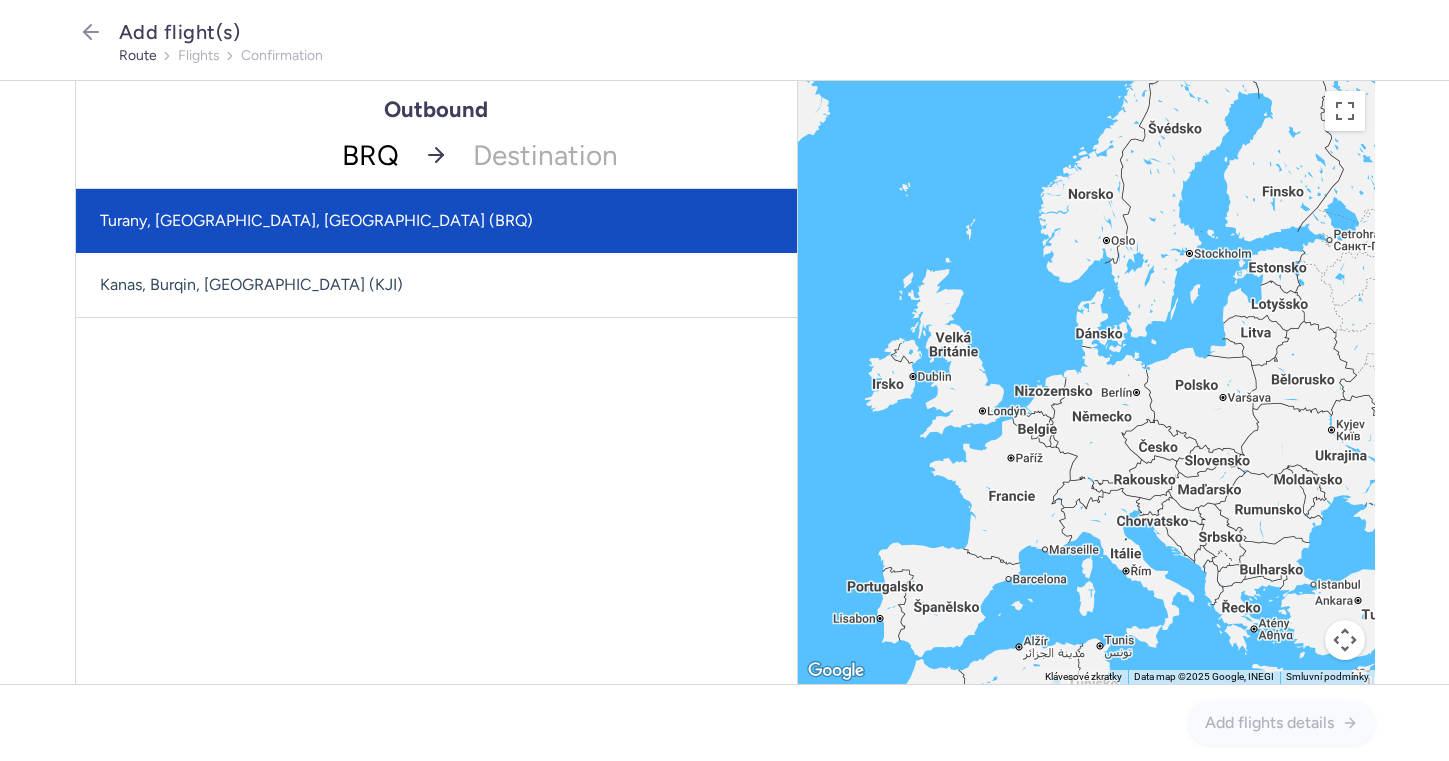 click on "Turany, [GEOGRAPHIC_DATA], [GEOGRAPHIC_DATA] (BRQ)" at bounding box center (436, 221) 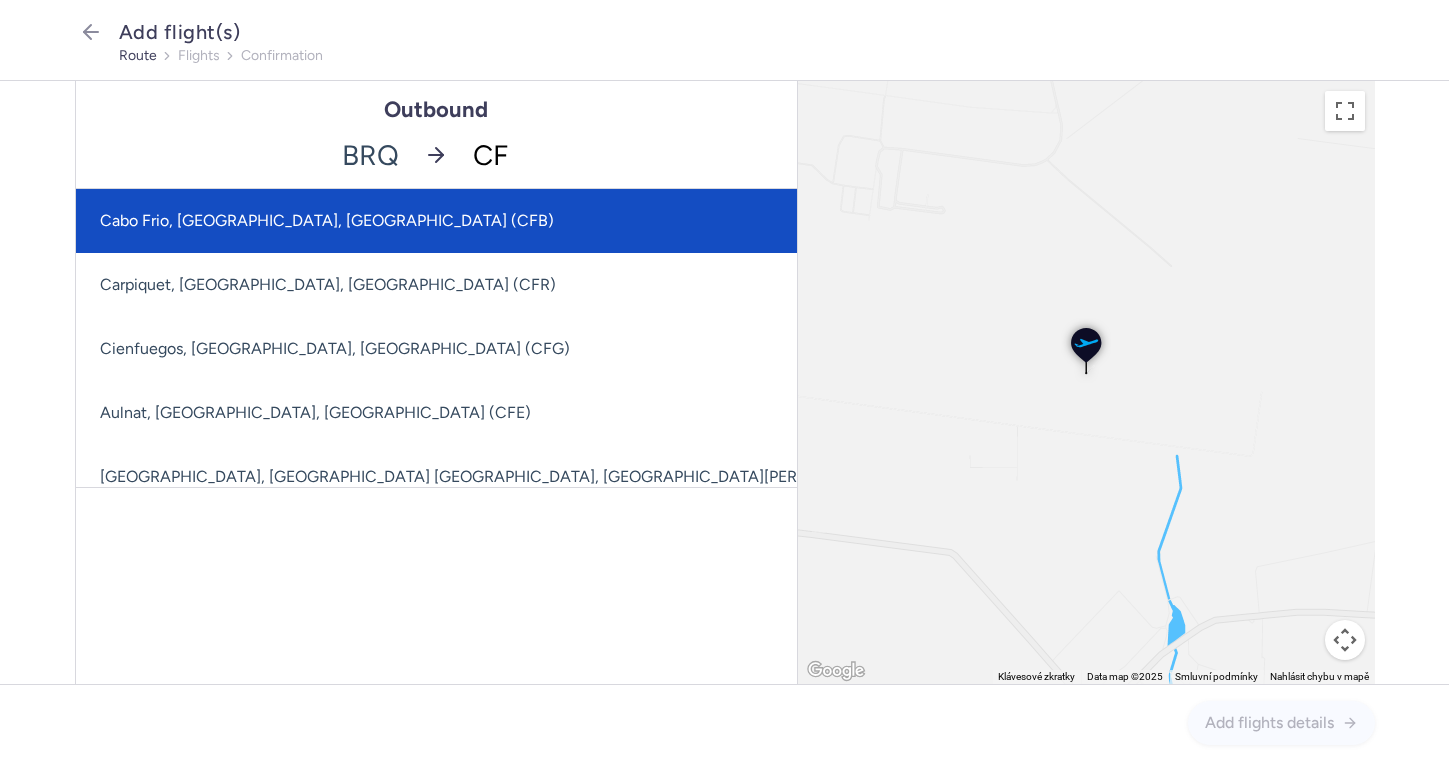 type on "CFU" 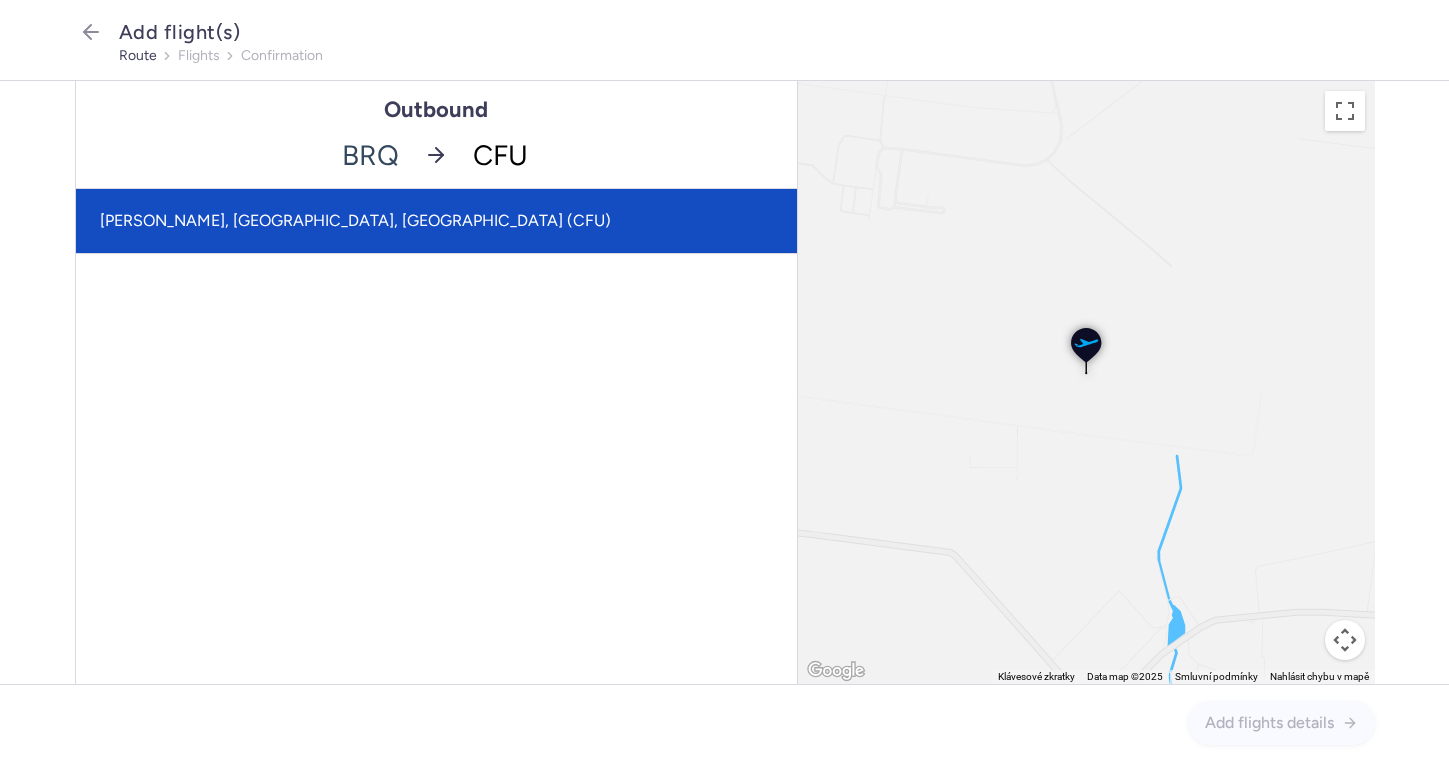 click on "[PERSON_NAME], [GEOGRAPHIC_DATA], [GEOGRAPHIC_DATA] (CFU)" 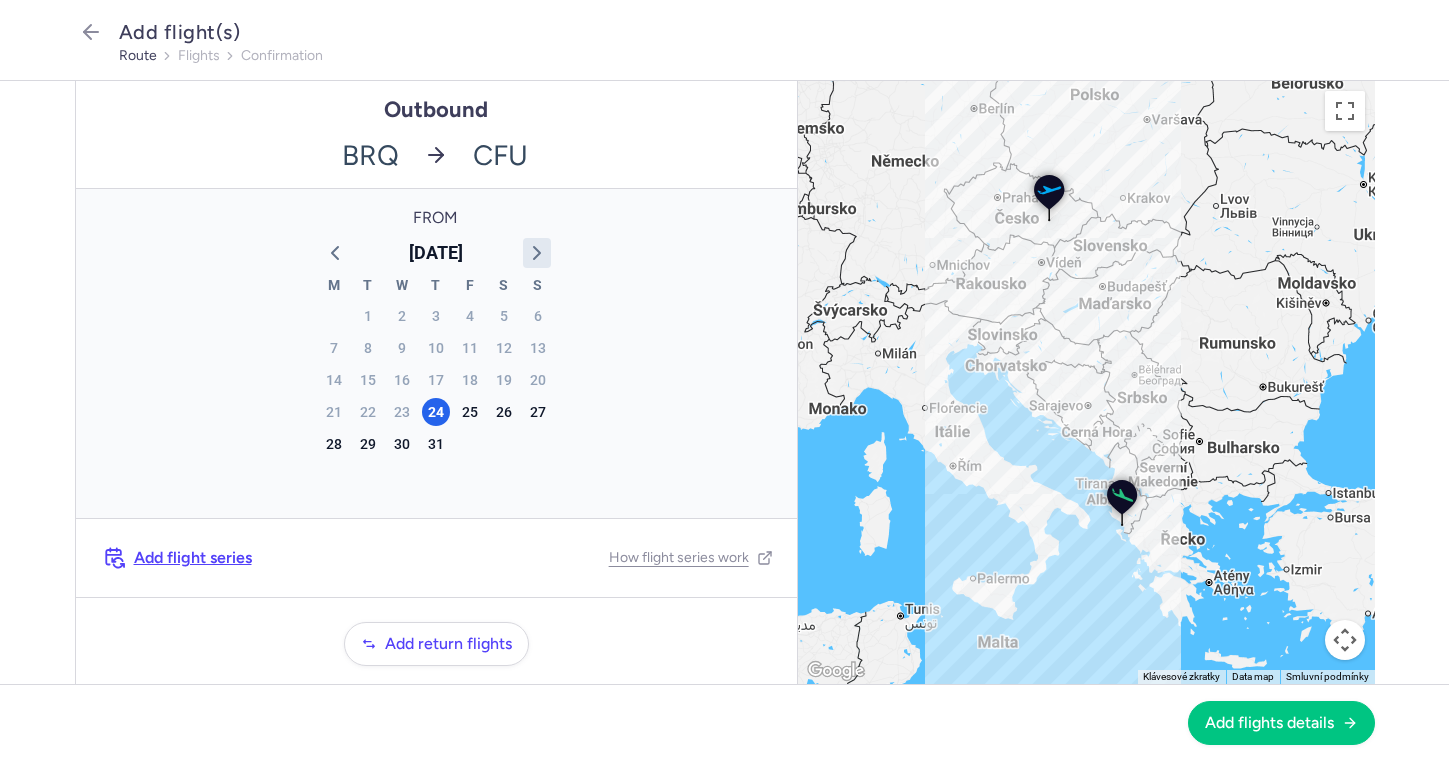 click 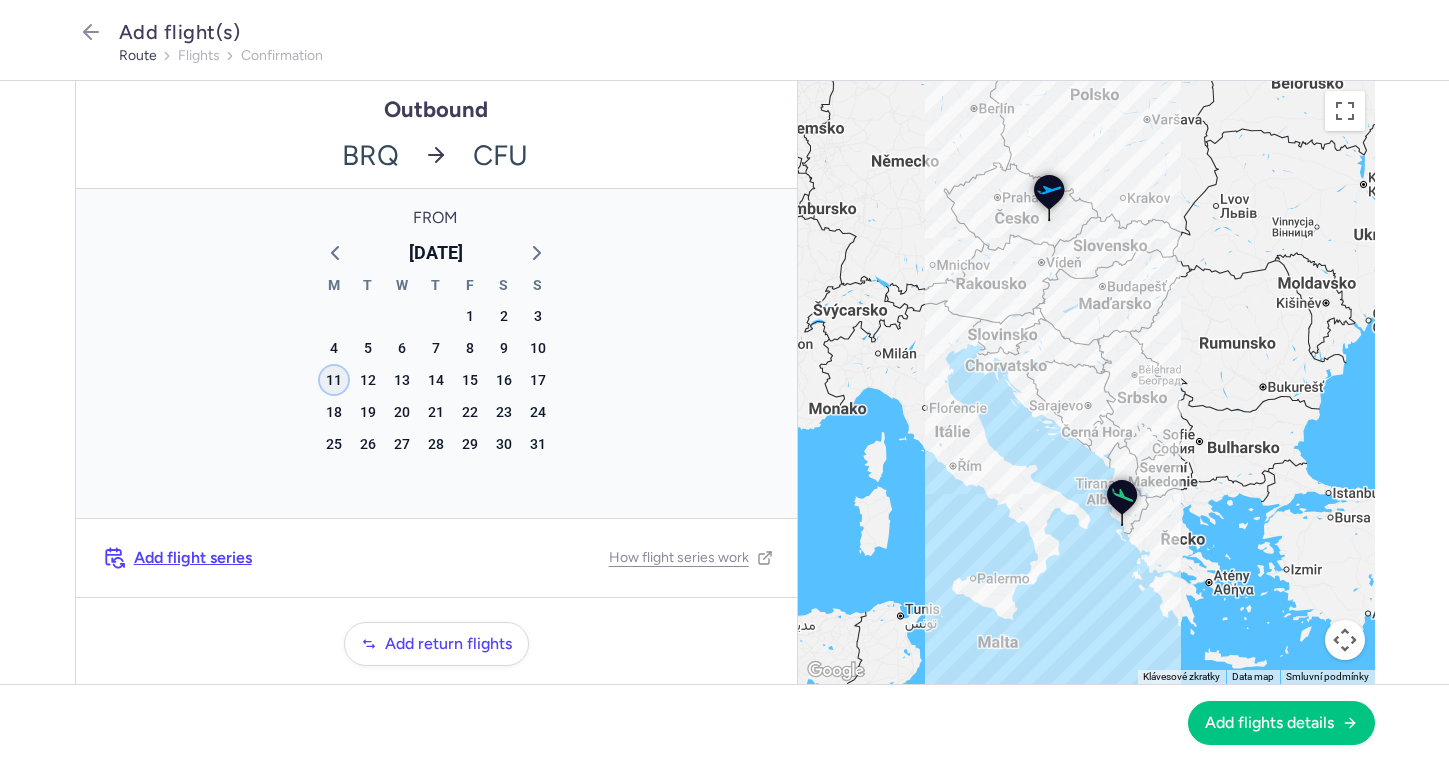 click on "11" 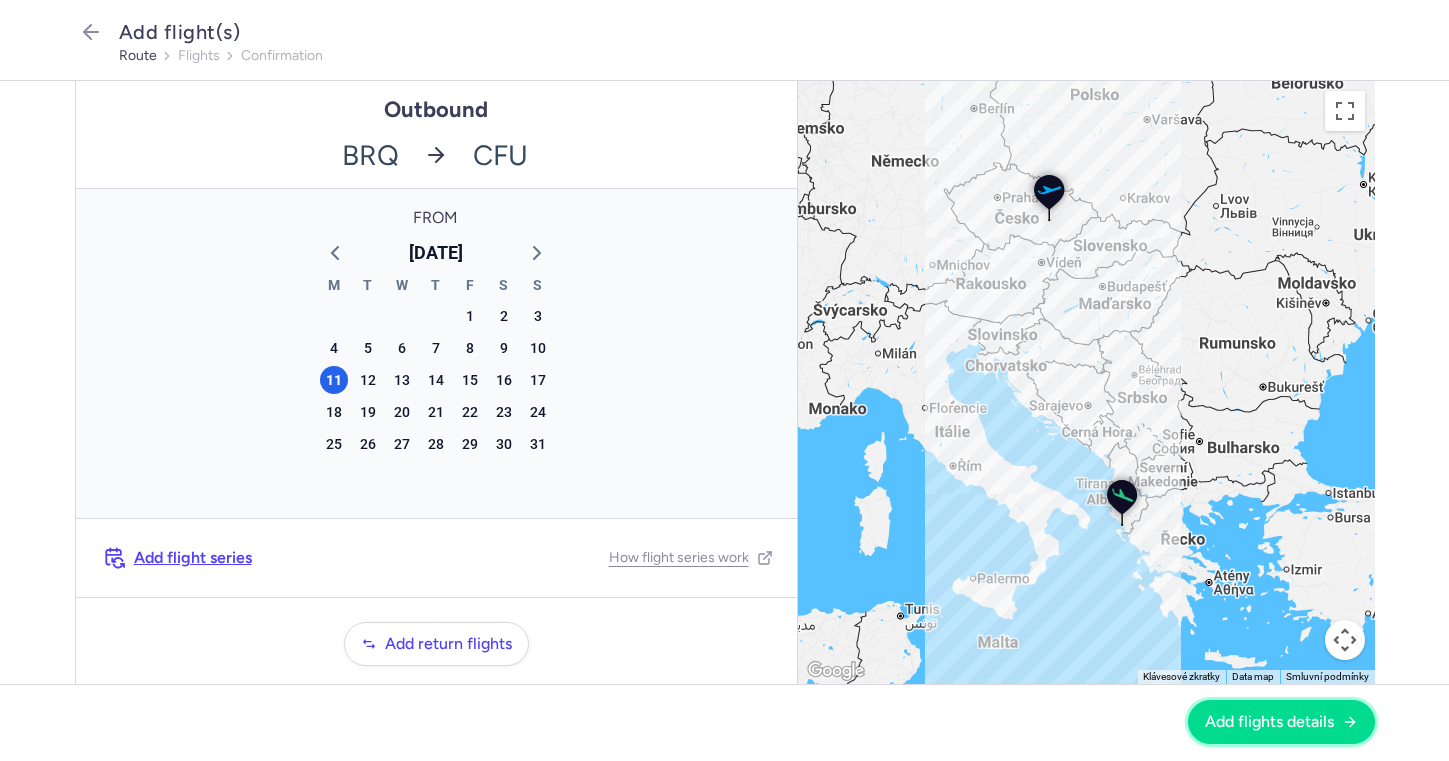 click on "Add flights details" at bounding box center (1281, 722) 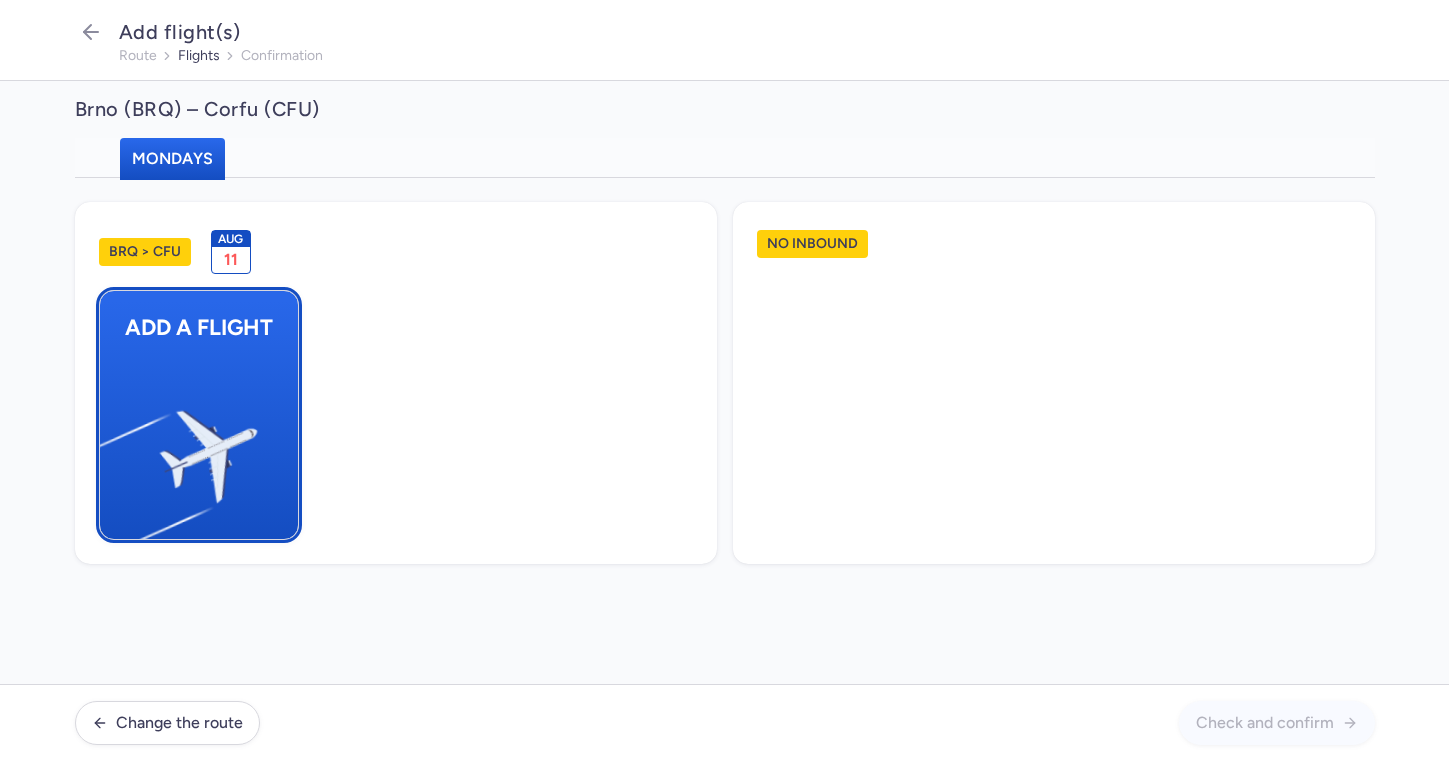 click on "Add a flight" at bounding box center (199, 415) 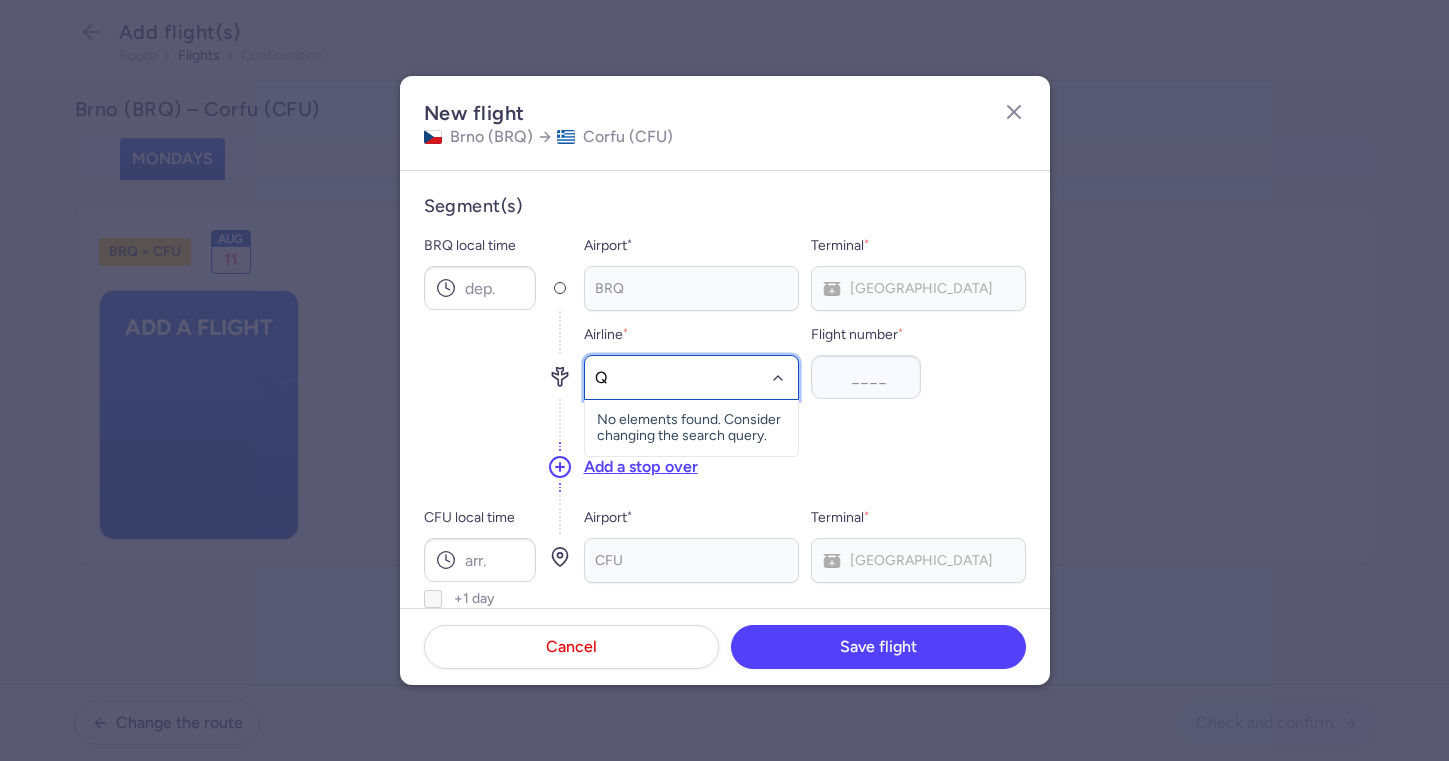 type on "QS" 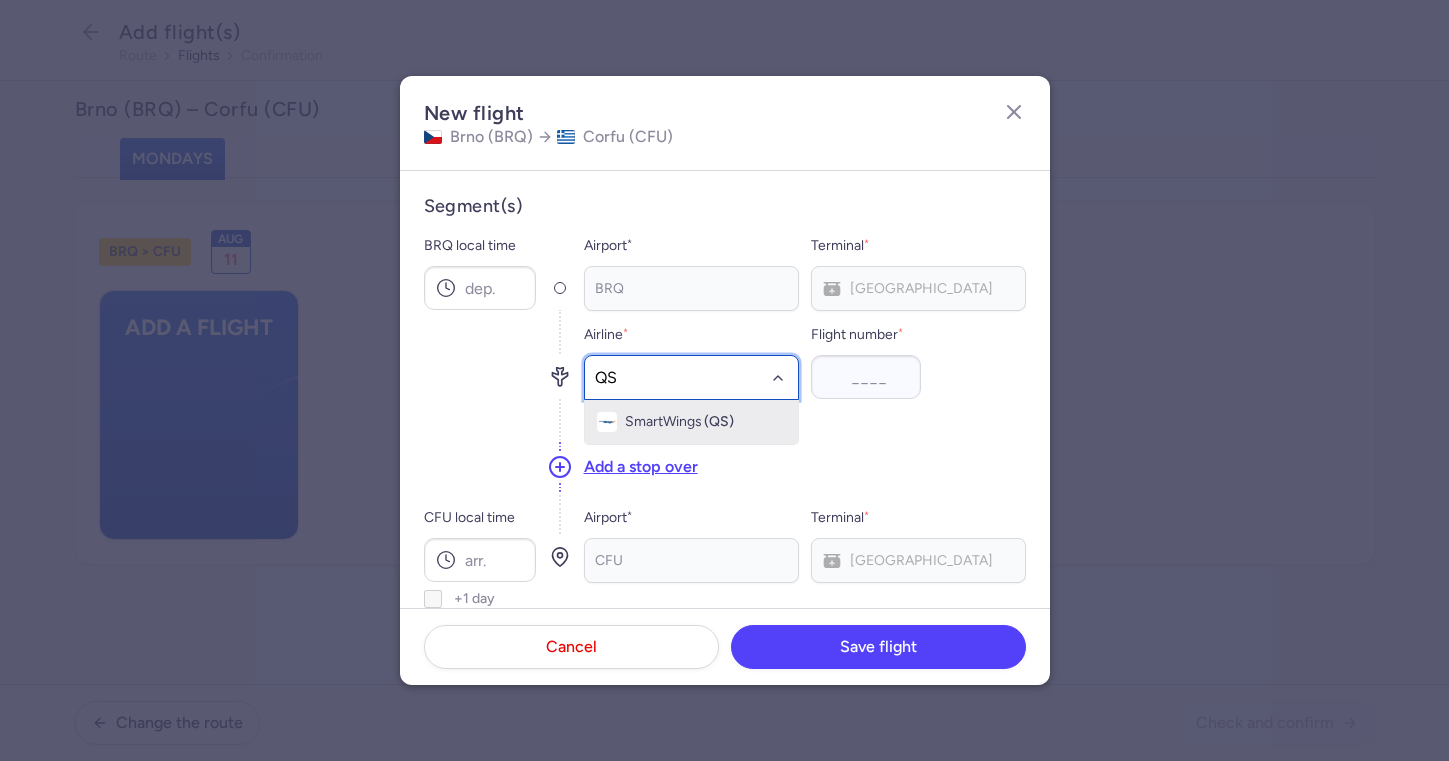 click on "SmartWings" at bounding box center [663, 422] 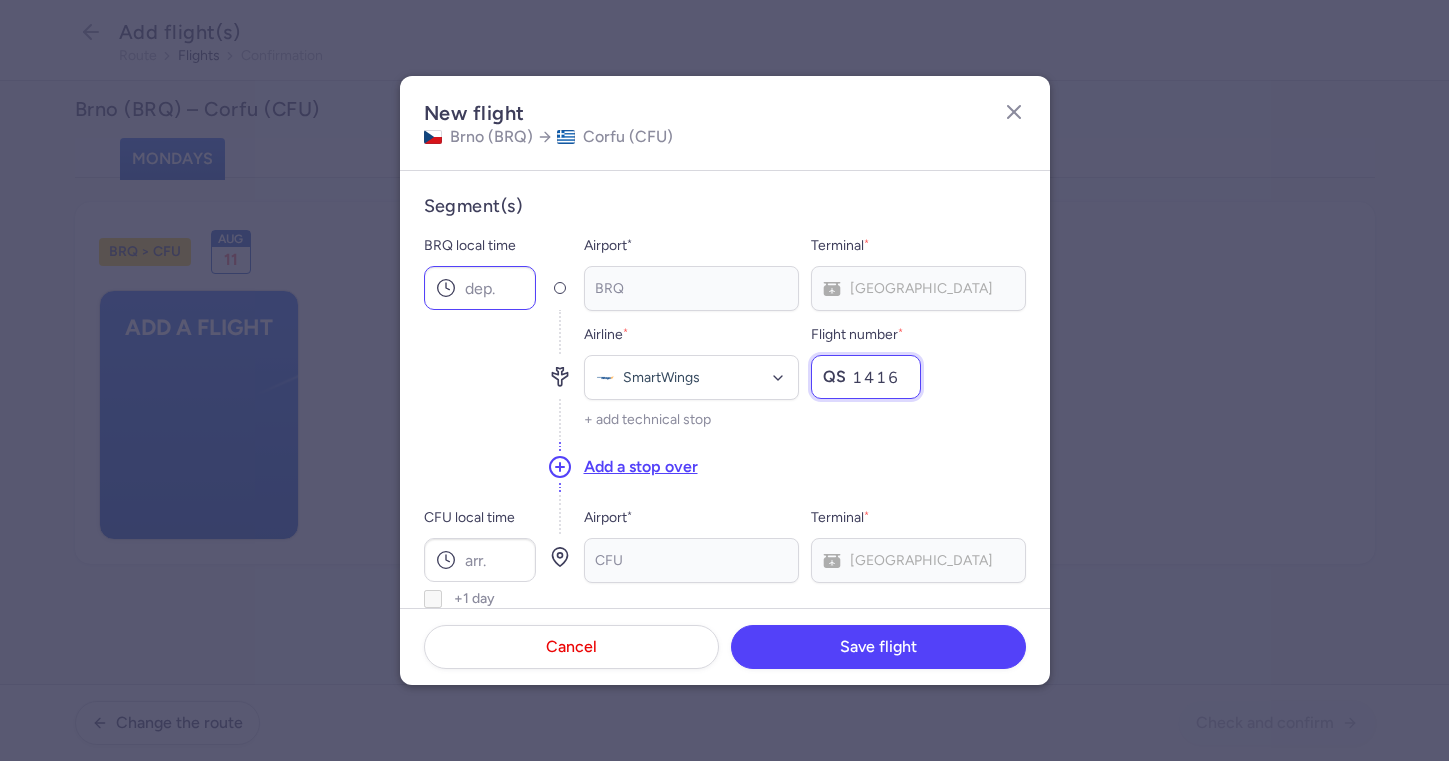 type on "1416" 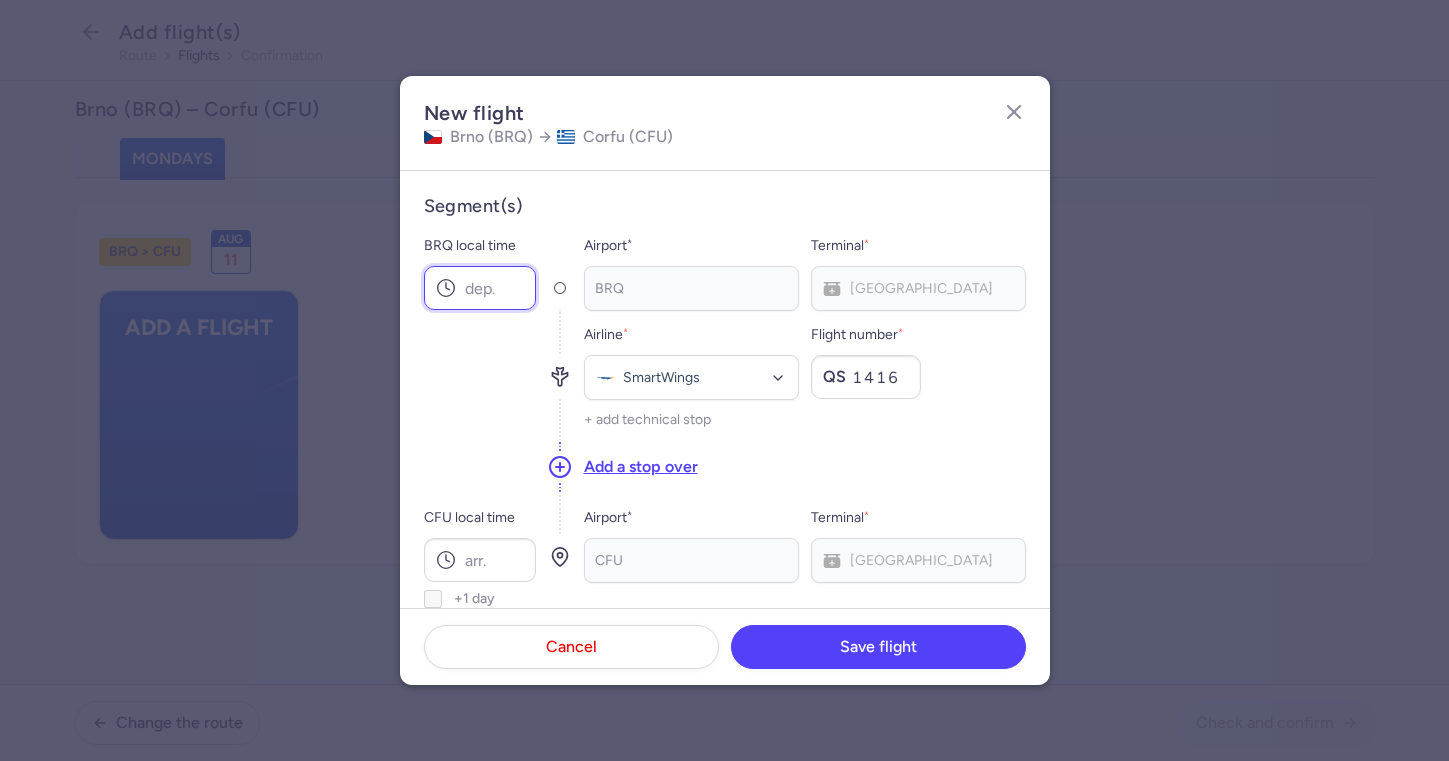 click on "BRQ local time" at bounding box center [480, 288] 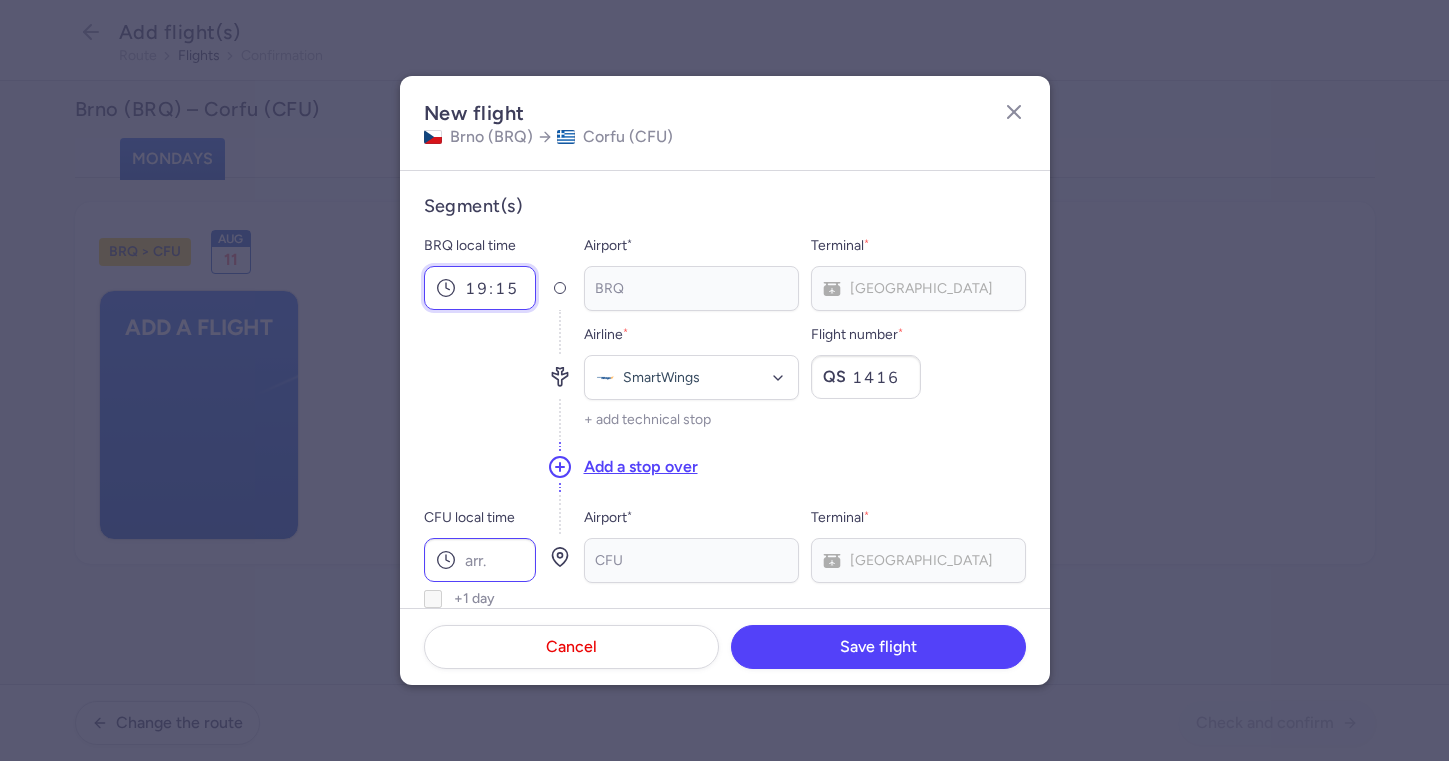 type on "19:15" 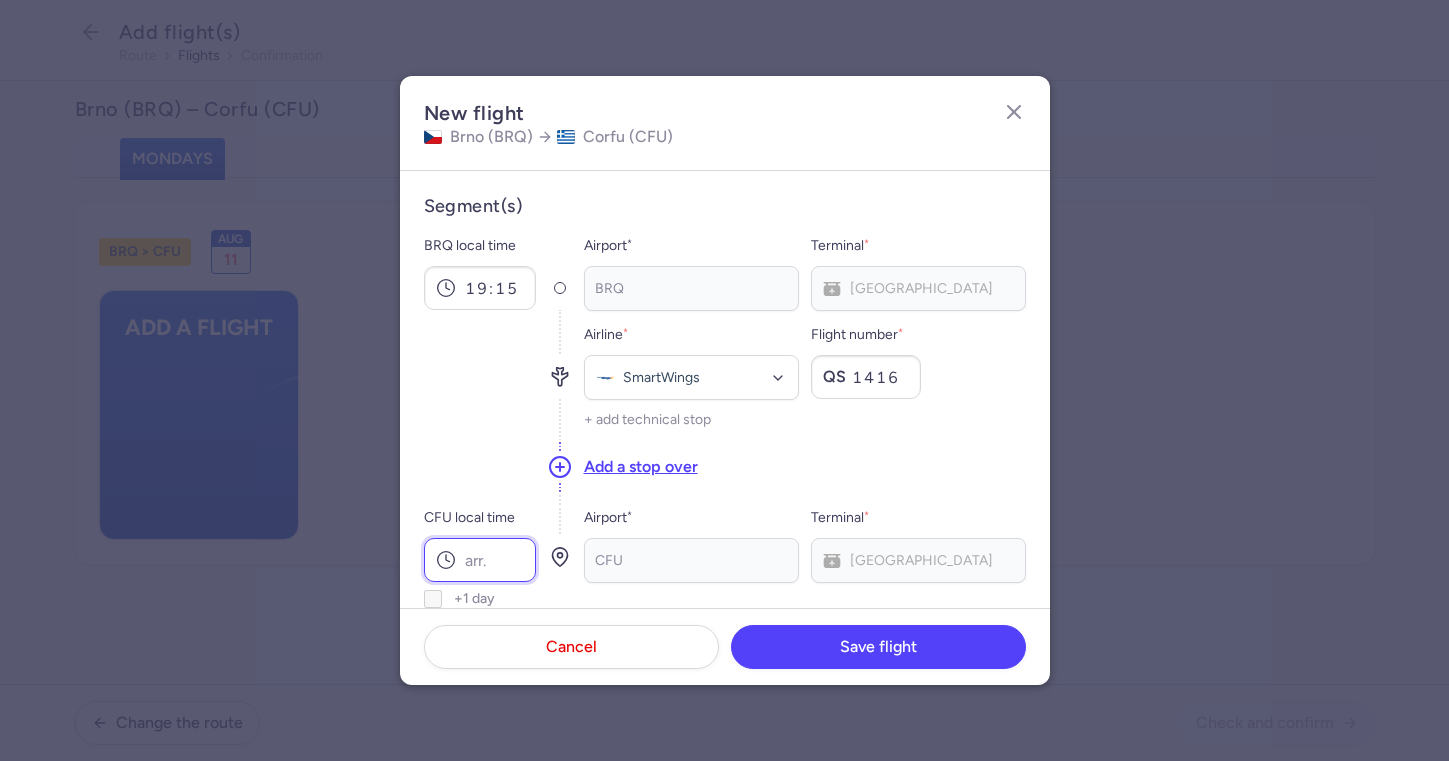 click on "CFU local time" at bounding box center [480, 560] 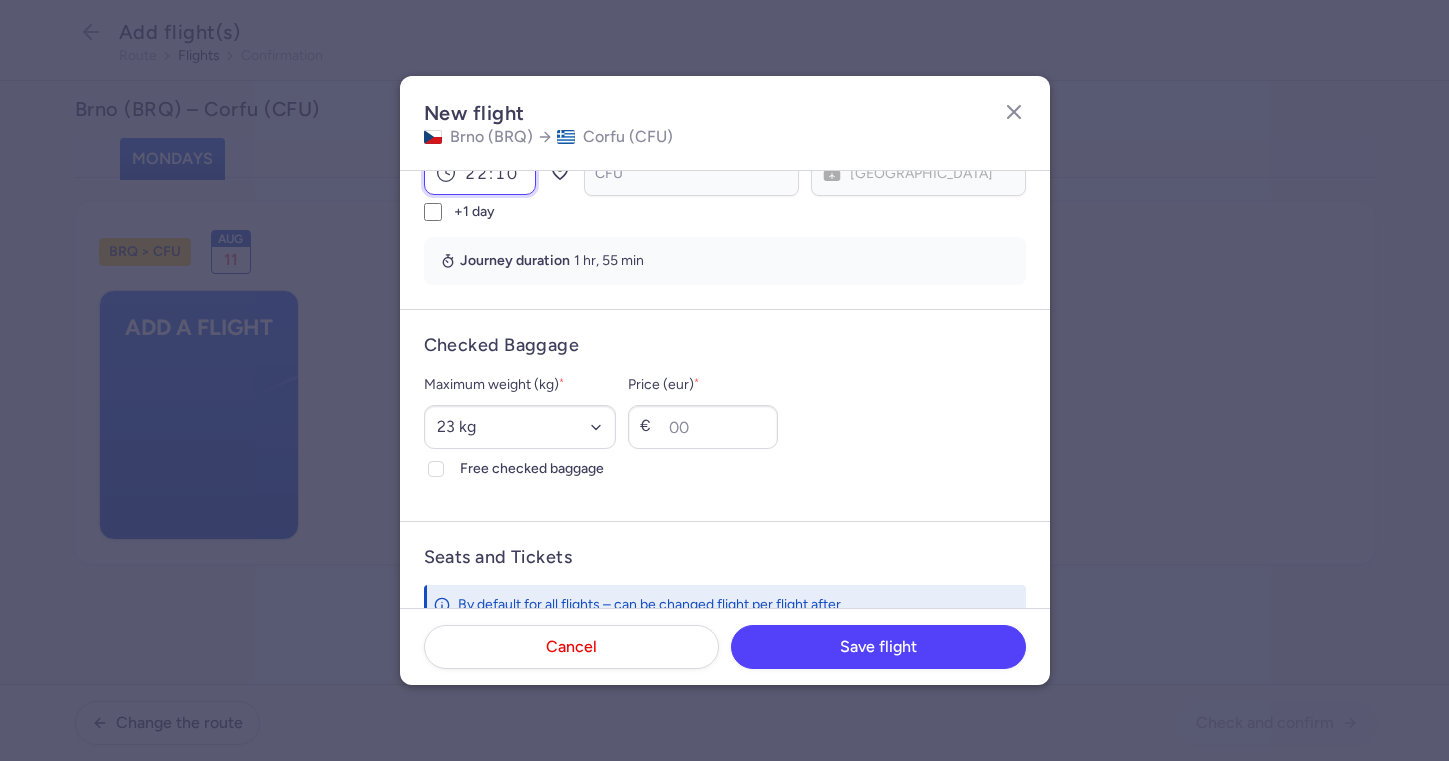 scroll, scrollTop: 395, scrollLeft: 0, axis: vertical 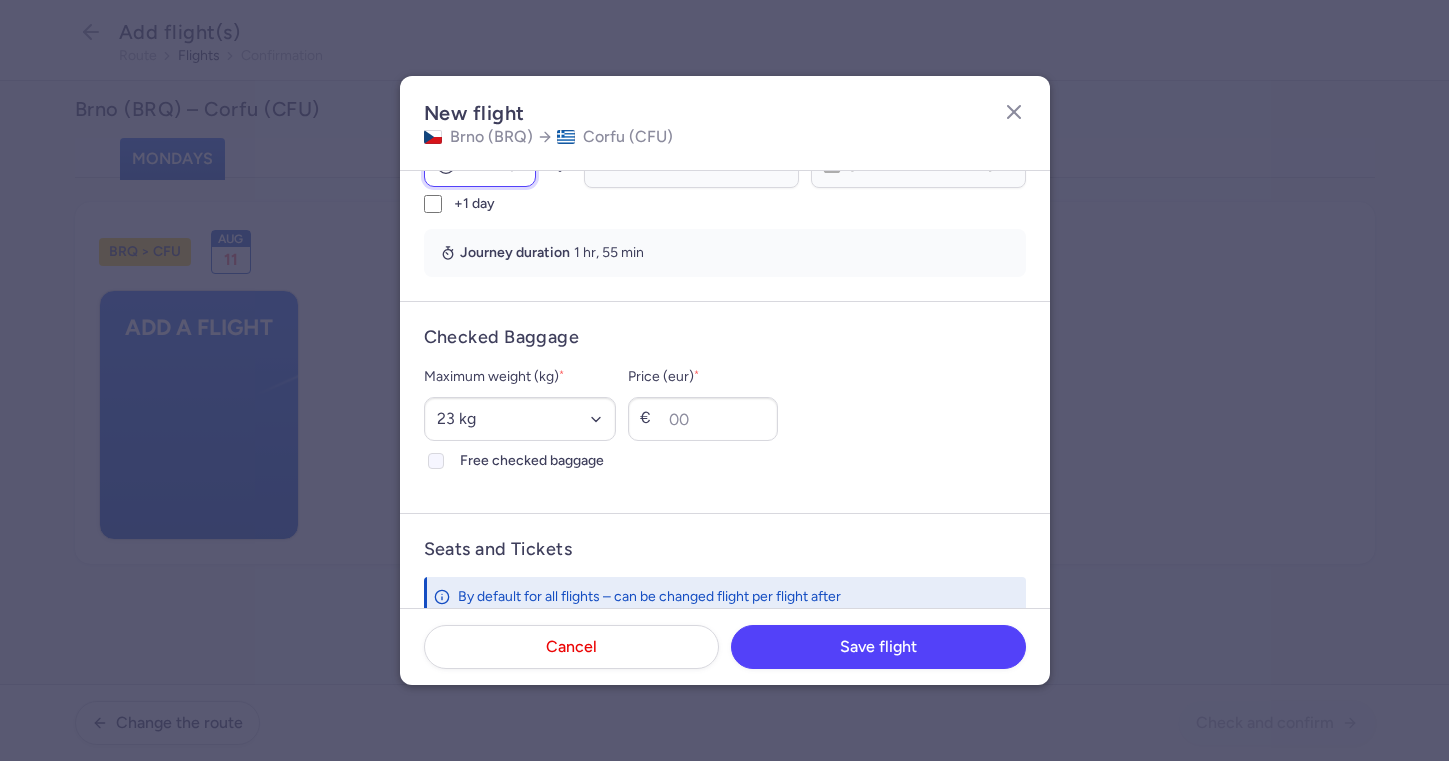 type on "22:10" 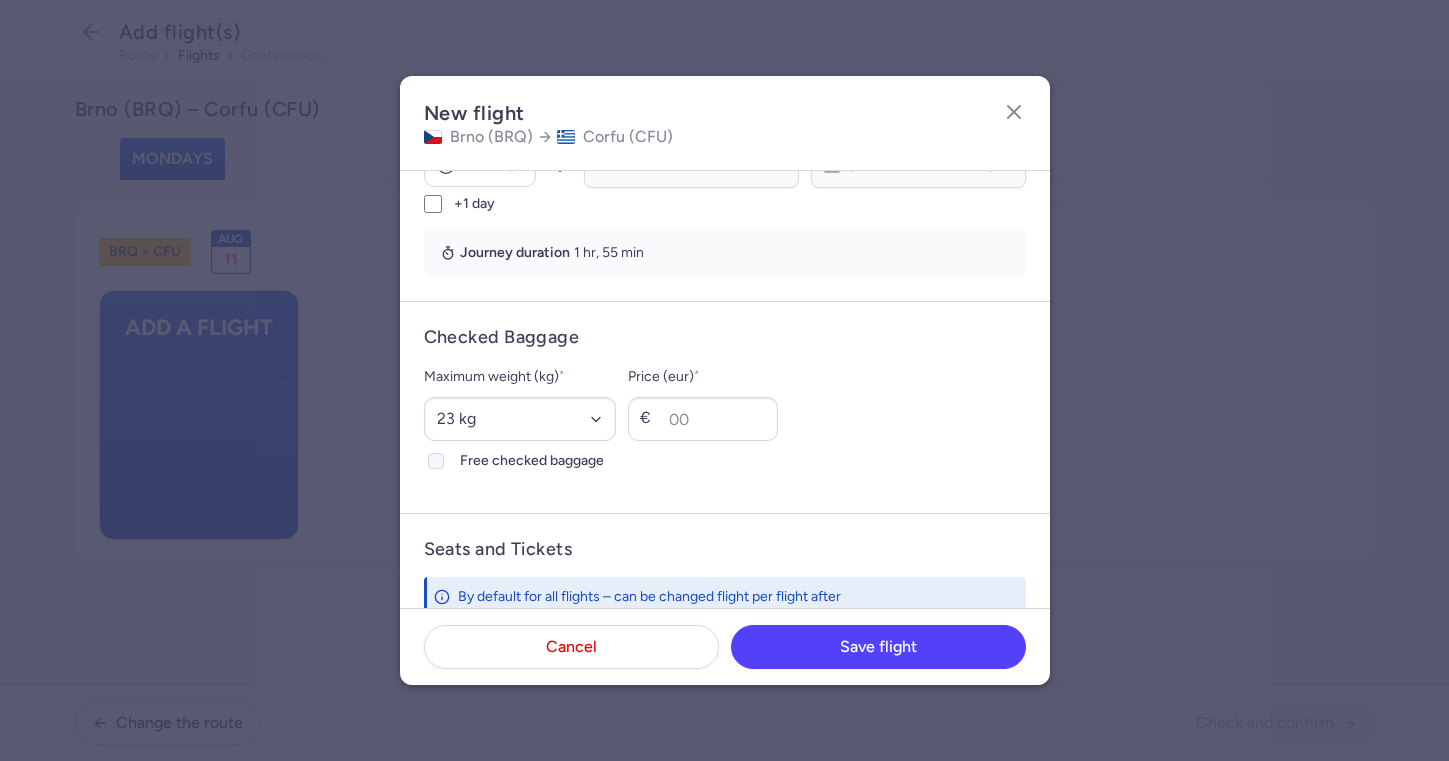click on "Free checked baggage" 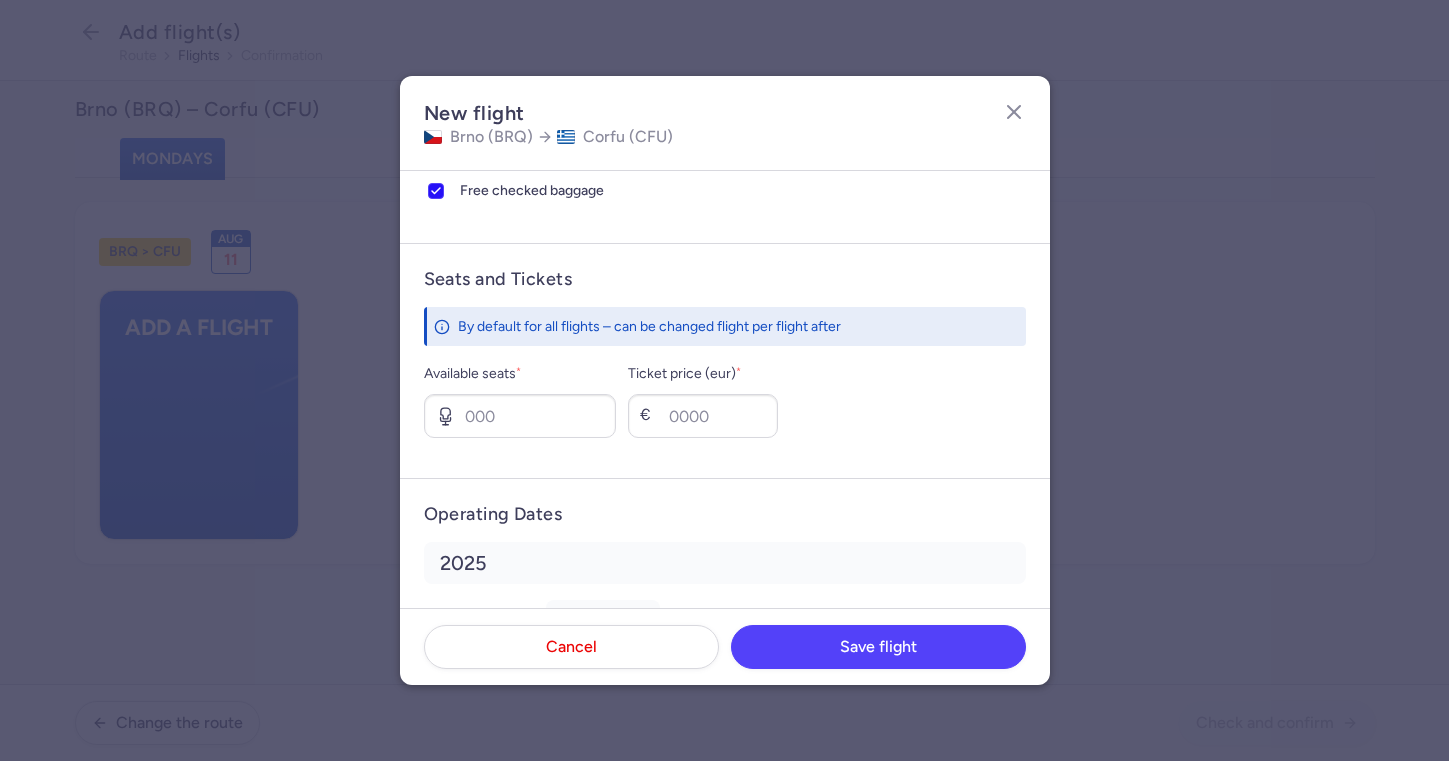 scroll, scrollTop: 702, scrollLeft: 0, axis: vertical 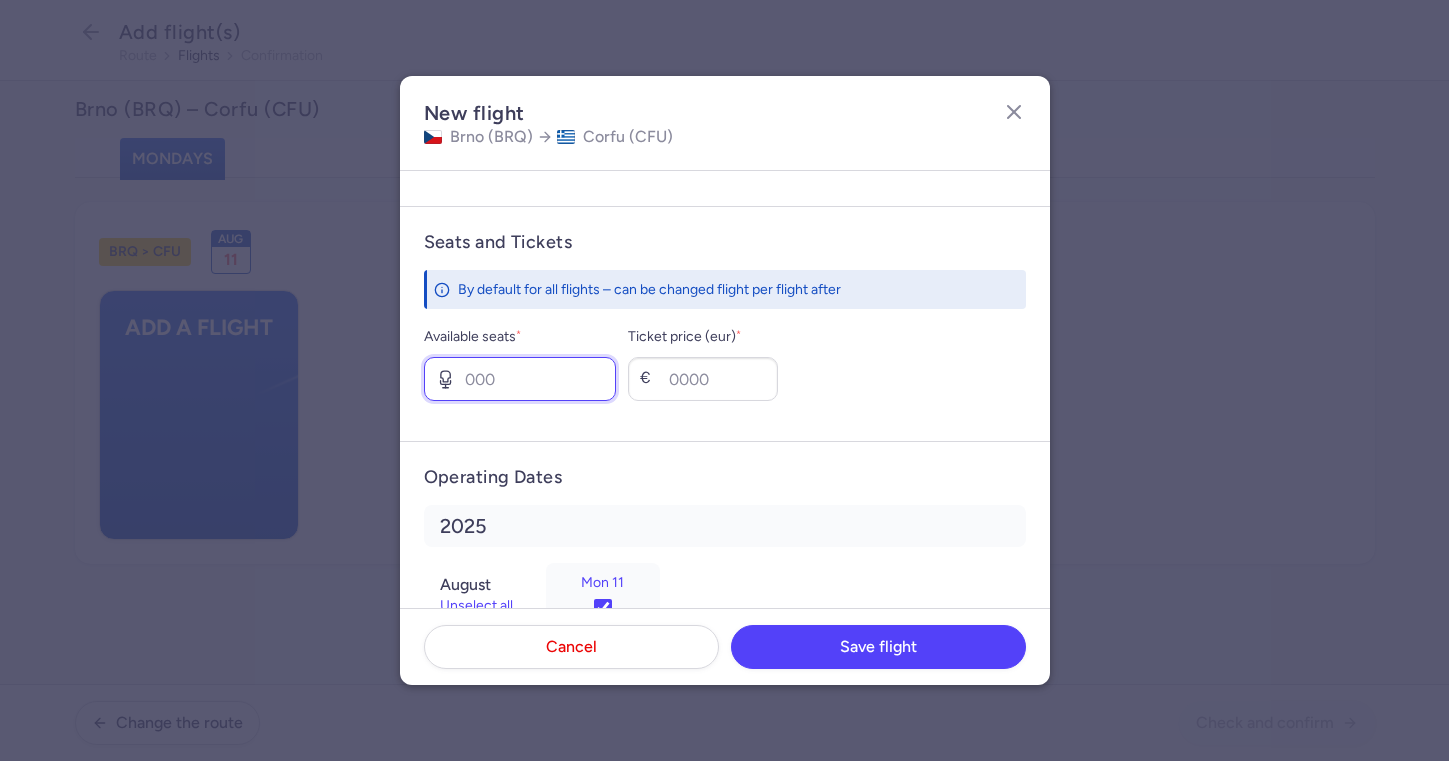 click on "Available seats  *" at bounding box center [520, 379] 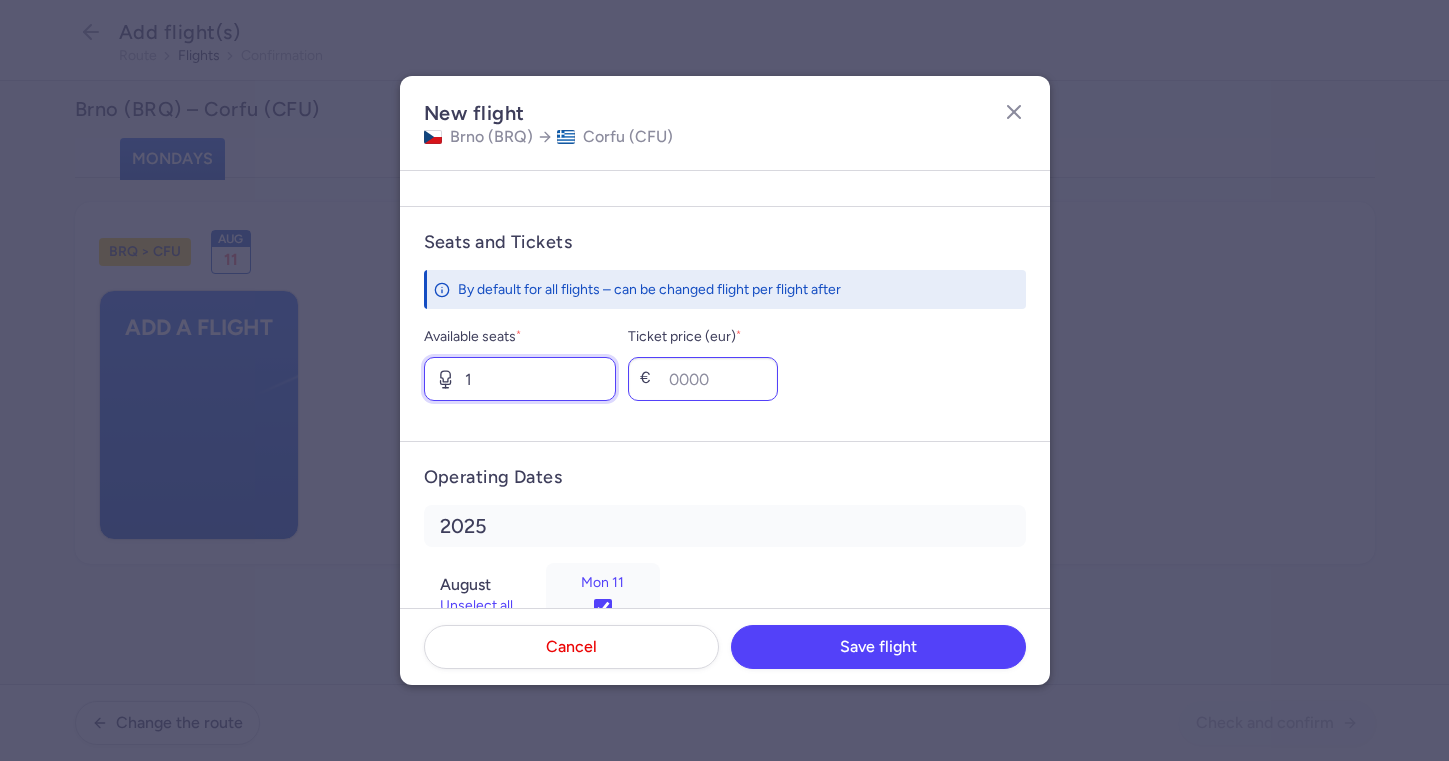 type on "1" 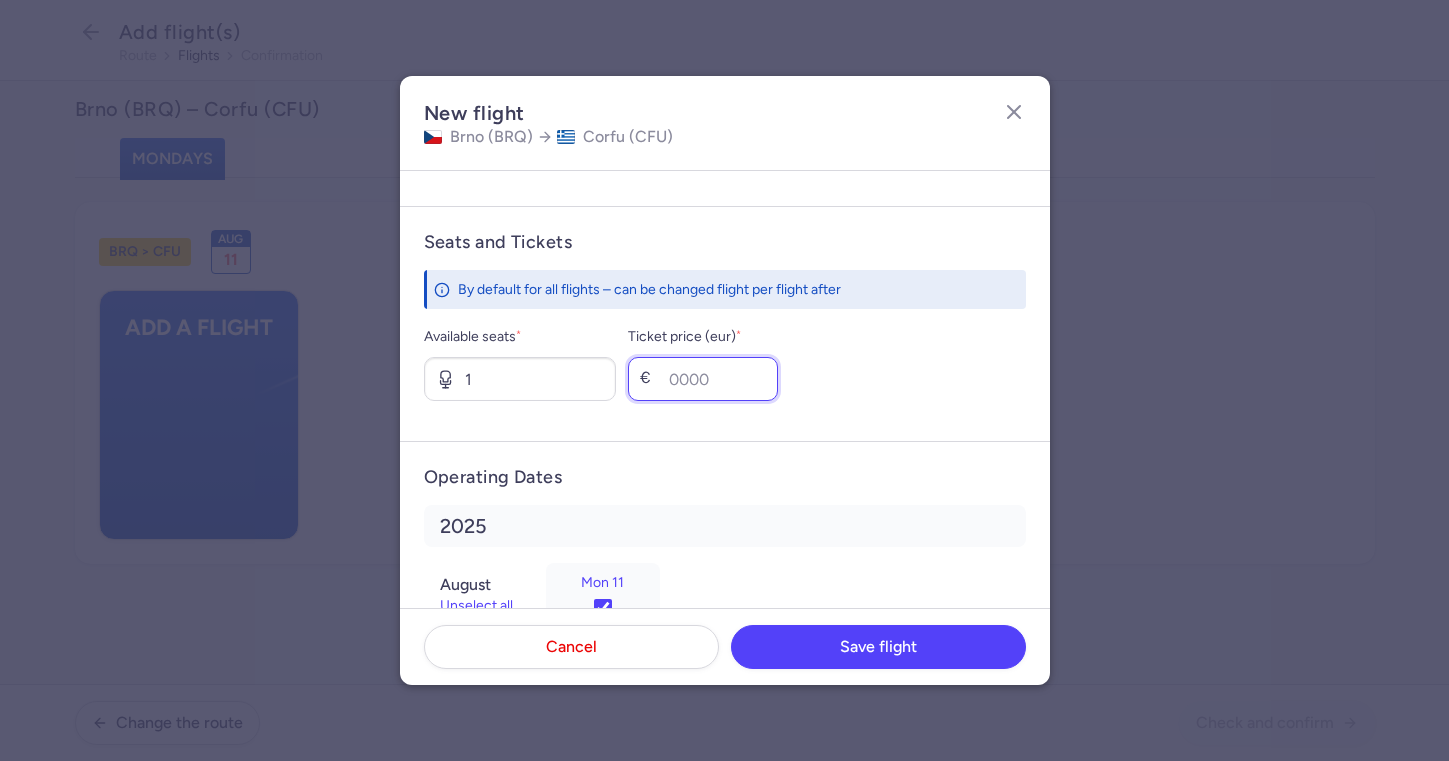 click on "Ticket price (eur)  *" at bounding box center [703, 379] 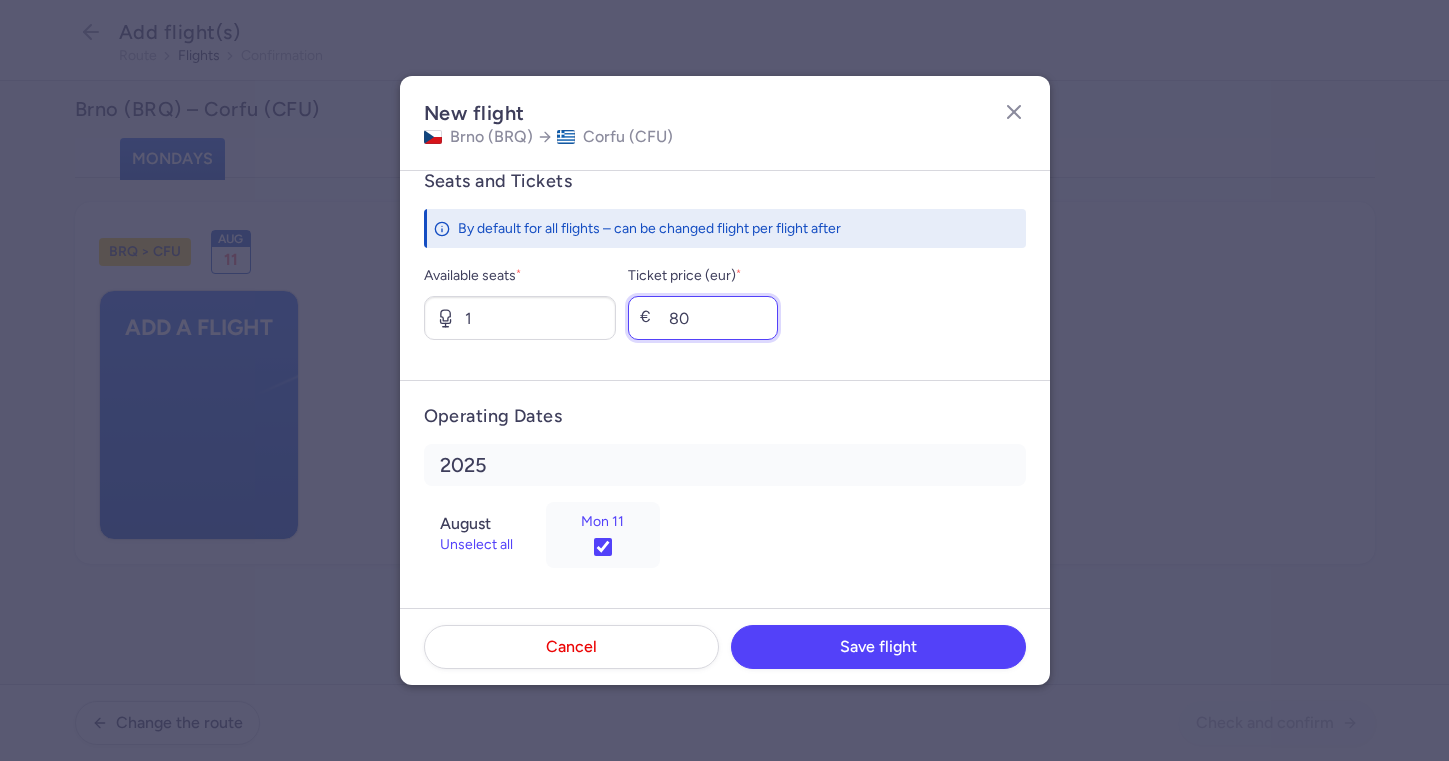 scroll, scrollTop: 763, scrollLeft: 0, axis: vertical 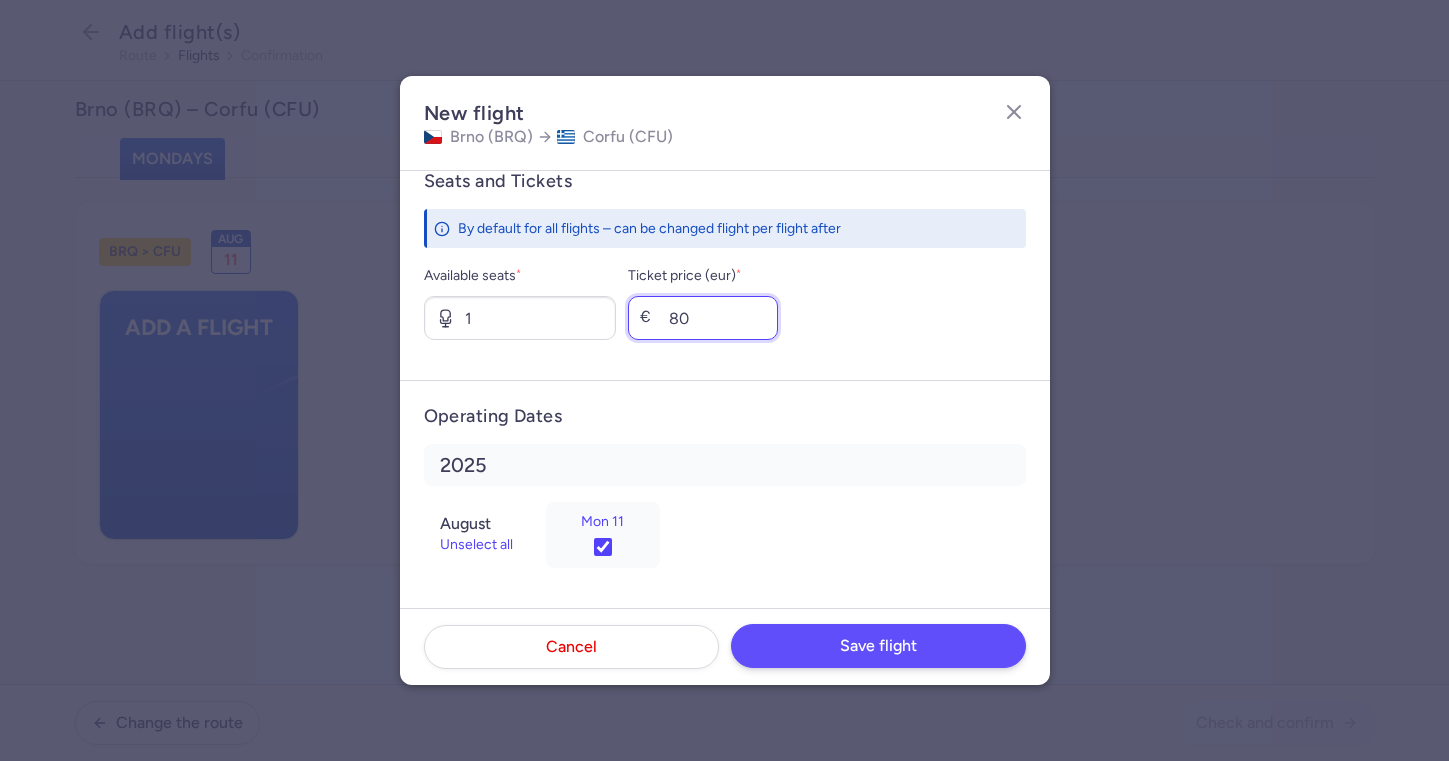 type on "80" 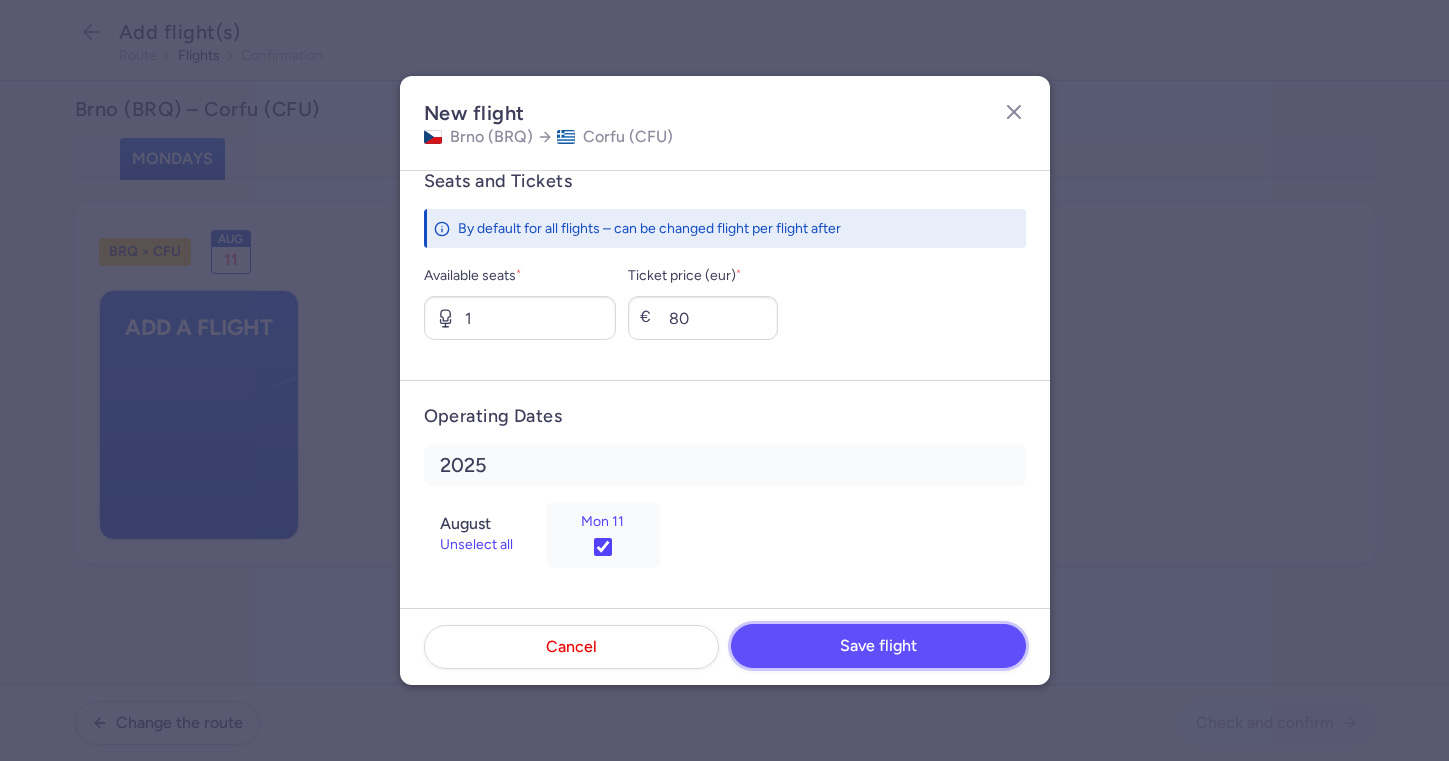 click on "Save flight" at bounding box center [878, 646] 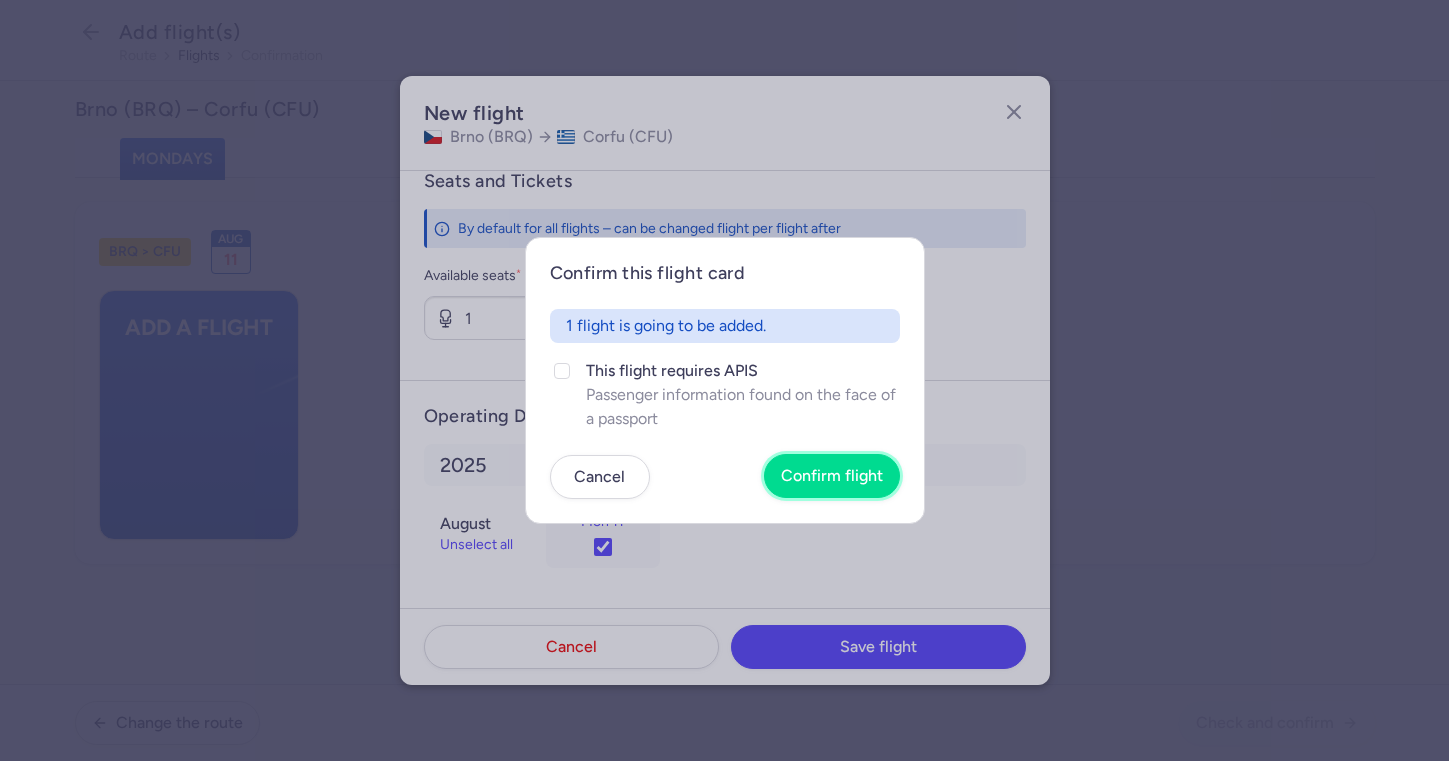 click on "Confirm flight" at bounding box center [832, 476] 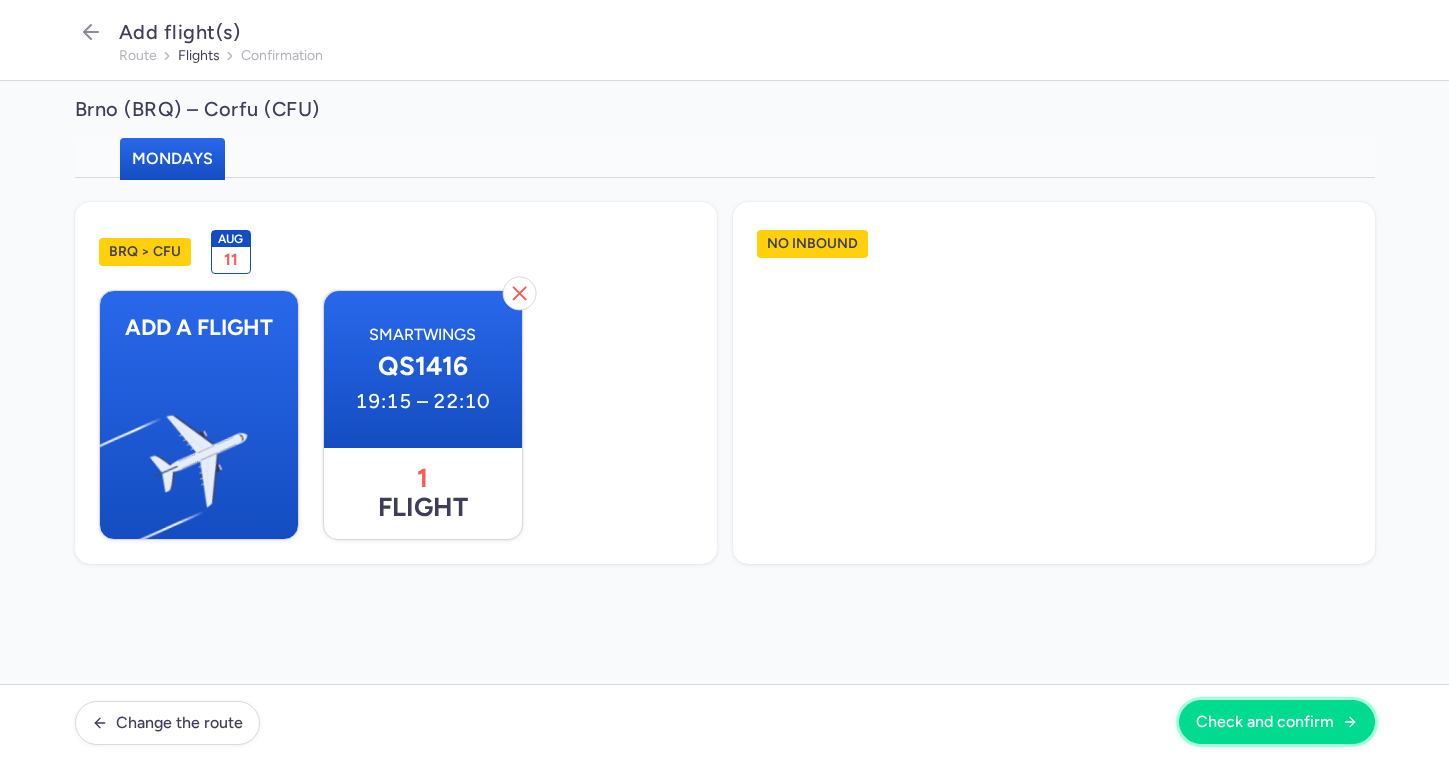 click on "Check and confirm" at bounding box center [1265, 722] 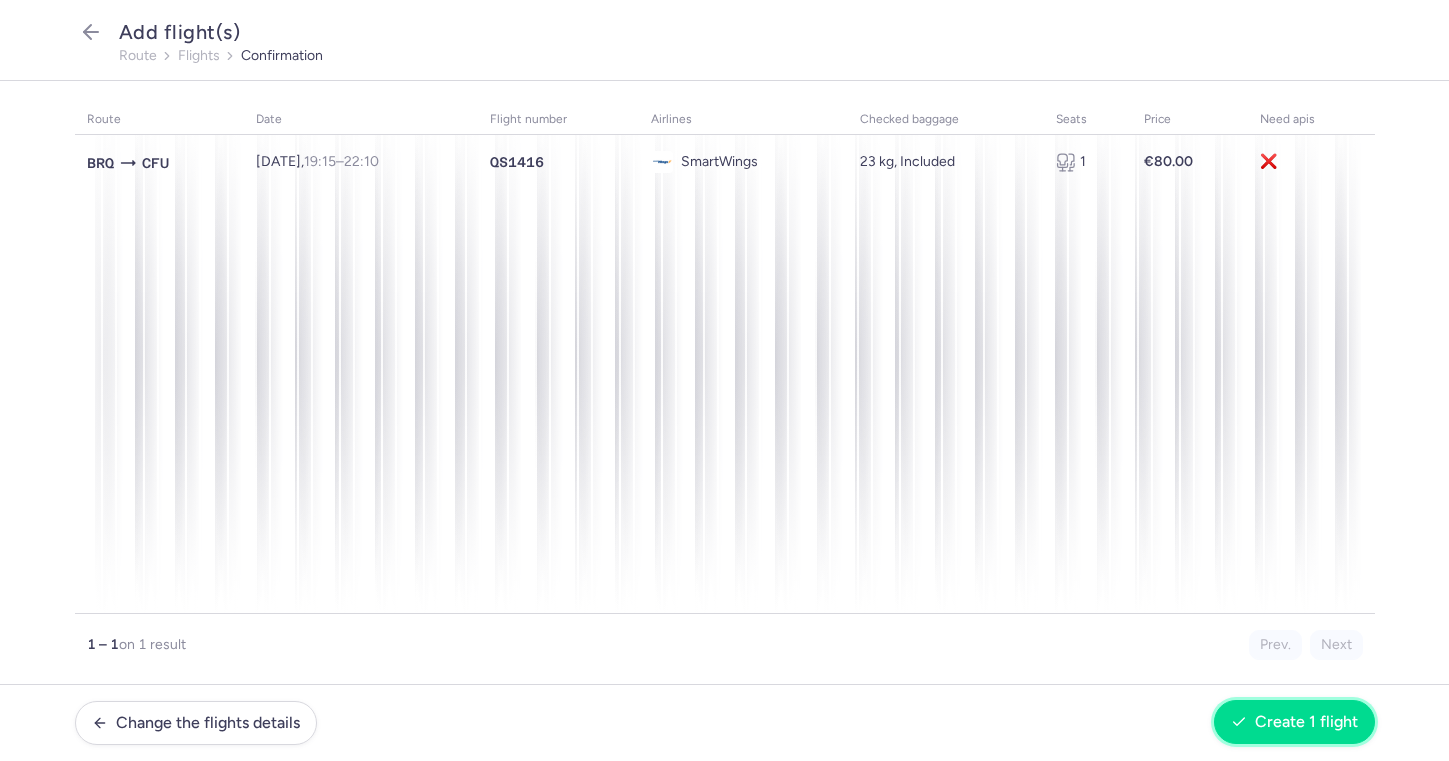 click on "Create 1 flight" at bounding box center (1306, 722) 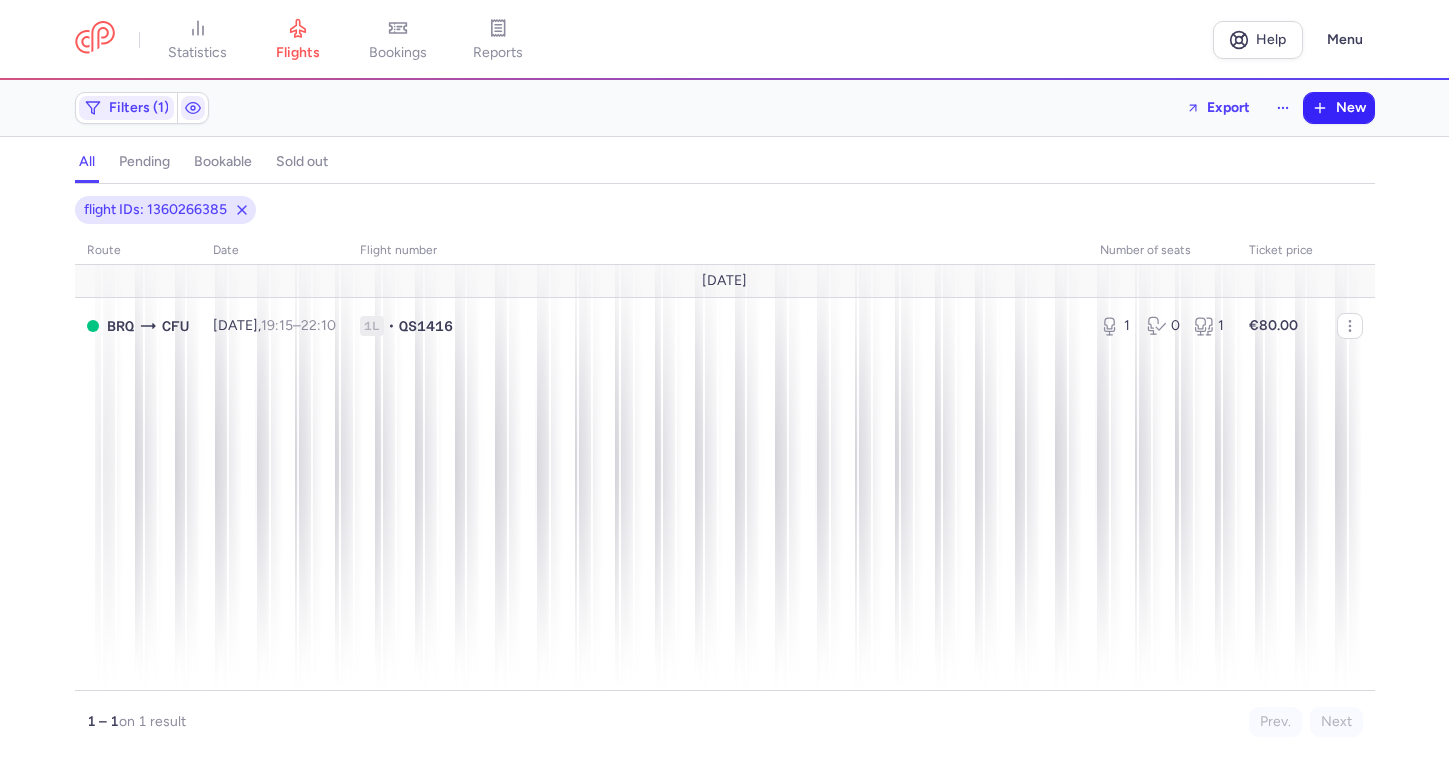 click on "New" at bounding box center (1351, 108) 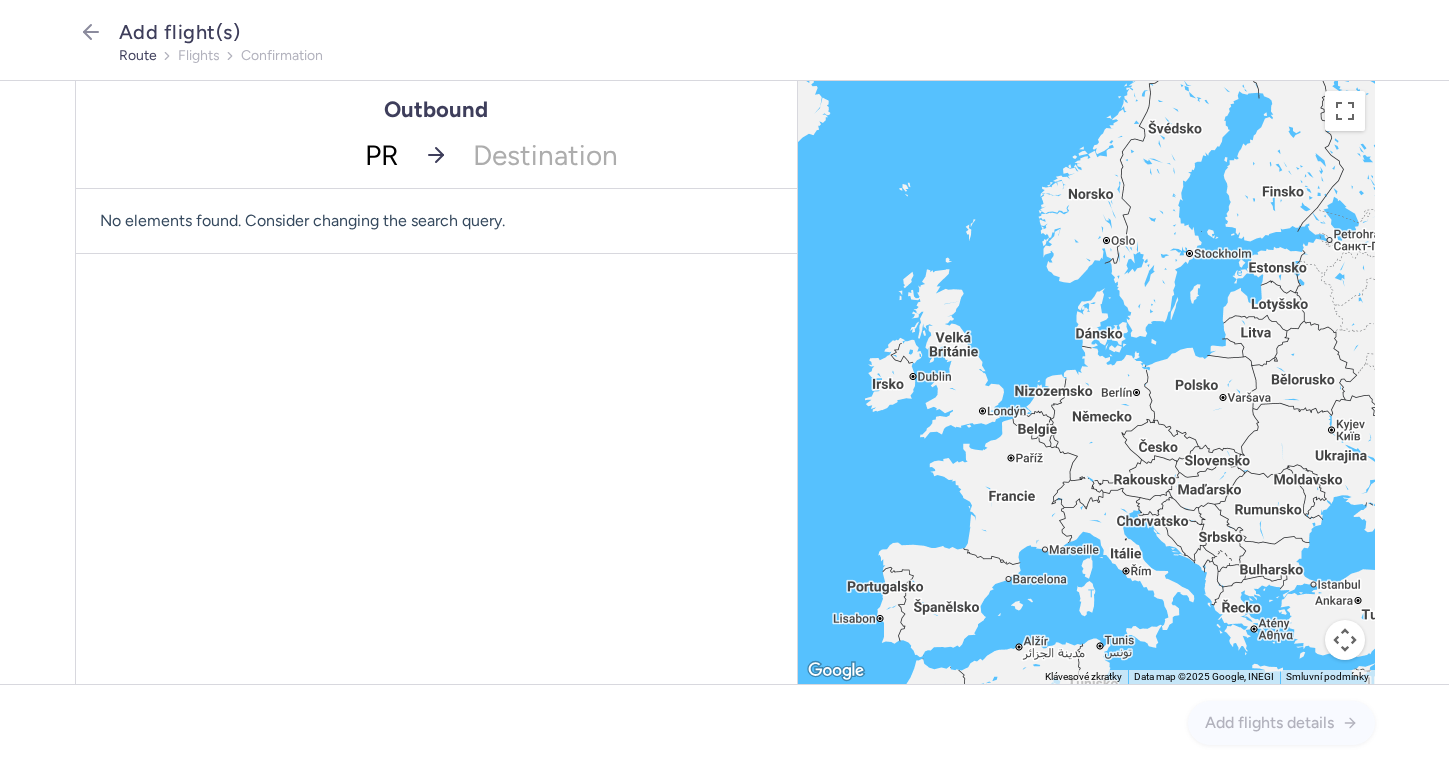 type on "PRG" 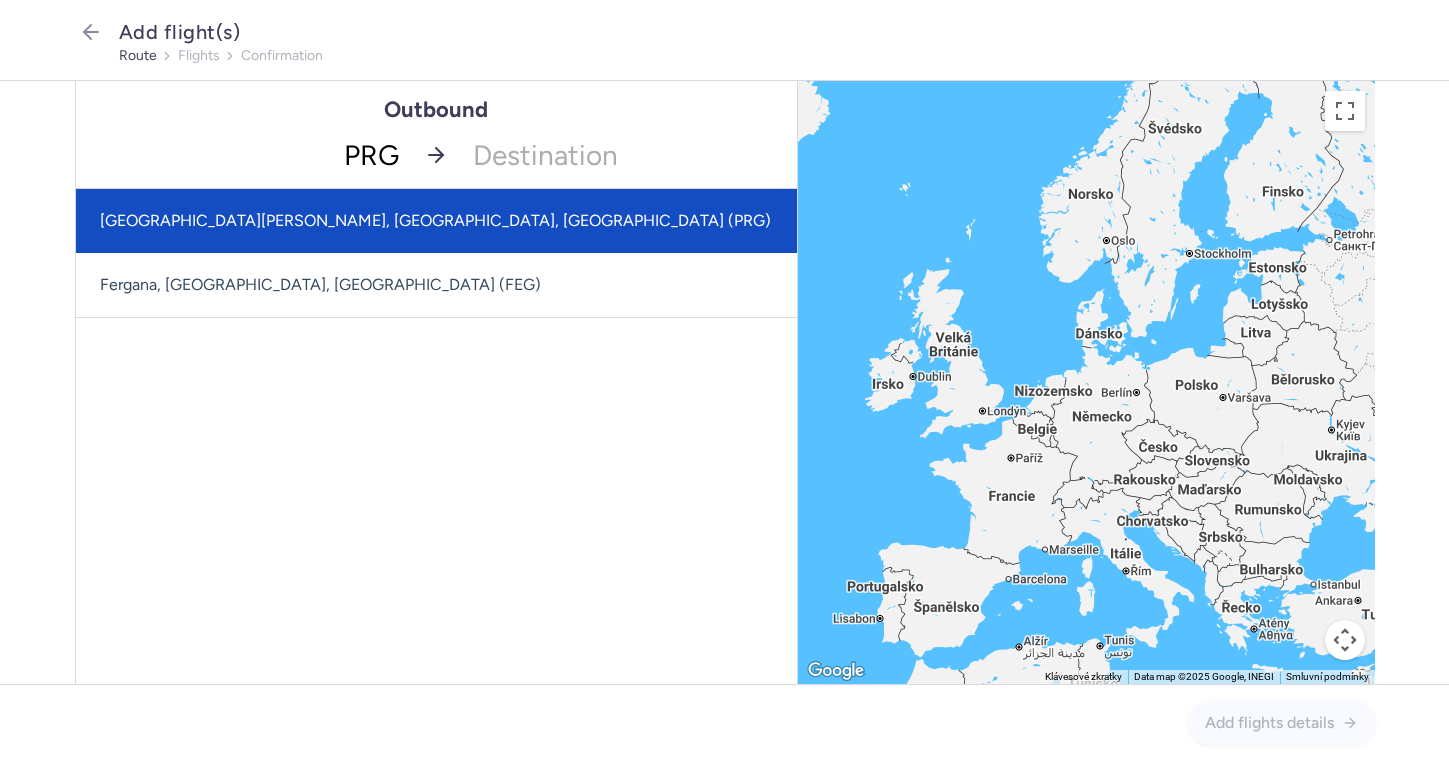 click on "[GEOGRAPHIC_DATA][PERSON_NAME], [GEOGRAPHIC_DATA], [GEOGRAPHIC_DATA] (PRG)" 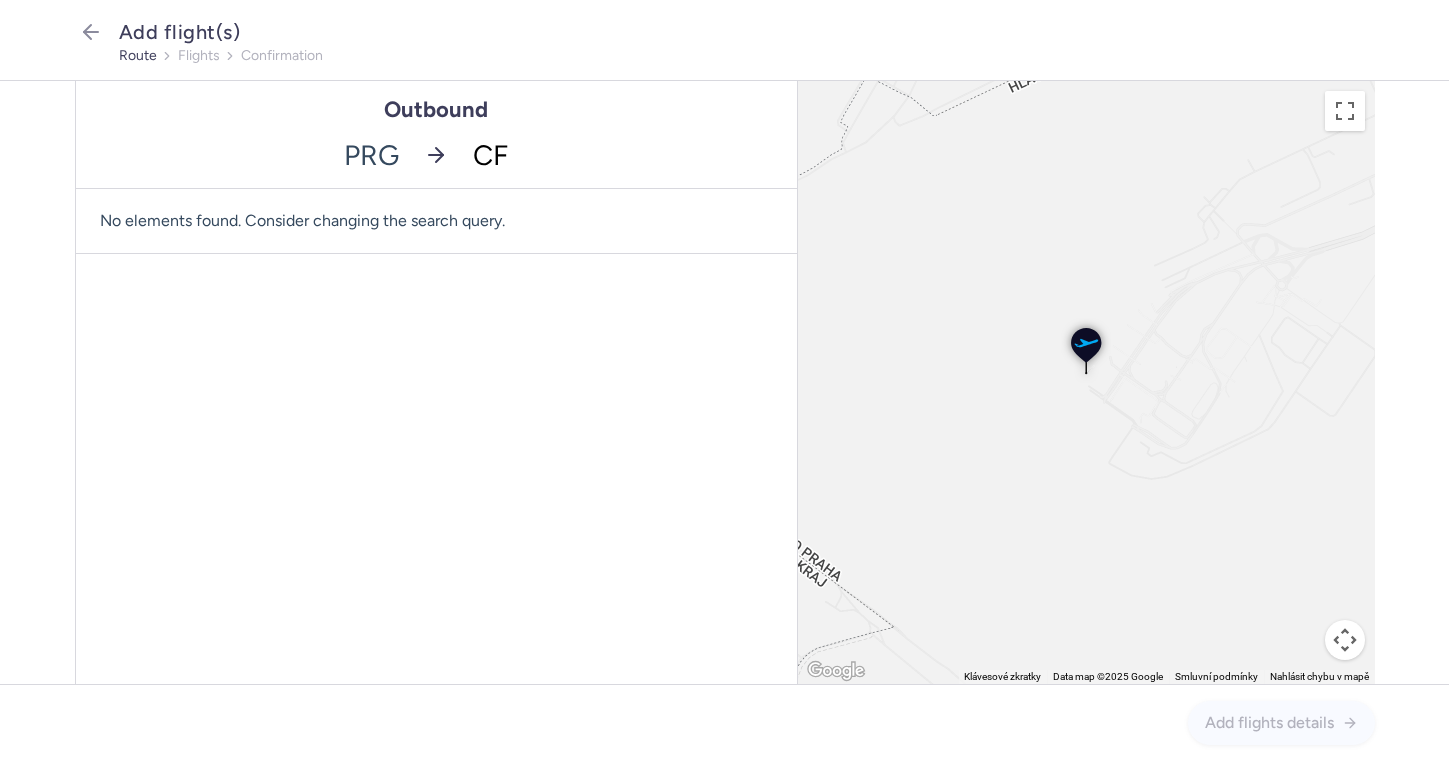 type on "CFU" 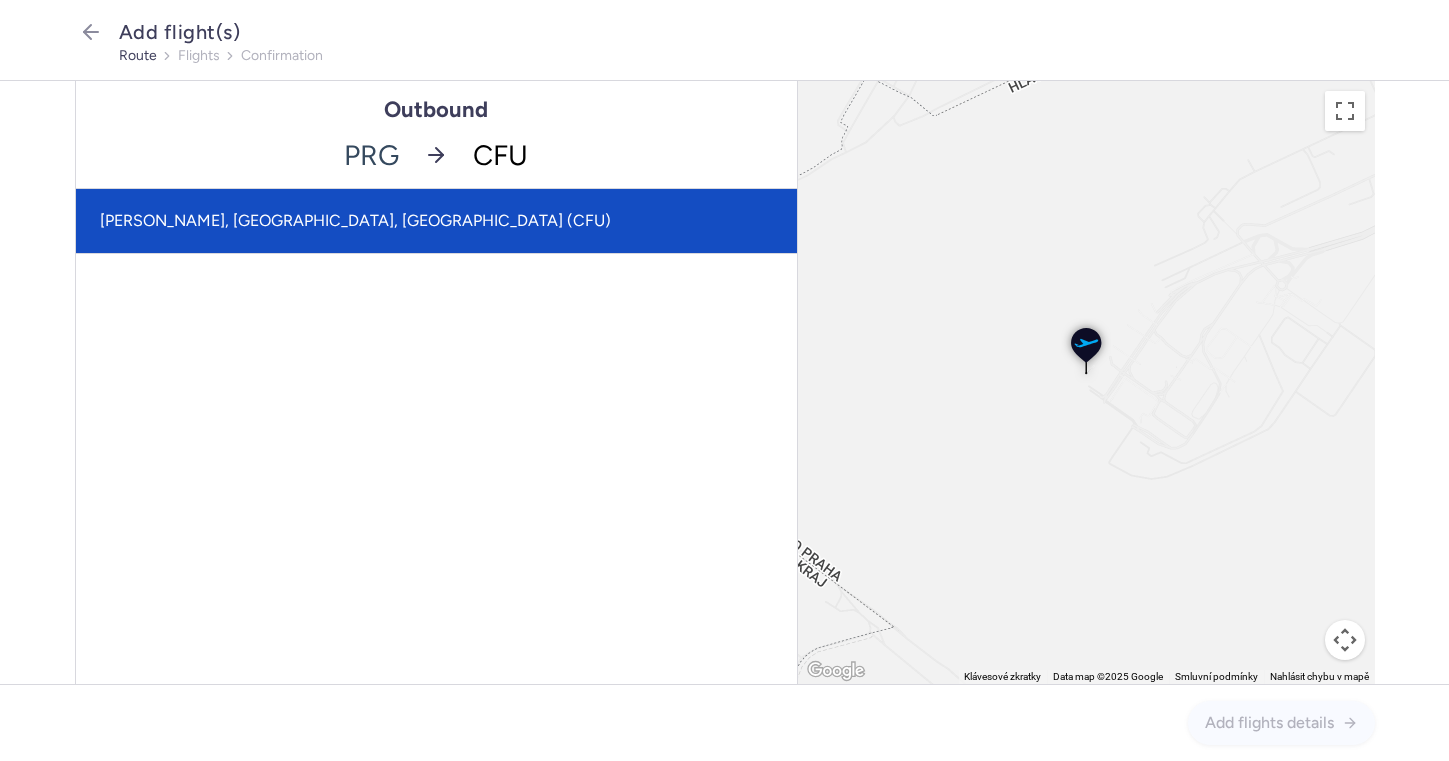 click on "[PERSON_NAME], [GEOGRAPHIC_DATA], [GEOGRAPHIC_DATA] (CFU)" 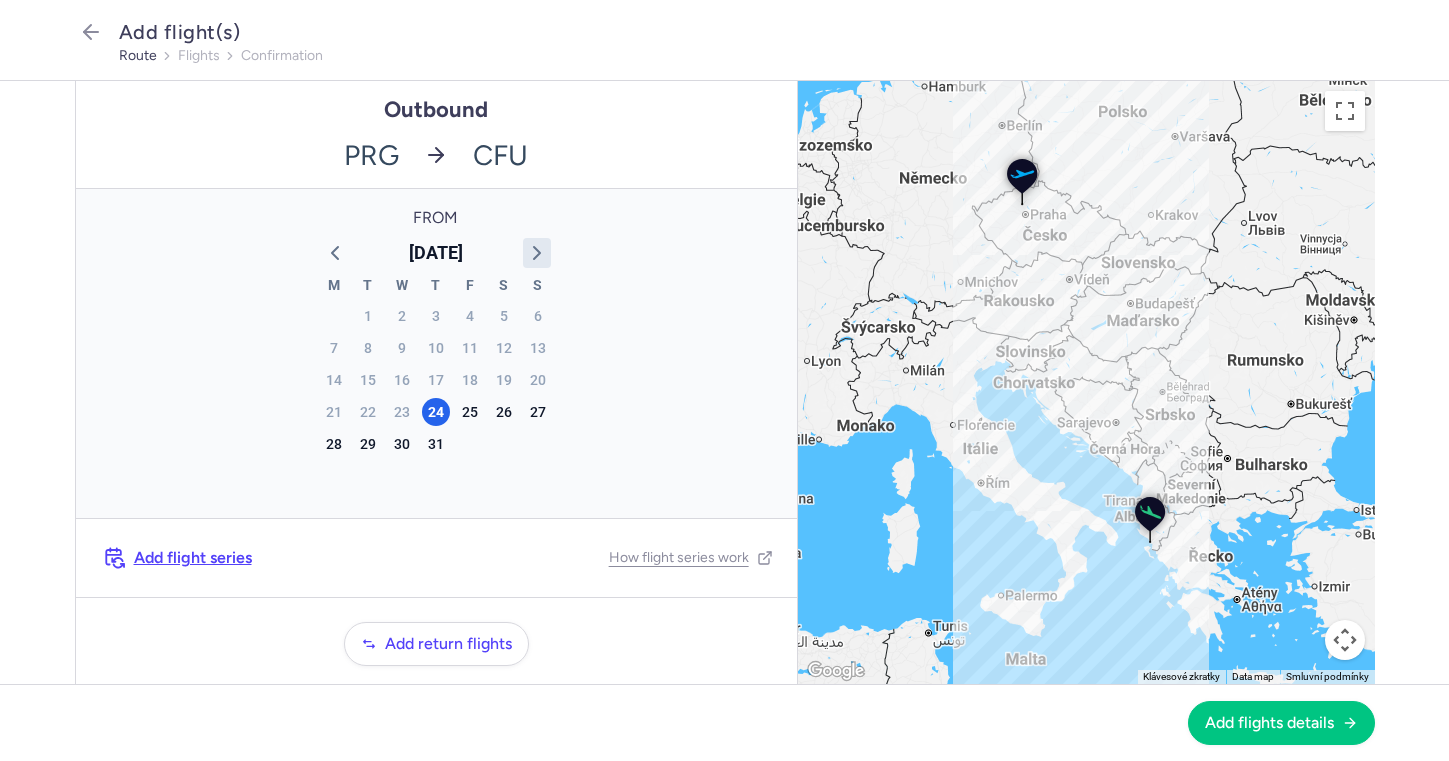 click 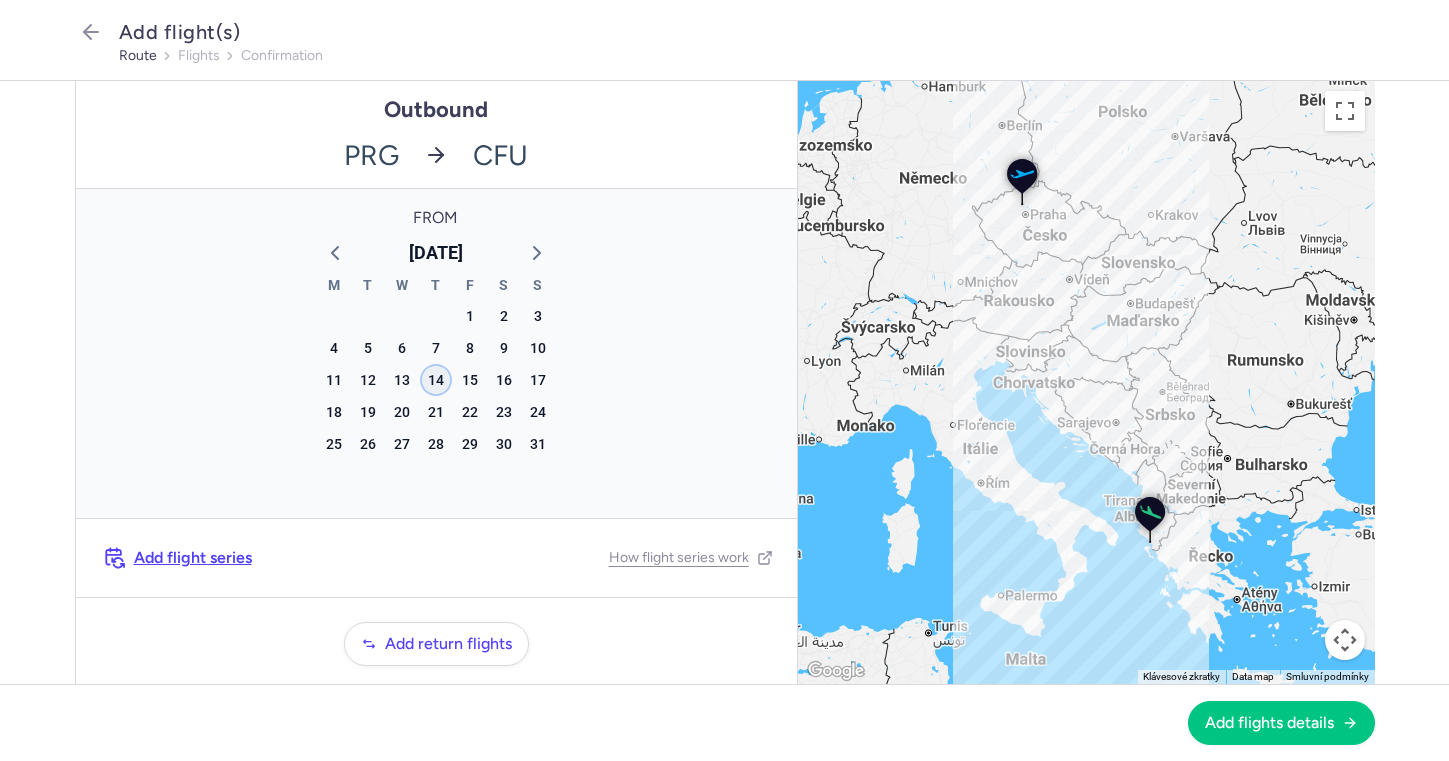 click on "14" 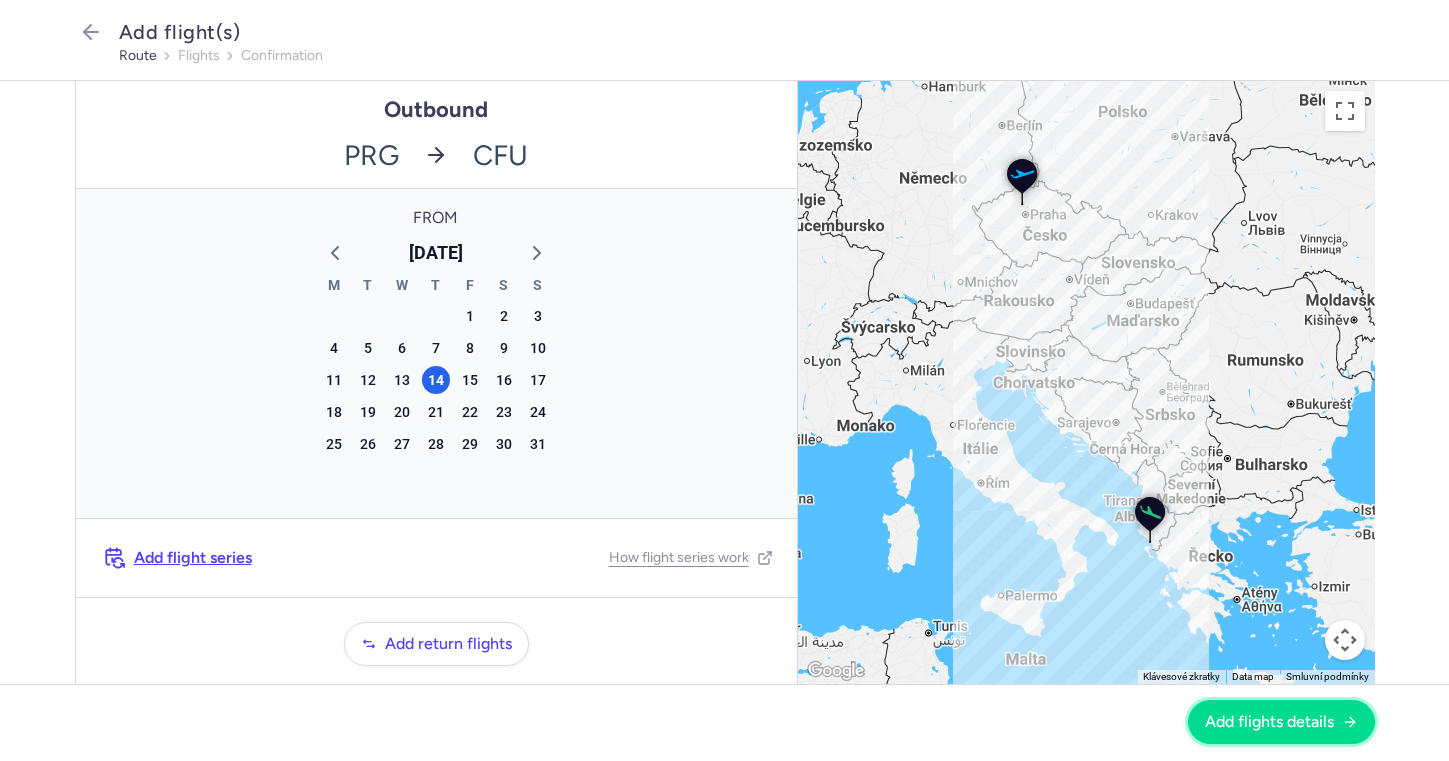 click on "Add flights details" at bounding box center (1269, 722) 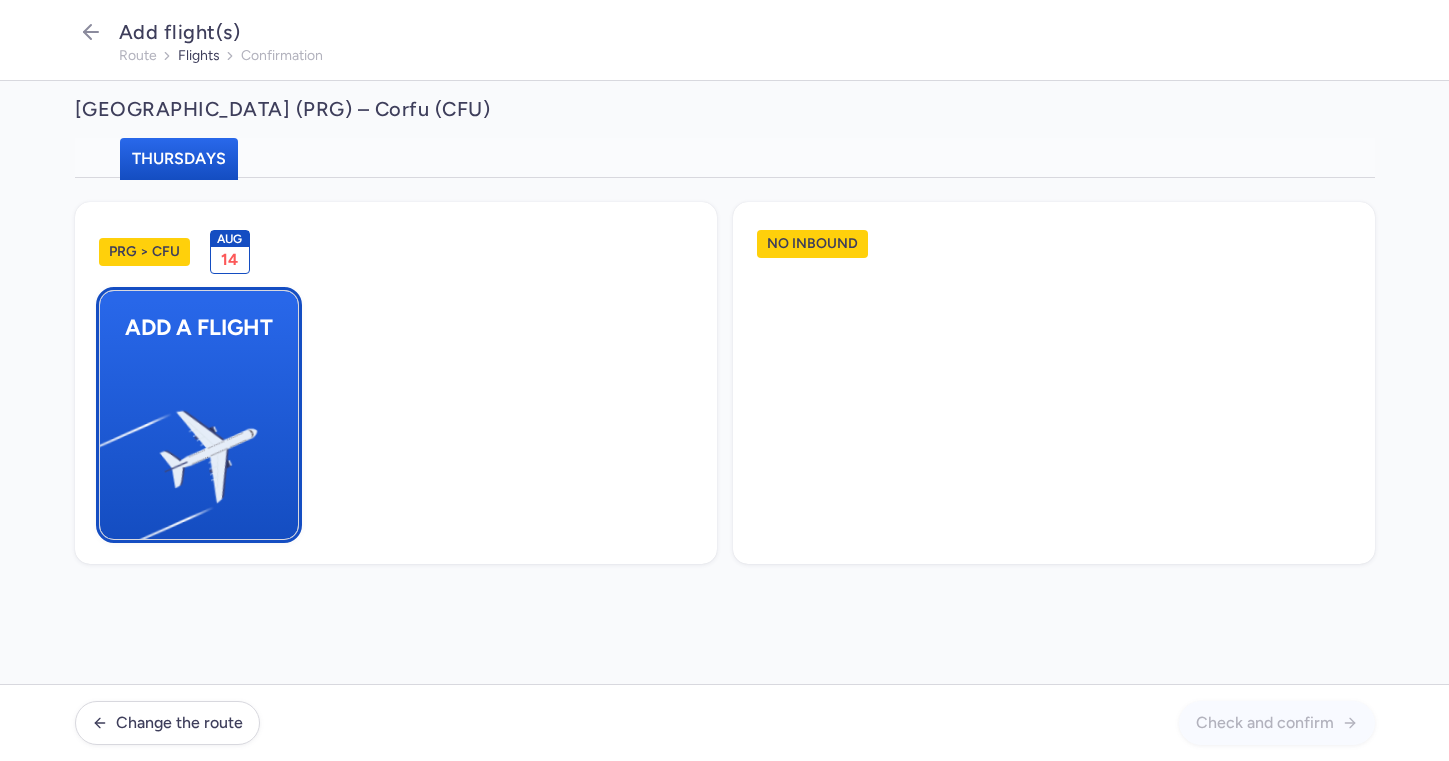 click at bounding box center [109, 448] 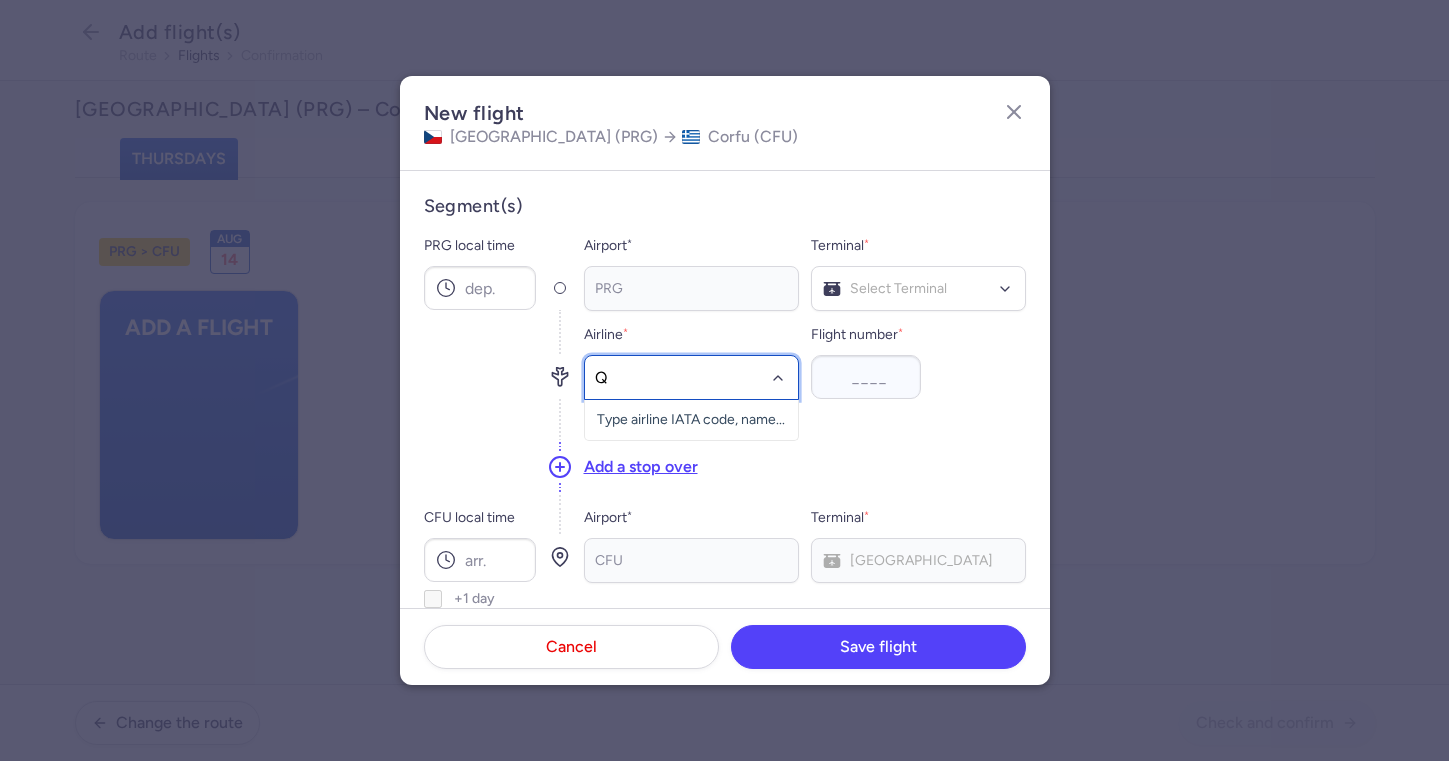type on "QS" 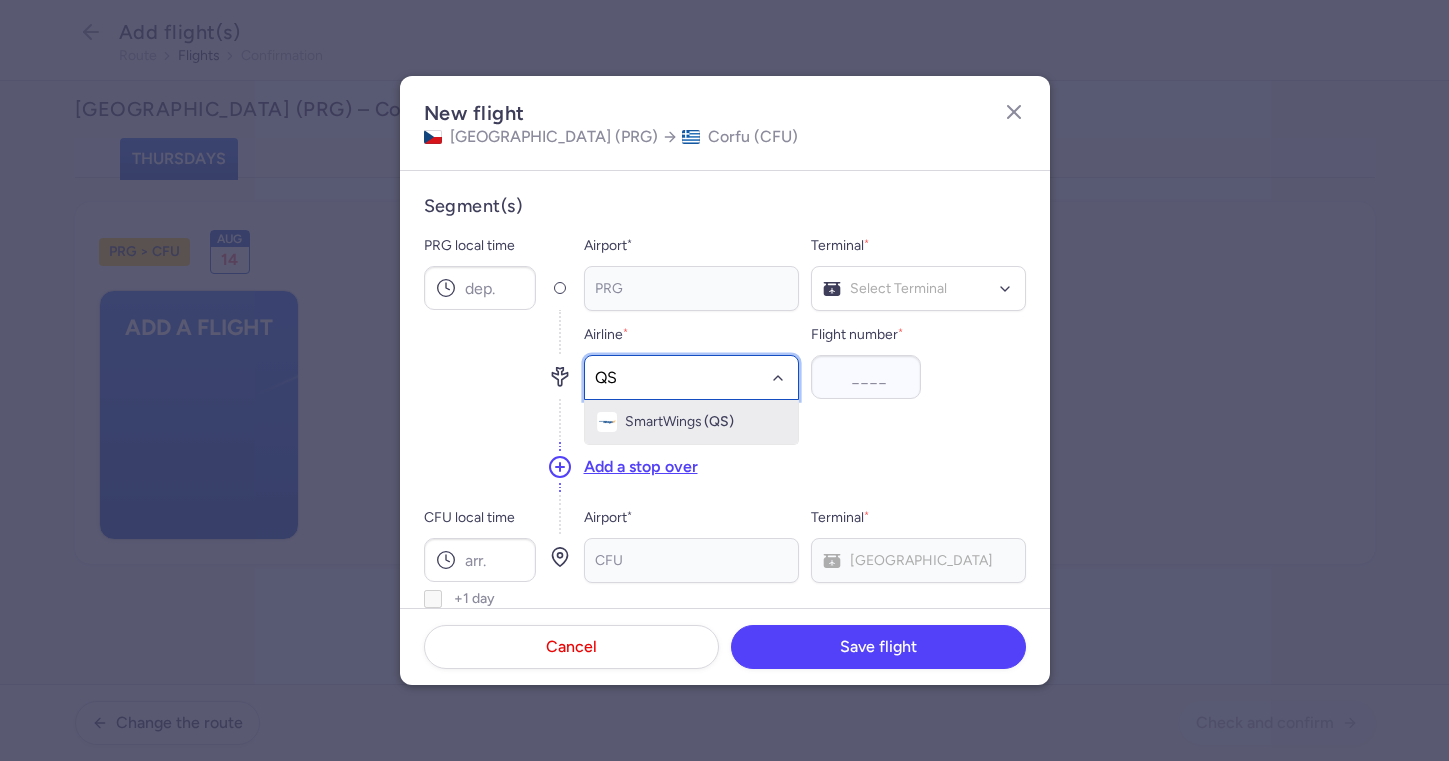 click on "SmartWings" at bounding box center (663, 422) 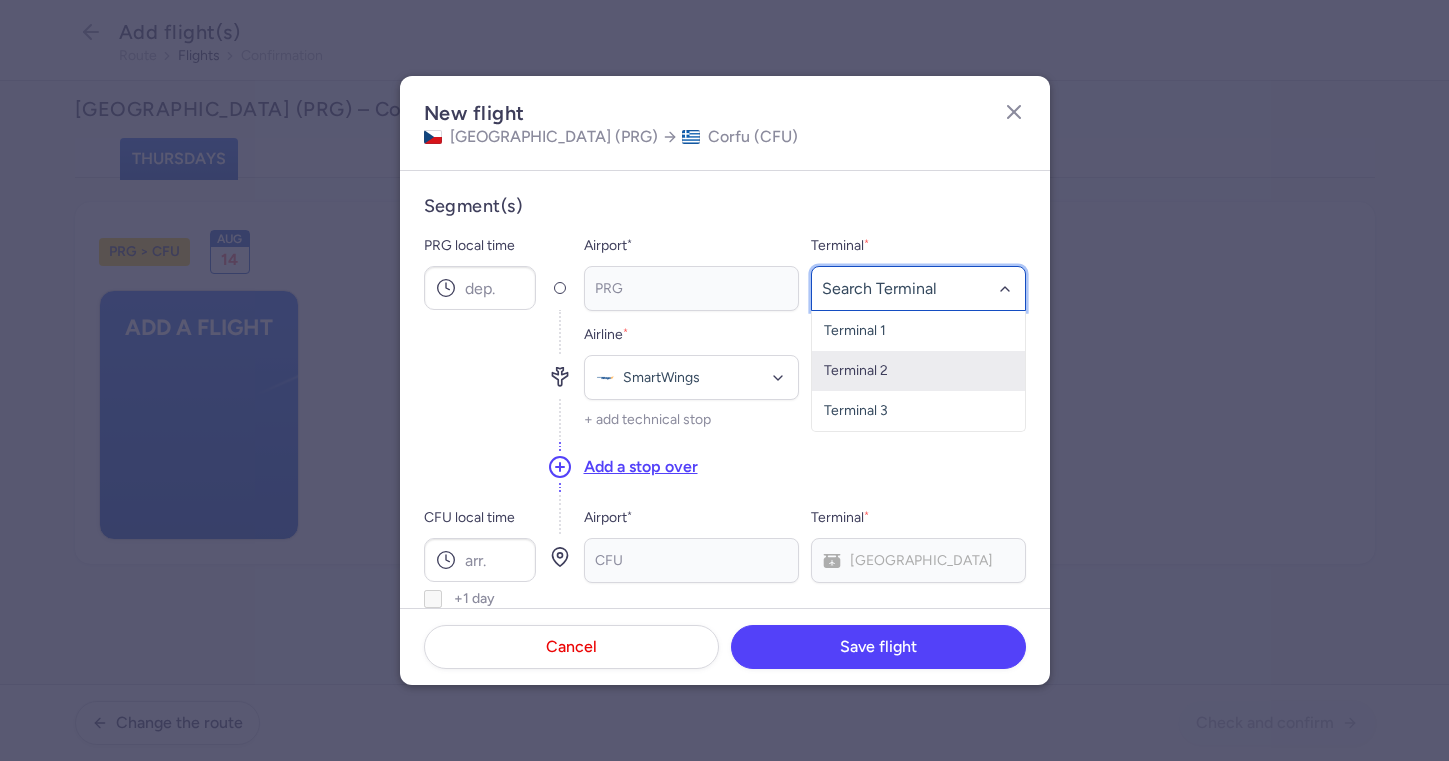 click on "Terminal 2" at bounding box center [918, 371] 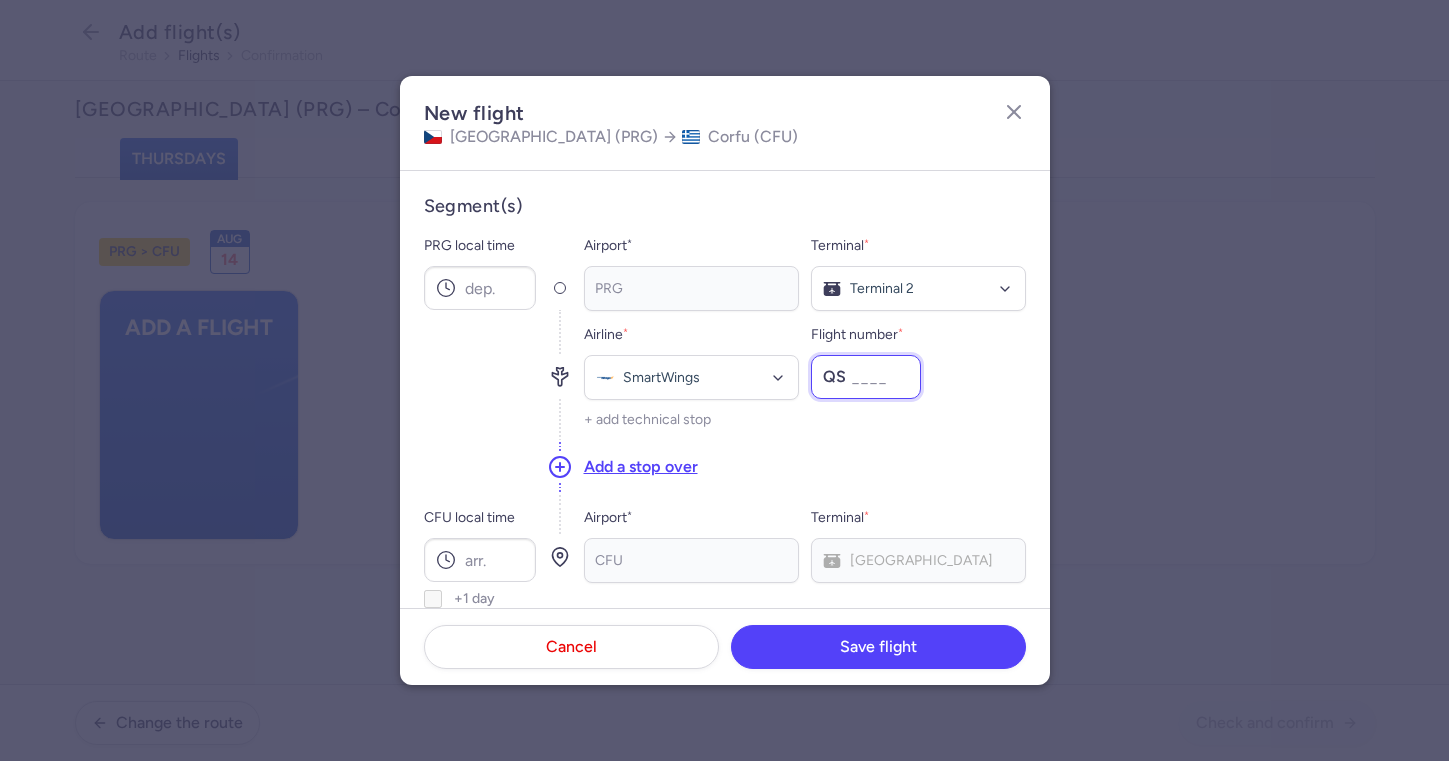 click on "Flight number  *" at bounding box center [866, 377] 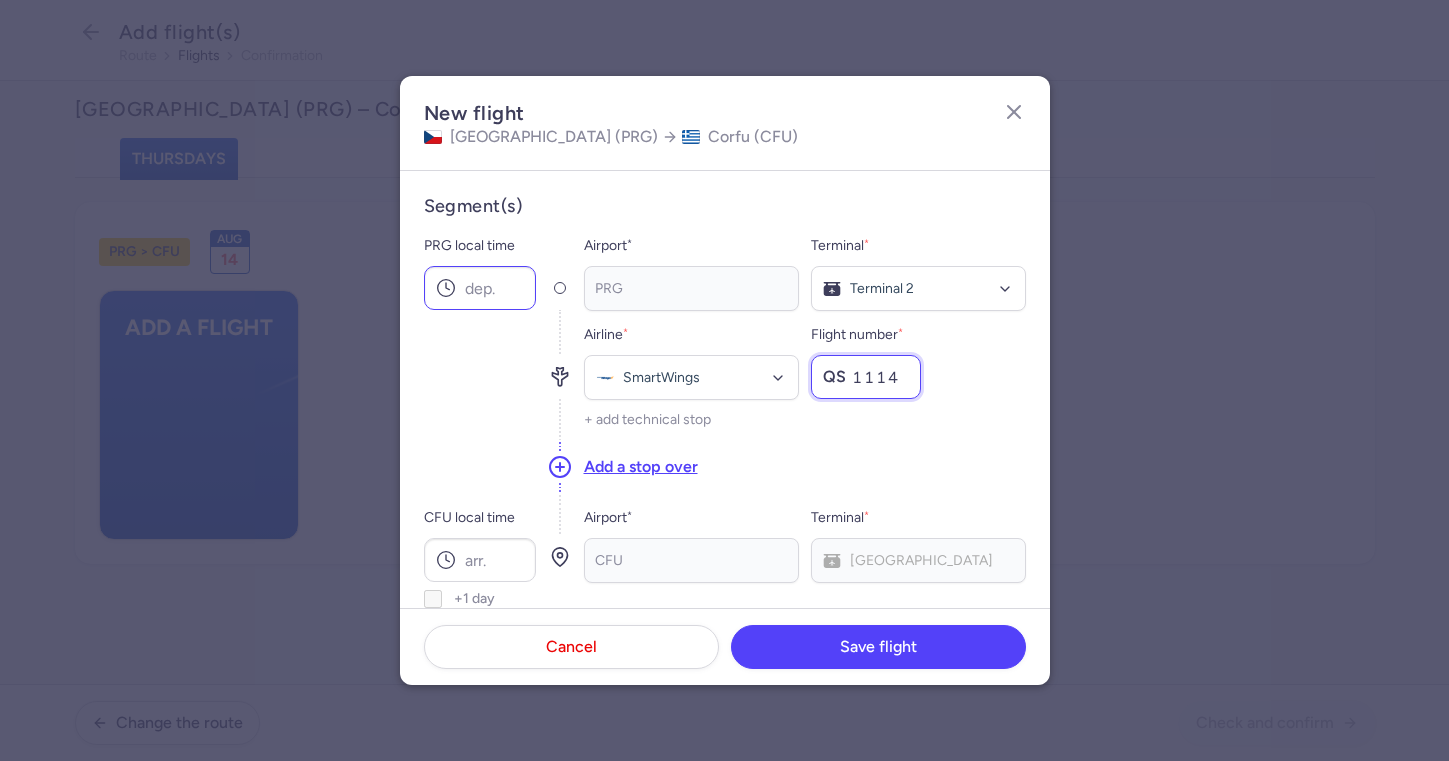 type on "1114" 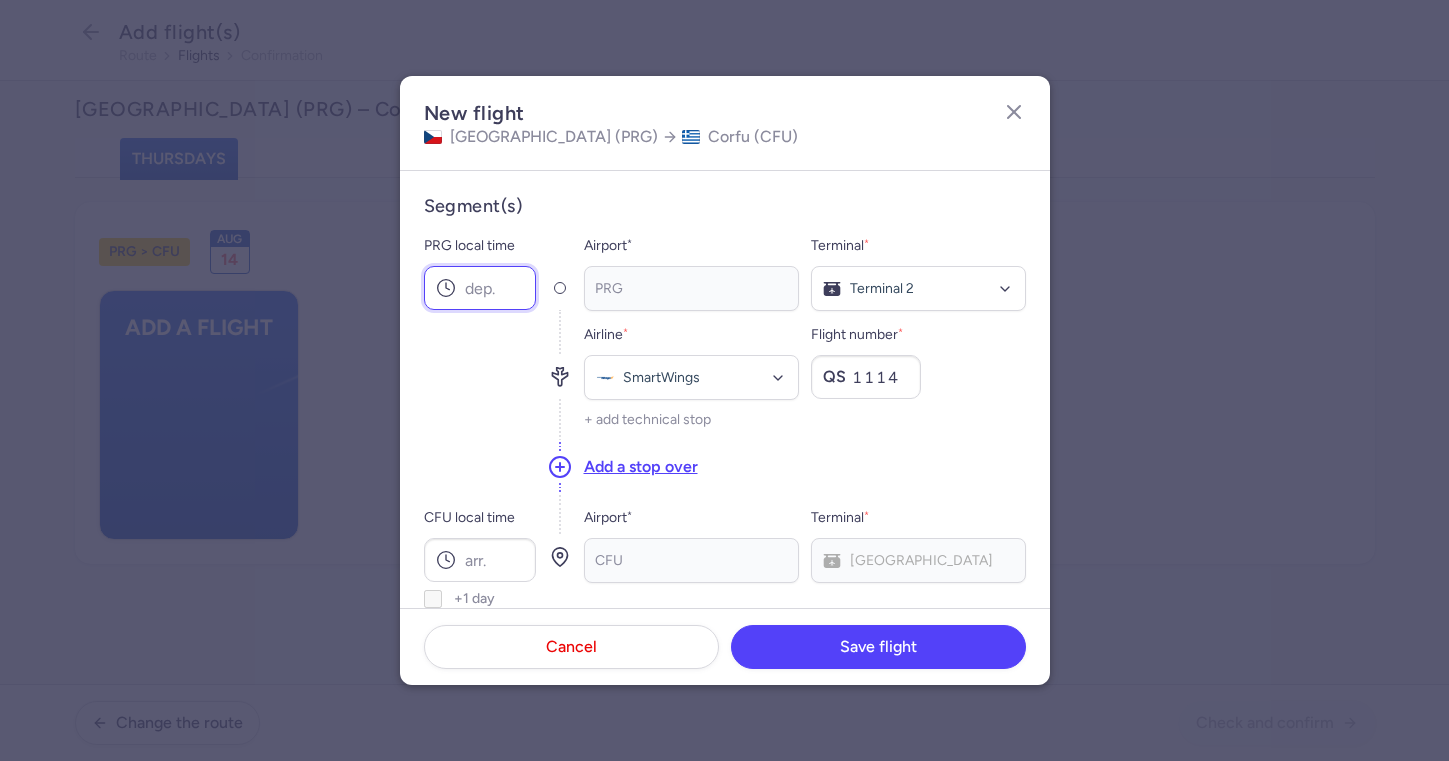 click on "PRG local time" at bounding box center [480, 288] 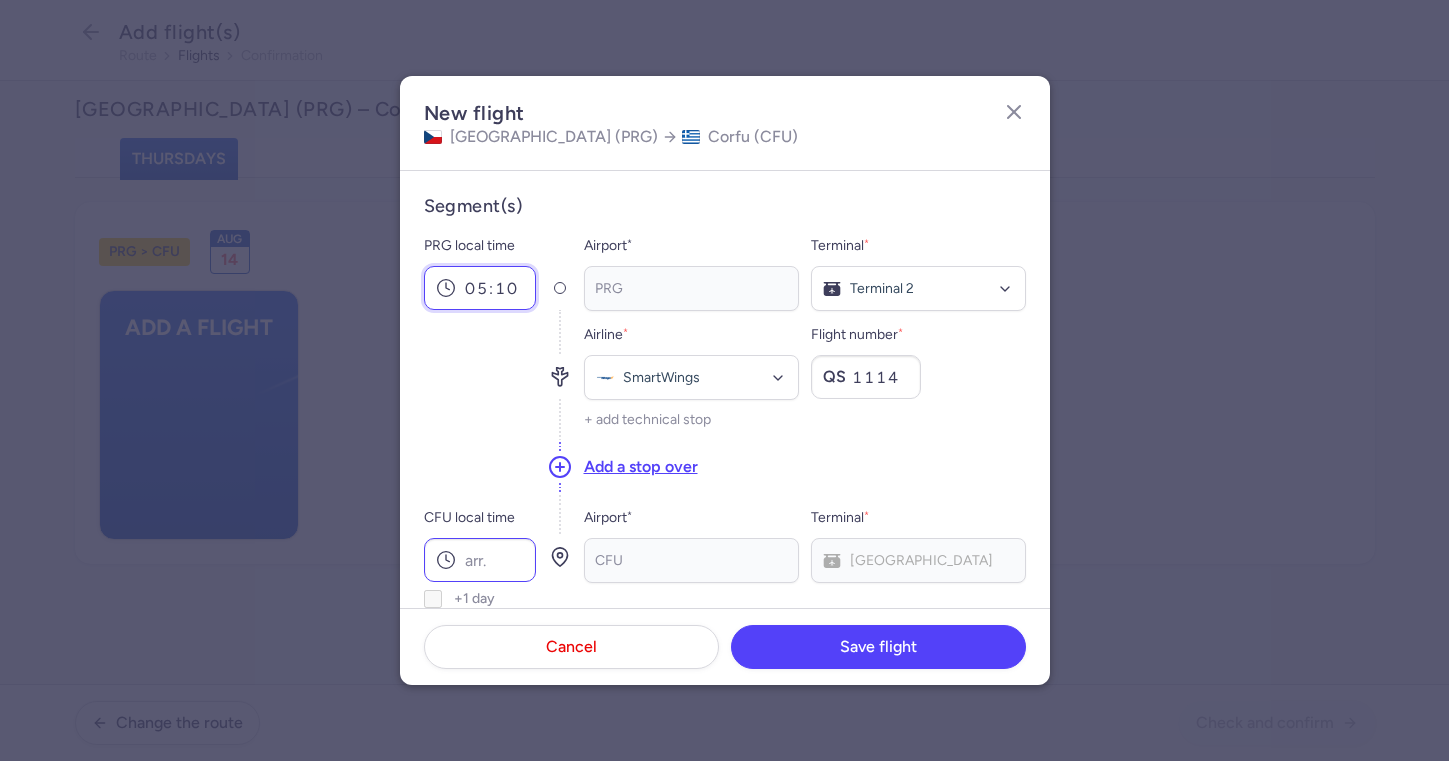 type on "05:10" 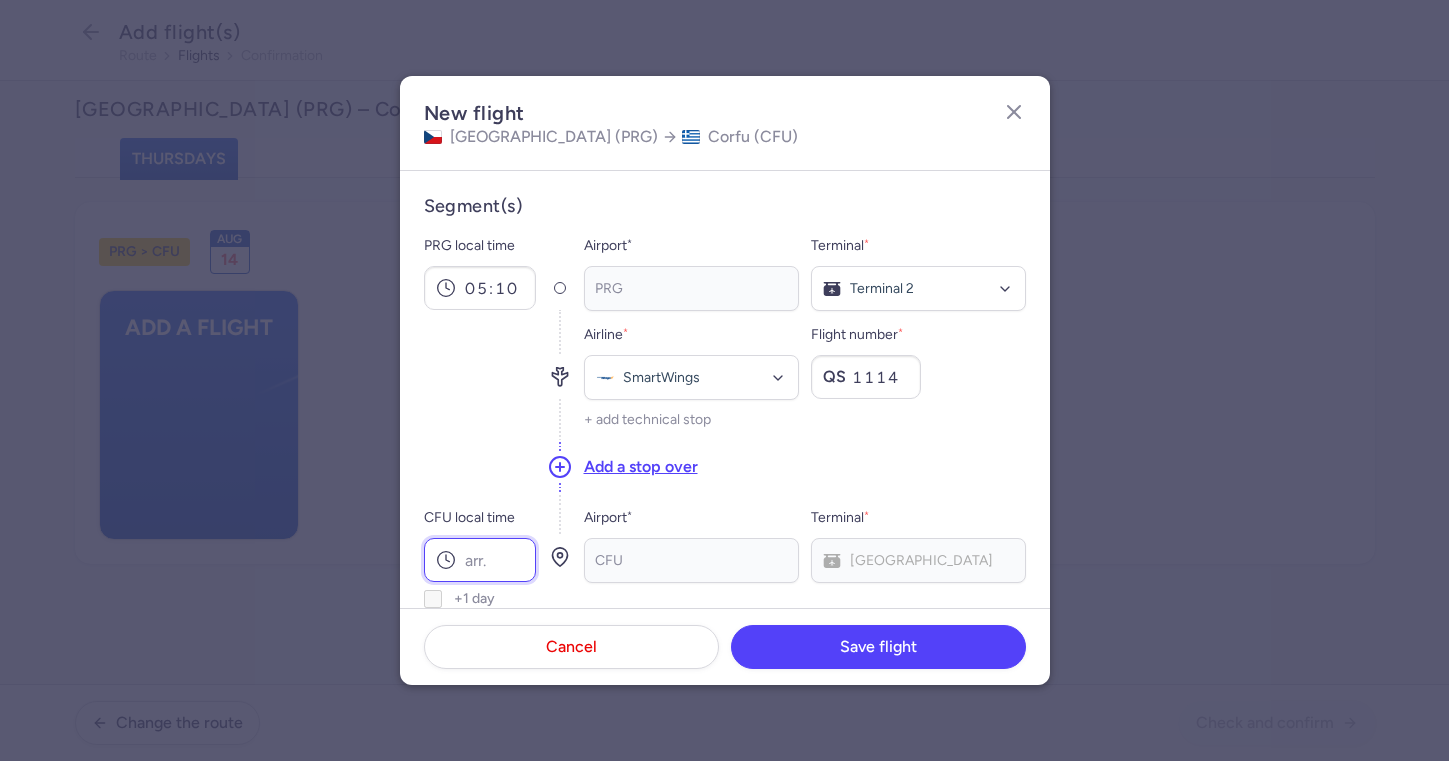 click on "CFU local time" at bounding box center (480, 560) 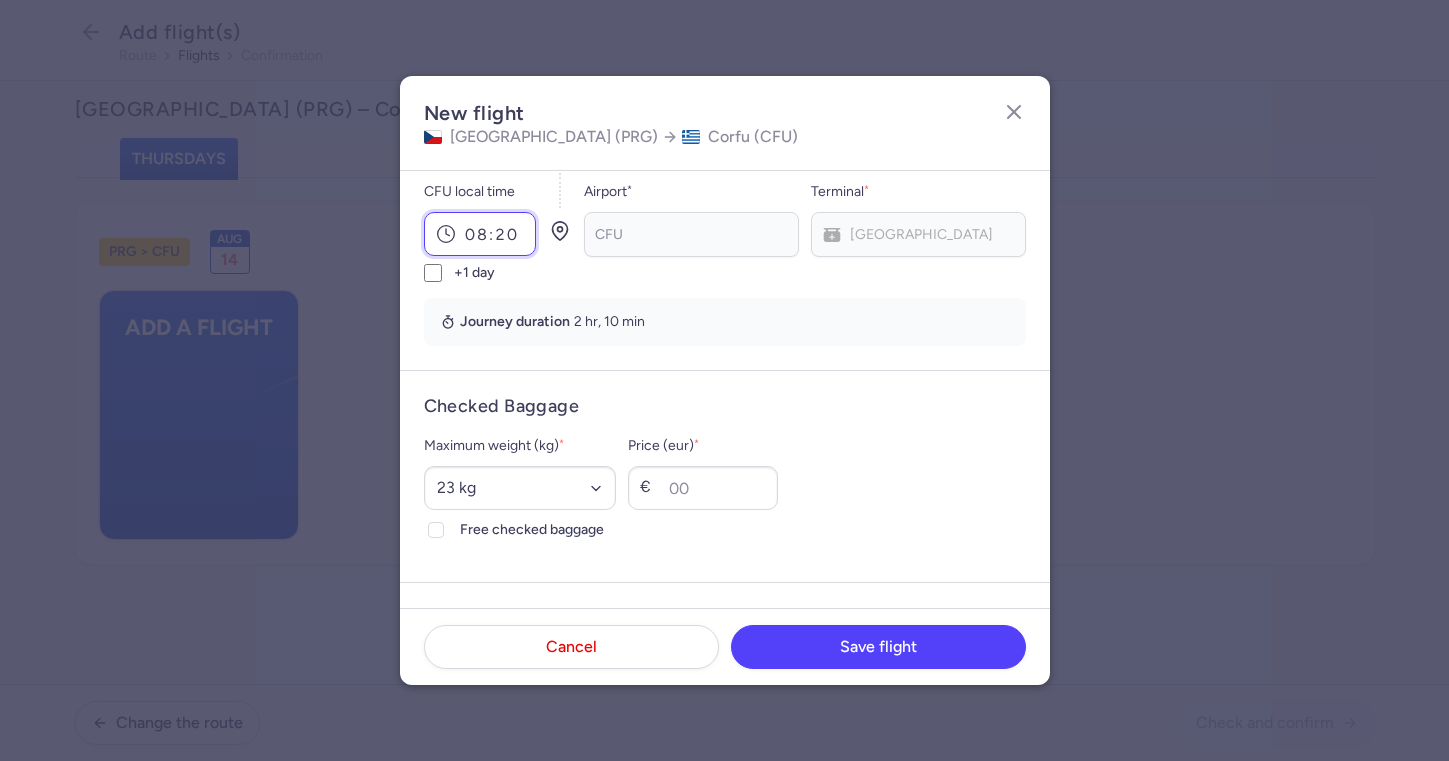 scroll, scrollTop: 327, scrollLeft: 0, axis: vertical 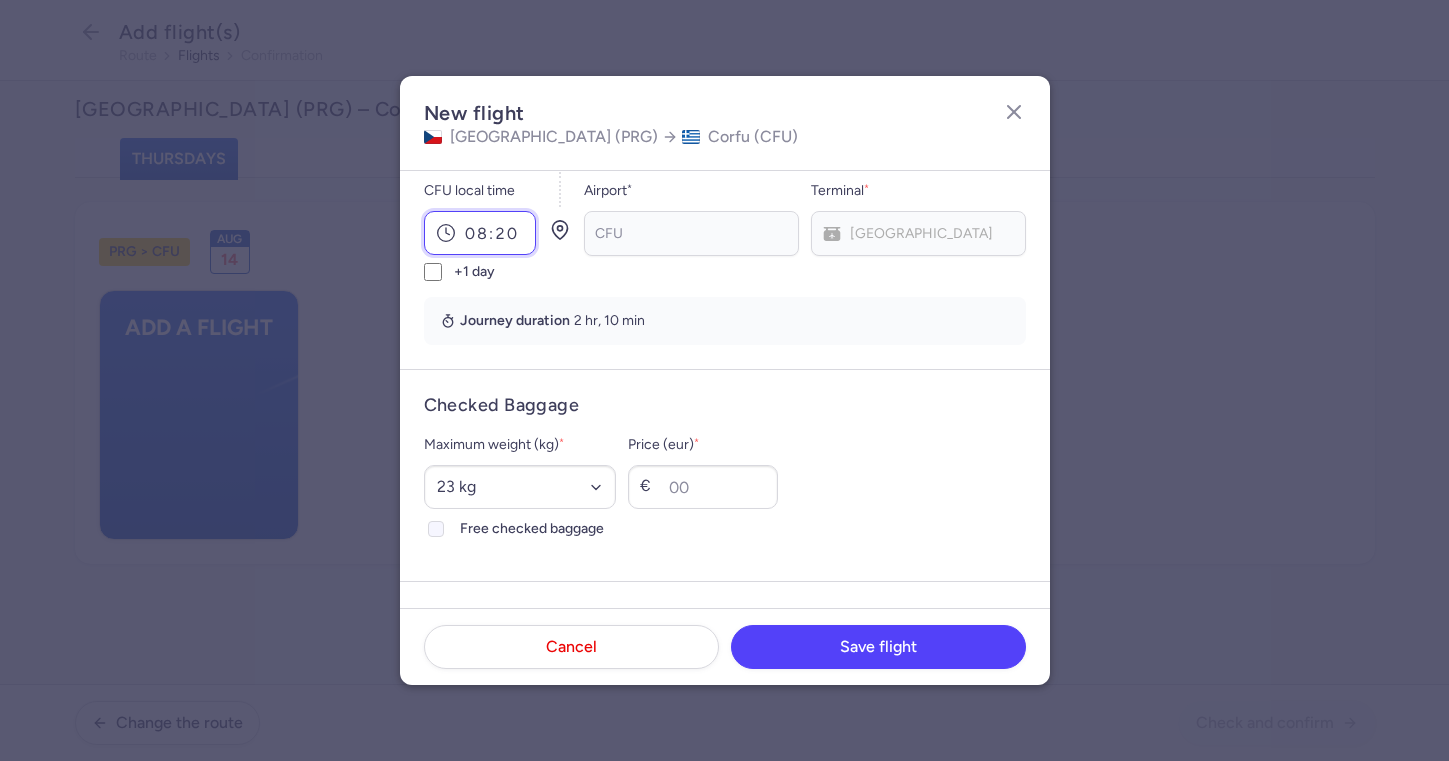 type on "08:20" 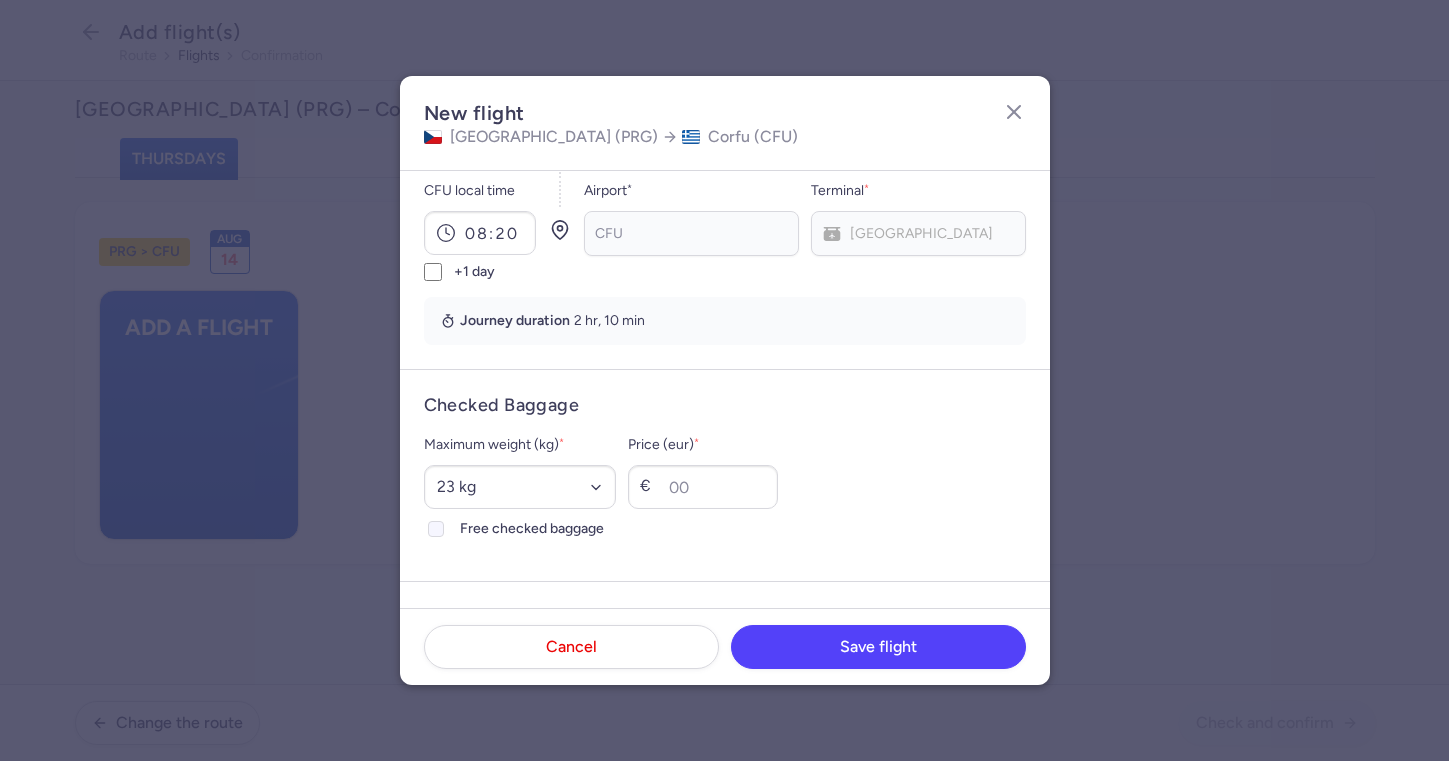 click on "Free checked baggage" 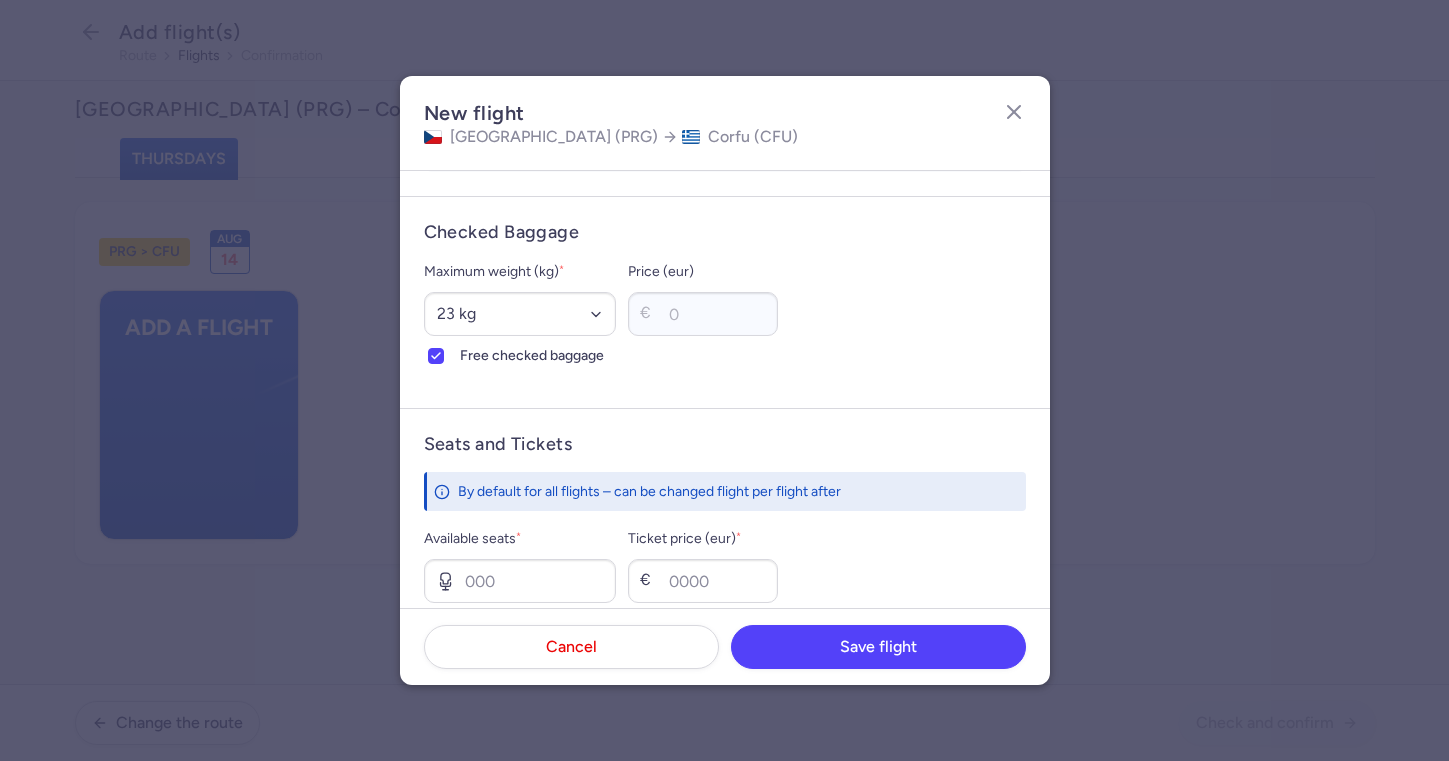 scroll, scrollTop: 624, scrollLeft: 0, axis: vertical 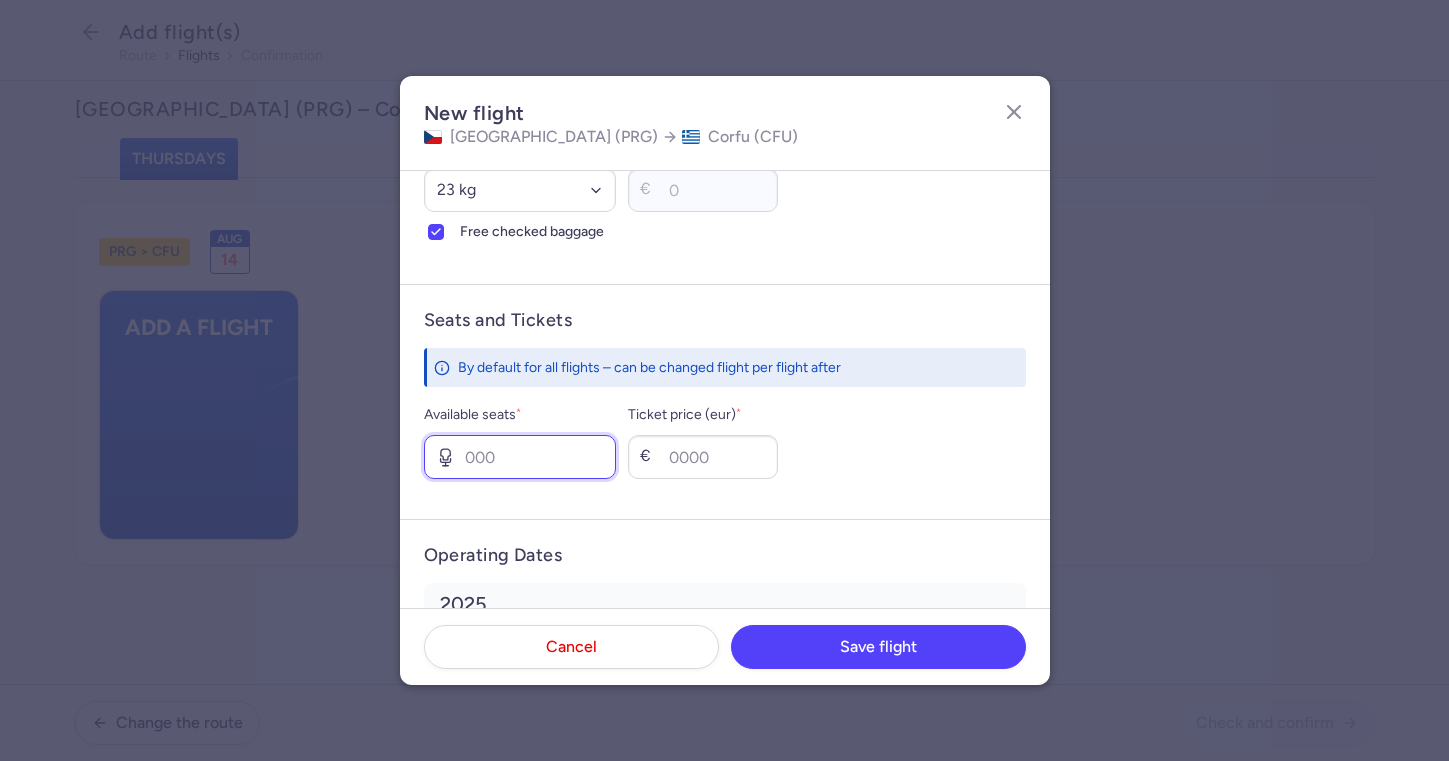 click on "Available seats  *" at bounding box center (520, 457) 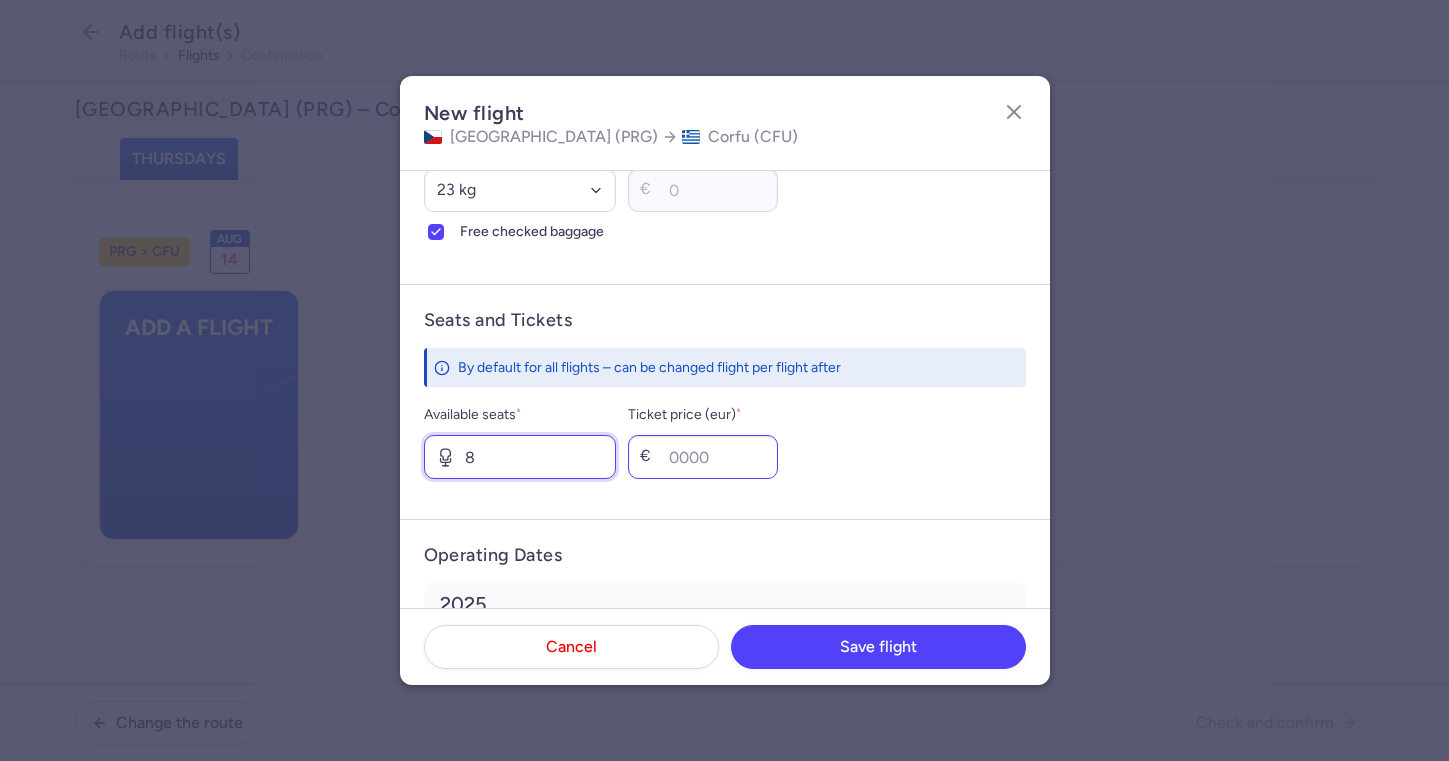 type on "8" 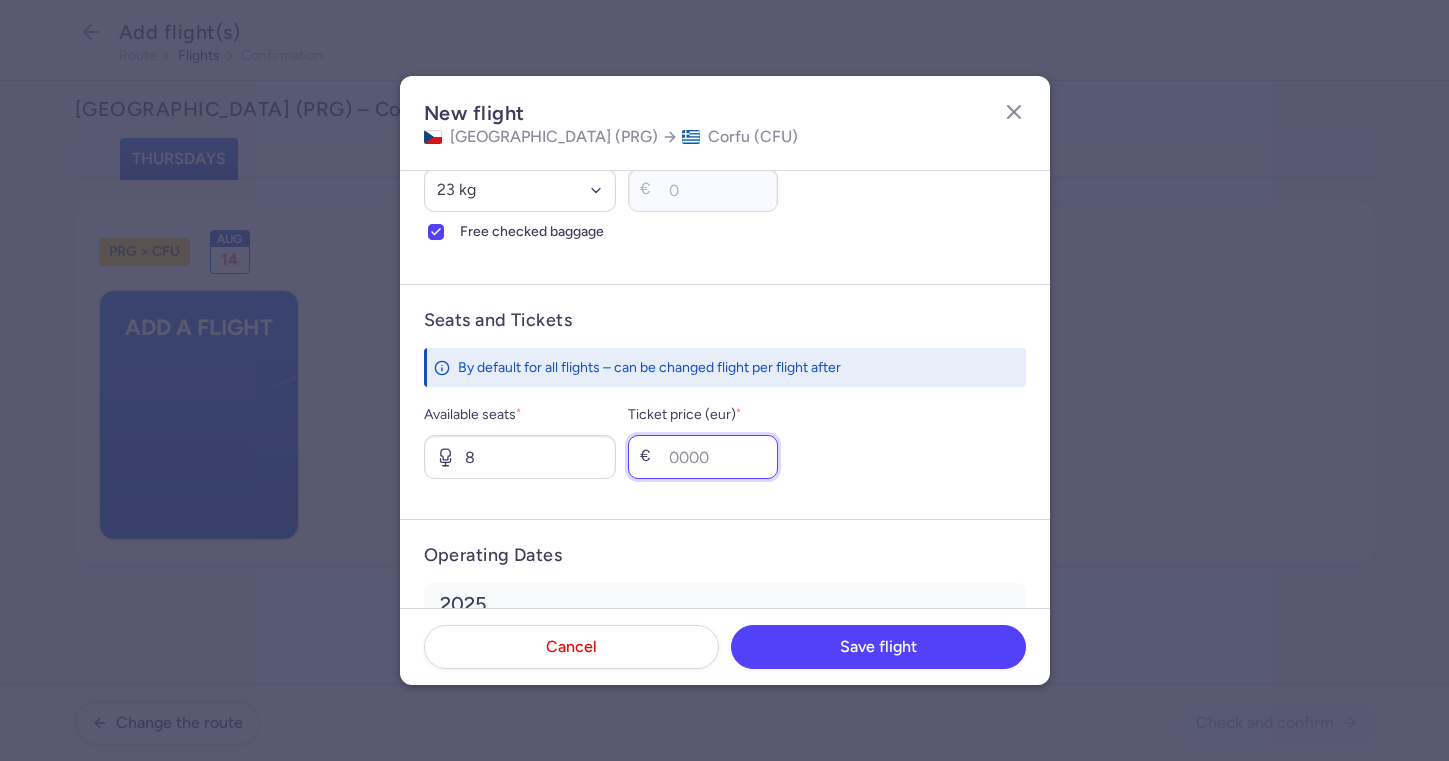 click on "Ticket price (eur)  *" at bounding box center (703, 457) 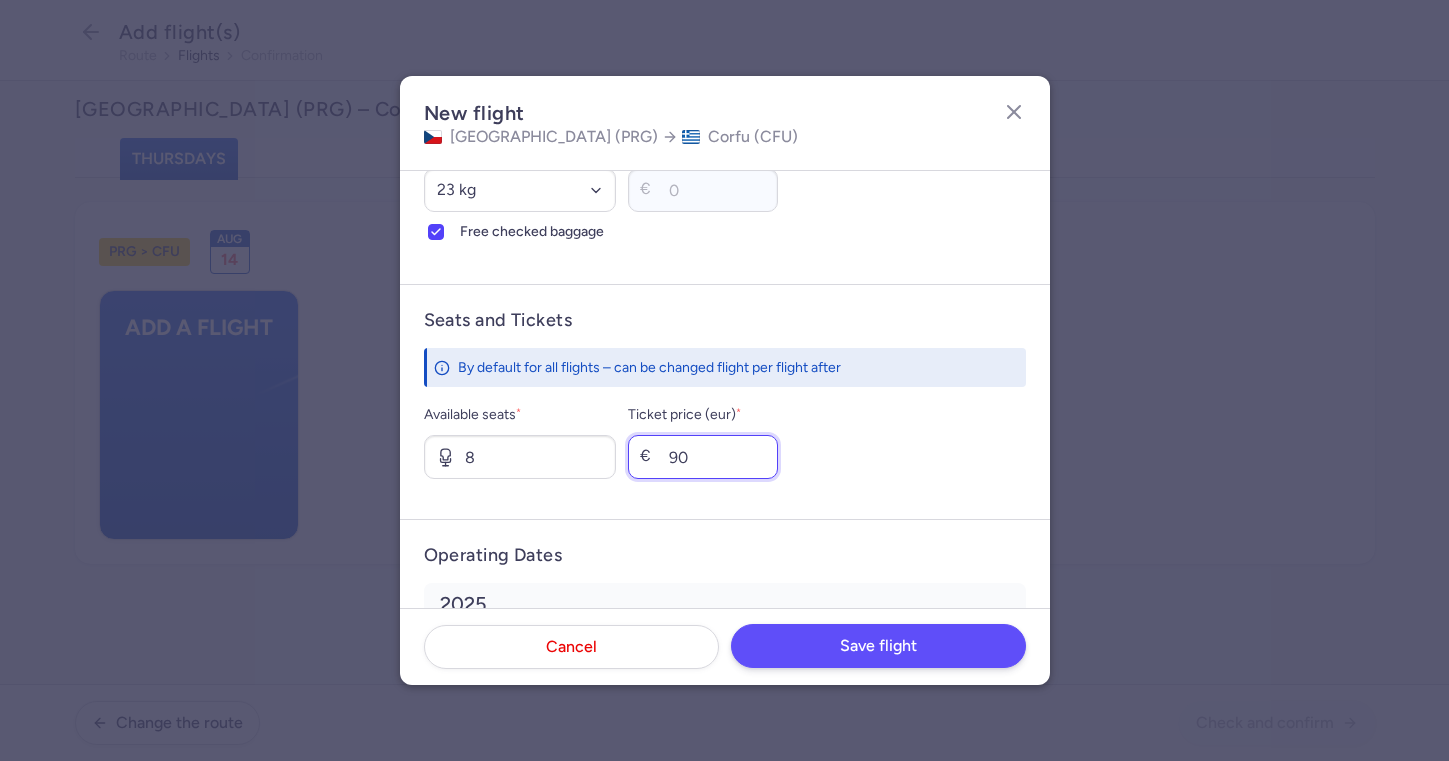 type on "90" 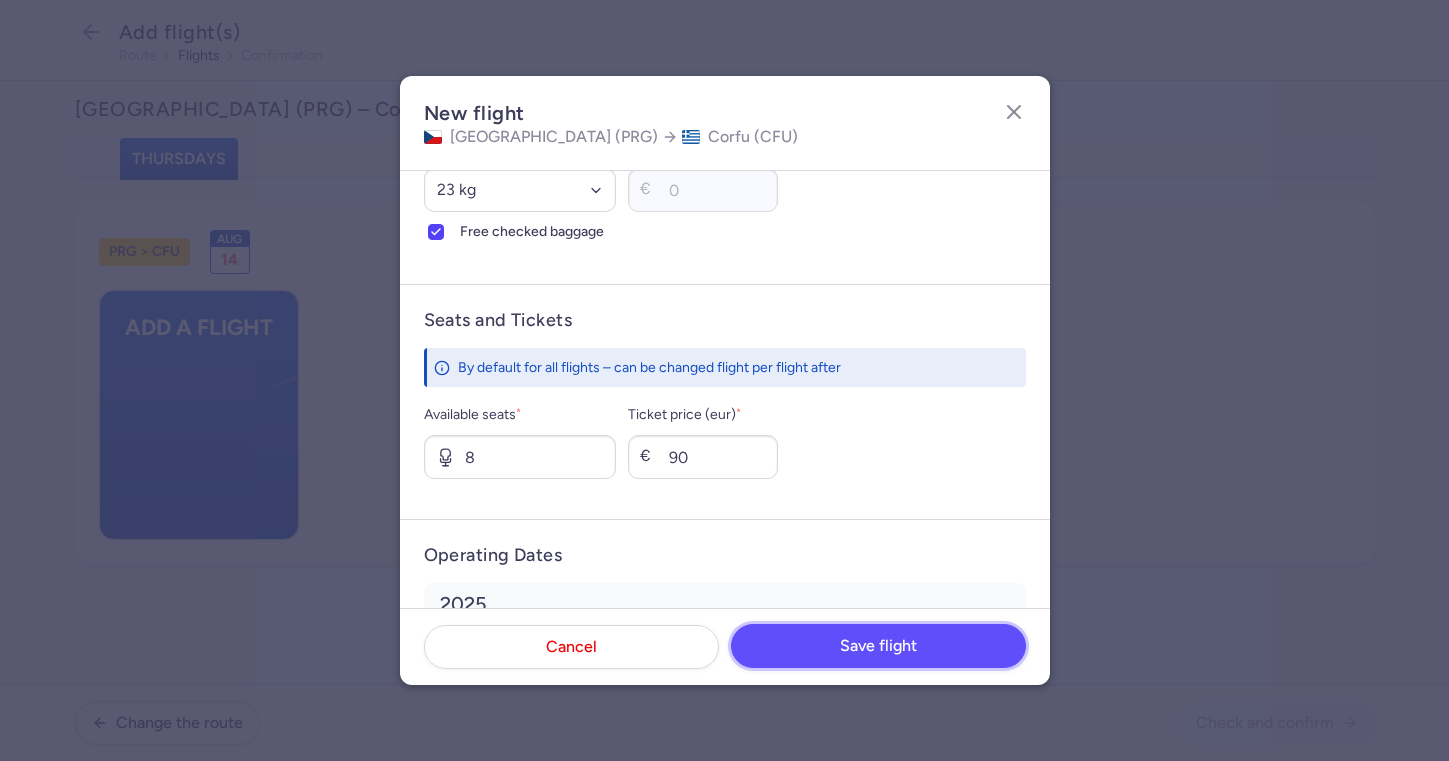 click on "Save flight" at bounding box center (878, 646) 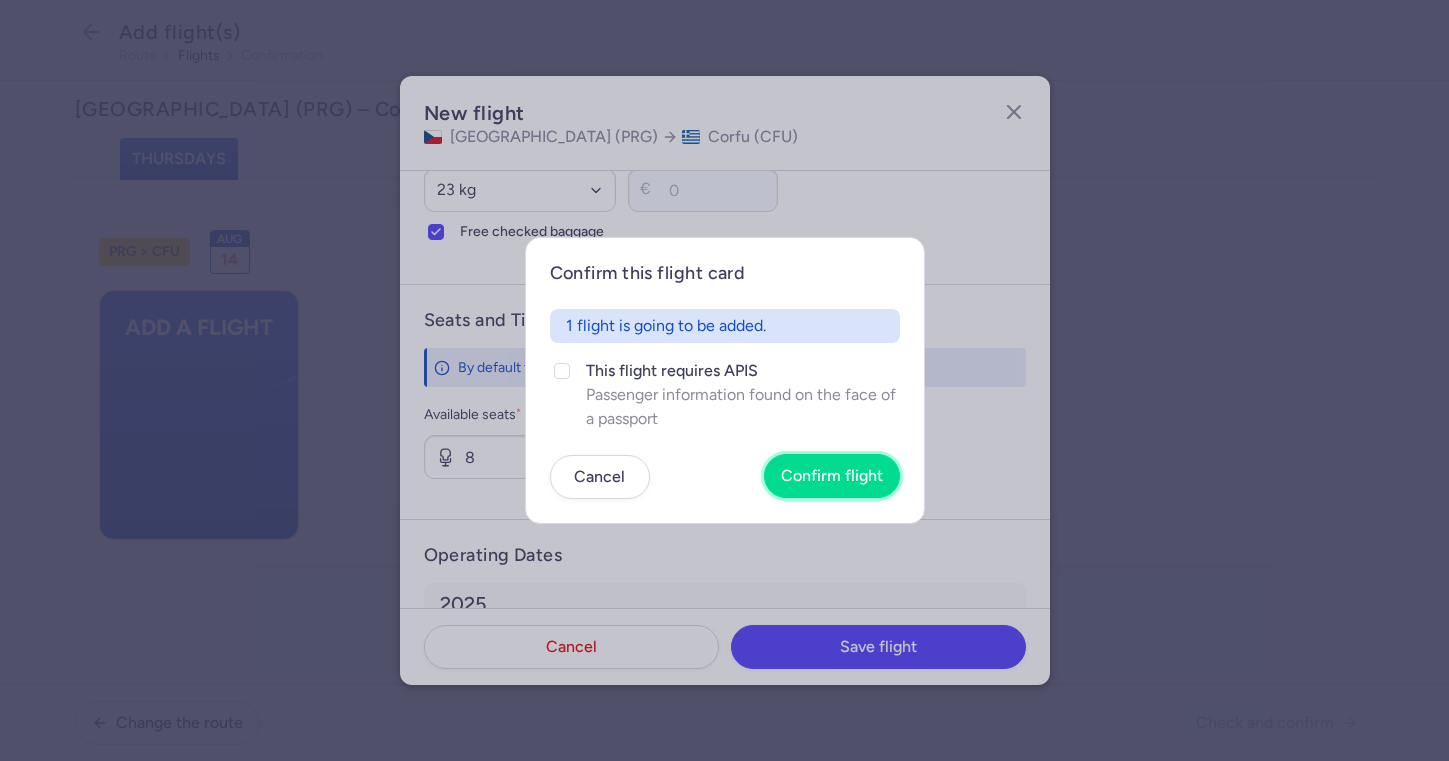 click on "Confirm flight" at bounding box center (832, 476) 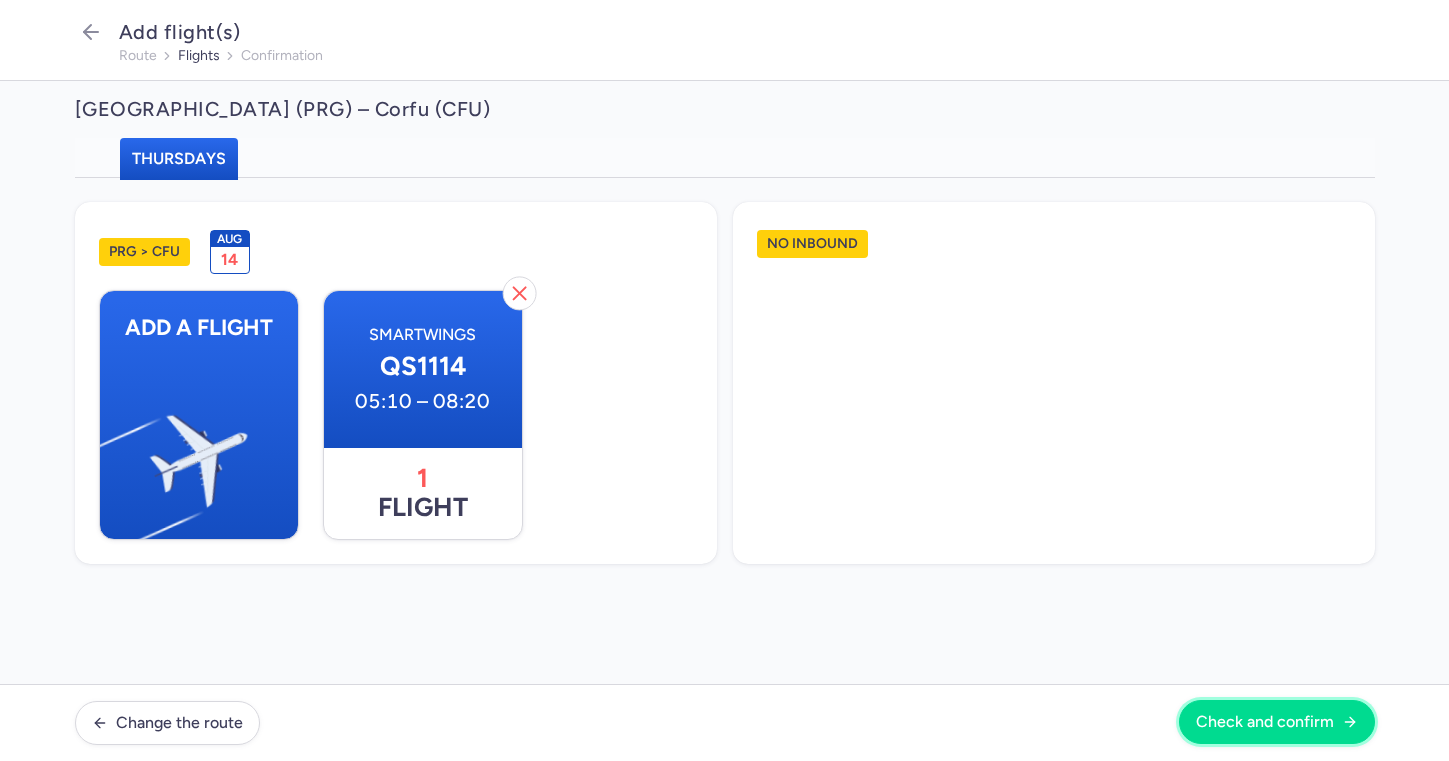 click on "Check and confirm" at bounding box center [1265, 722] 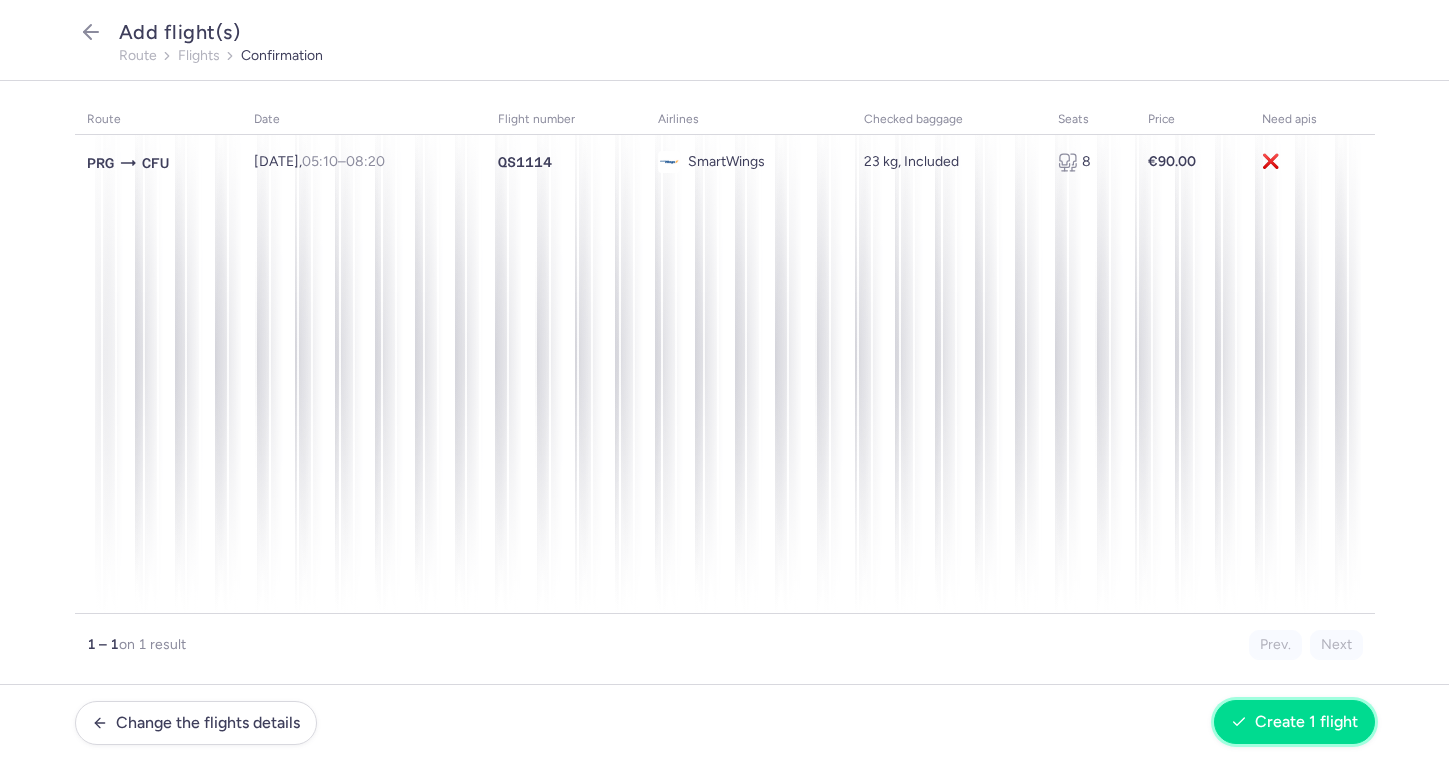 click on "Create 1 flight" at bounding box center (1306, 722) 